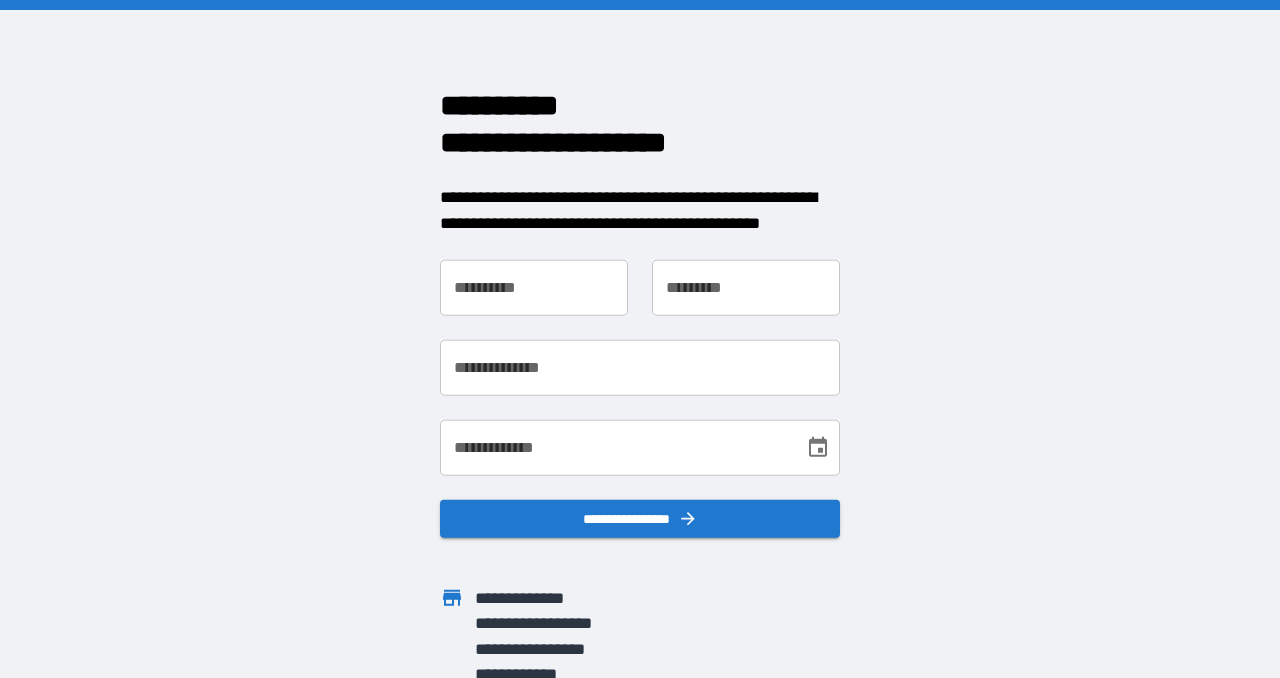 scroll, scrollTop: 0, scrollLeft: 0, axis: both 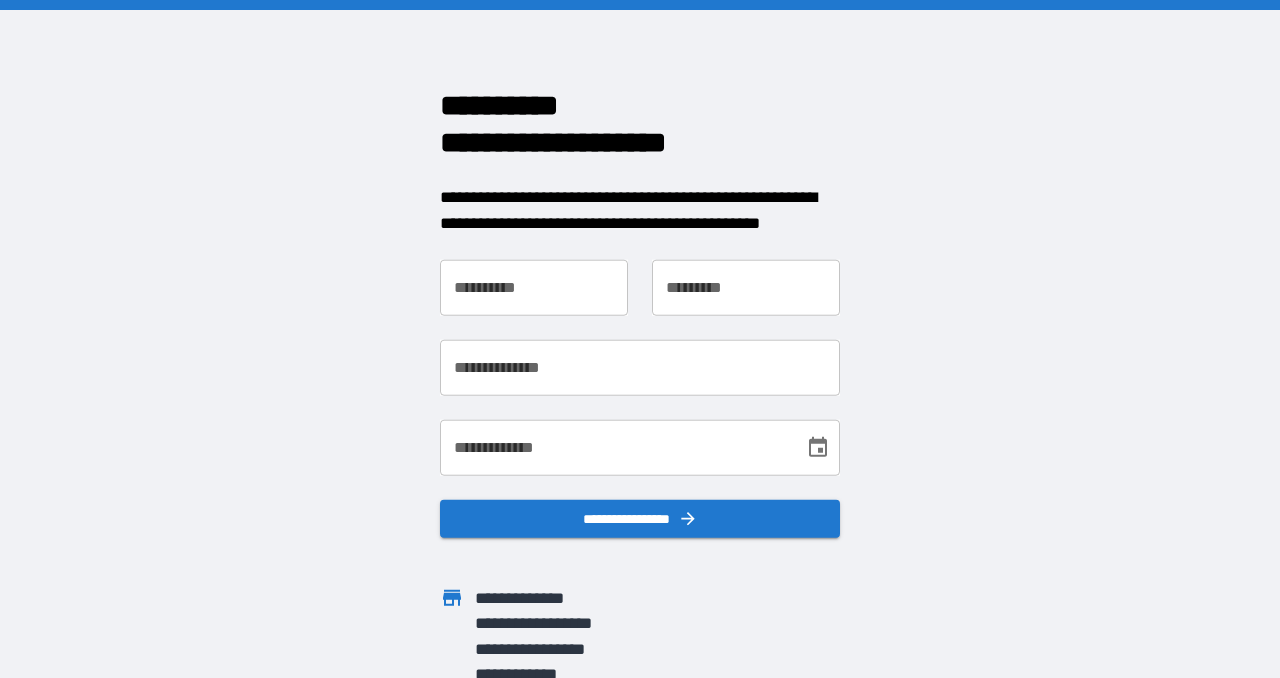 click on "**********" at bounding box center [534, 288] 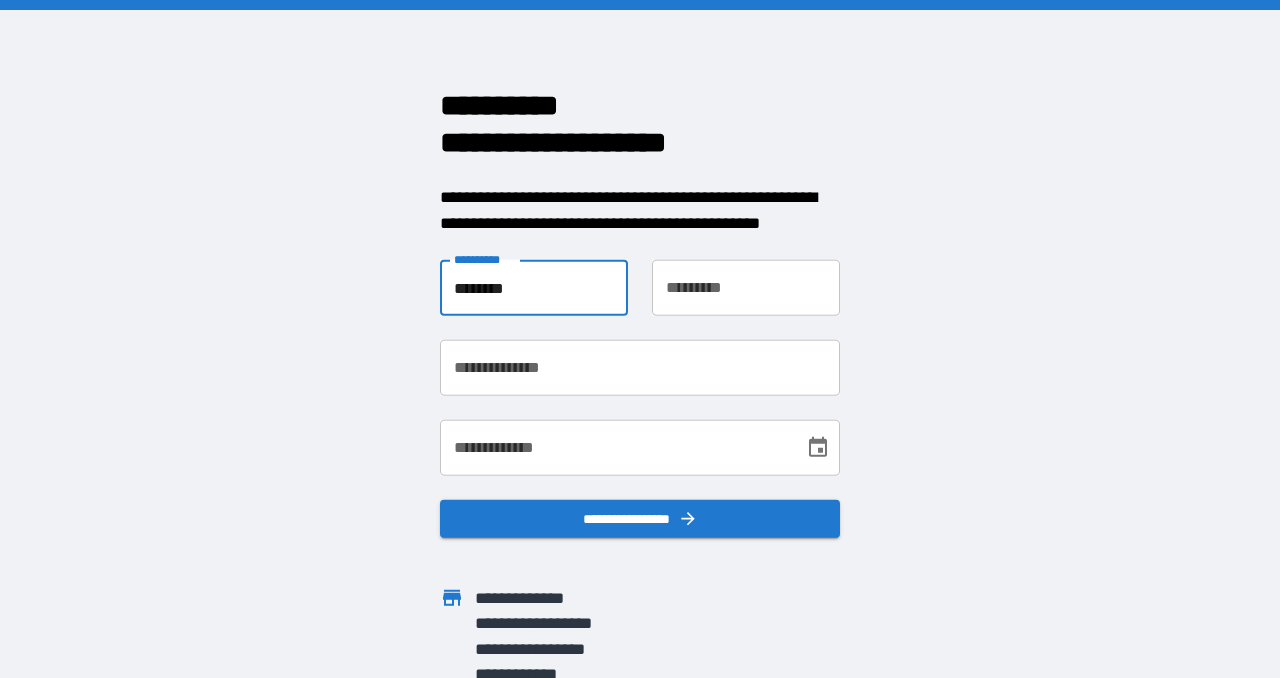 type on "********" 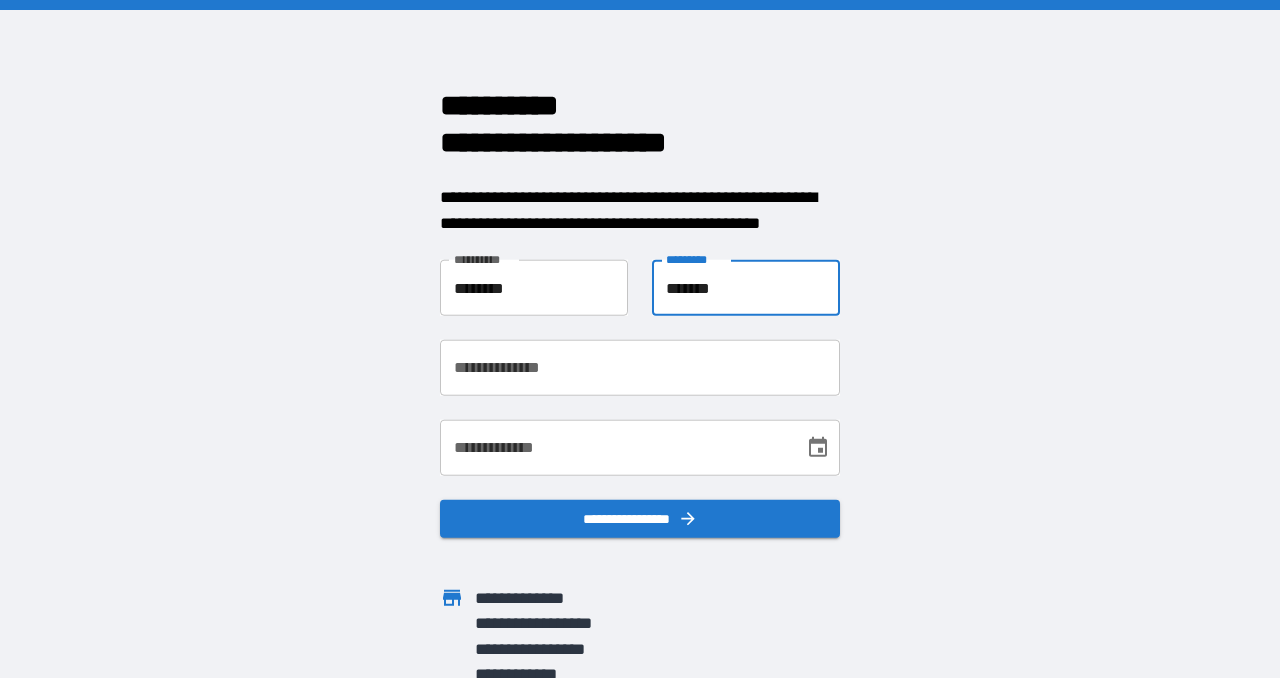 type on "*******" 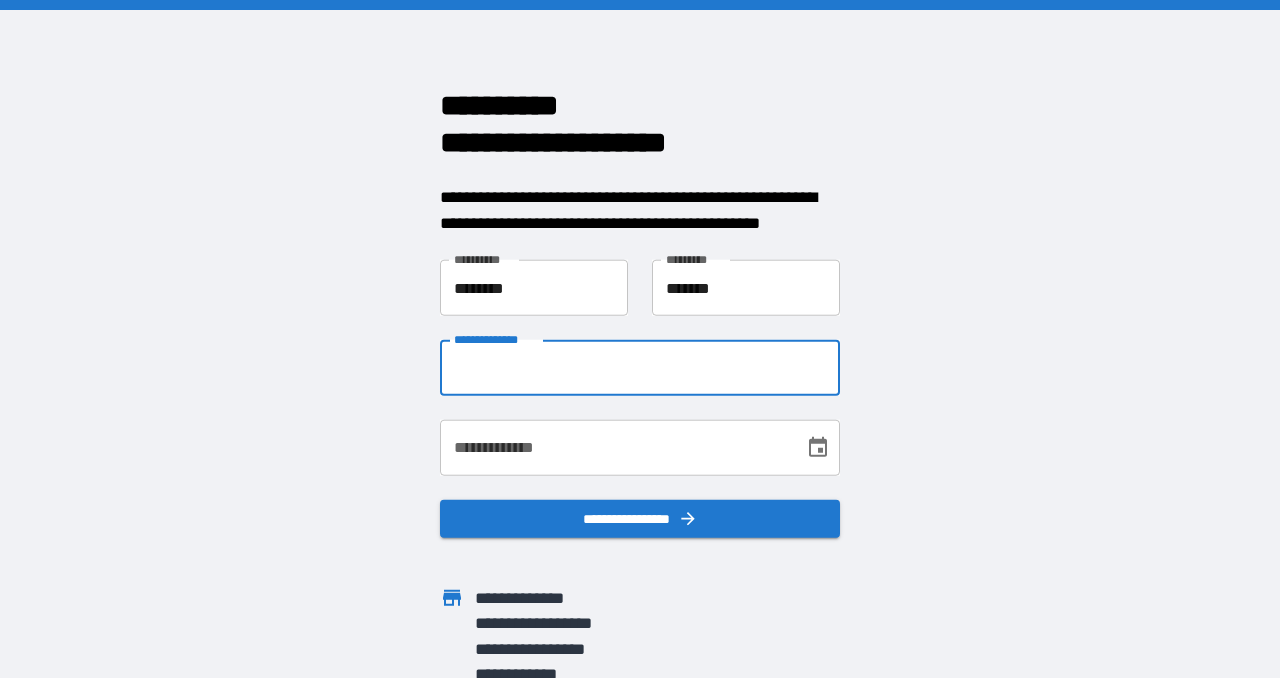 click on "**********" at bounding box center (640, 368) 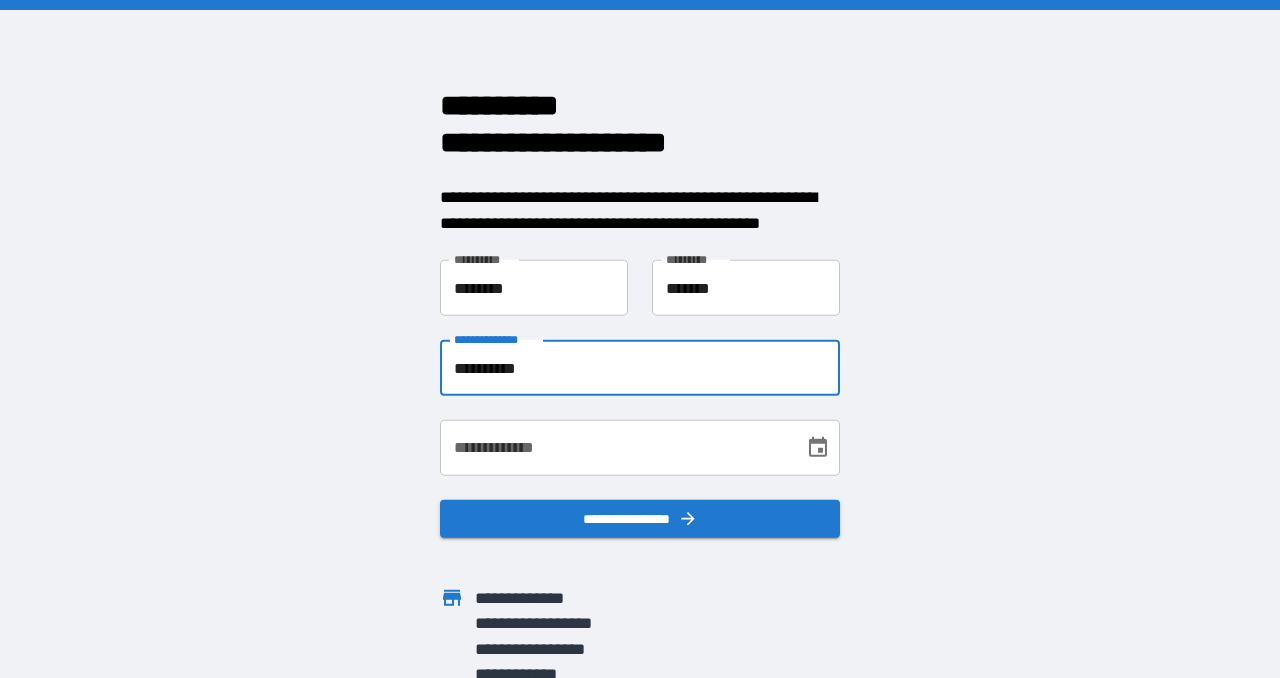 type on "**********" 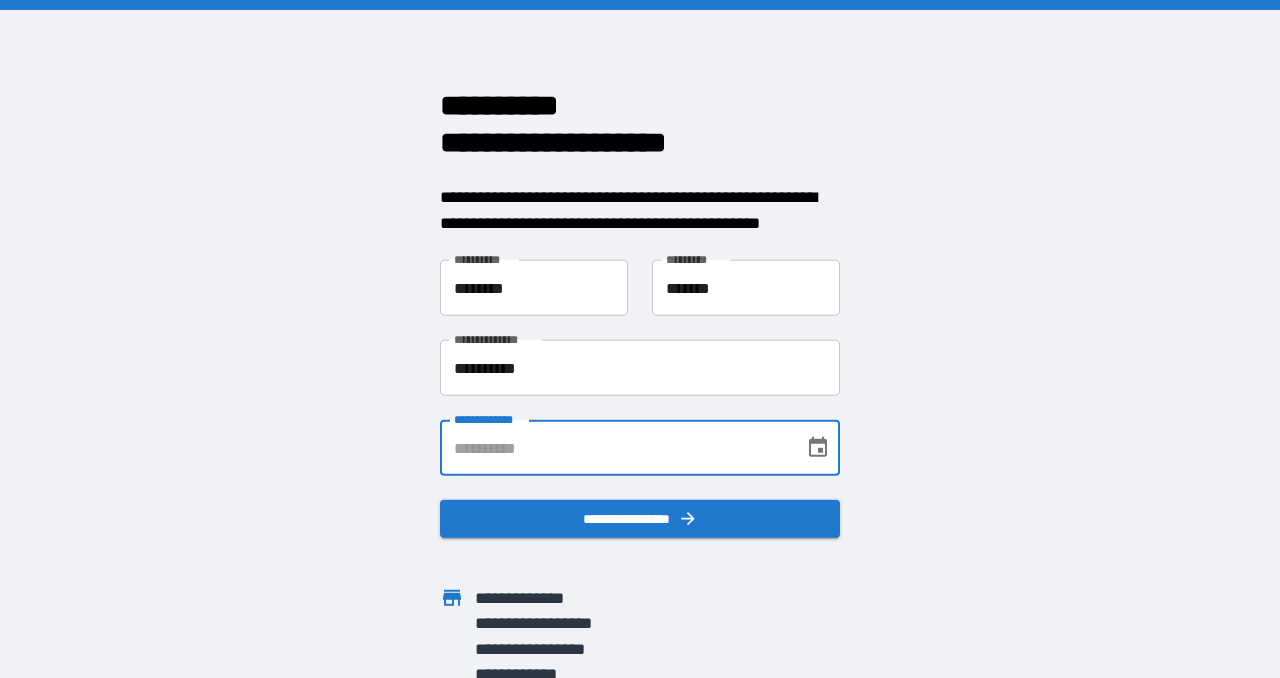 click on "**********" at bounding box center [615, 448] 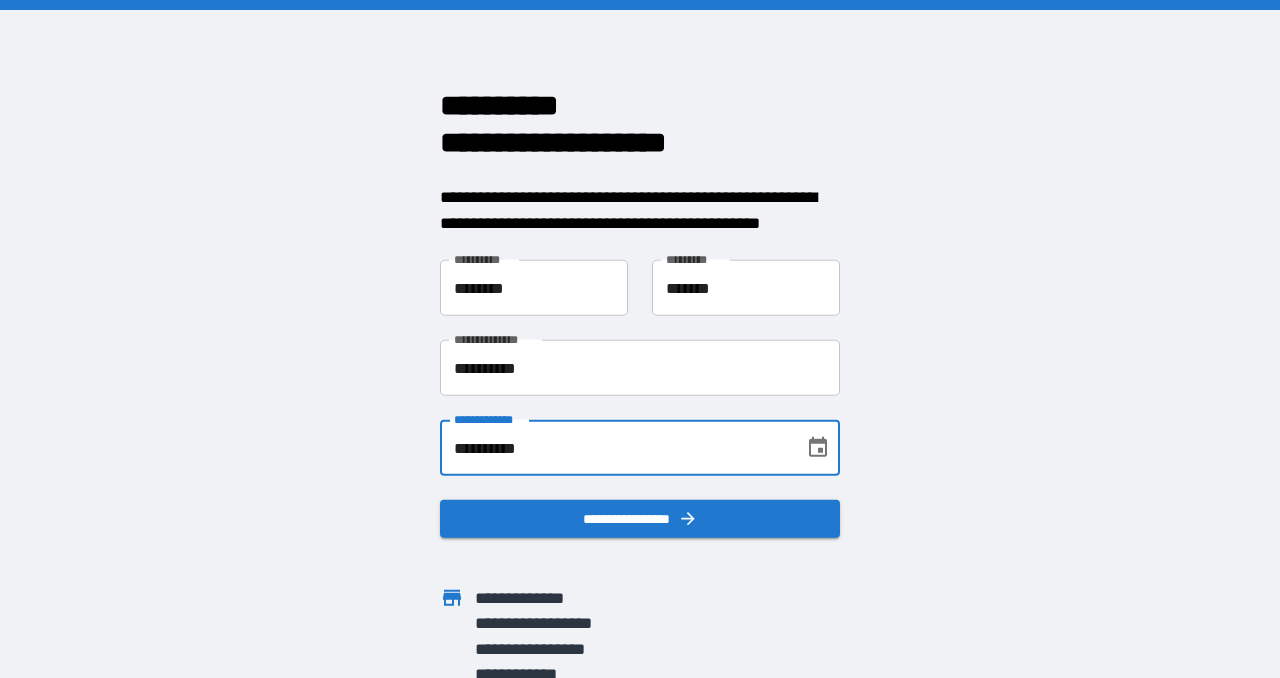 scroll, scrollTop: 9, scrollLeft: 0, axis: vertical 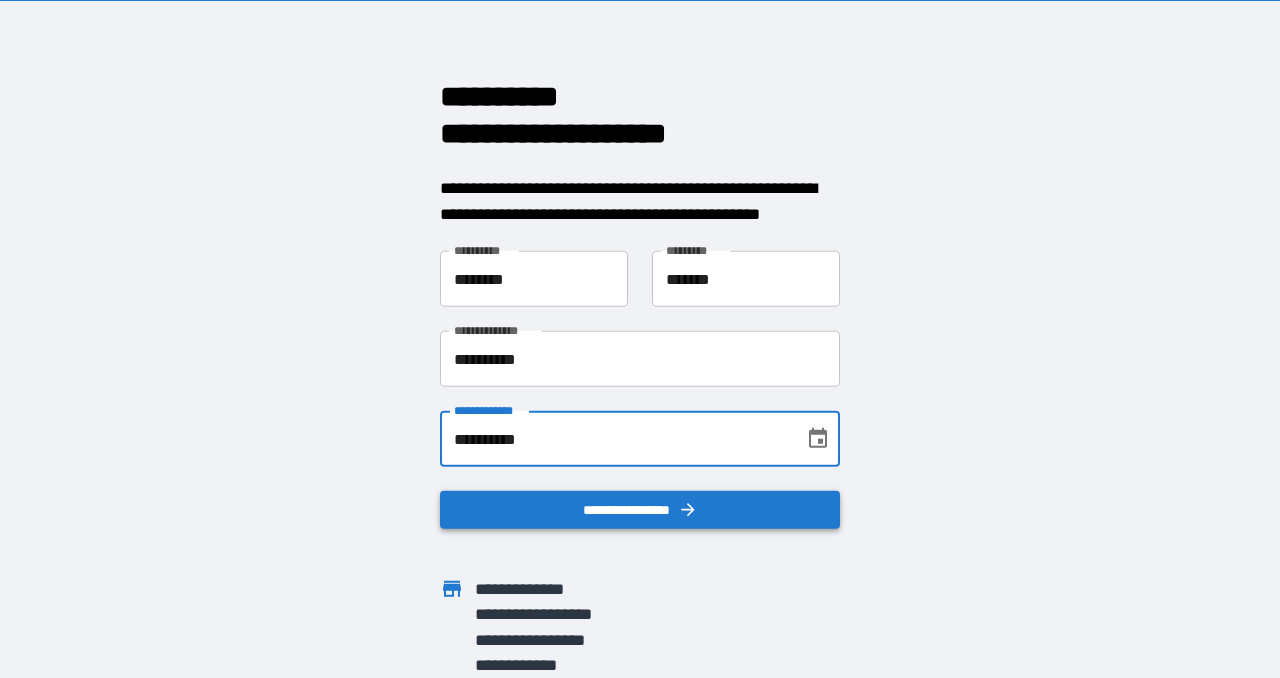 type on "**********" 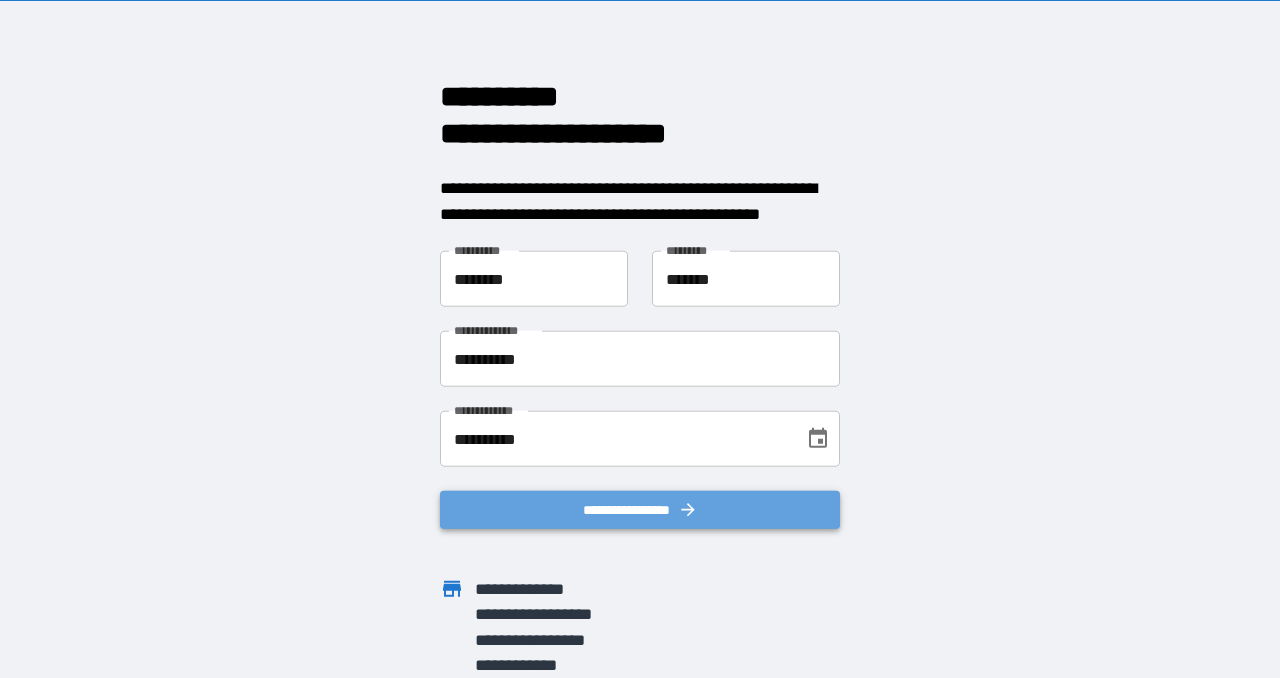 click on "**********" at bounding box center [640, 510] 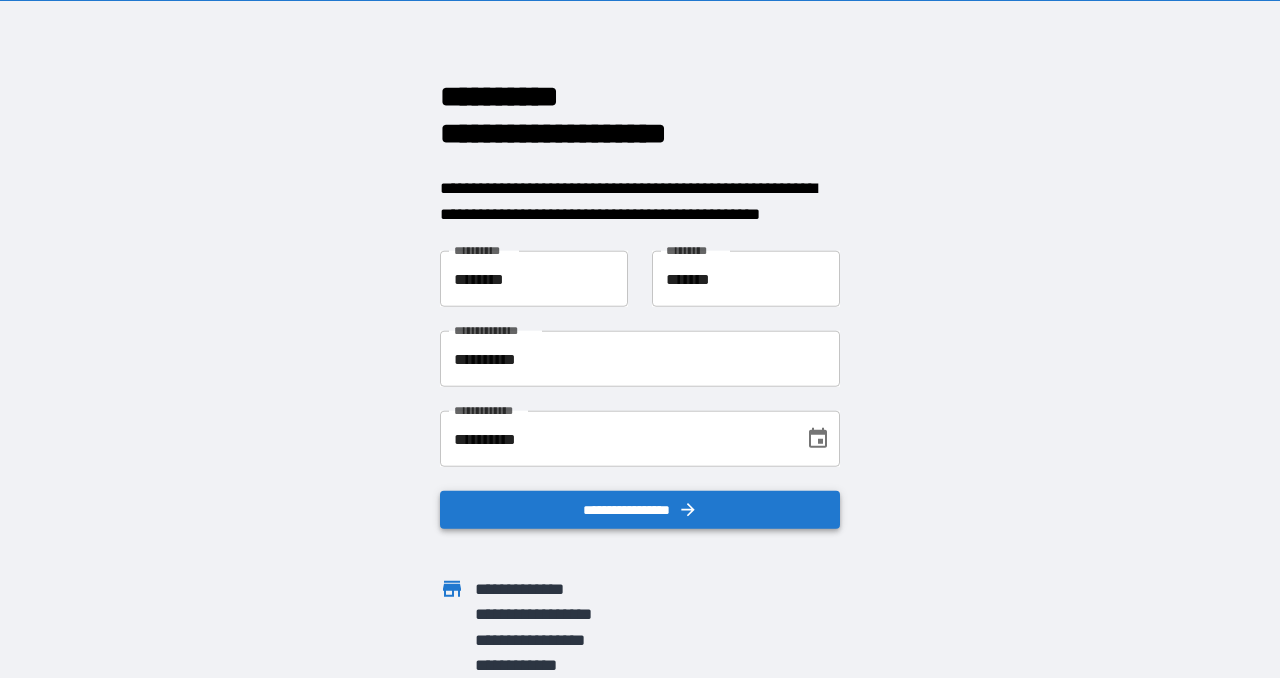 scroll, scrollTop: 0, scrollLeft: 0, axis: both 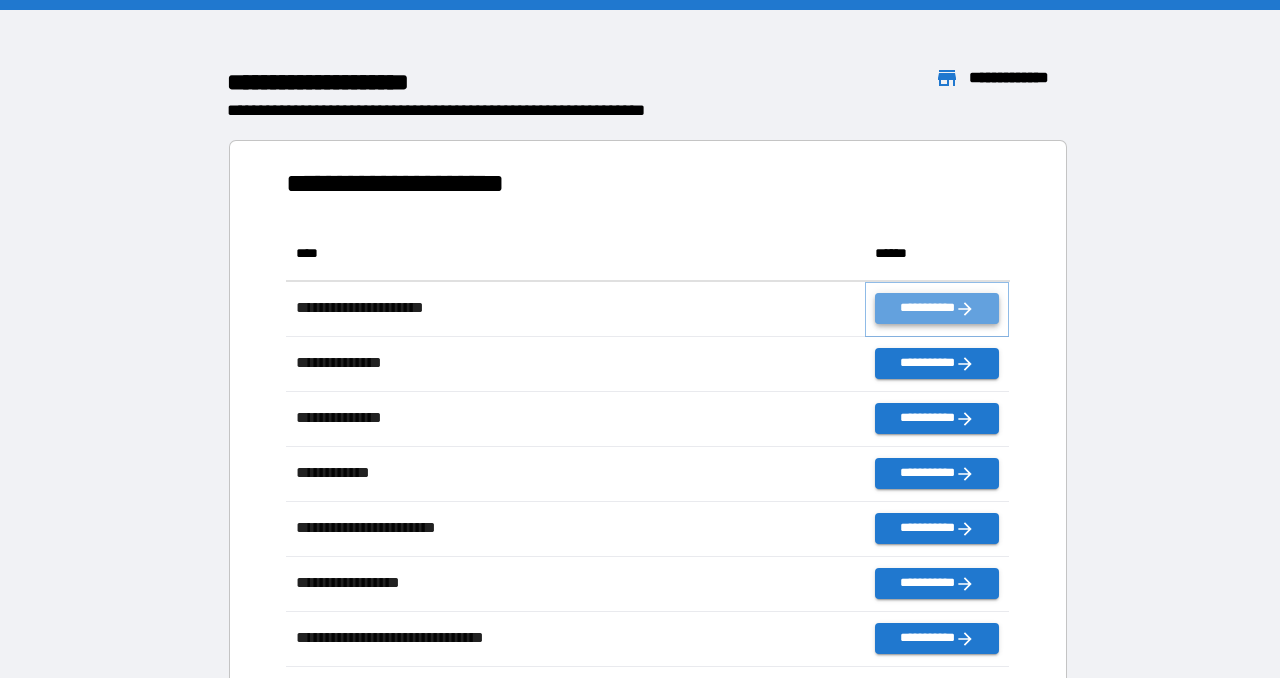 click on "**********" at bounding box center (937, 308) 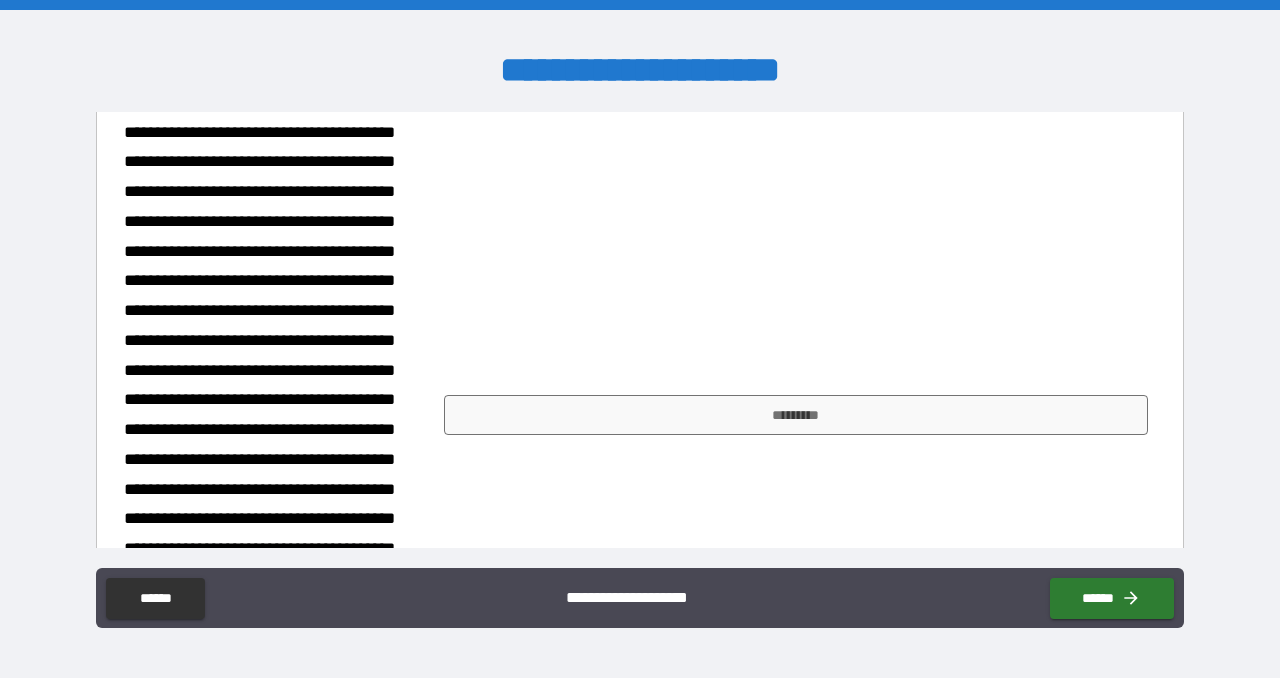 scroll, scrollTop: 384, scrollLeft: 0, axis: vertical 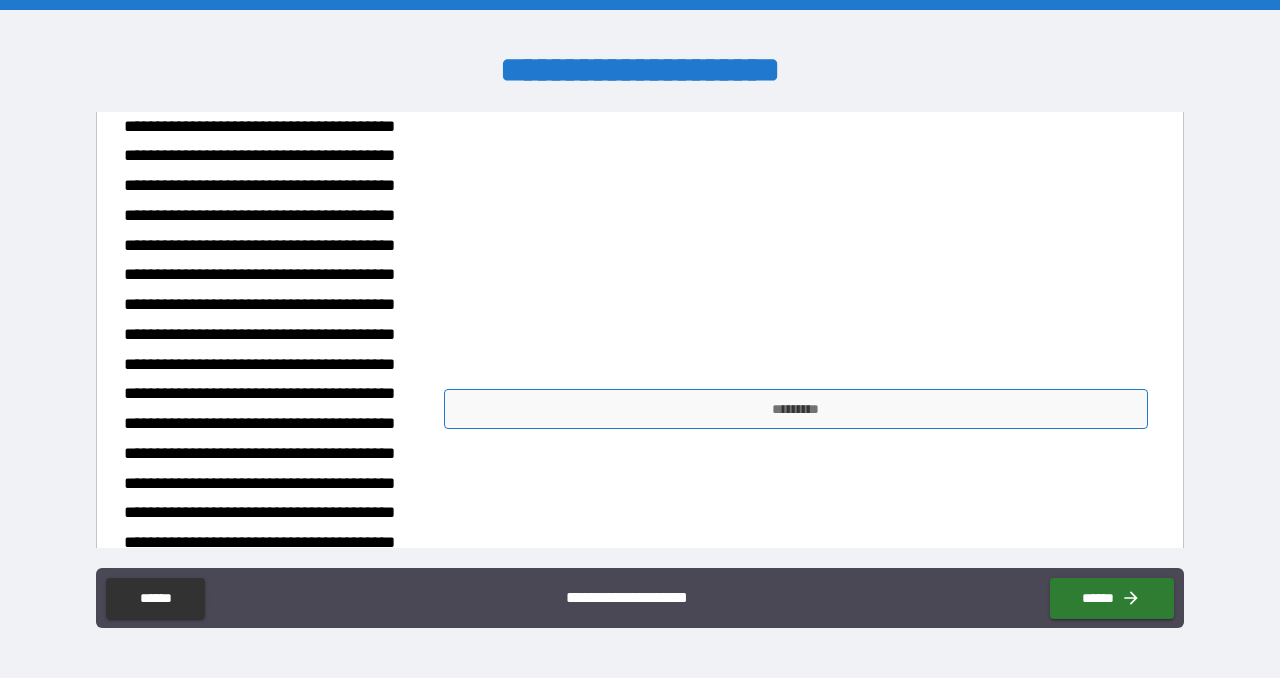 click on "*********" at bounding box center (796, 409) 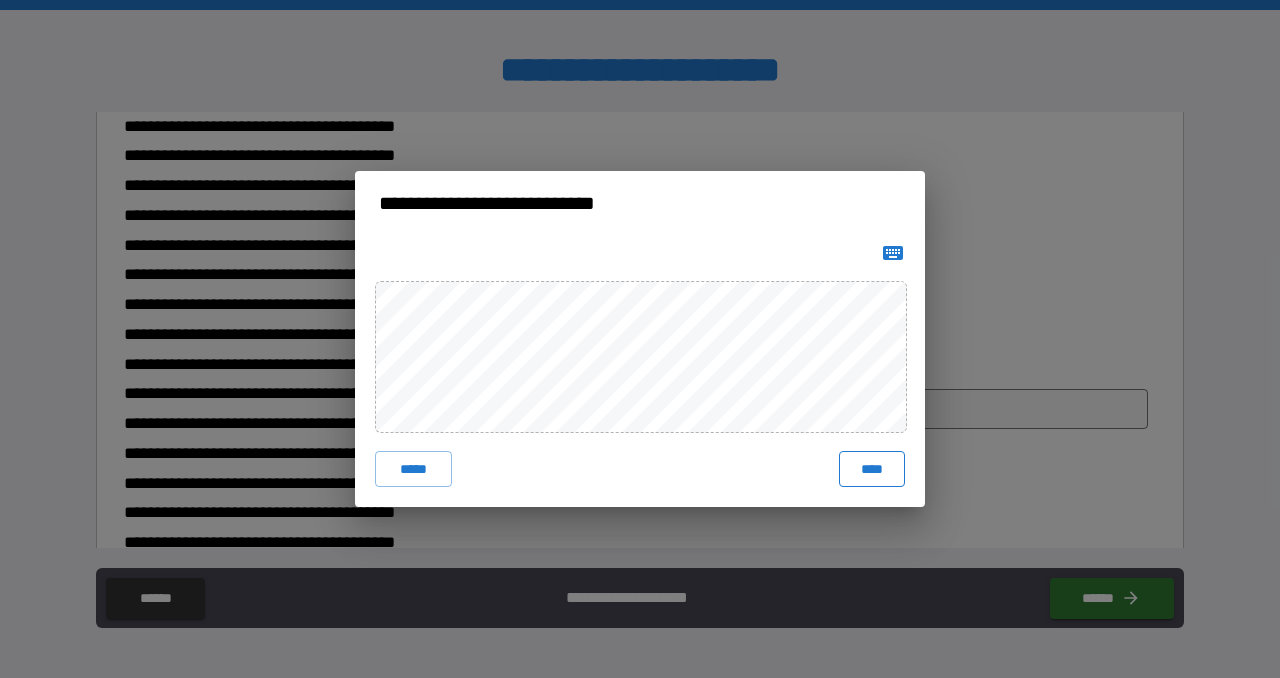 click on "****" at bounding box center [872, 469] 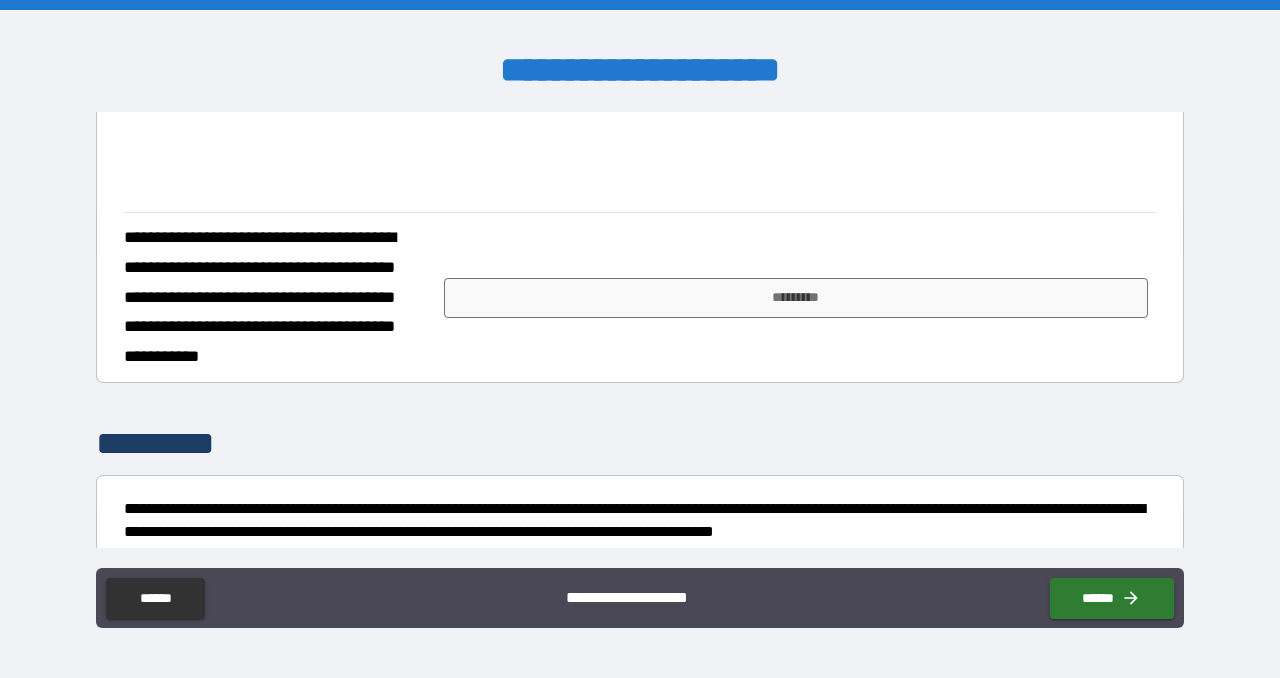 scroll, scrollTop: 1083, scrollLeft: 0, axis: vertical 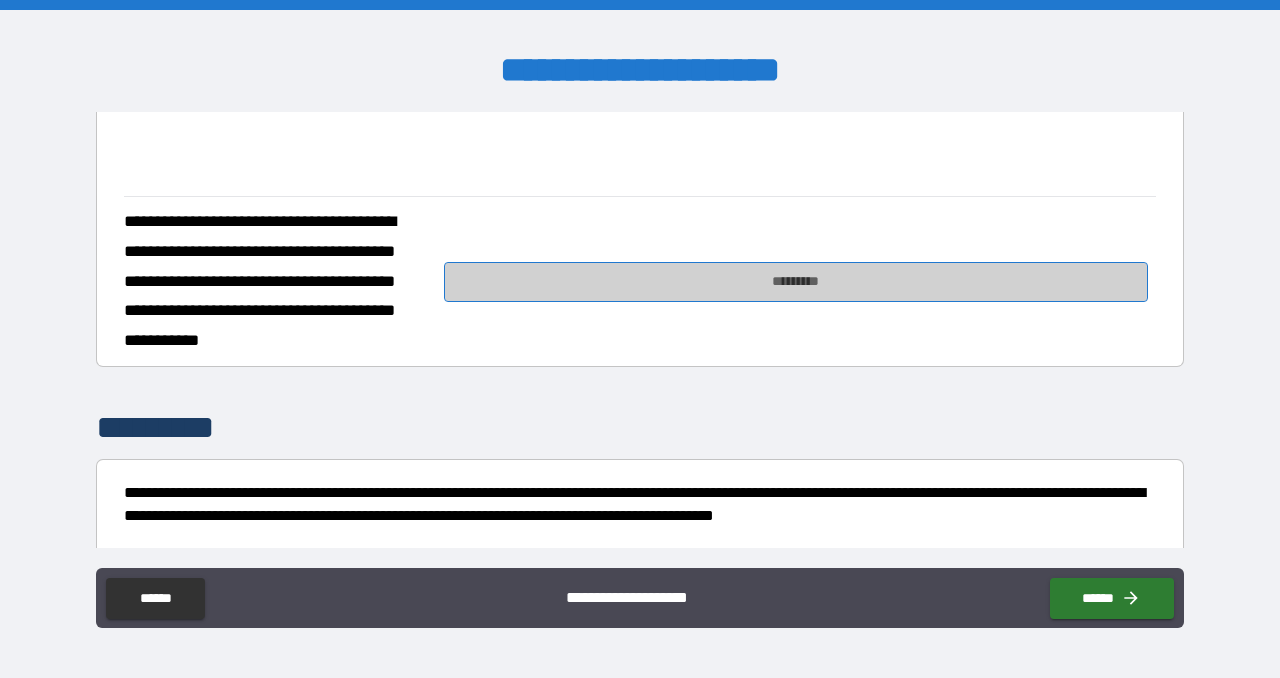 click on "*********" at bounding box center [796, 282] 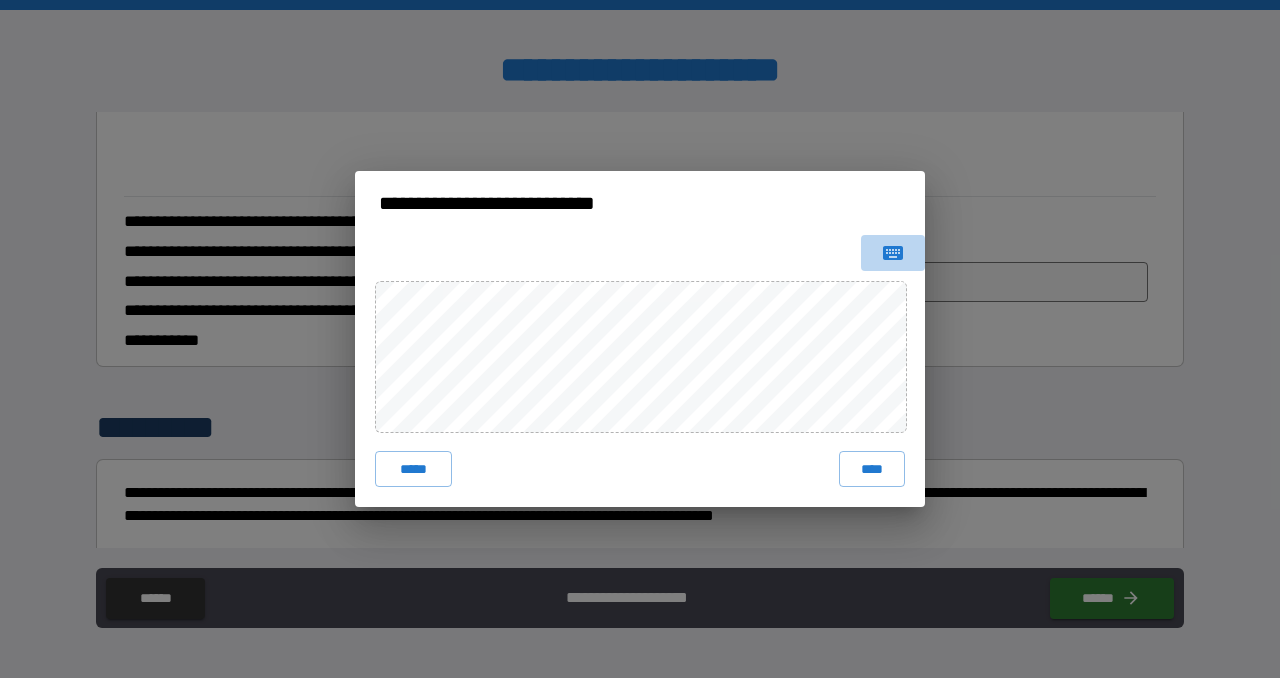 click 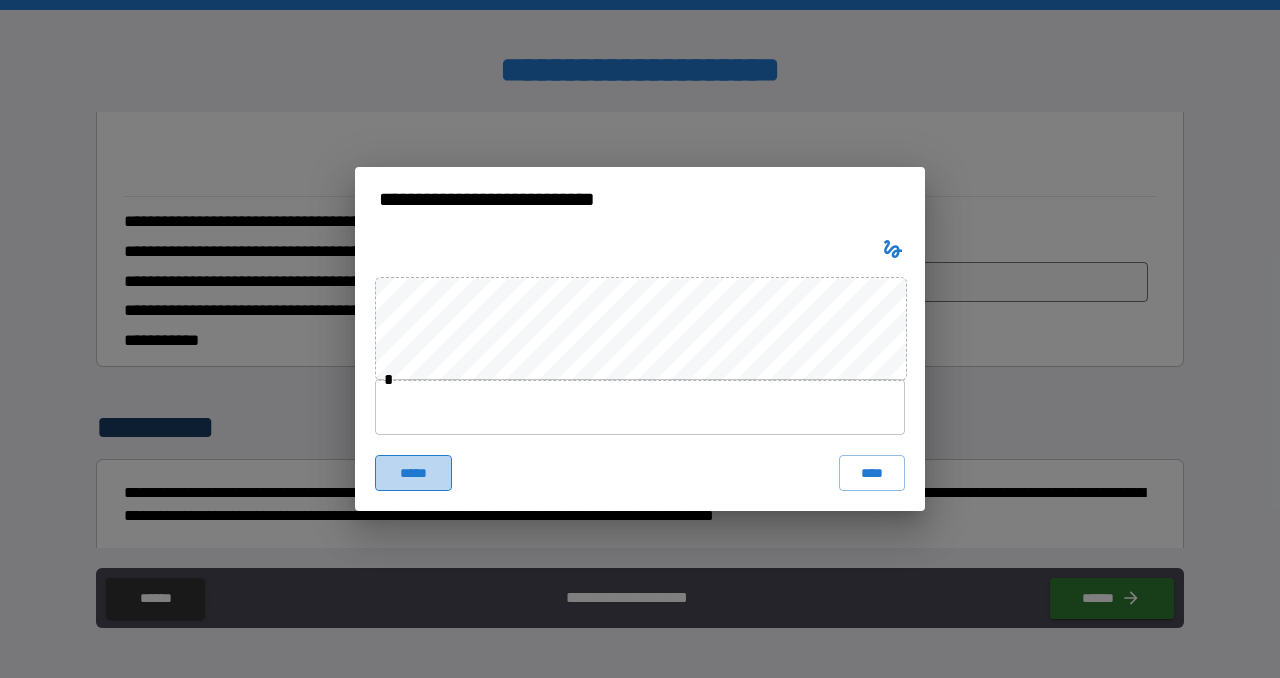 click on "*****" at bounding box center (413, 473) 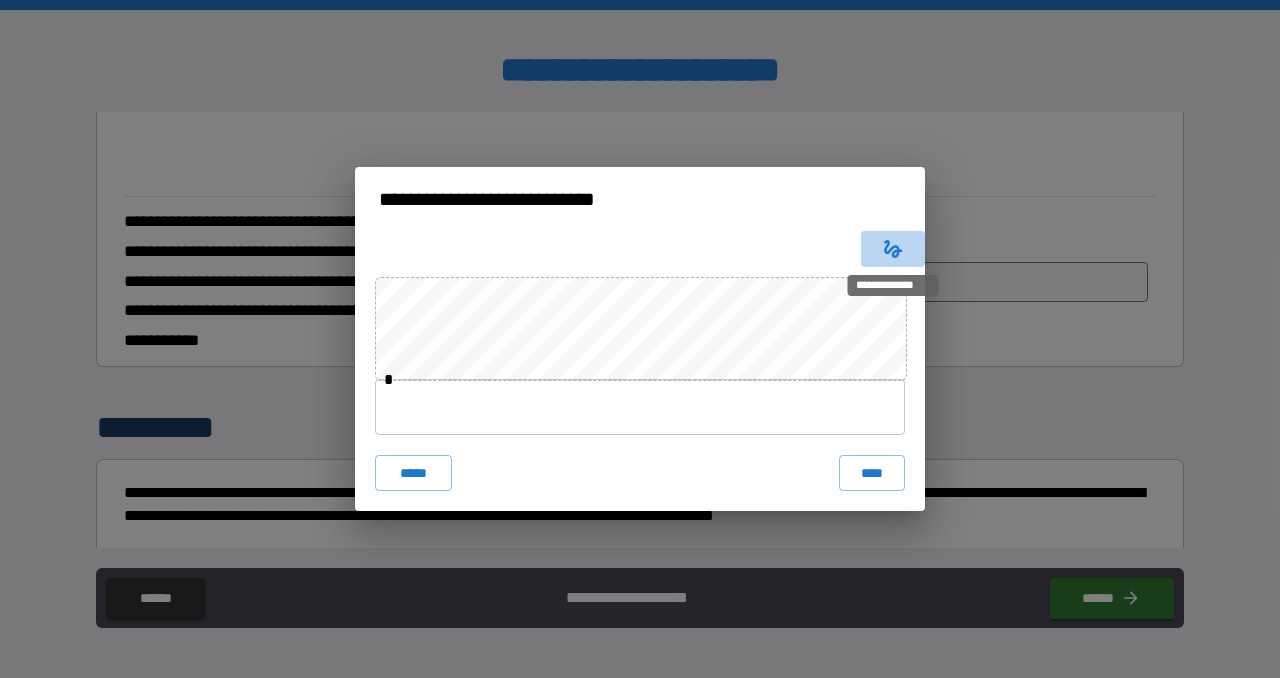click 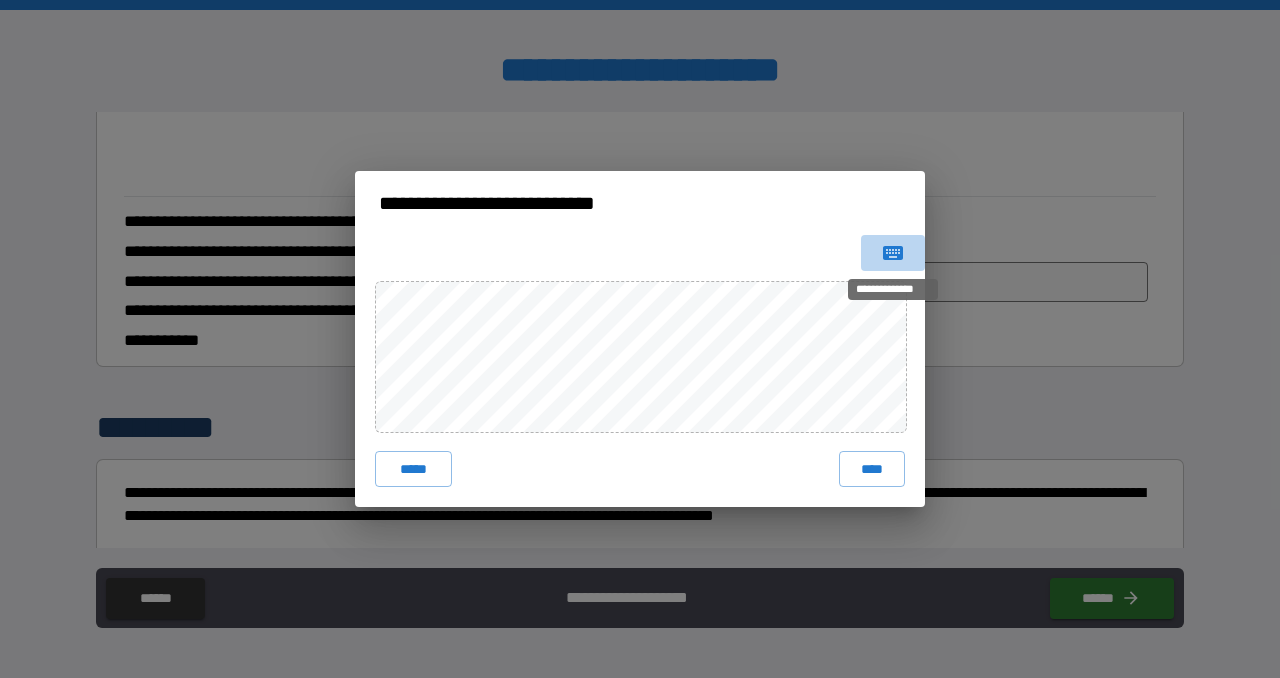click 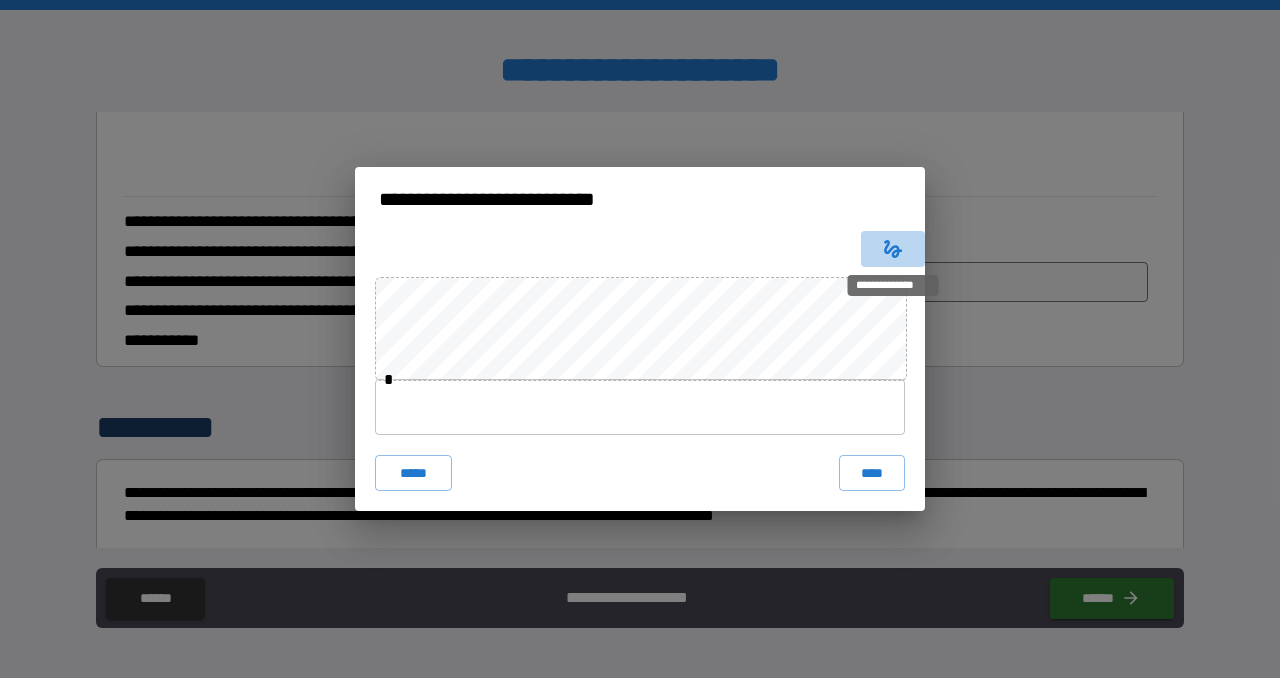 click 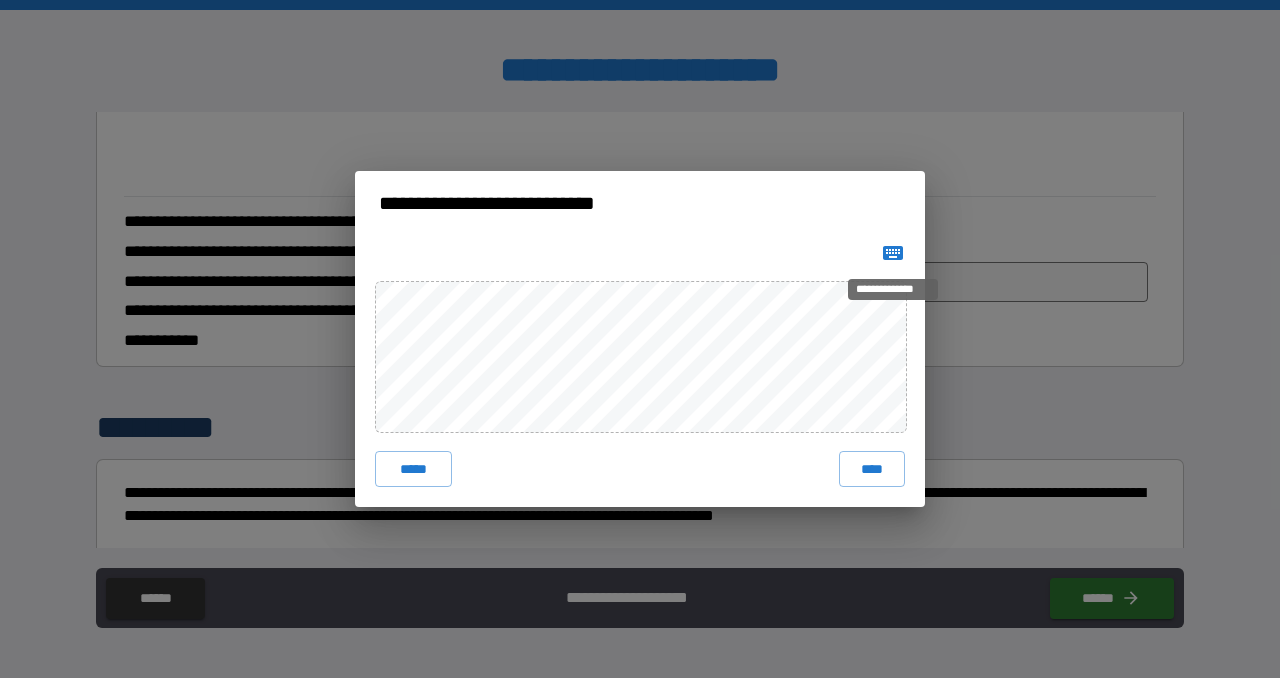 click on "**********" at bounding box center (893, 289) 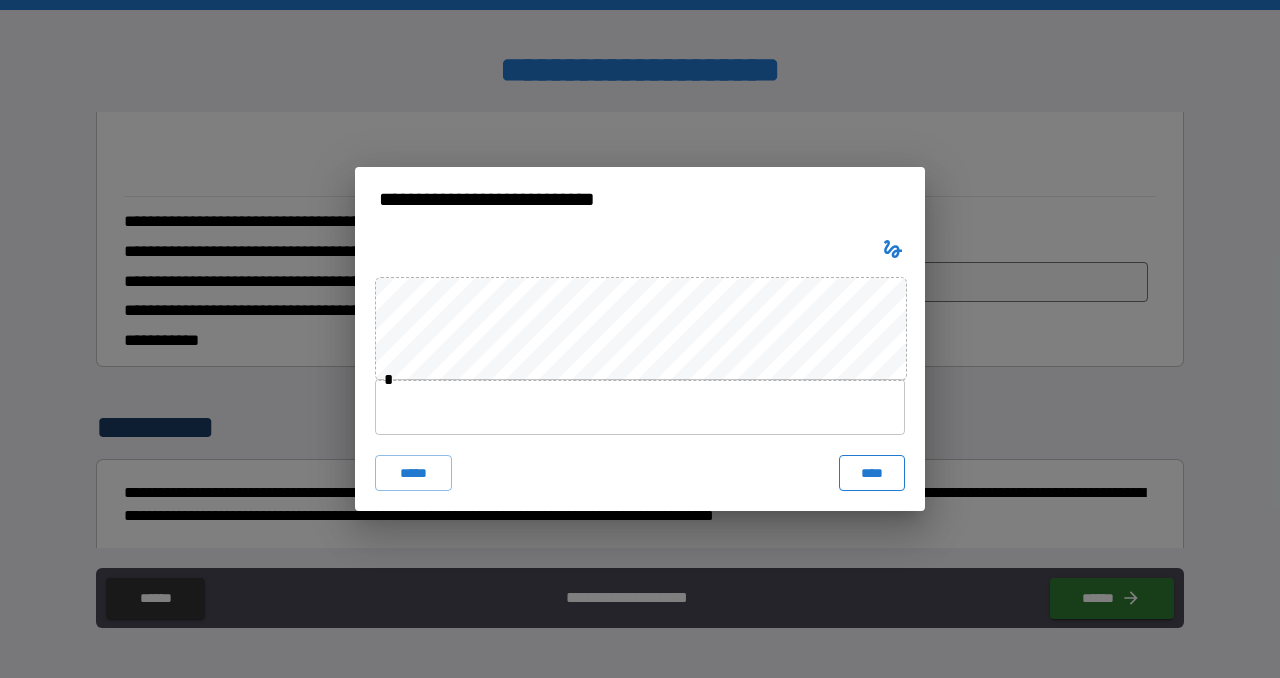 click on "****" at bounding box center [872, 473] 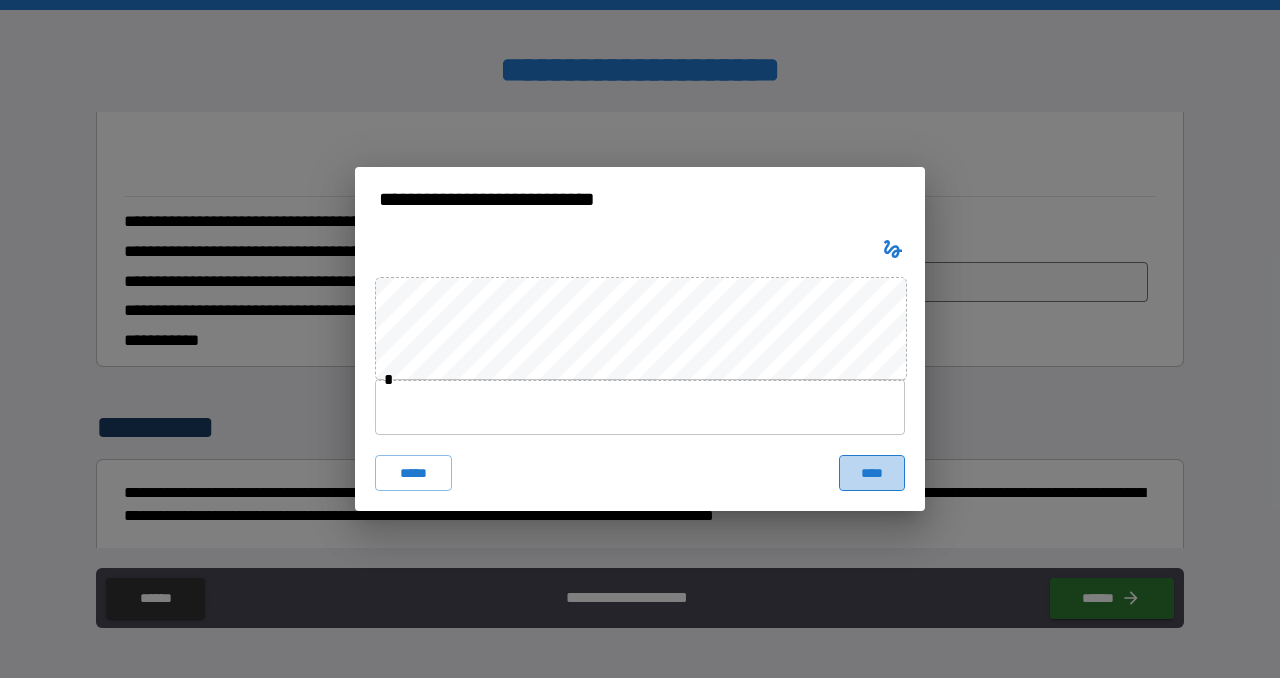 click on "****" at bounding box center [872, 473] 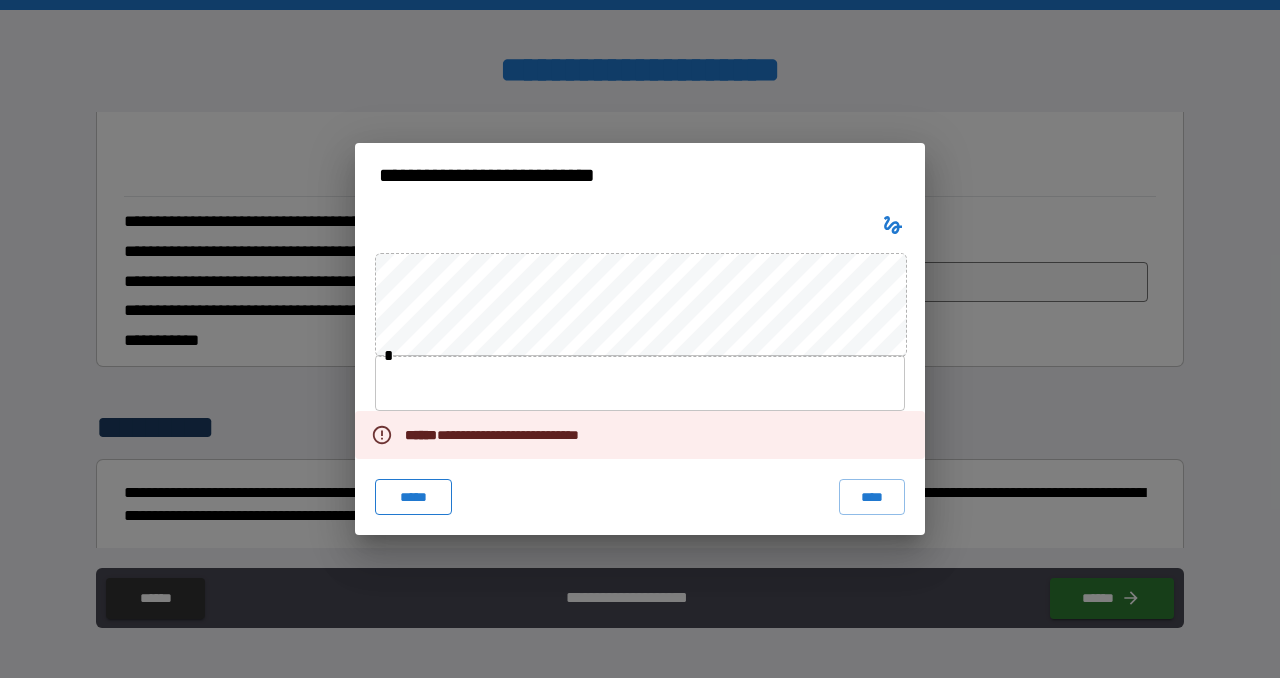 click on "*****" at bounding box center [413, 497] 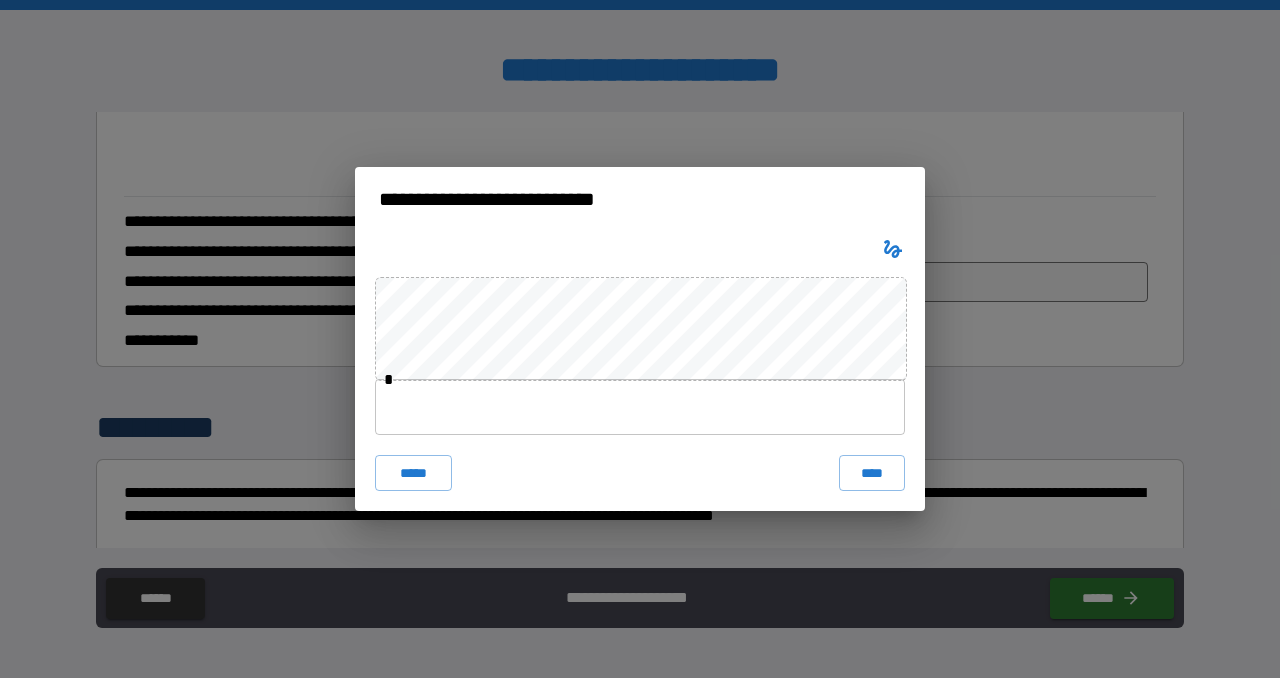 click at bounding box center (640, 407) 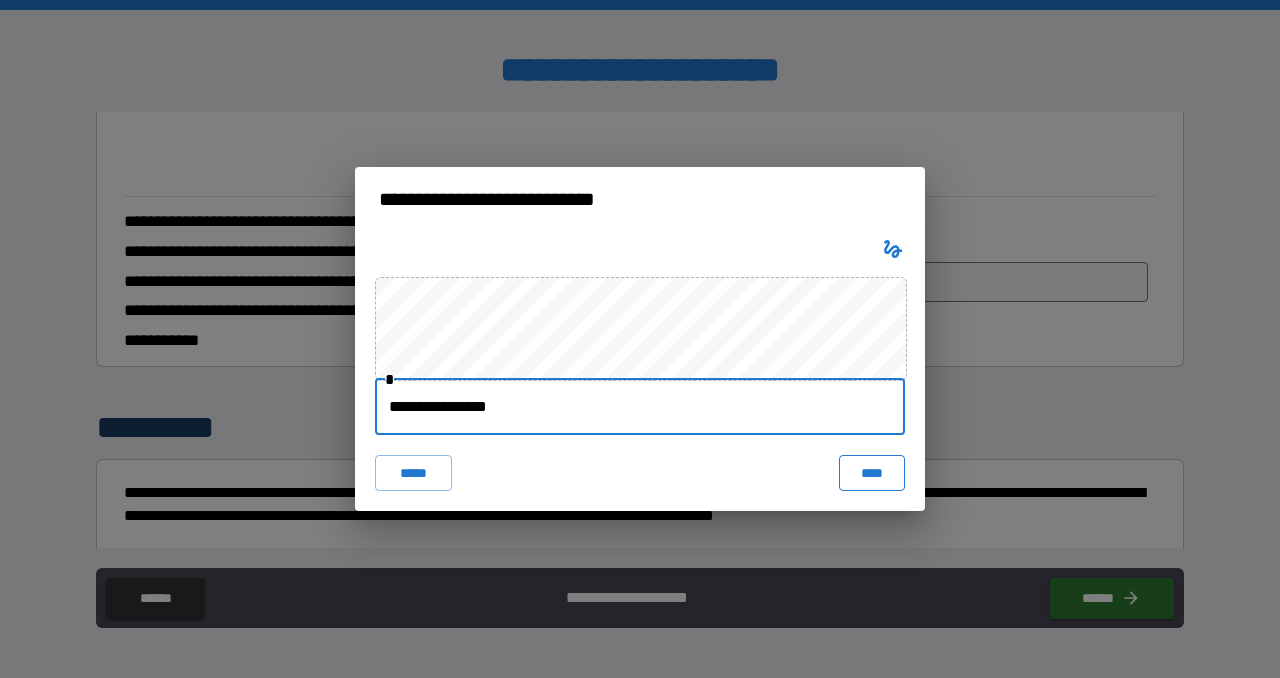 type on "**********" 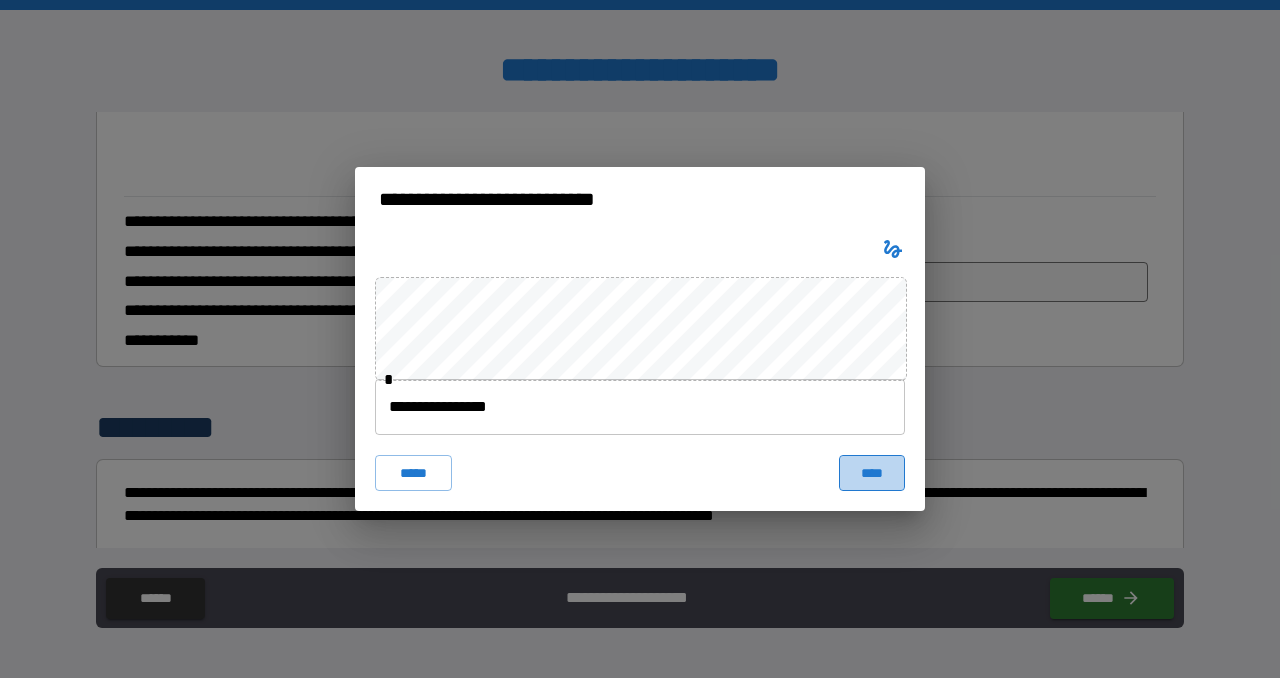 click on "****" at bounding box center (872, 473) 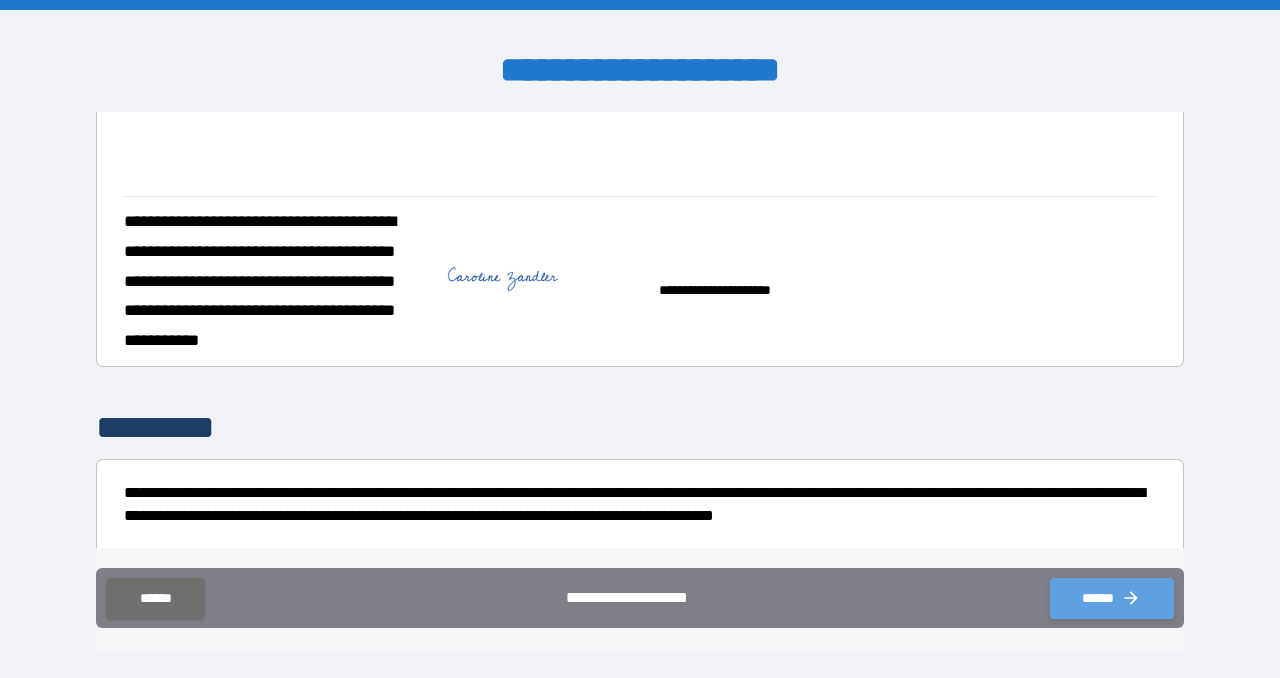 click on "******" at bounding box center [1112, 598] 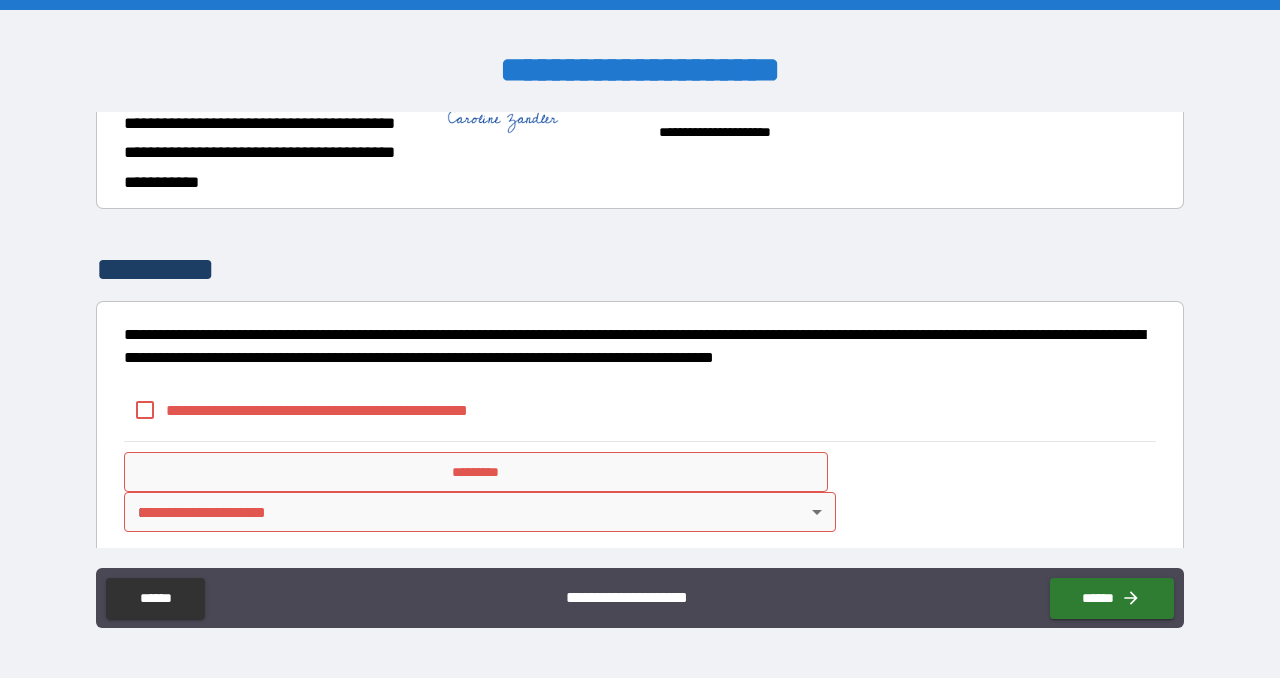 scroll, scrollTop: 1242, scrollLeft: 0, axis: vertical 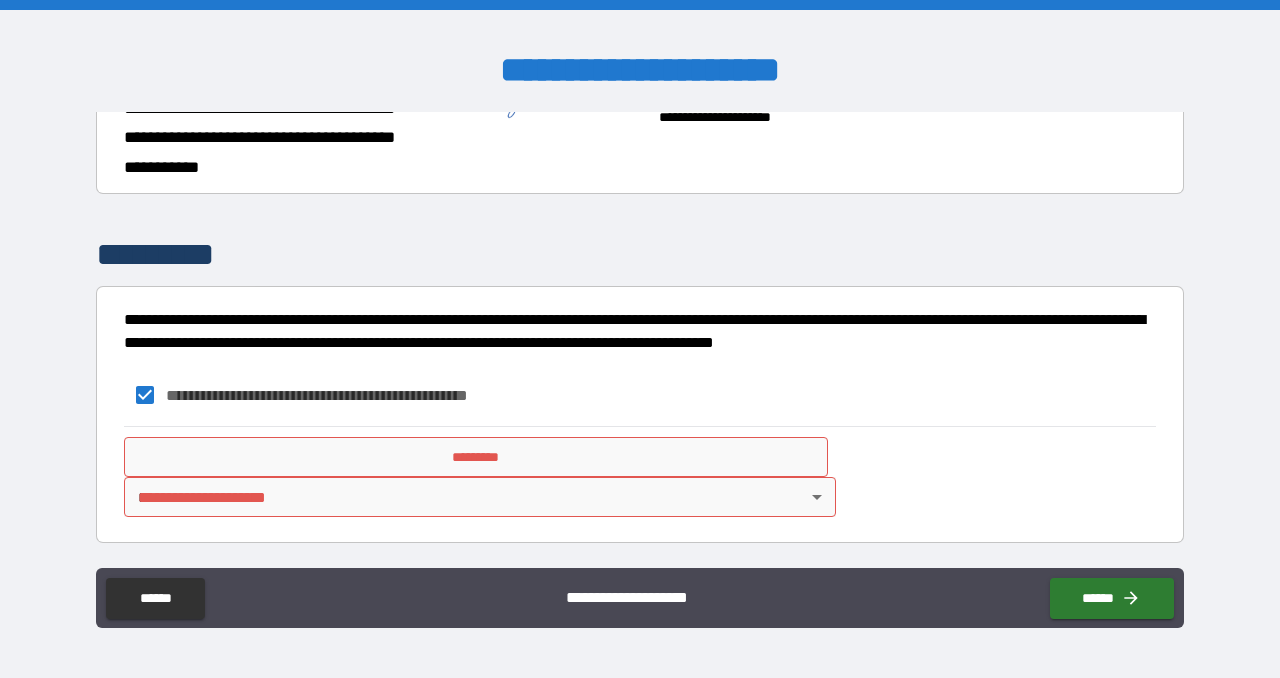 click on "**********" at bounding box center (640, 339) 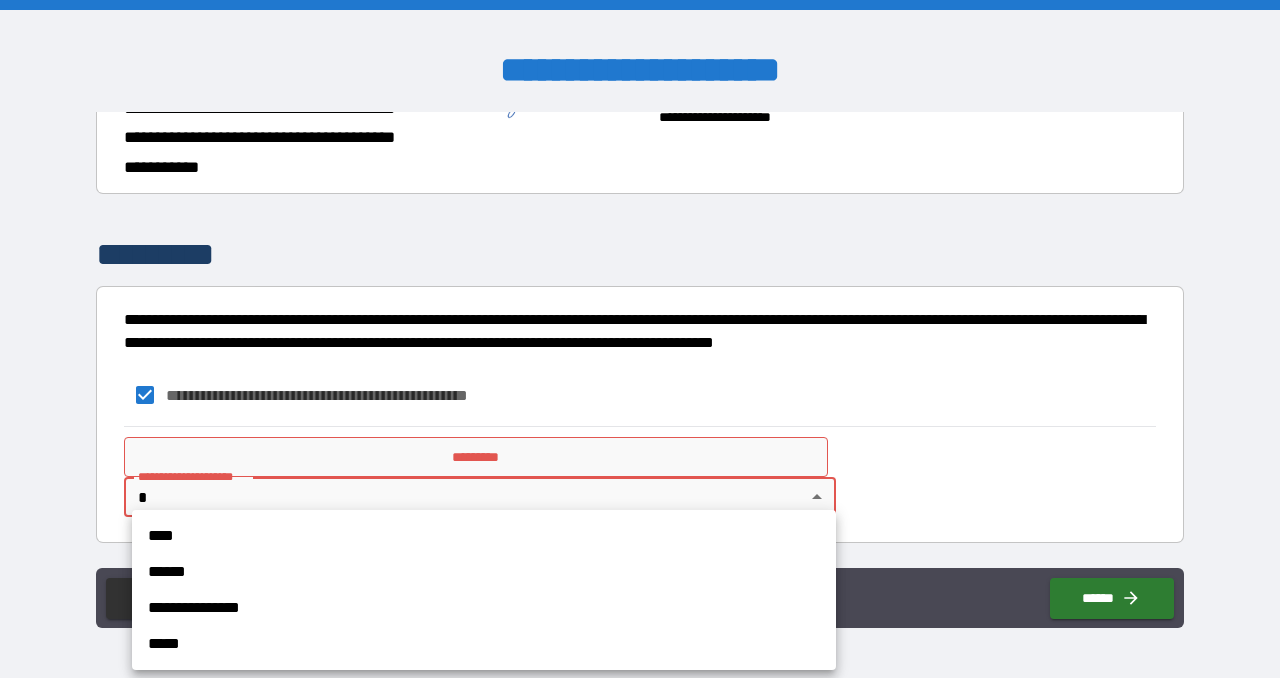 click at bounding box center [640, 339] 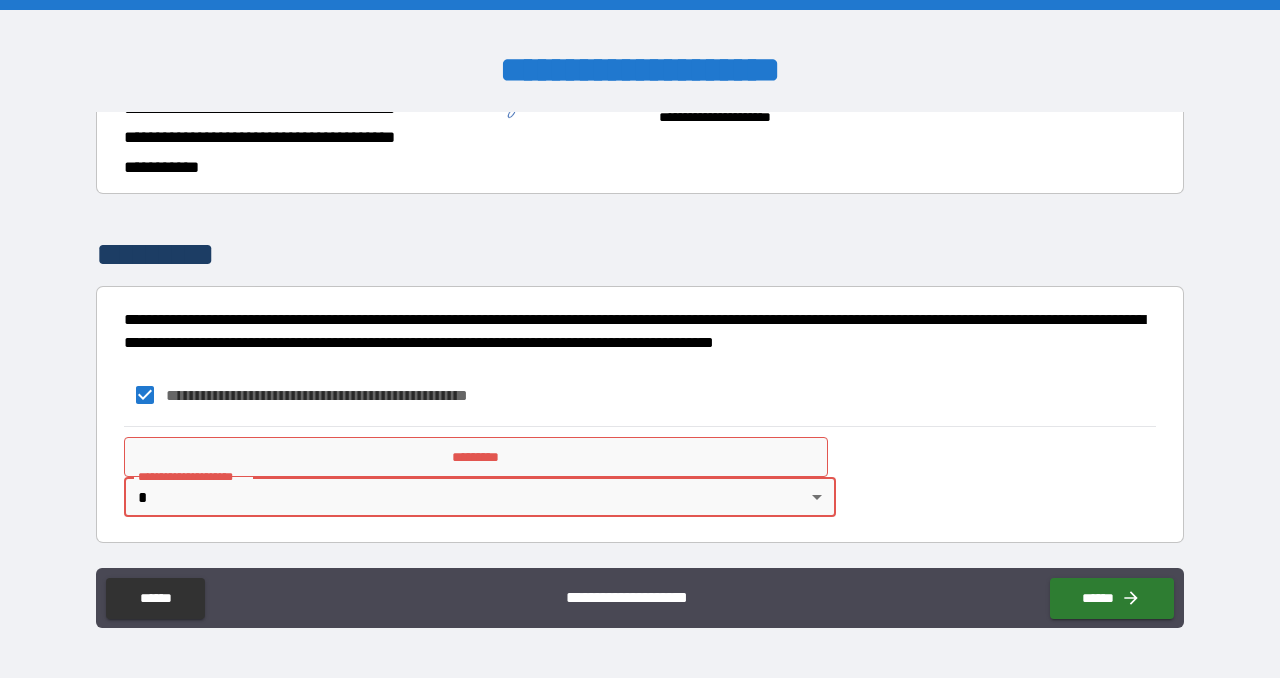 click on "**********" at bounding box center [640, 339] 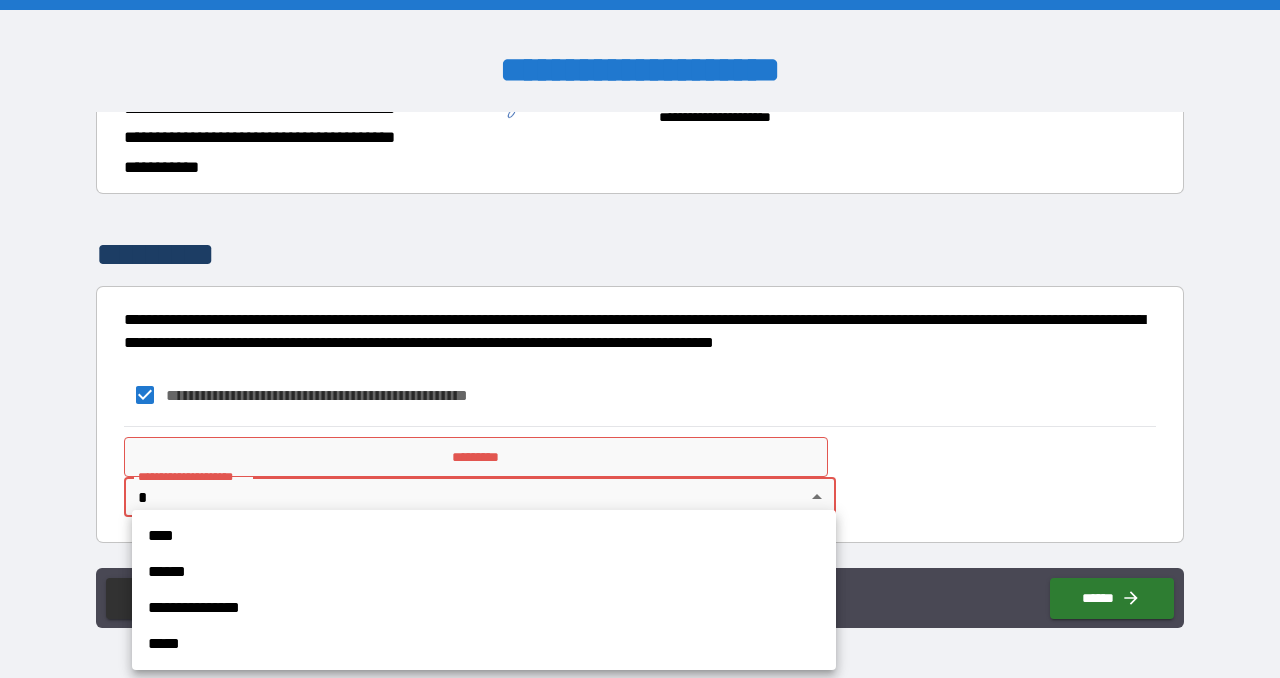 click on "****" at bounding box center (484, 536) 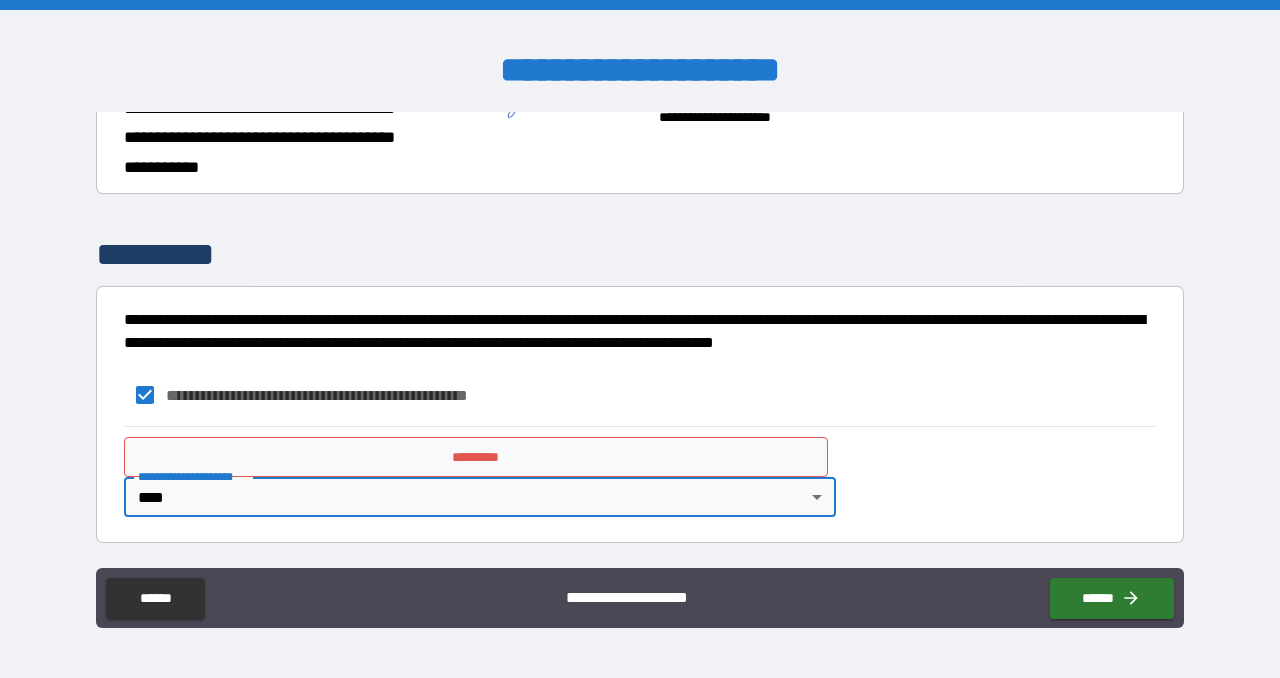 click on "*********" at bounding box center [476, 457] 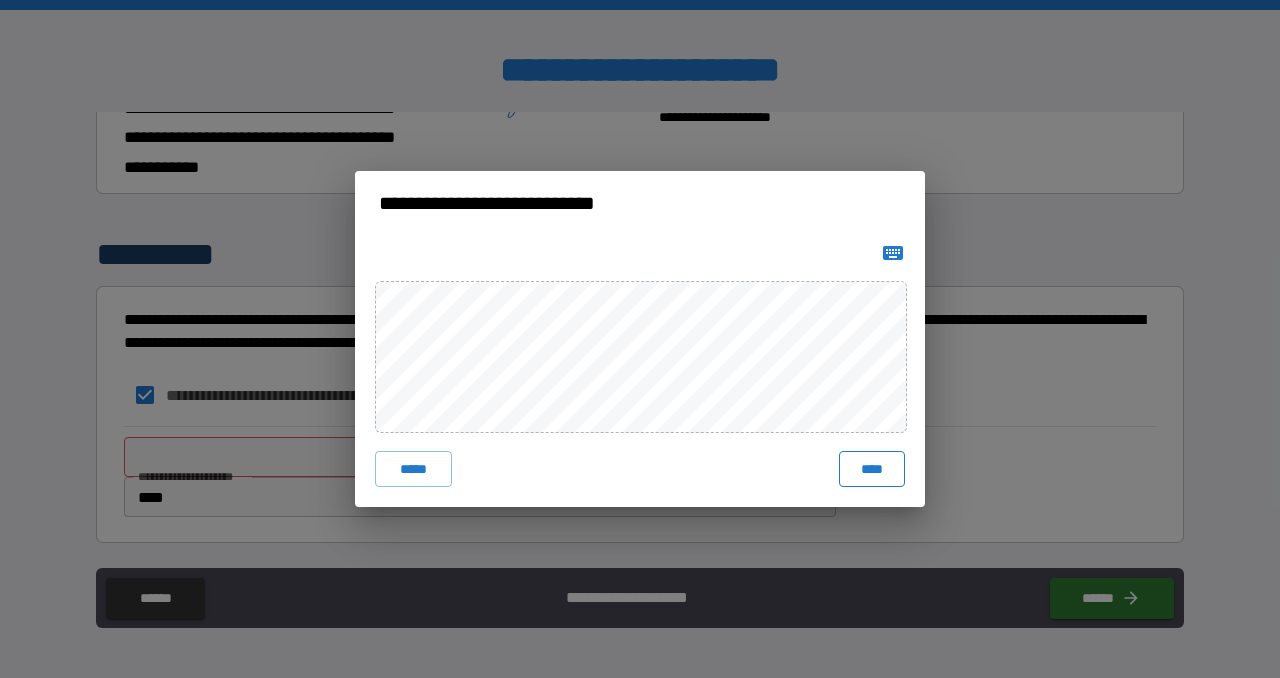 click on "****" at bounding box center [872, 469] 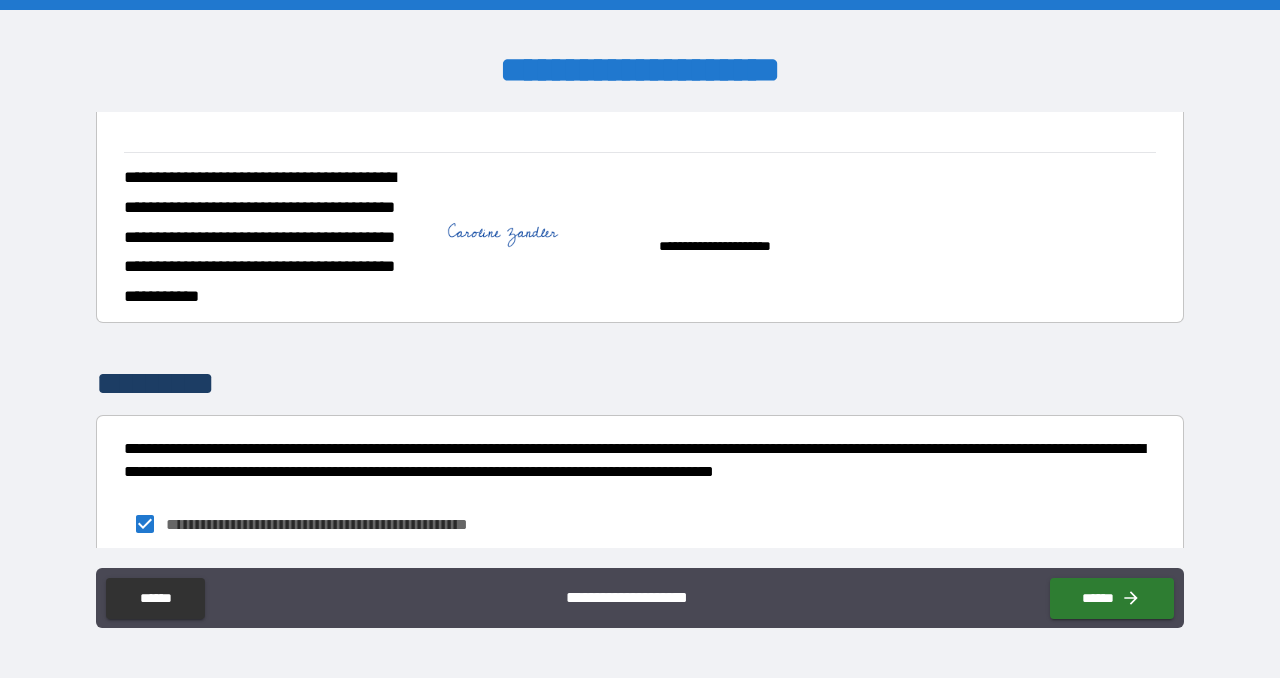 scroll, scrollTop: 1036, scrollLeft: 0, axis: vertical 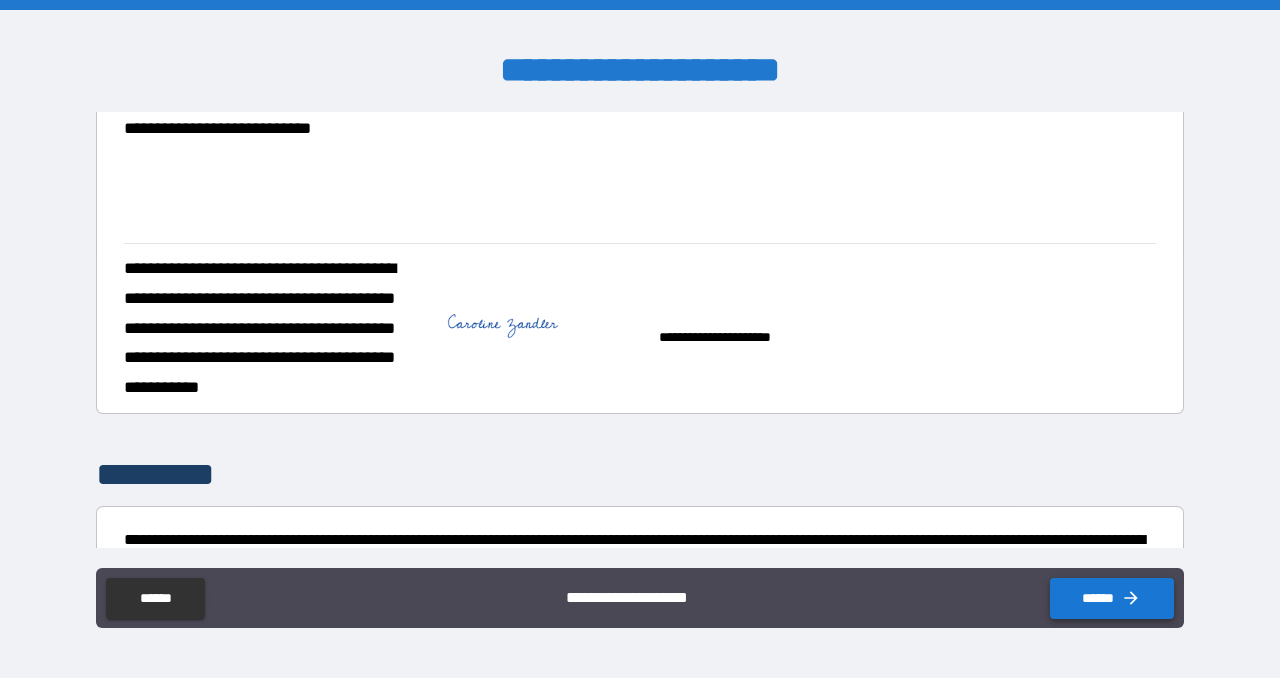 click on "******" at bounding box center [1112, 598] 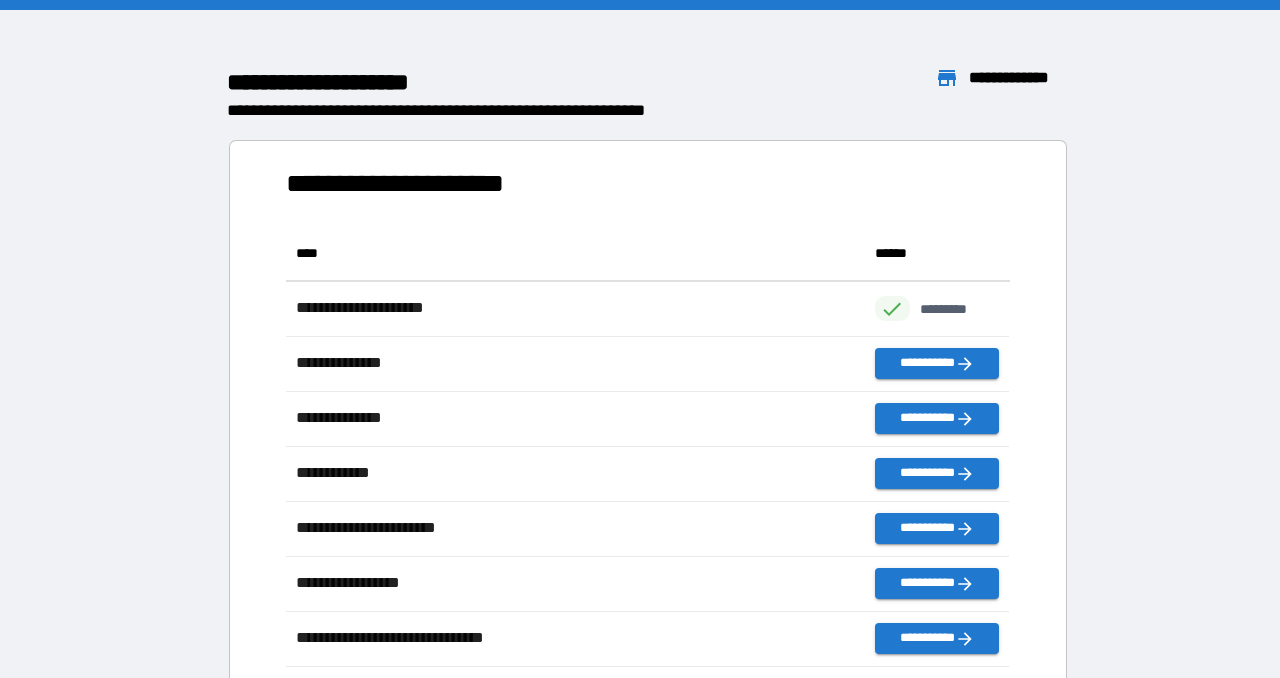 scroll, scrollTop: 1, scrollLeft: 0, axis: vertical 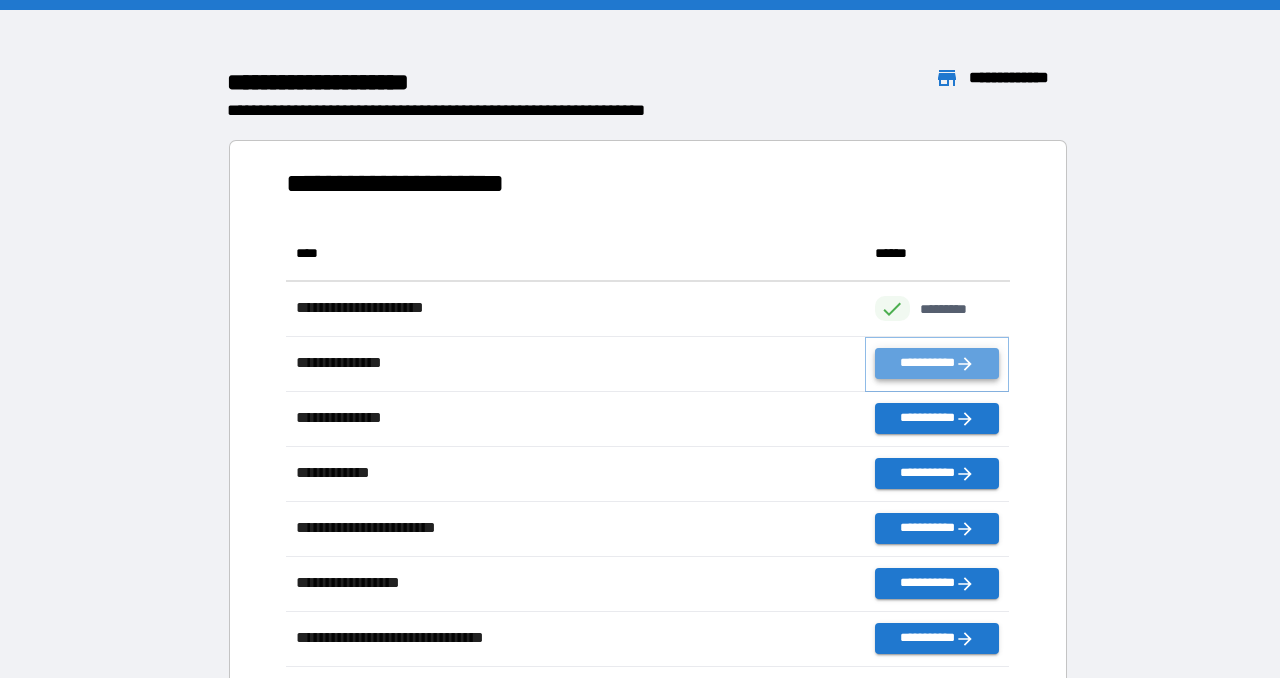 click on "**********" at bounding box center [937, 363] 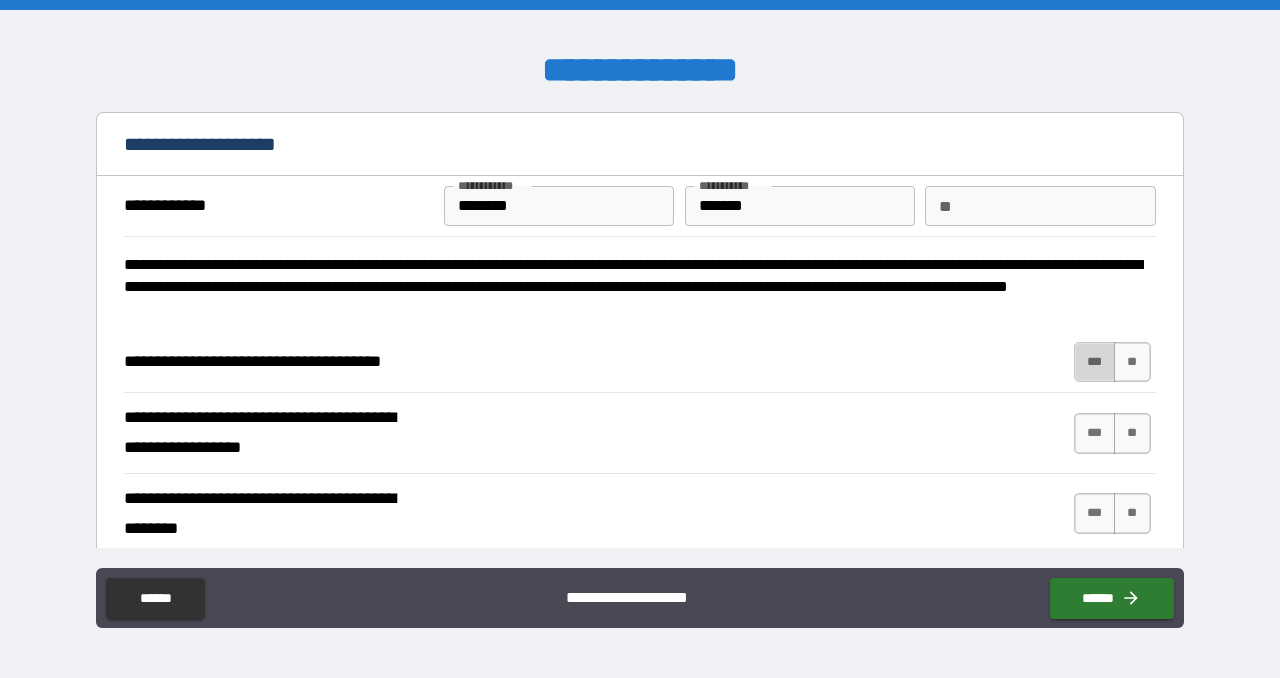 click on "***" at bounding box center (1095, 362) 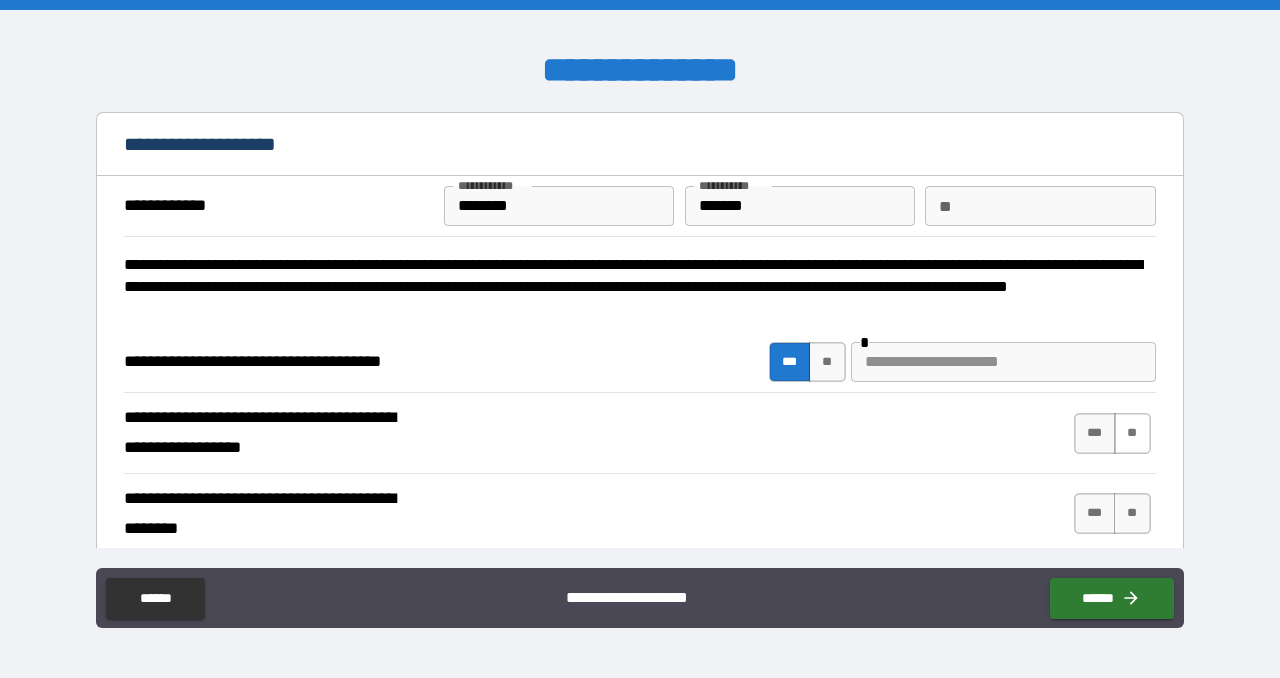 click on "**" at bounding box center [1132, 433] 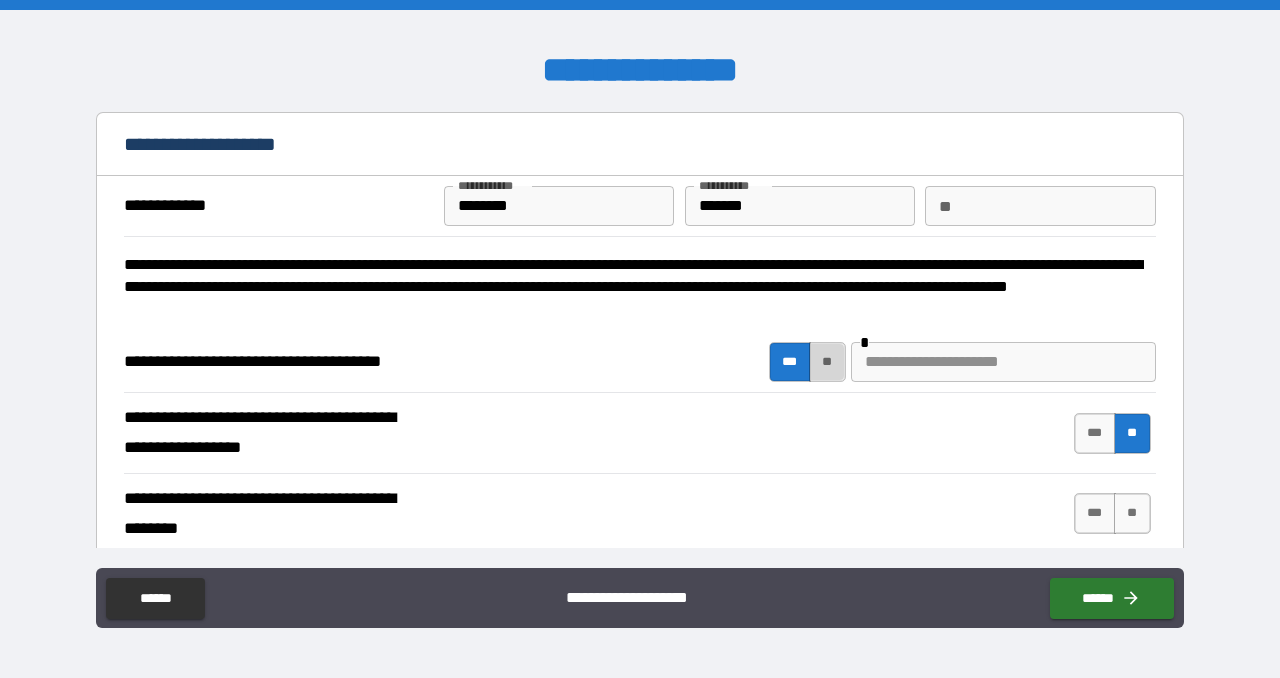click on "**" at bounding box center (827, 362) 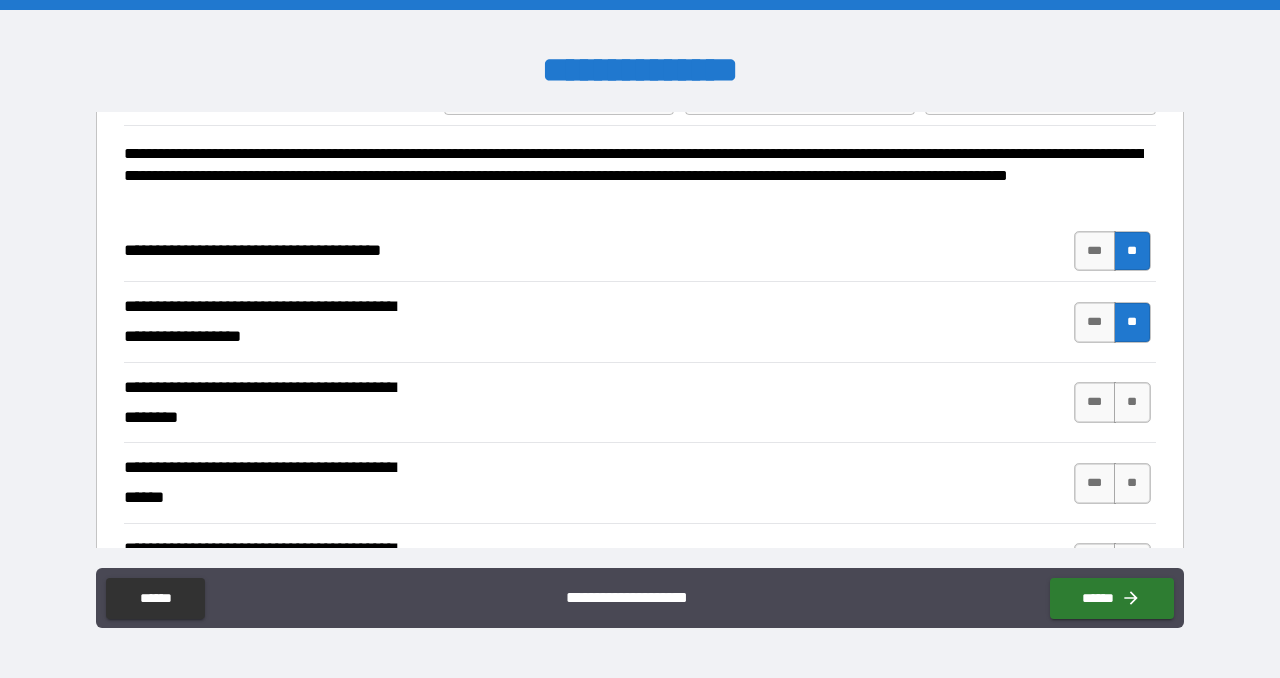 scroll, scrollTop: 112, scrollLeft: 0, axis: vertical 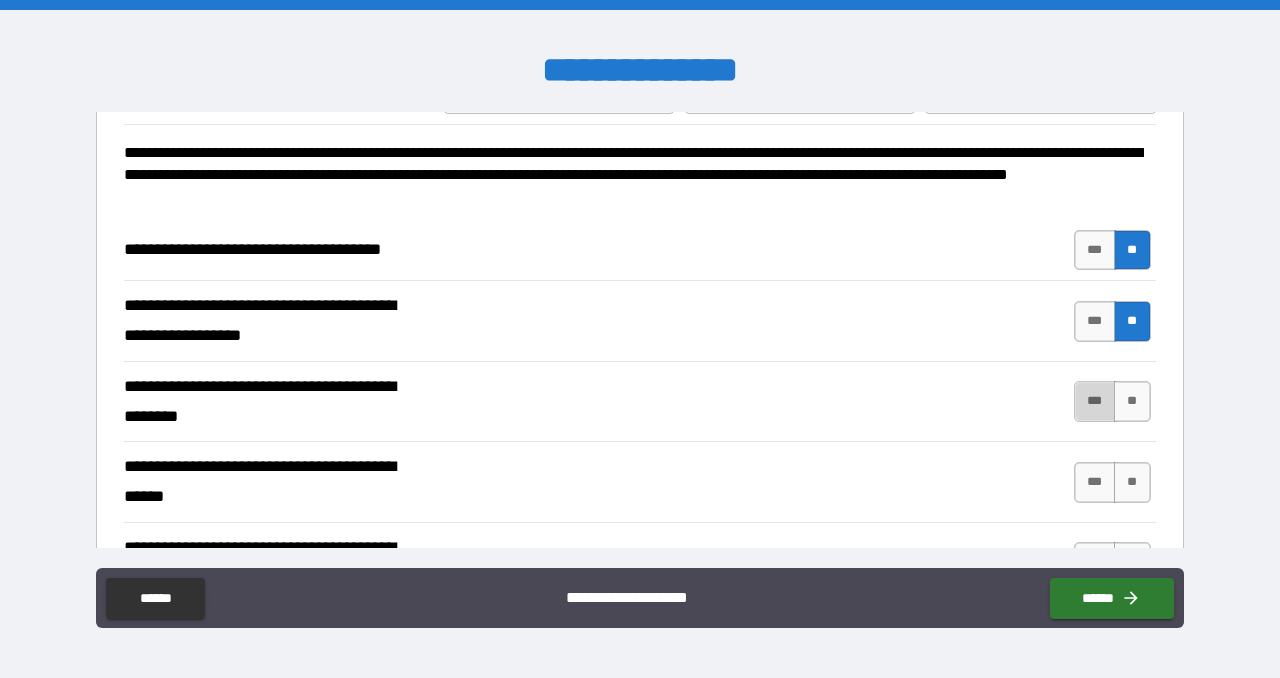 click on "***" at bounding box center (1095, 401) 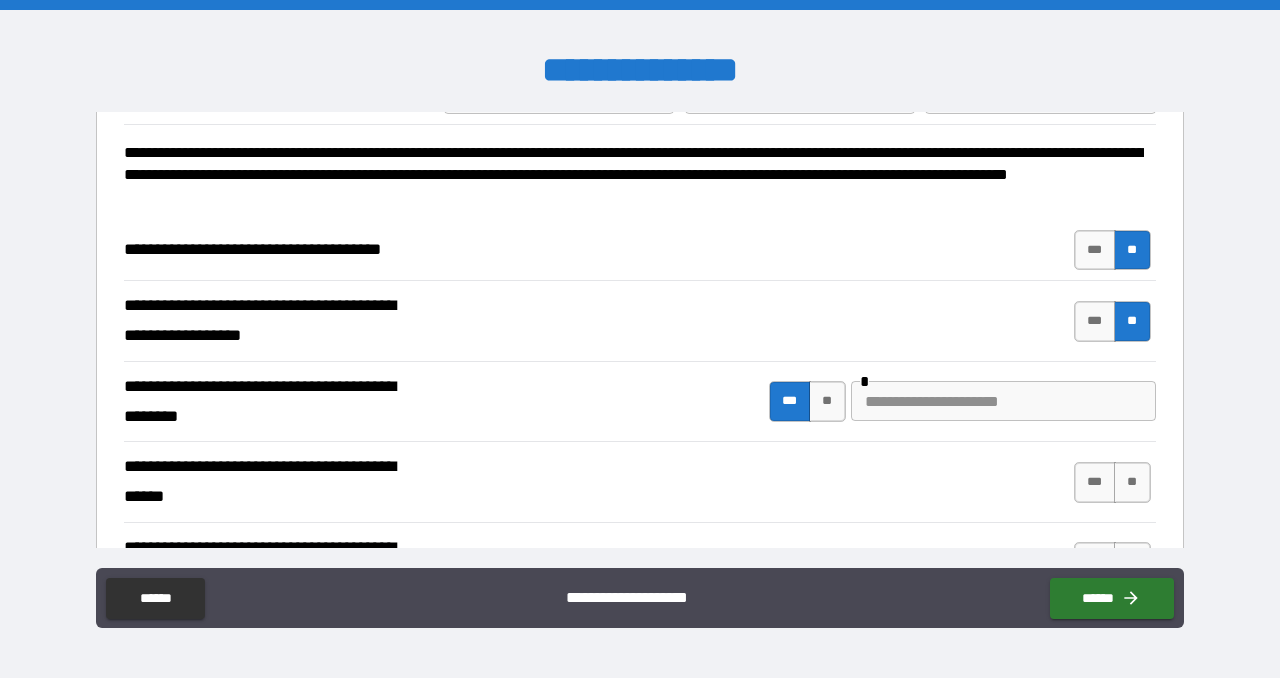 click at bounding box center [1003, 401] 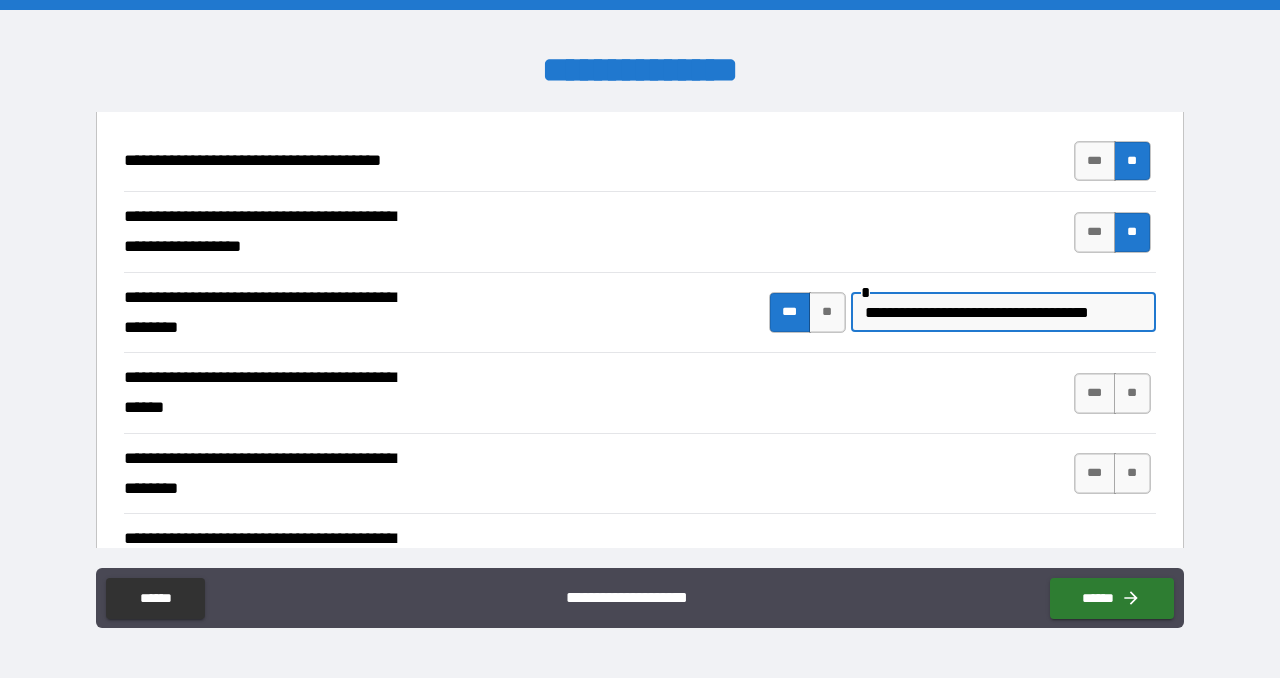 scroll, scrollTop: 204, scrollLeft: 0, axis: vertical 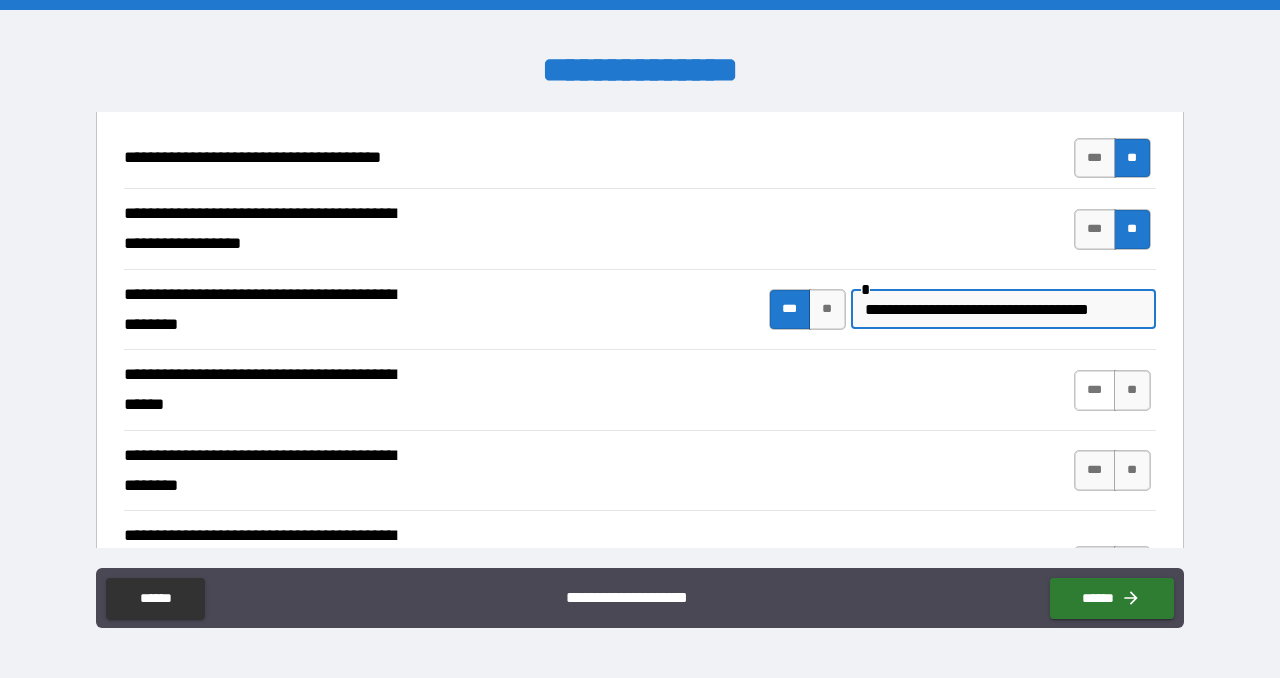 type on "**********" 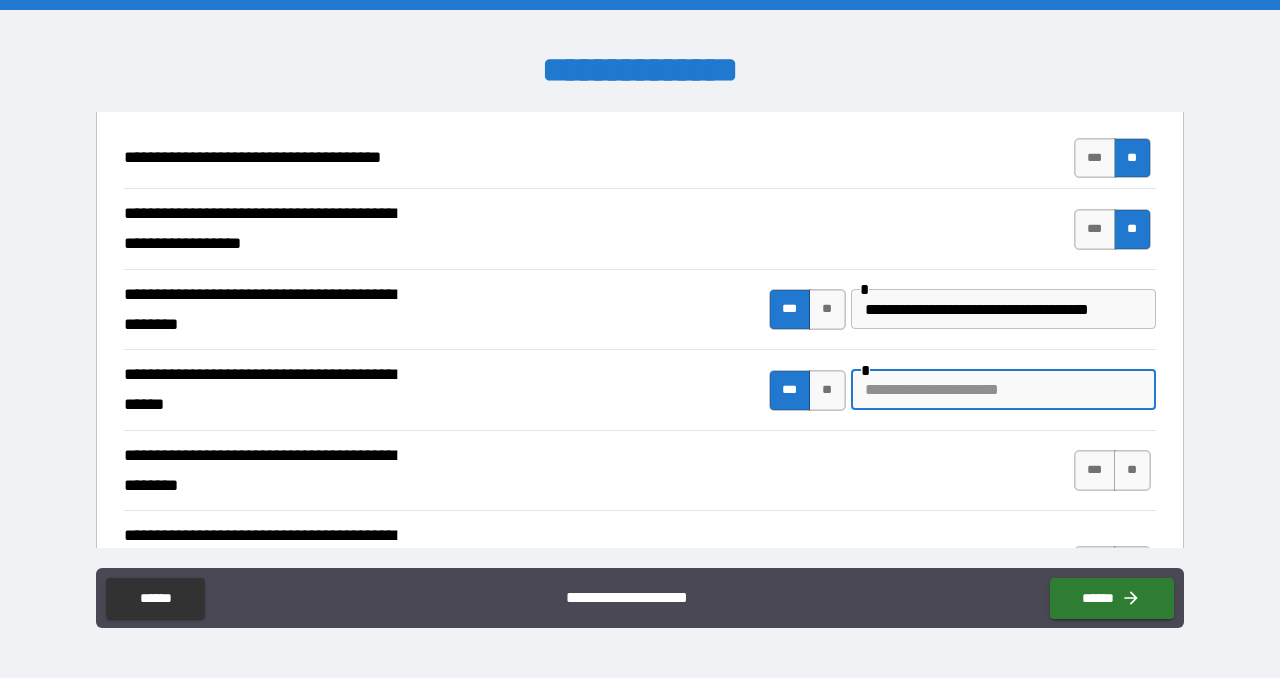 click at bounding box center [1003, 390] 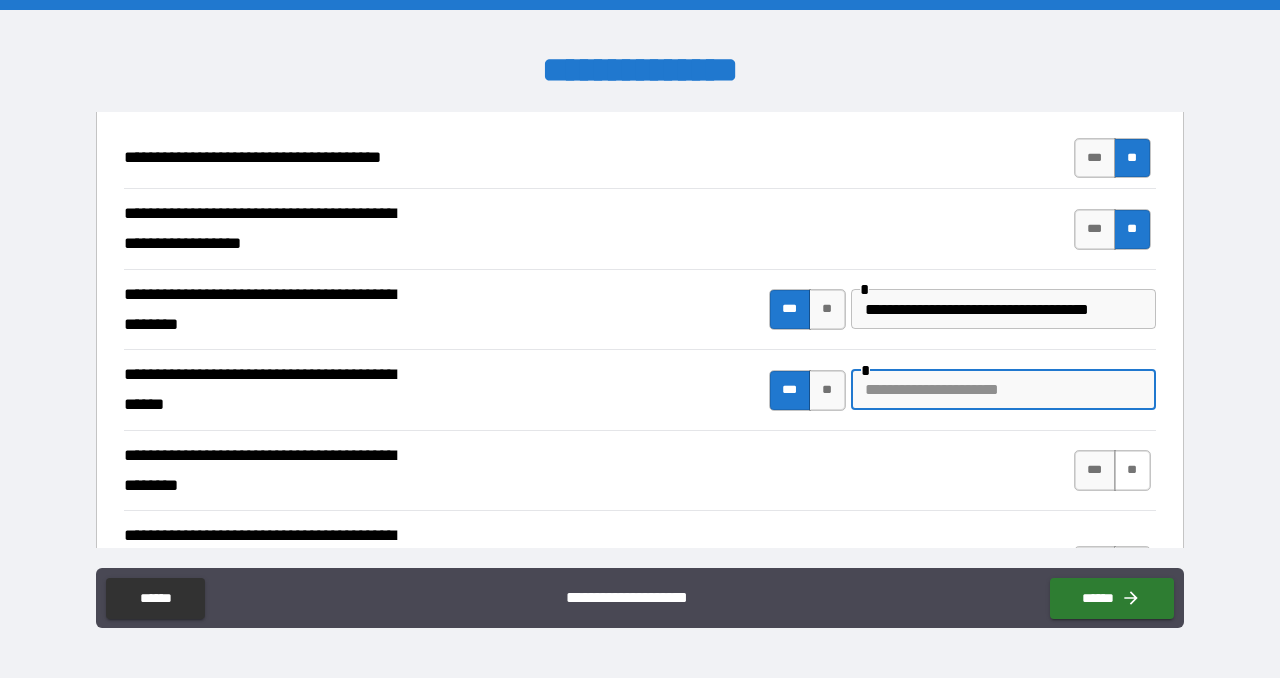 click on "**" at bounding box center [1132, 470] 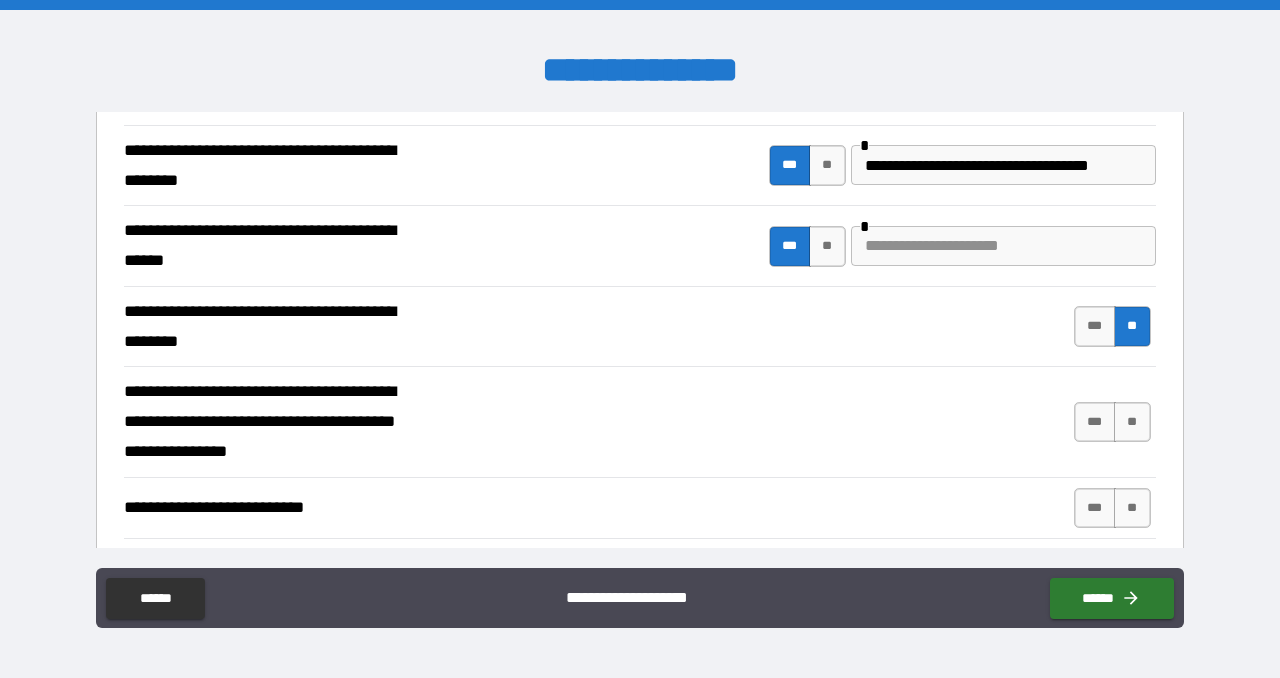 scroll, scrollTop: 352, scrollLeft: 0, axis: vertical 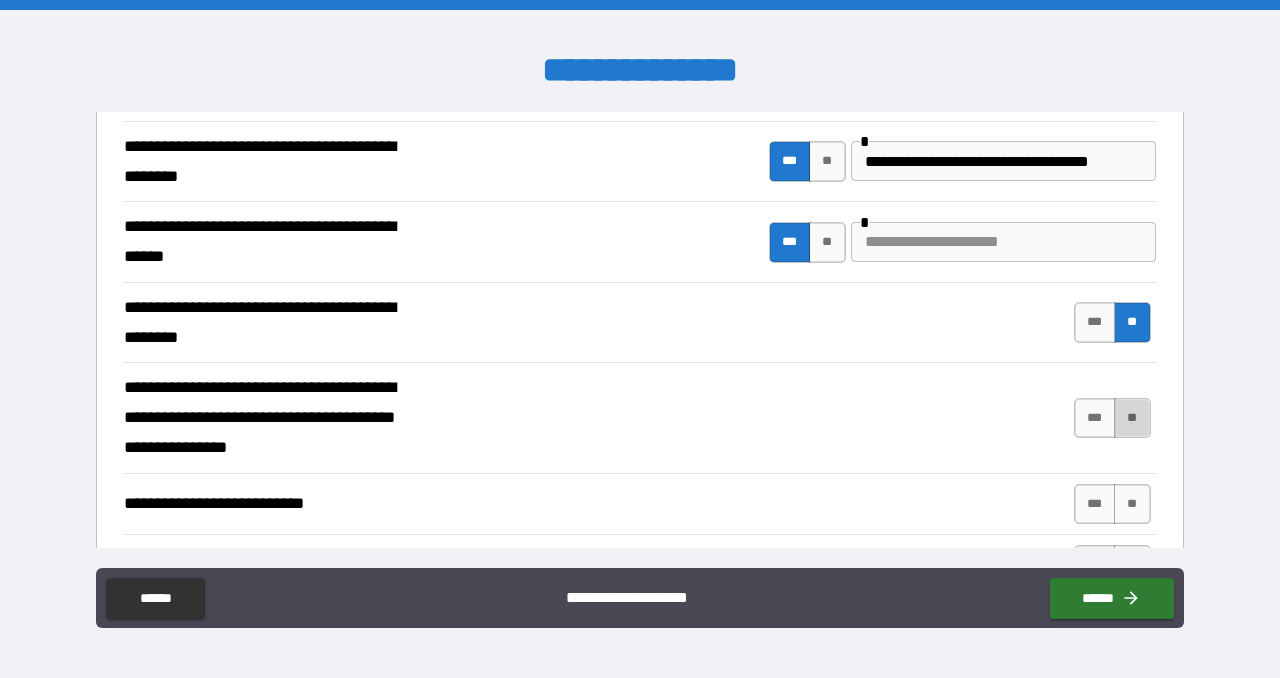 click on "**" at bounding box center [1132, 418] 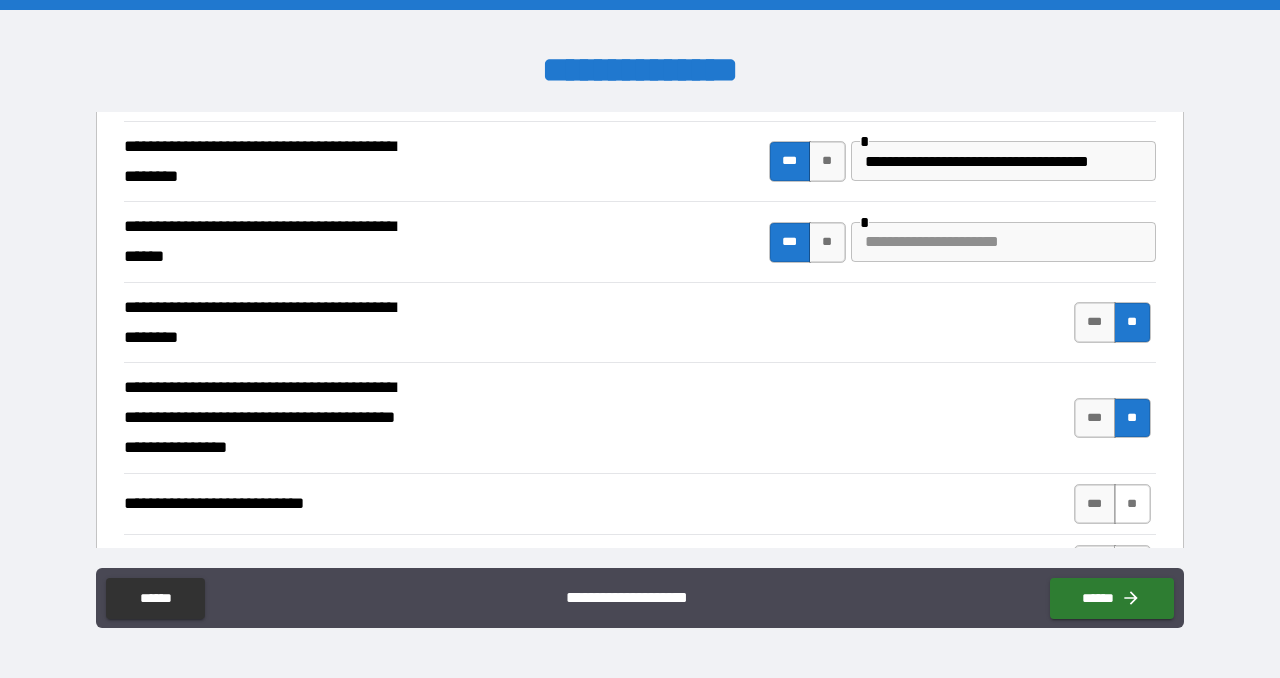 click on "**" at bounding box center [1132, 504] 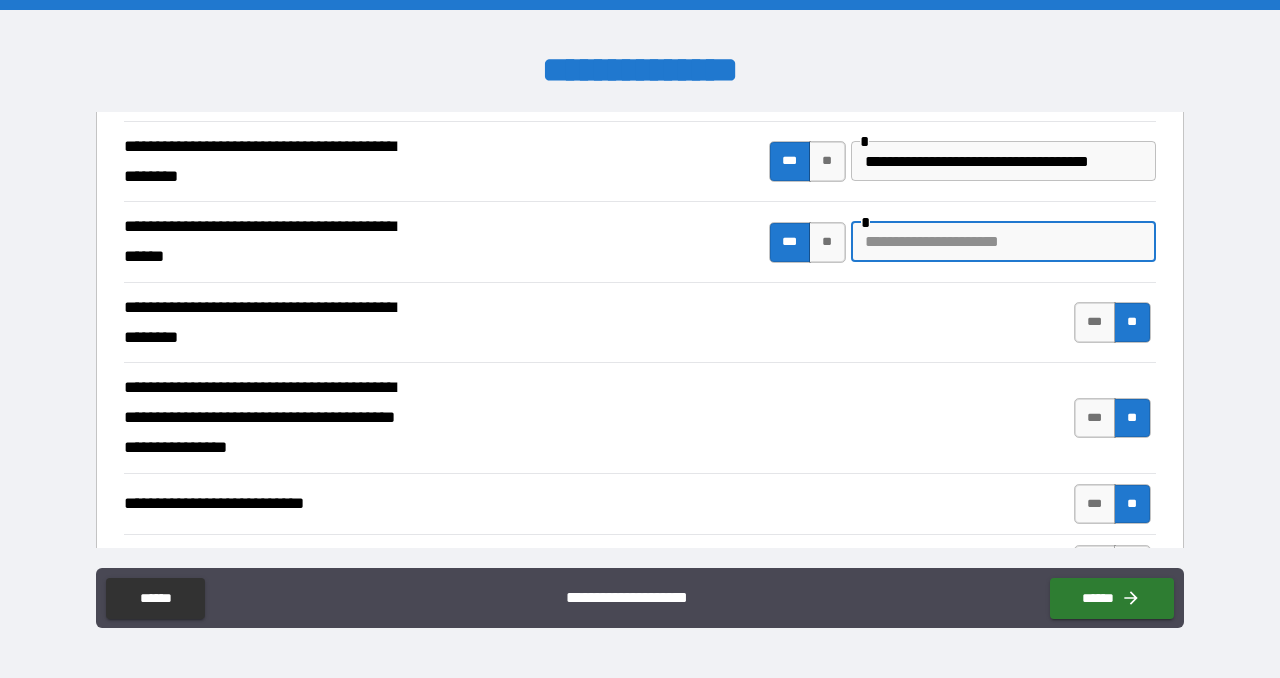 click at bounding box center [1003, 242] 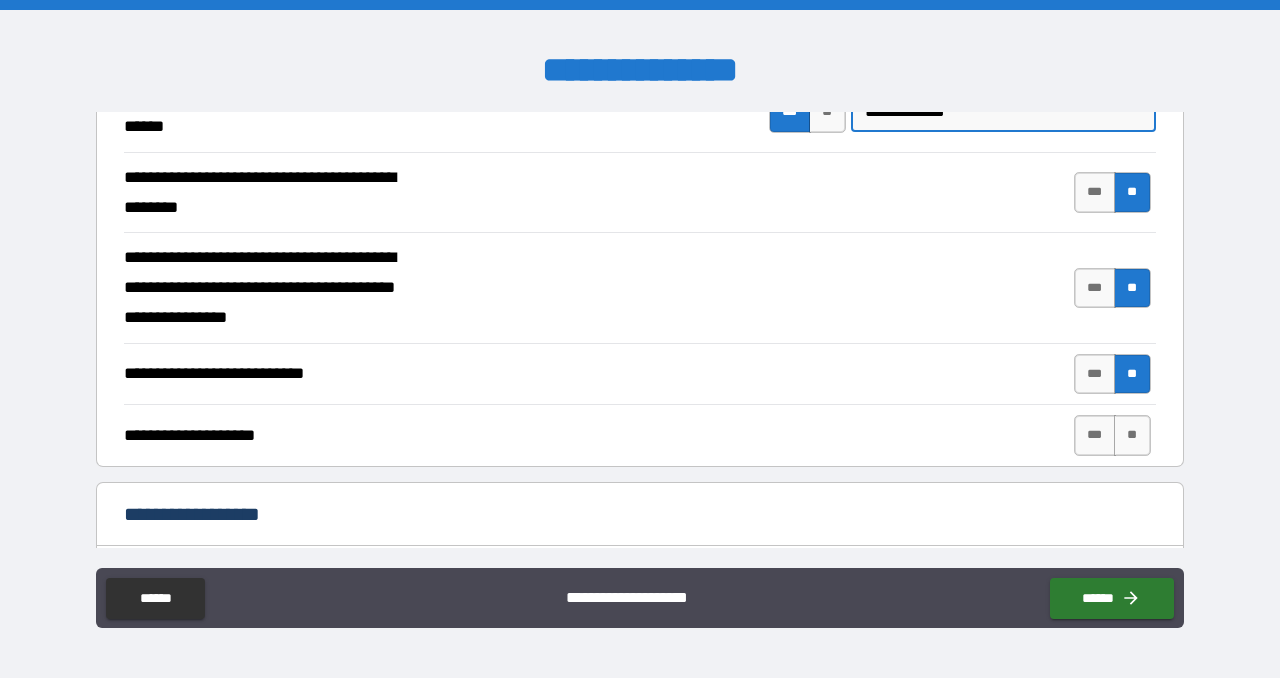 scroll, scrollTop: 582, scrollLeft: 0, axis: vertical 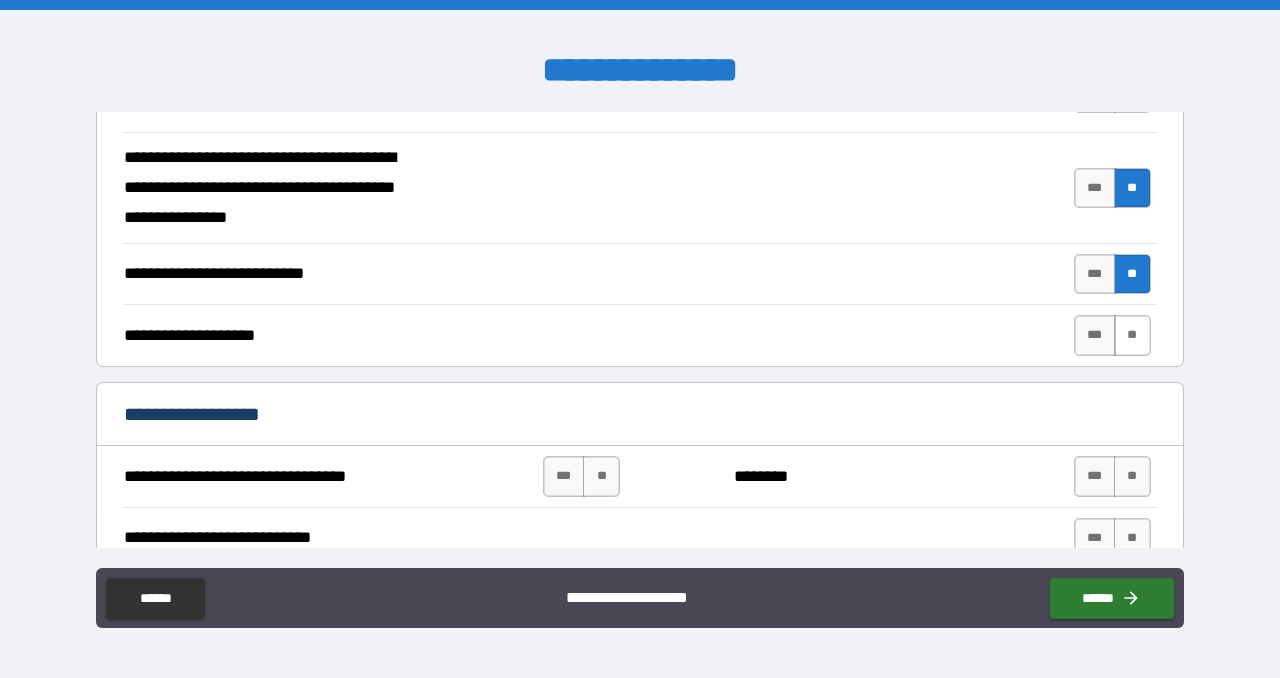 type on "**********" 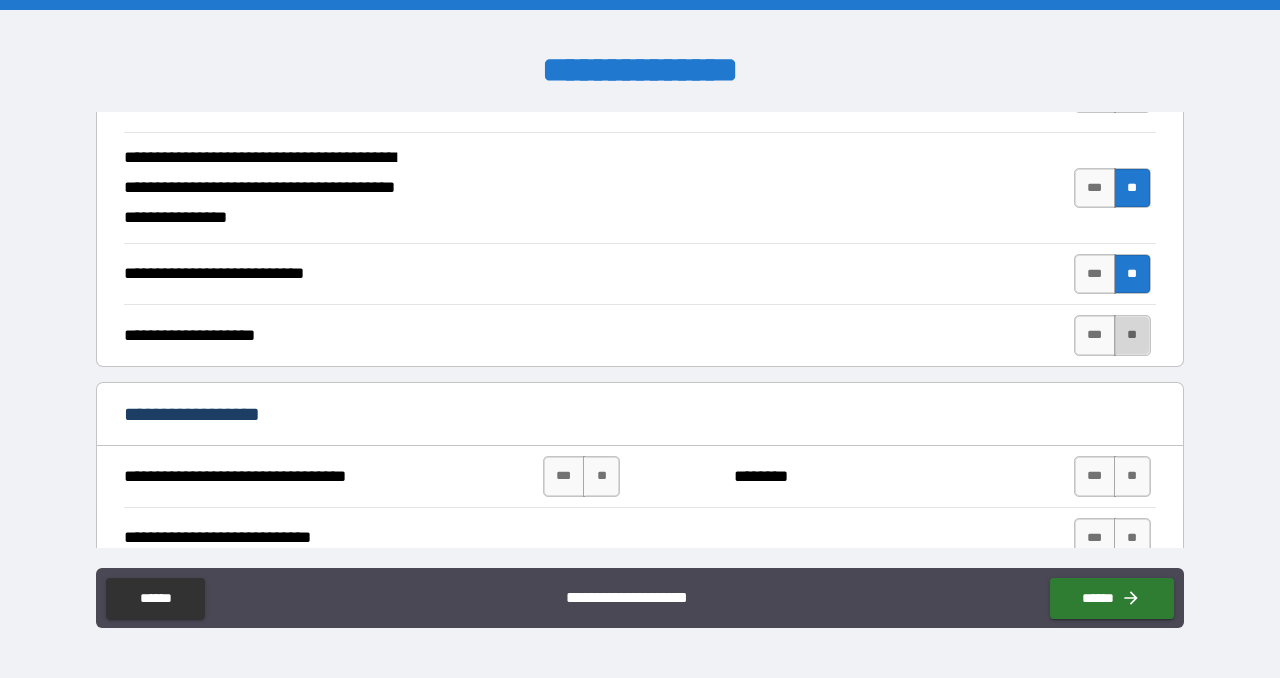 click on "**" at bounding box center [1132, 335] 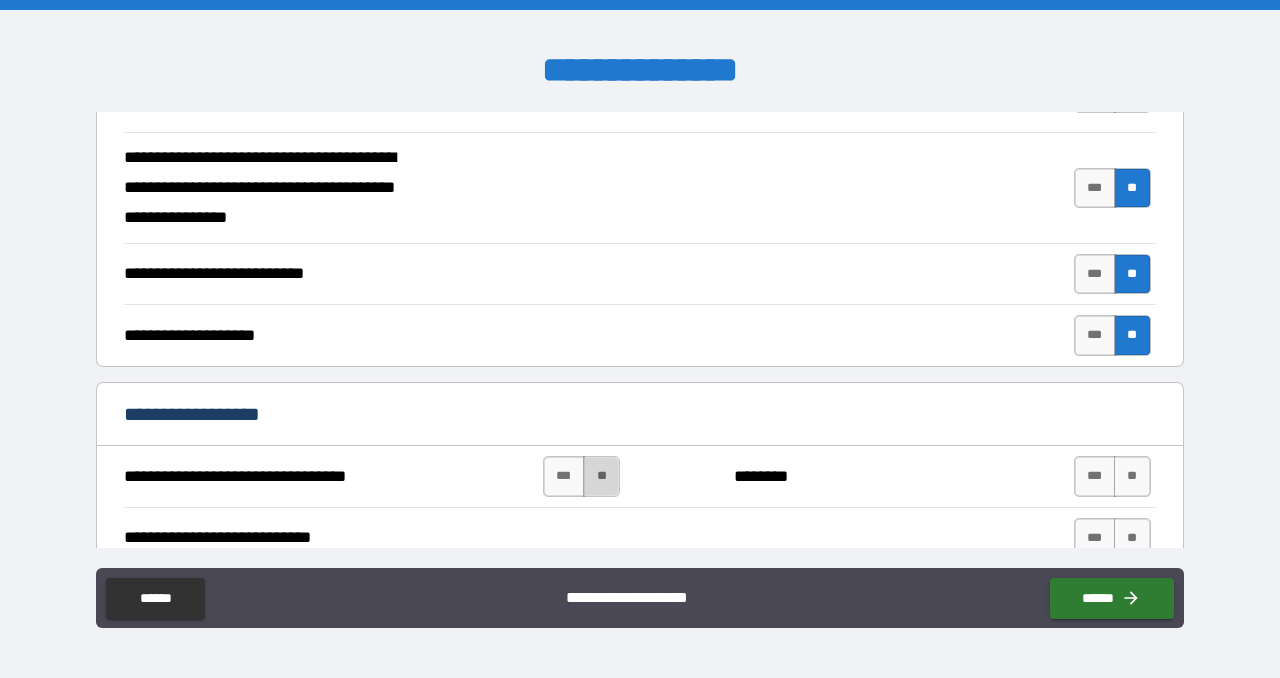 click on "**" at bounding box center (601, 476) 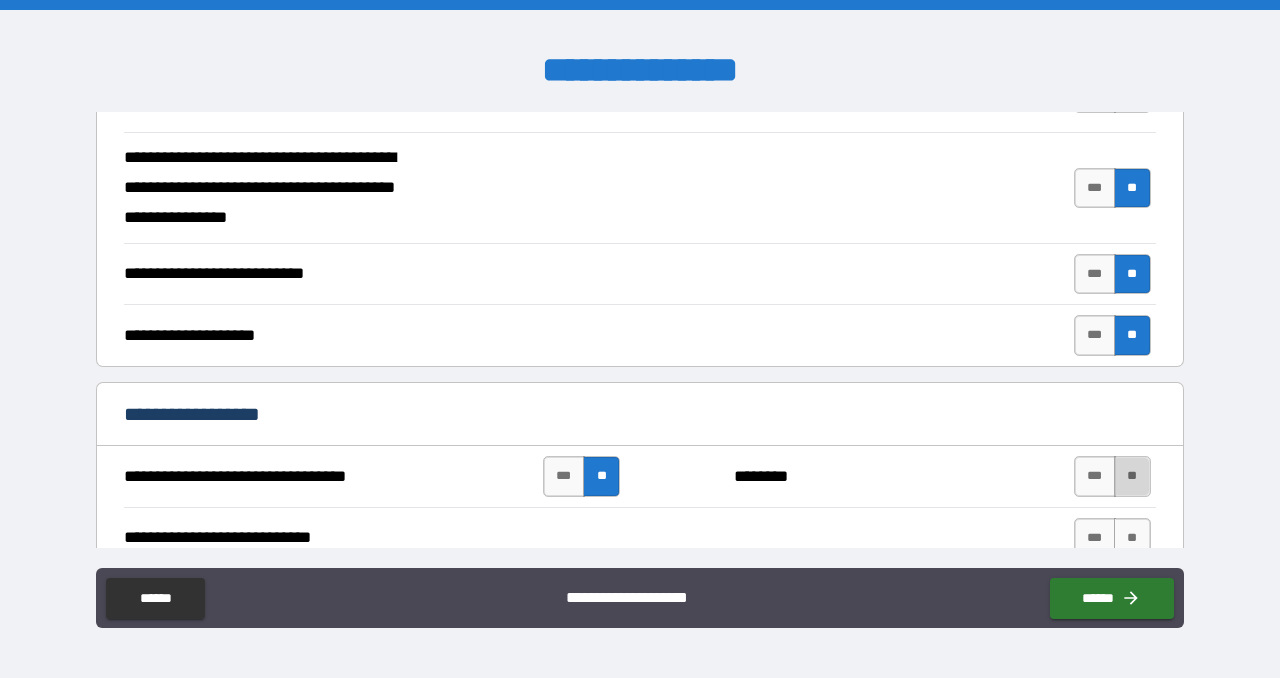 click on "**" at bounding box center (1132, 476) 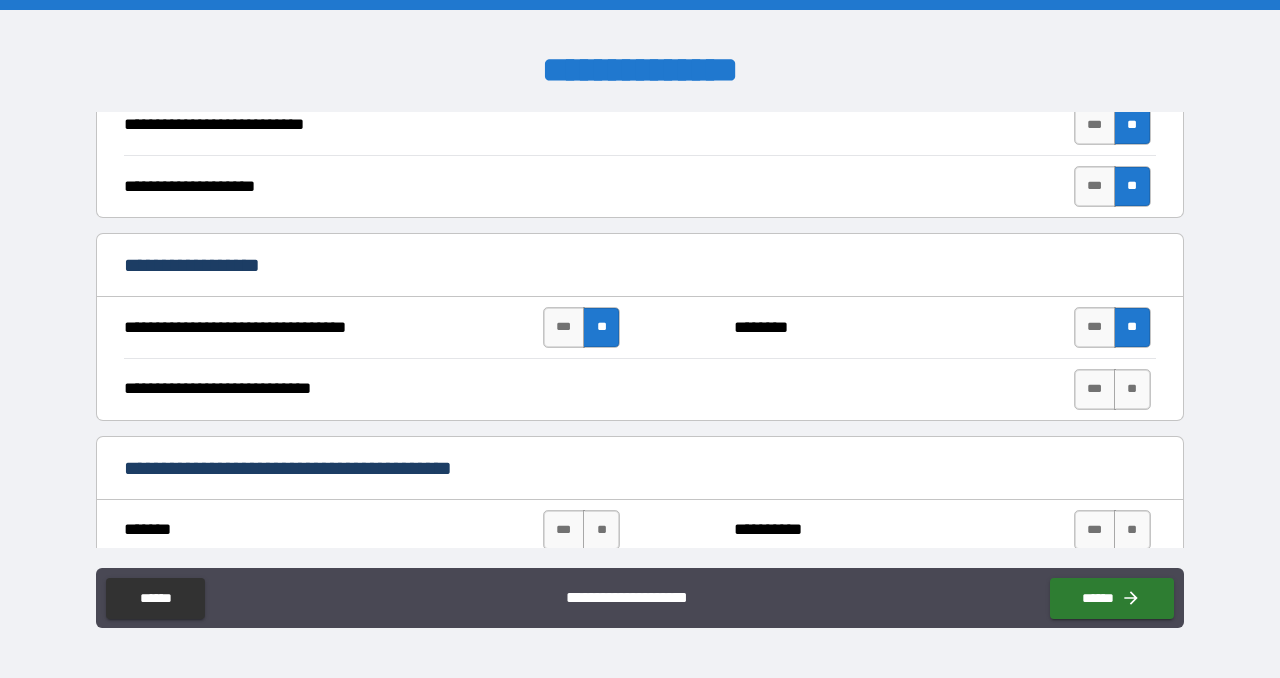 scroll, scrollTop: 732, scrollLeft: 0, axis: vertical 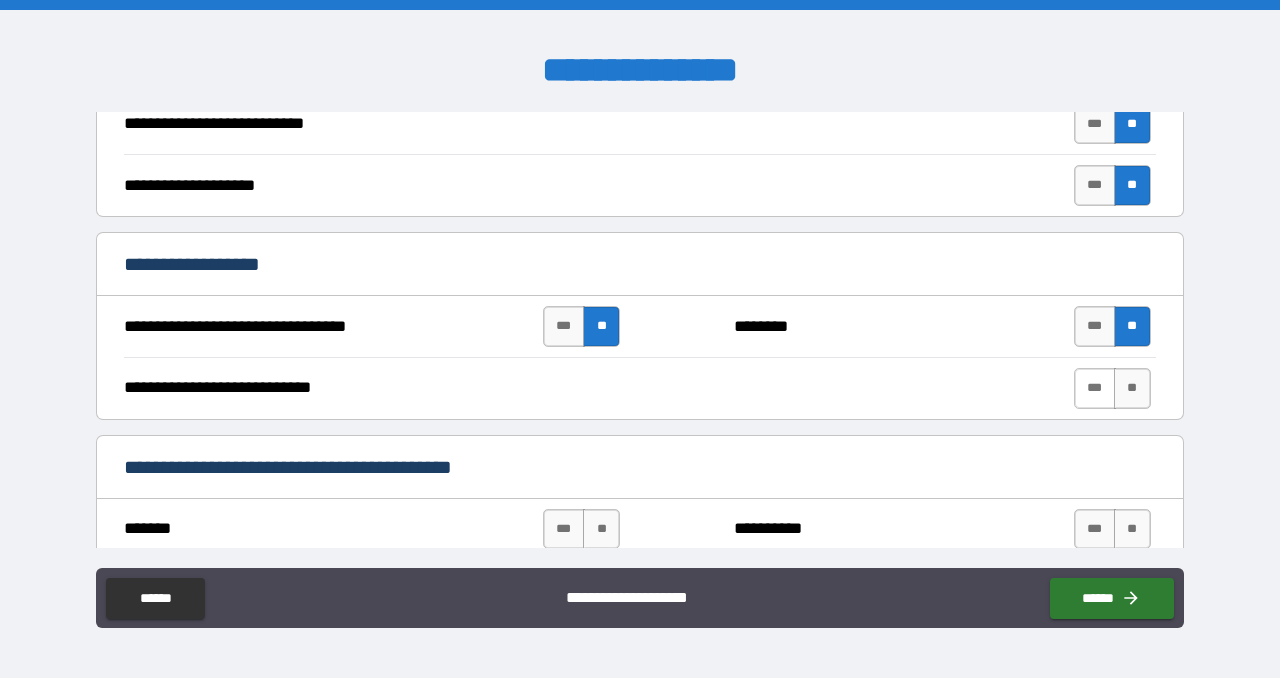 click on "***" at bounding box center (1095, 388) 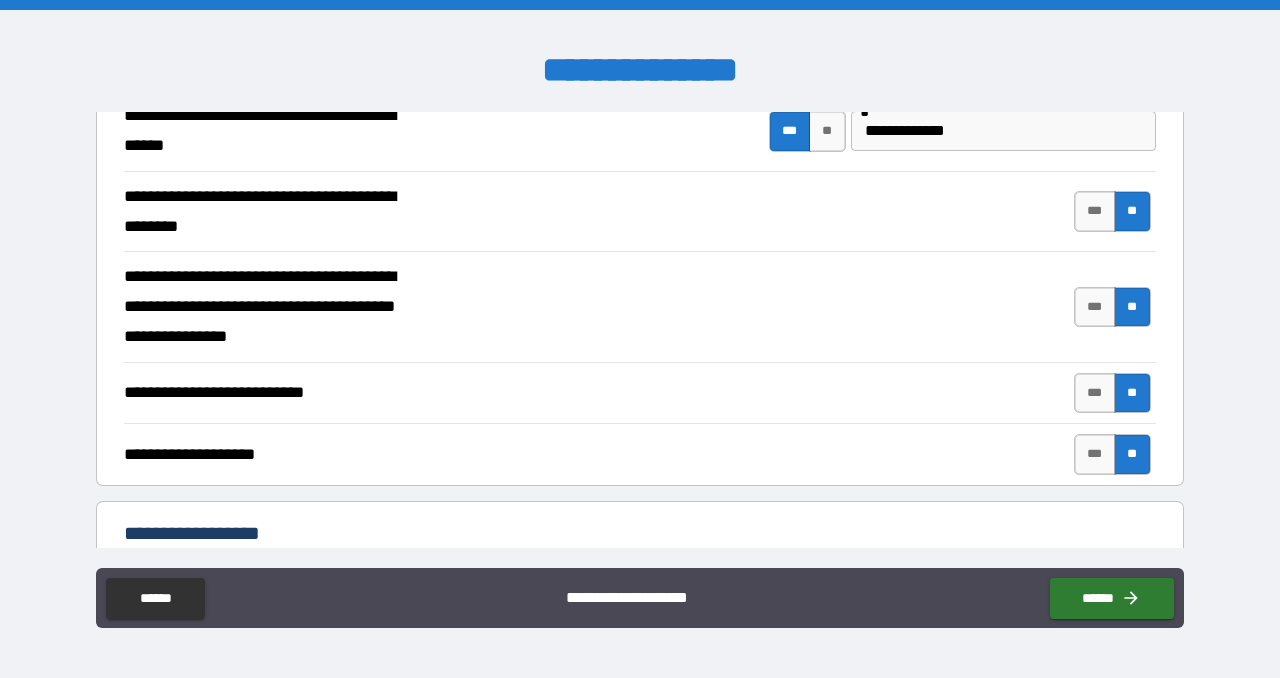 scroll, scrollTop: 231, scrollLeft: 0, axis: vertical 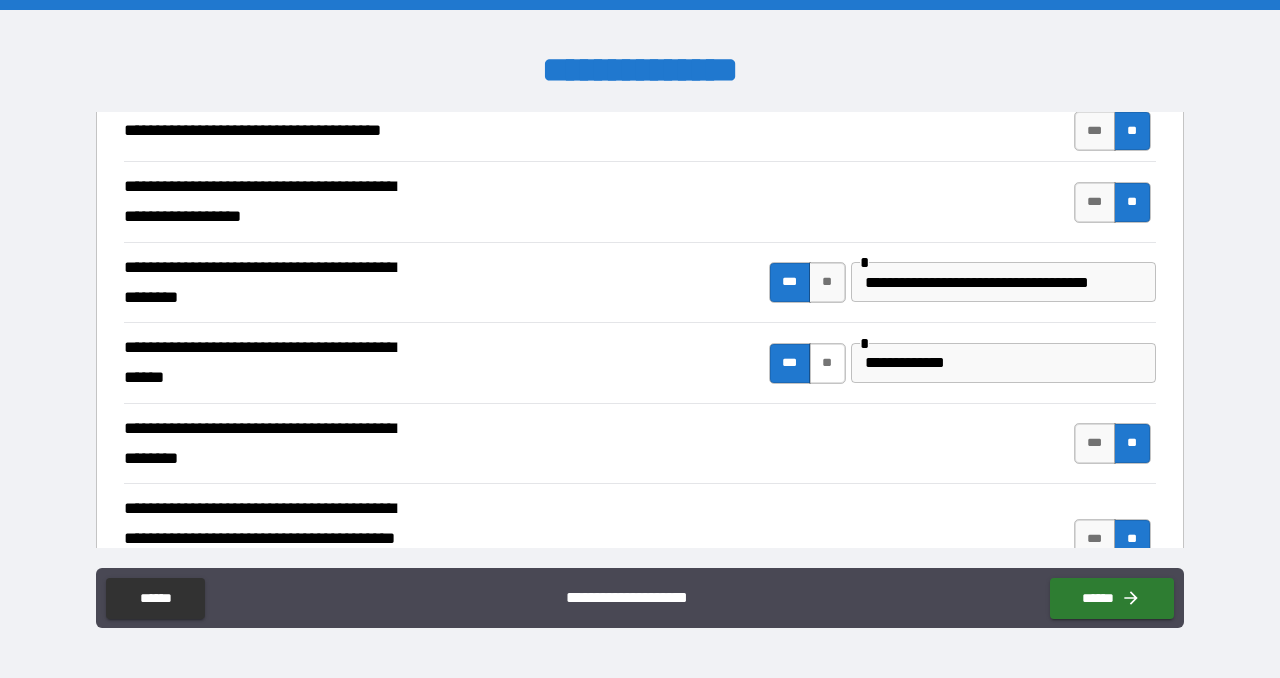 click on "**" at bounding box center [827, 363] 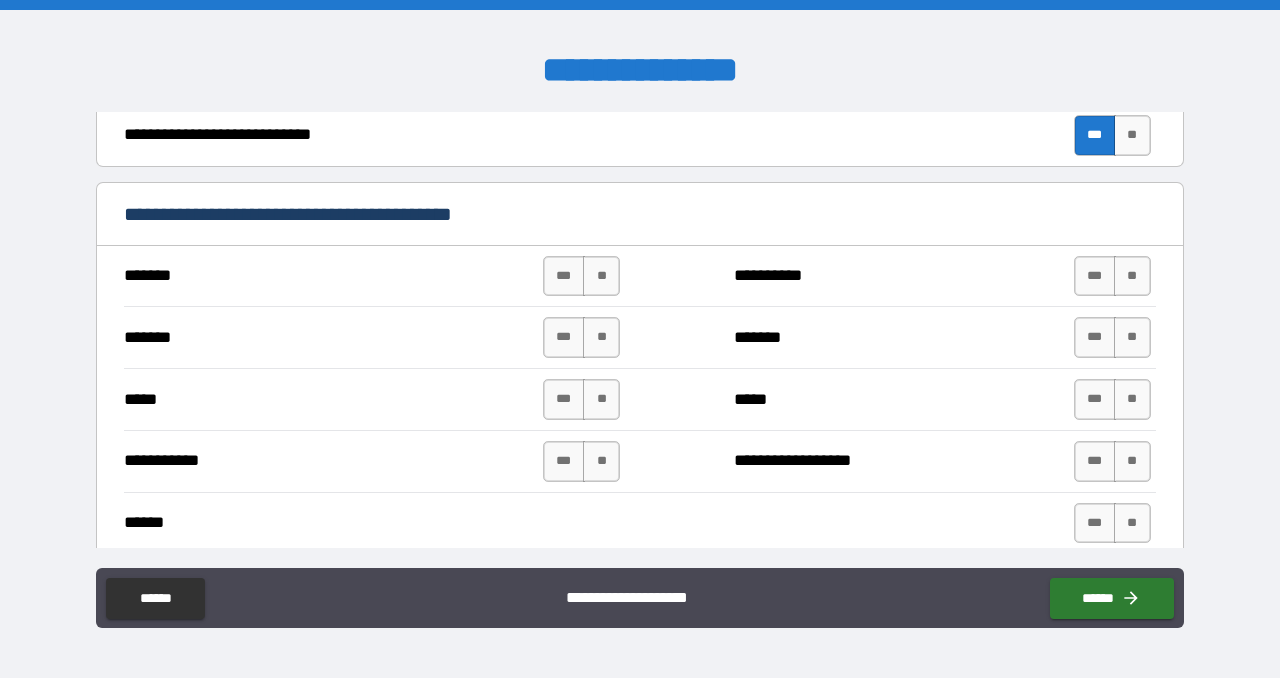 scroll, scrollTop: 932, scrollLeft: 0, axis: vertical 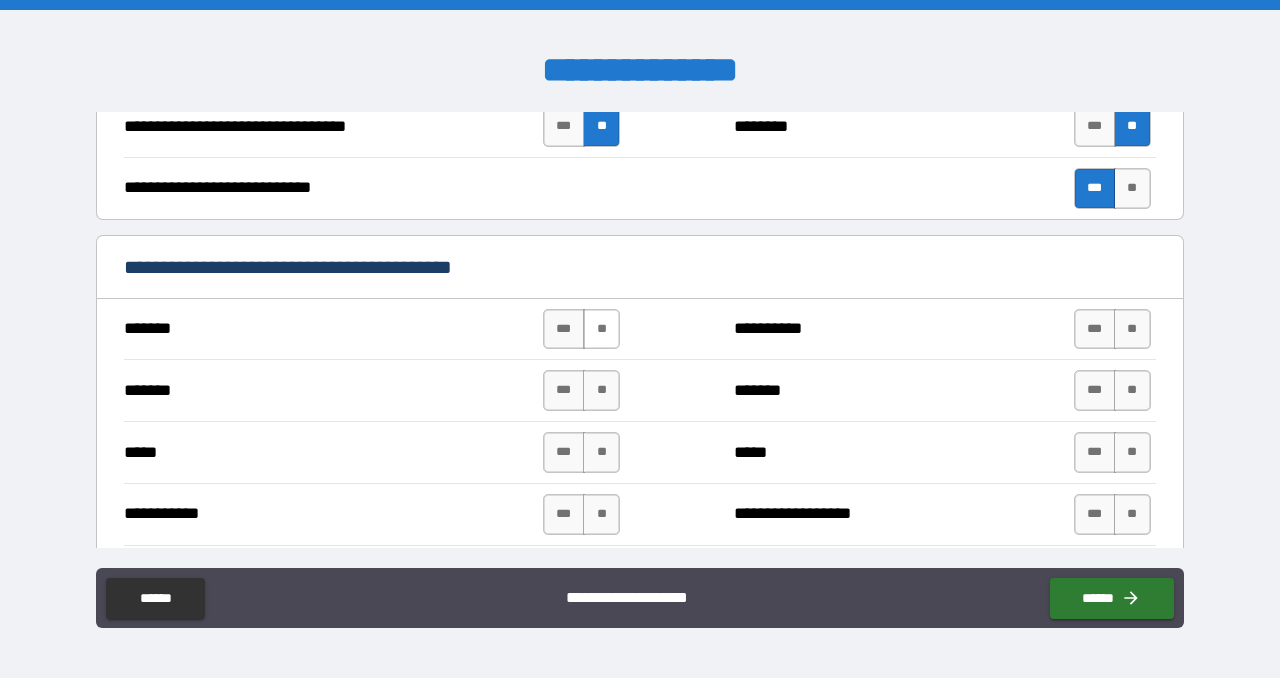 click on "**" at bounding box center (601, 329) 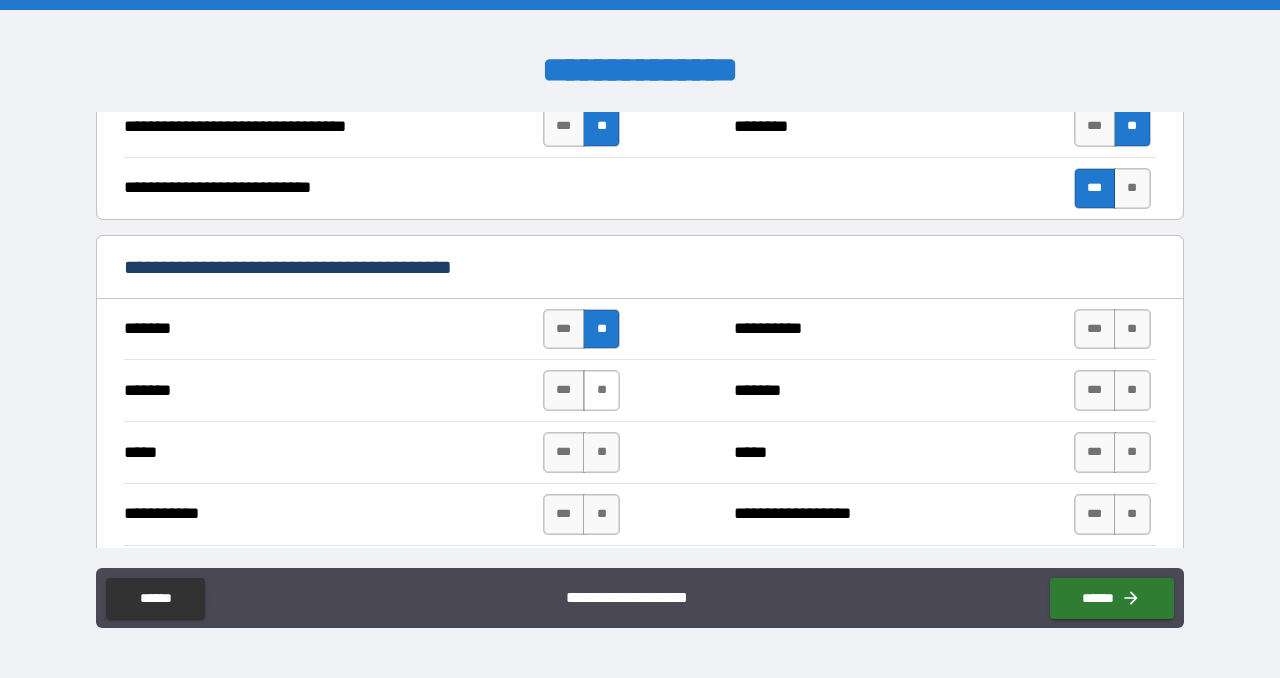 click on "**" at bounding box center (601, 390) 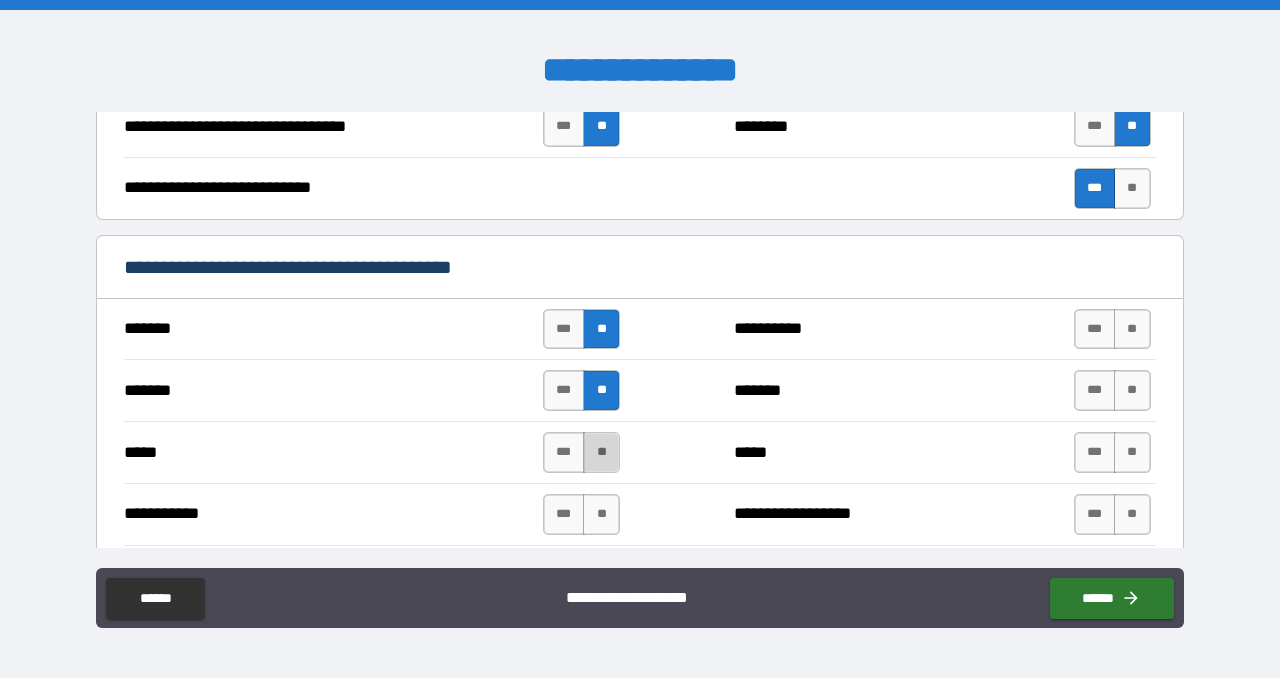 click on "**" at bounding box center (601, 452) 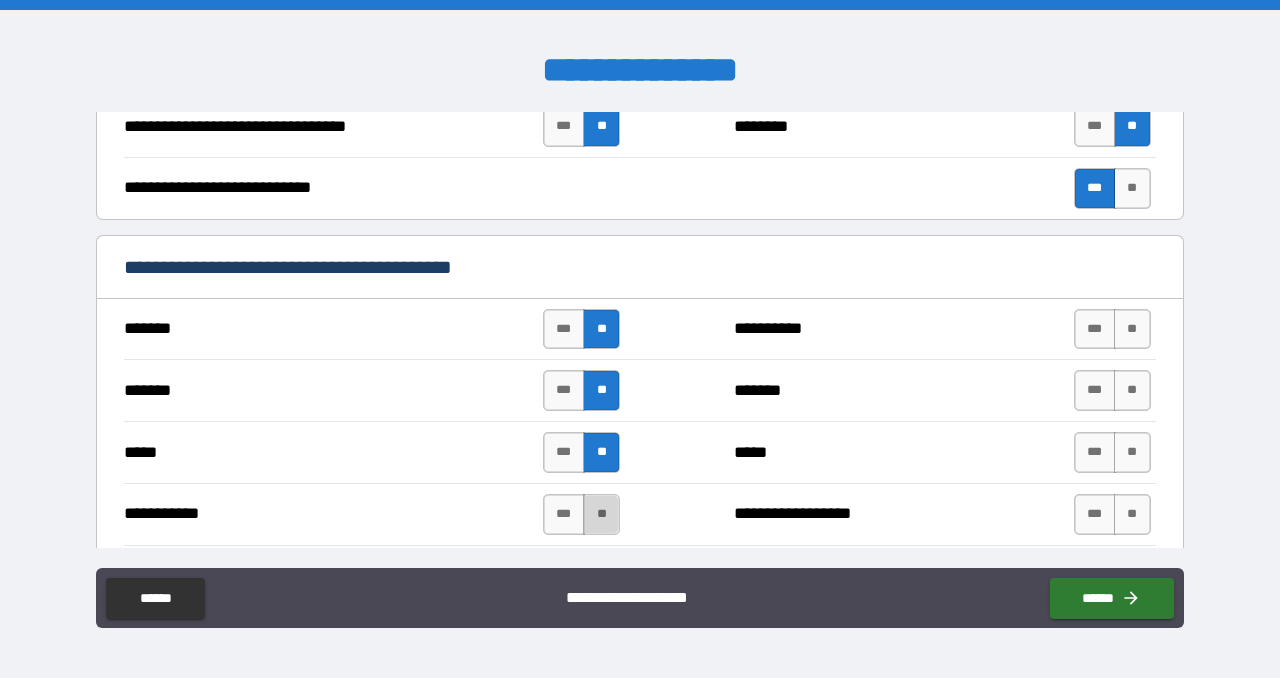 click on "**" at bounding box center (601, 514) 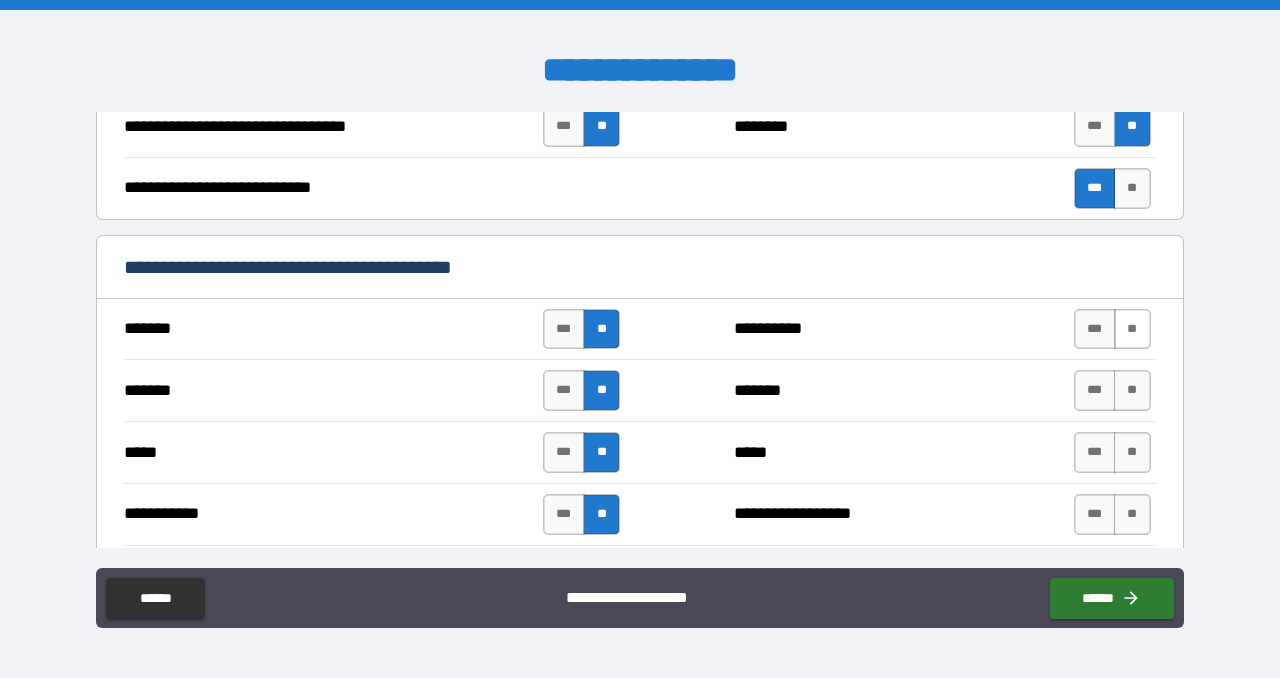 click on "**" at bounding box center (1132, 329) 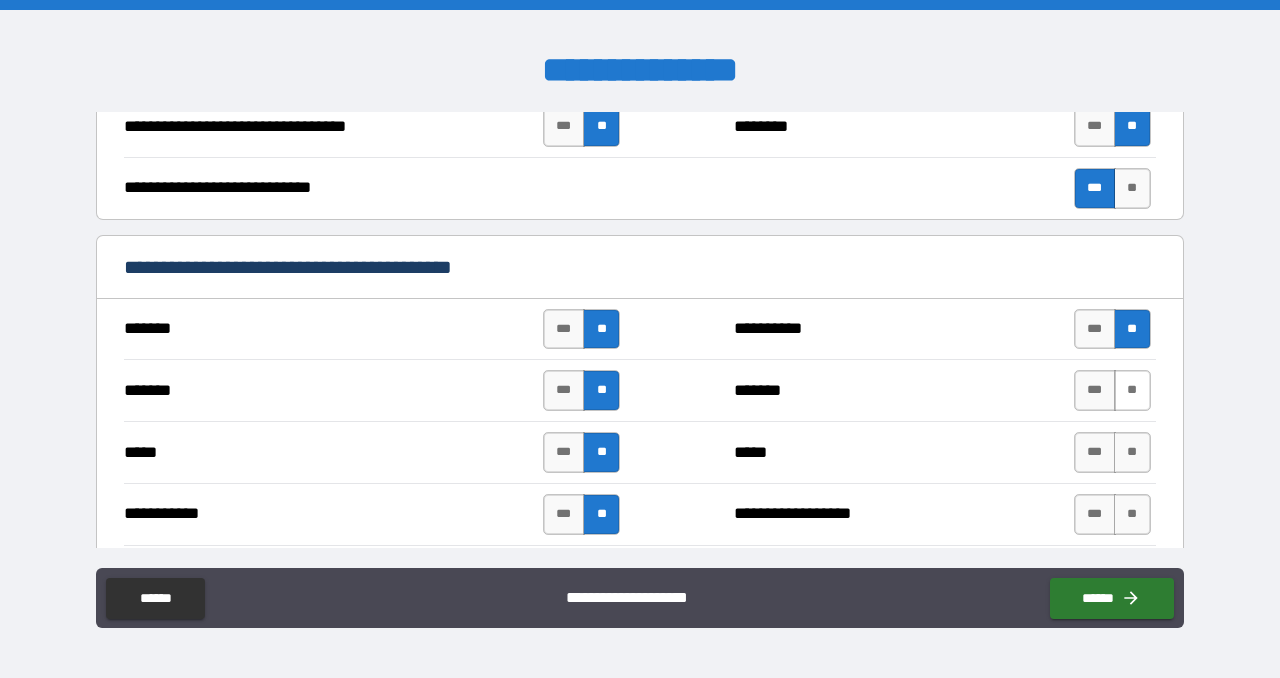 click on "**" at bounding box center (1132, 390) 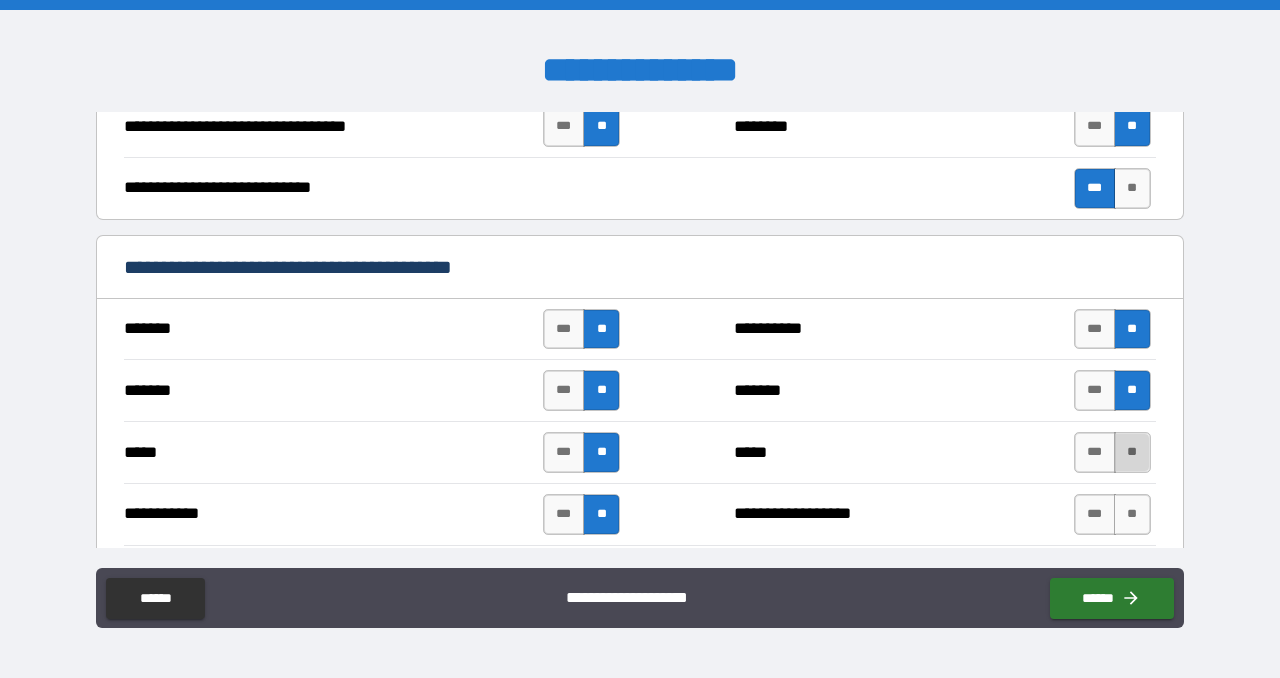 click on "**" at bounding box center [1132, 452] 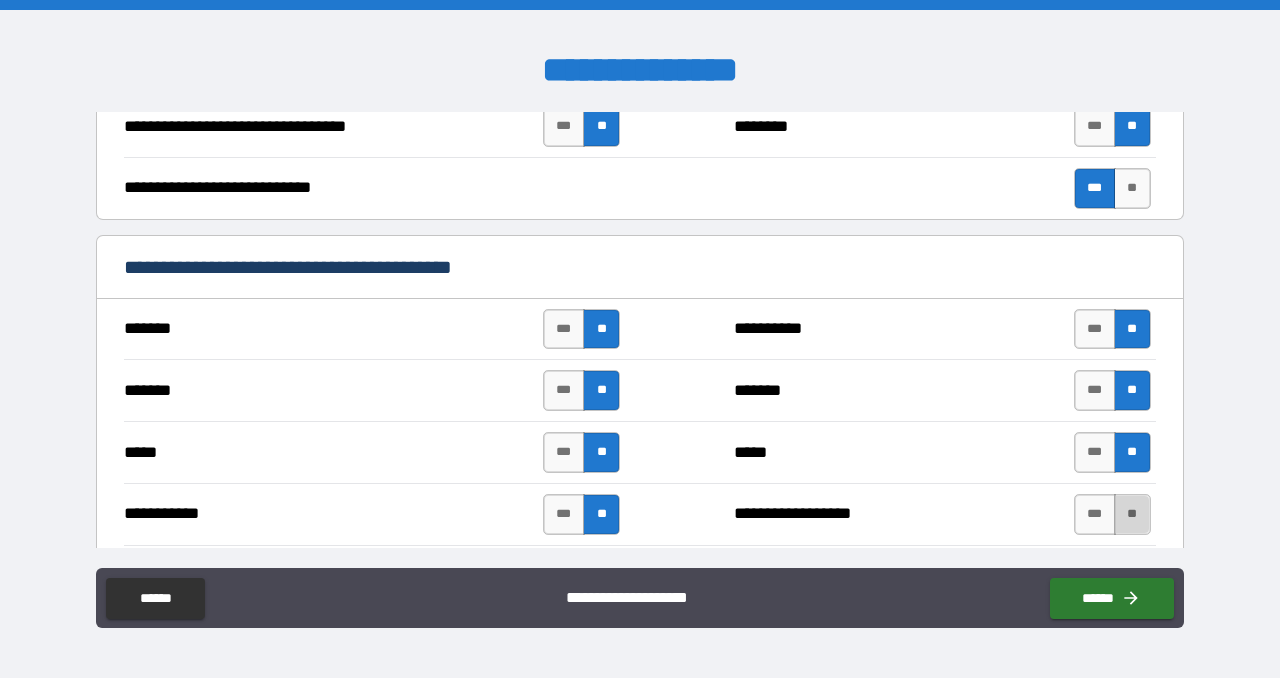 click on "**" at bounding box center [1132, 514] 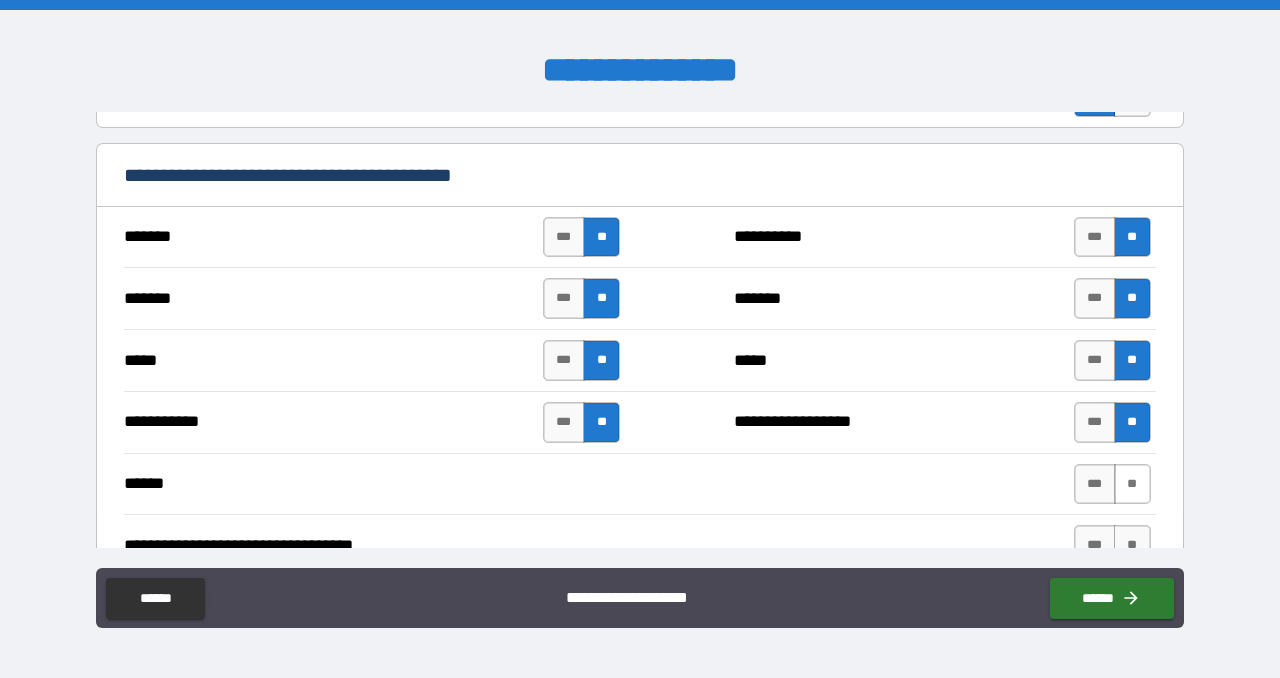 scroll, scrollTop: 1034, scrollLeft: 0, axis: vertical 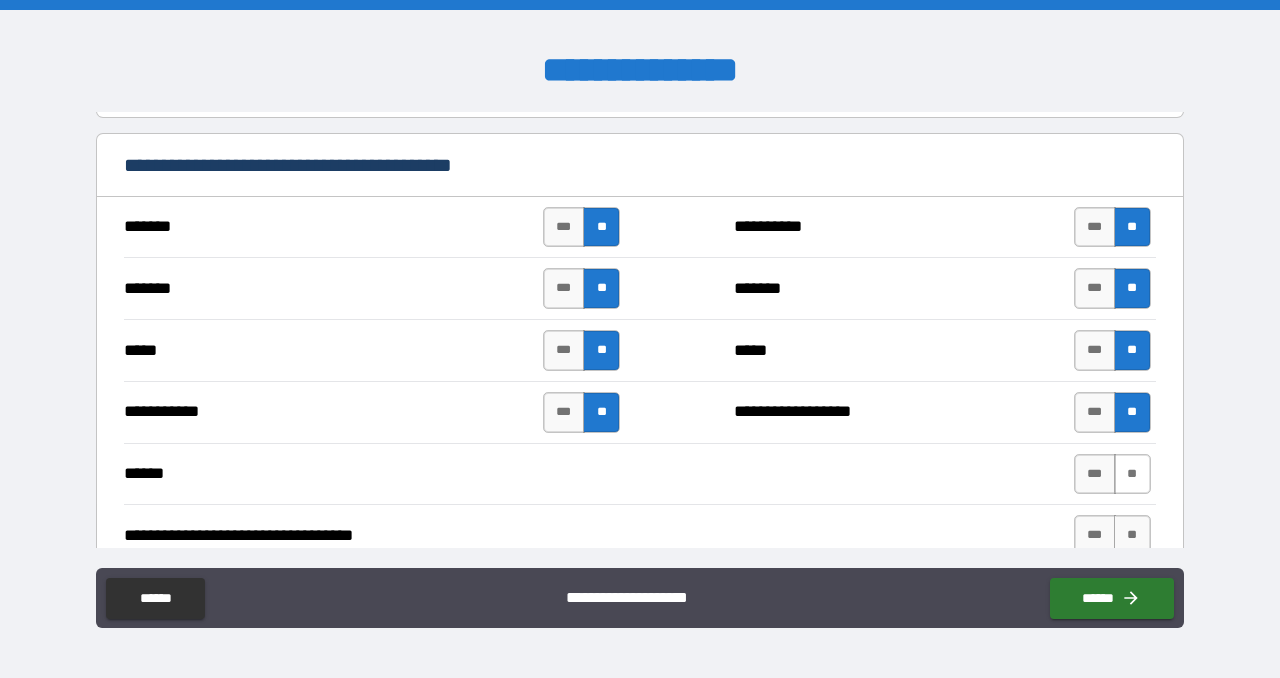 click on "**" at bounding box center (1132, 474) 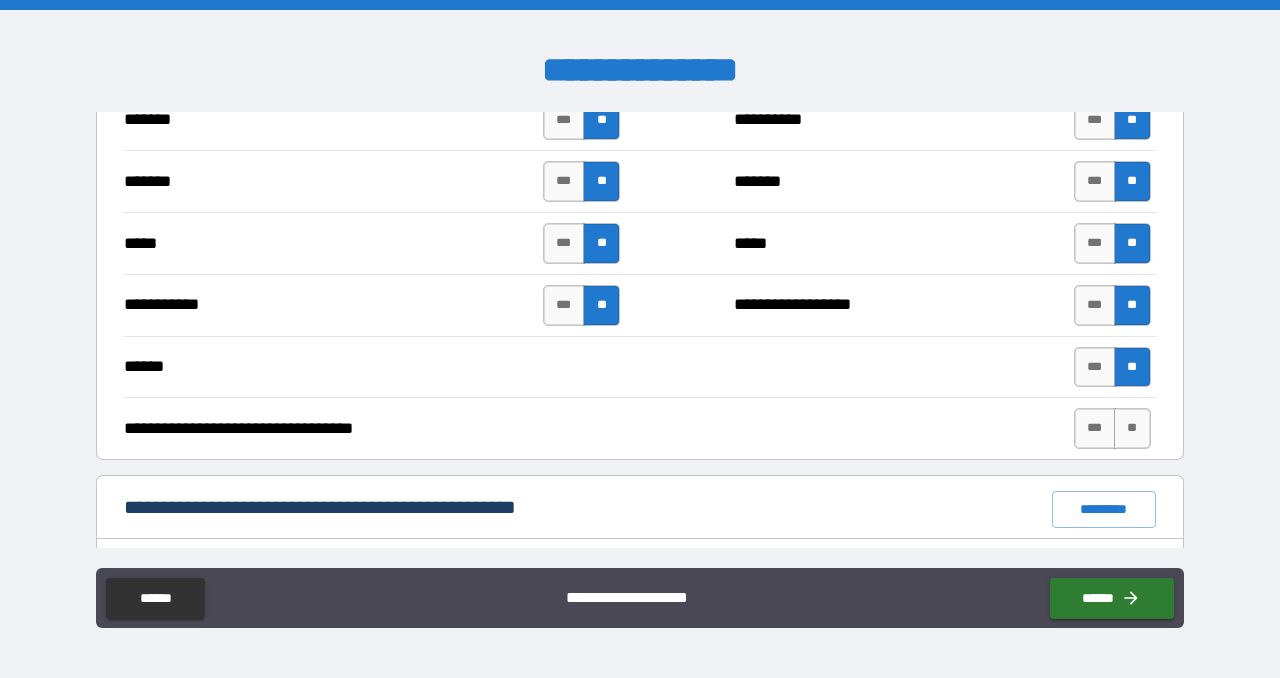 scroll, scrollTop: 1156, scrollLeft: 0, axis: vertical 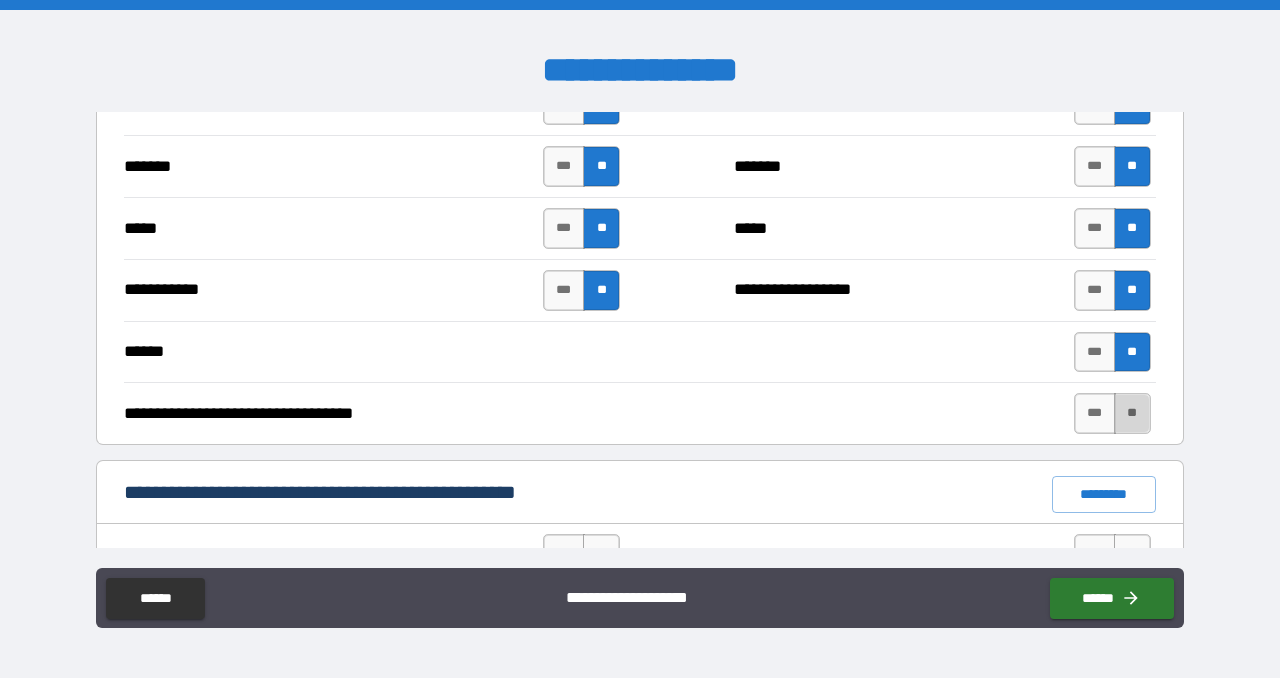 click on "**" at bounding box center [1132, 413] 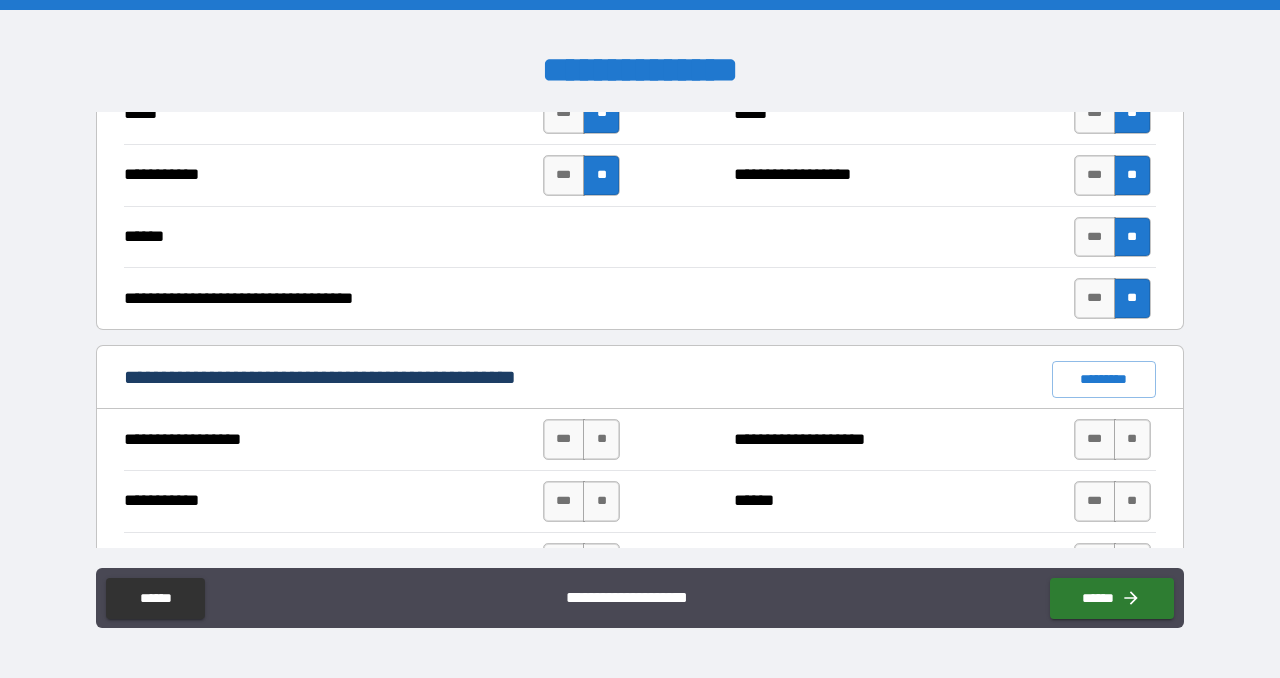 scroll, scrollTop: 1275, scrollLeft: 0, axis: vertical 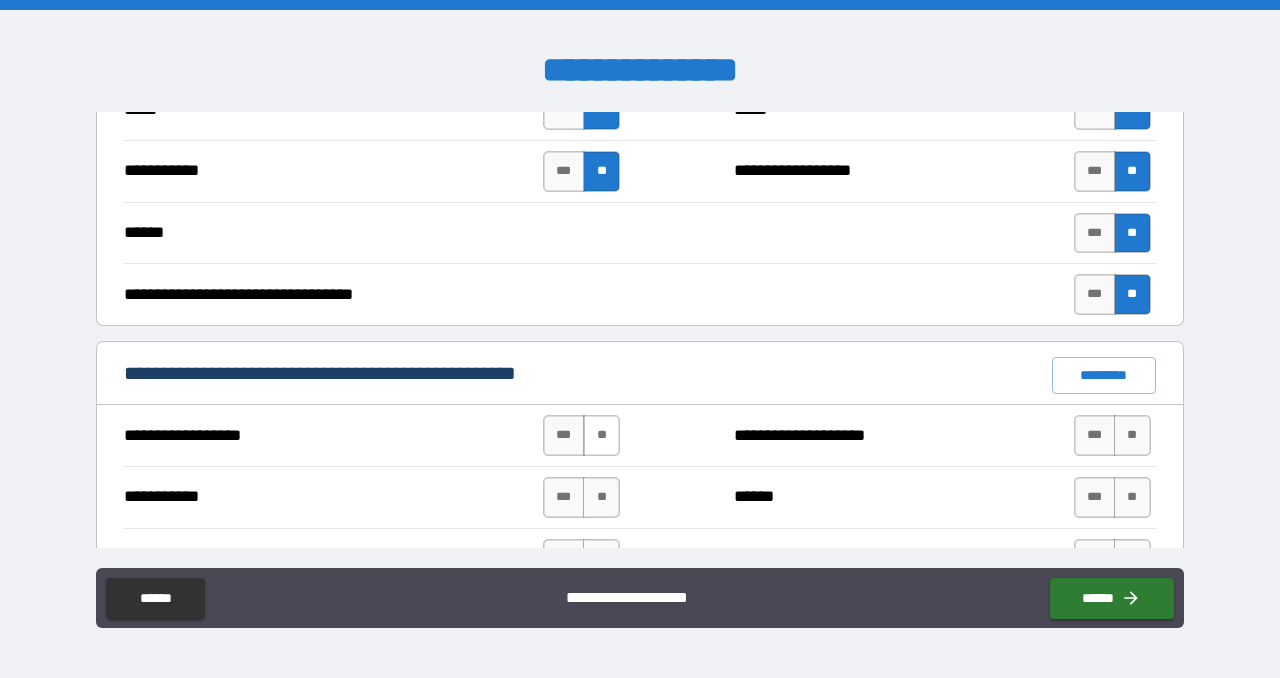 click on "**" at bounding box center [601, 435] 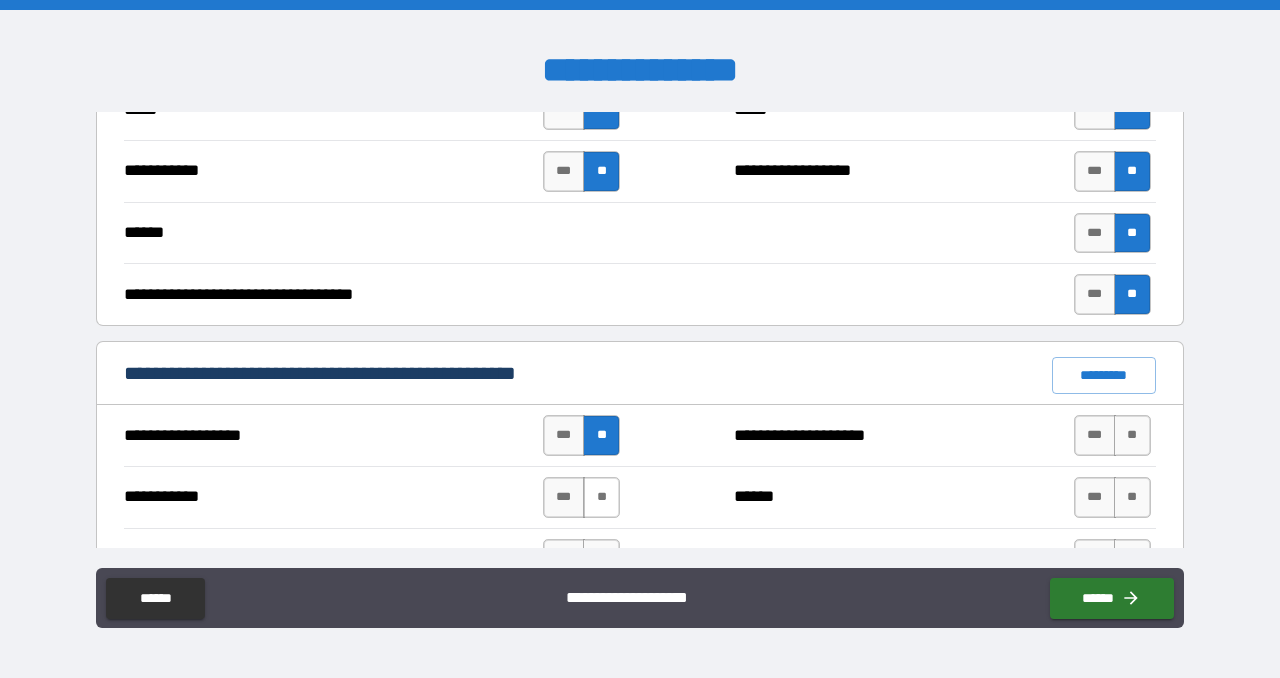 click on "**" at bounding box center (601, 497) 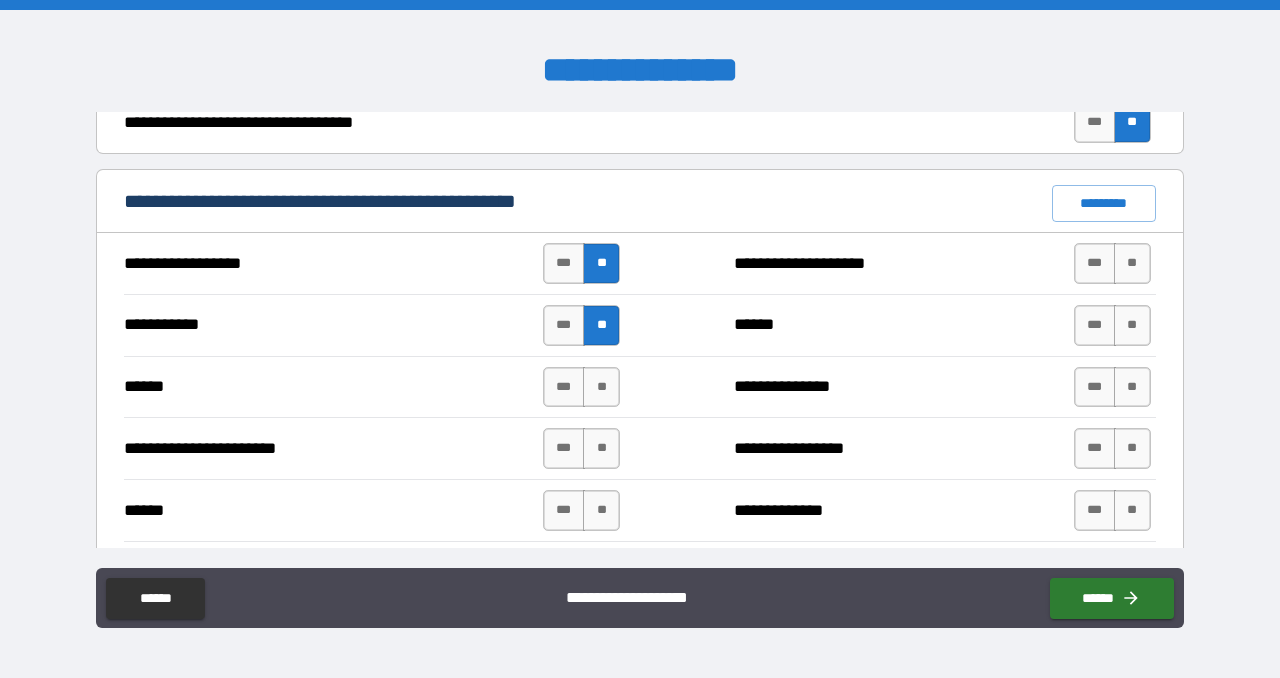 scroll, scrollTop: 1467, scrollLeft: 0, axis: vertical 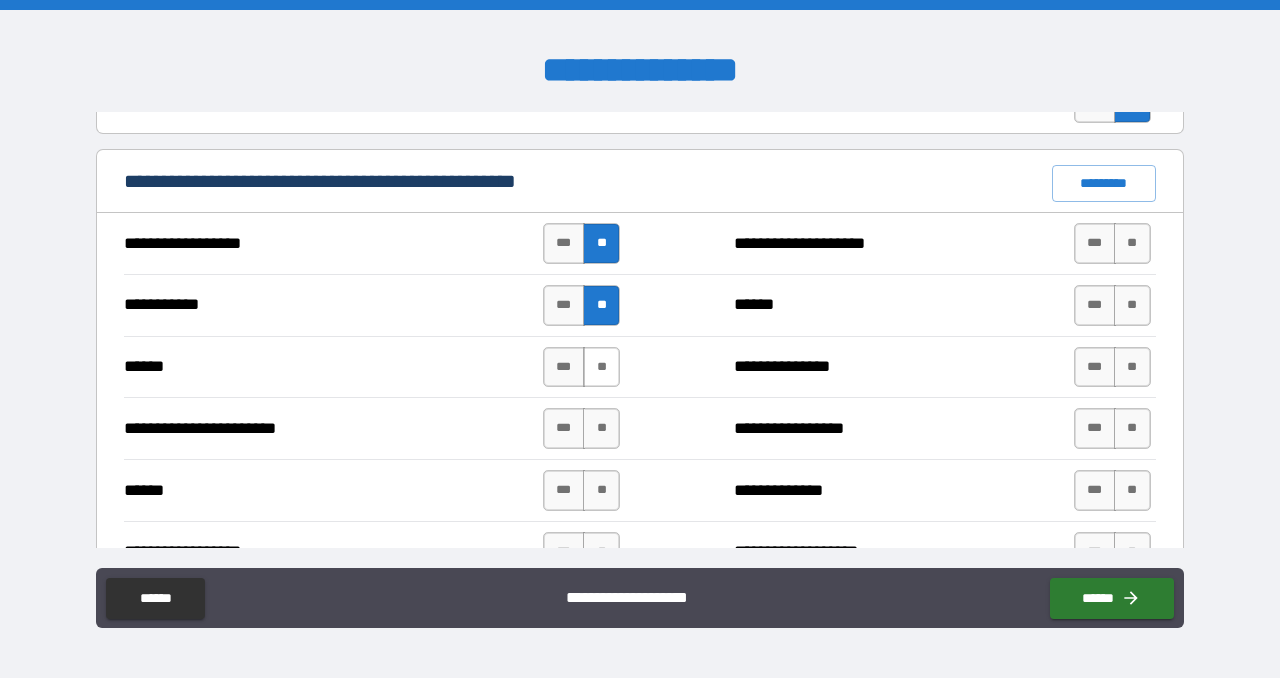 click on "**" at bounding box center (601, 367) 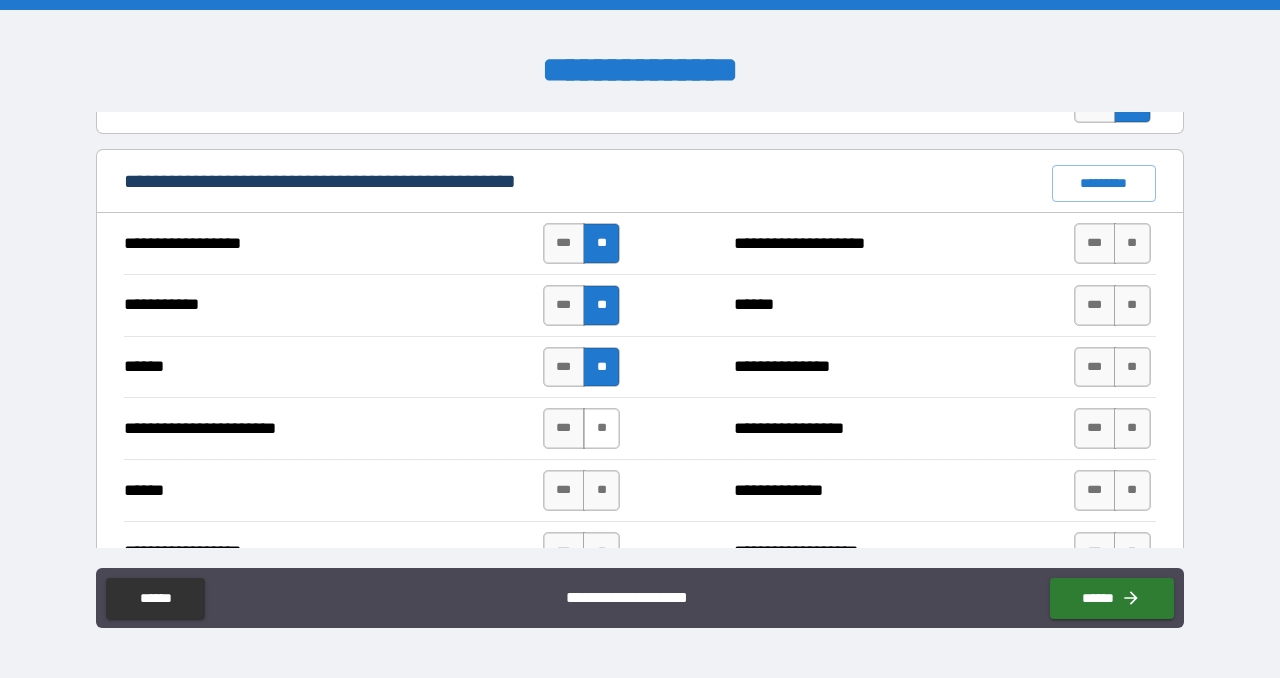 click on "**" at bounding box center (601, 428) 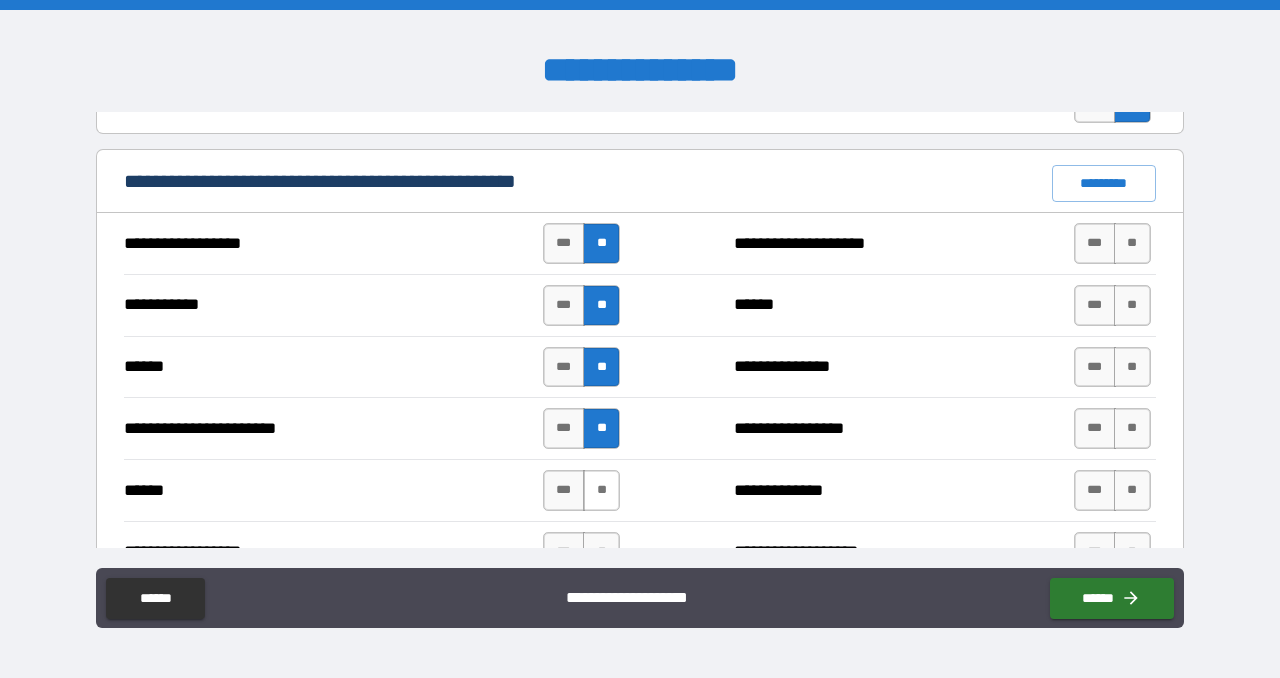 click on "**" at bounding box center [601, 490] 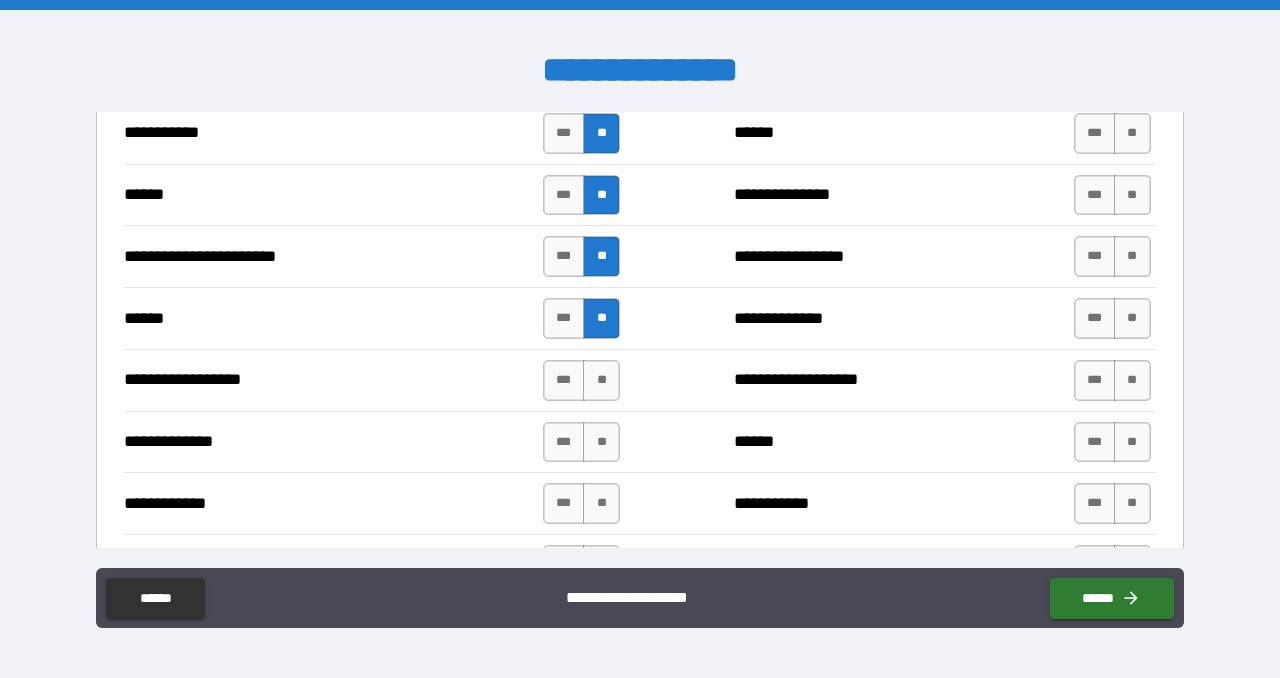 scroll, scrollTop: 1656, scrollLeft: 0, axis: vertical 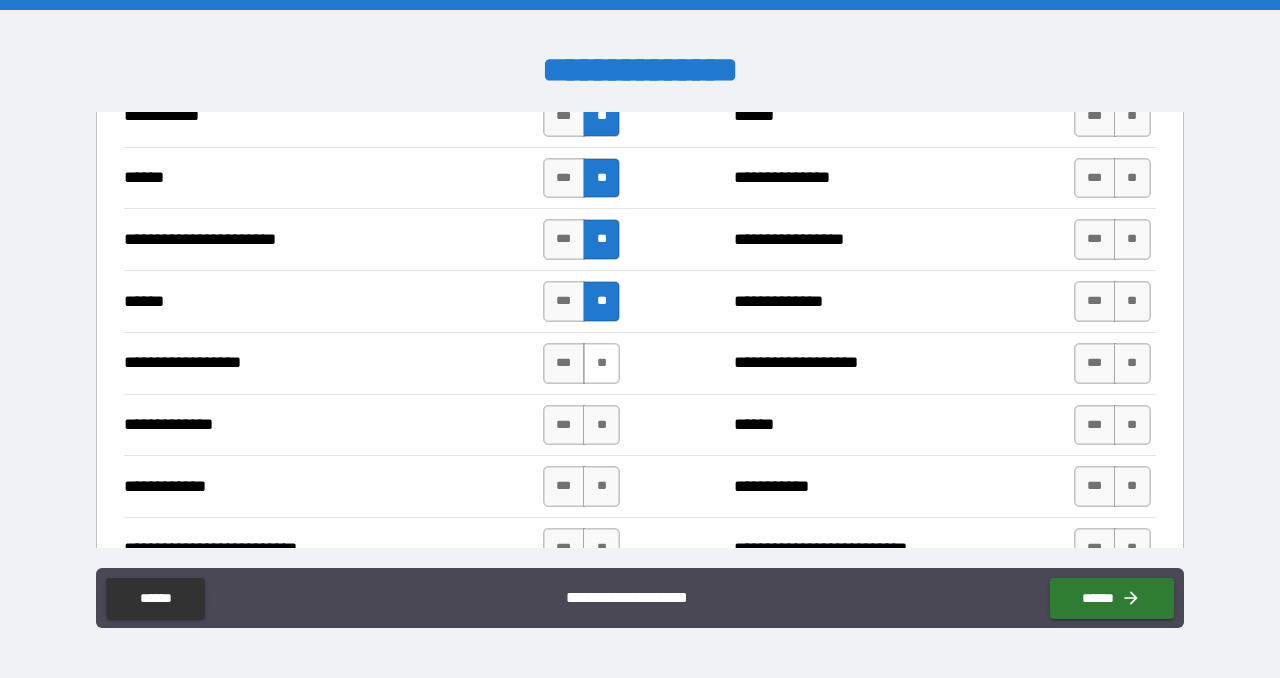 click on "**" at bounding box center [601, 363] 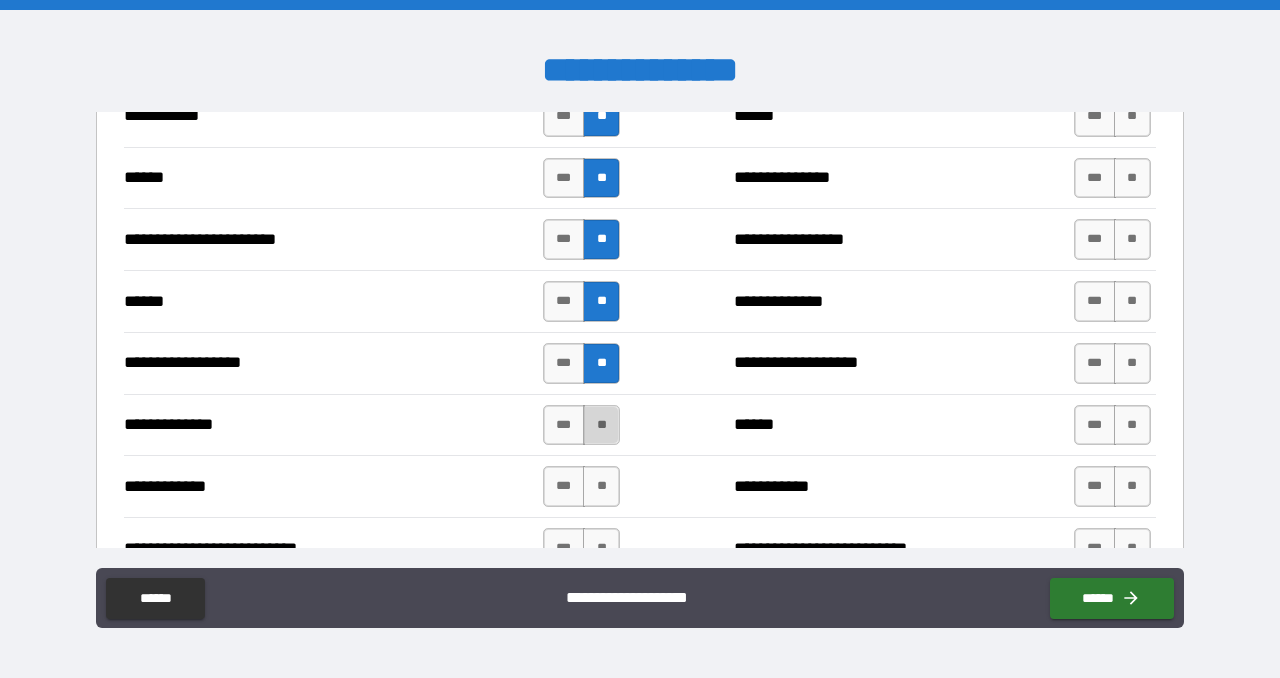 click on "**" at bounding box center [601, 425] 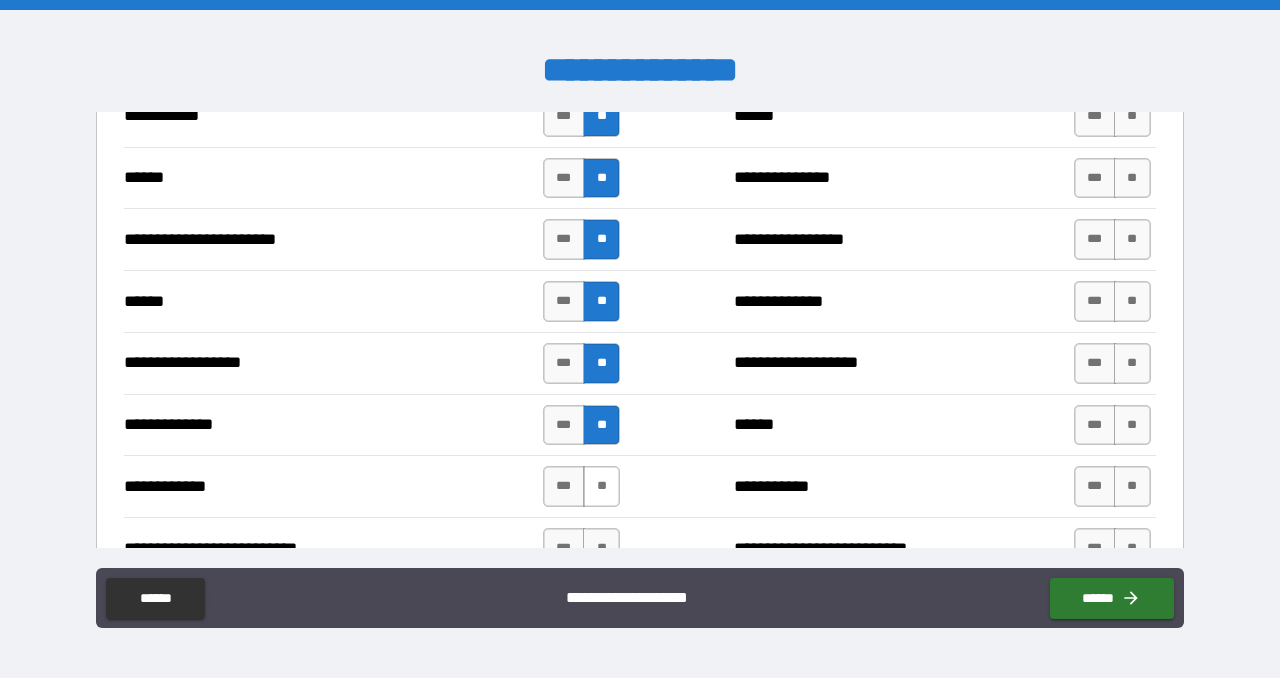 click on "**" at bounding box center (601, 486) 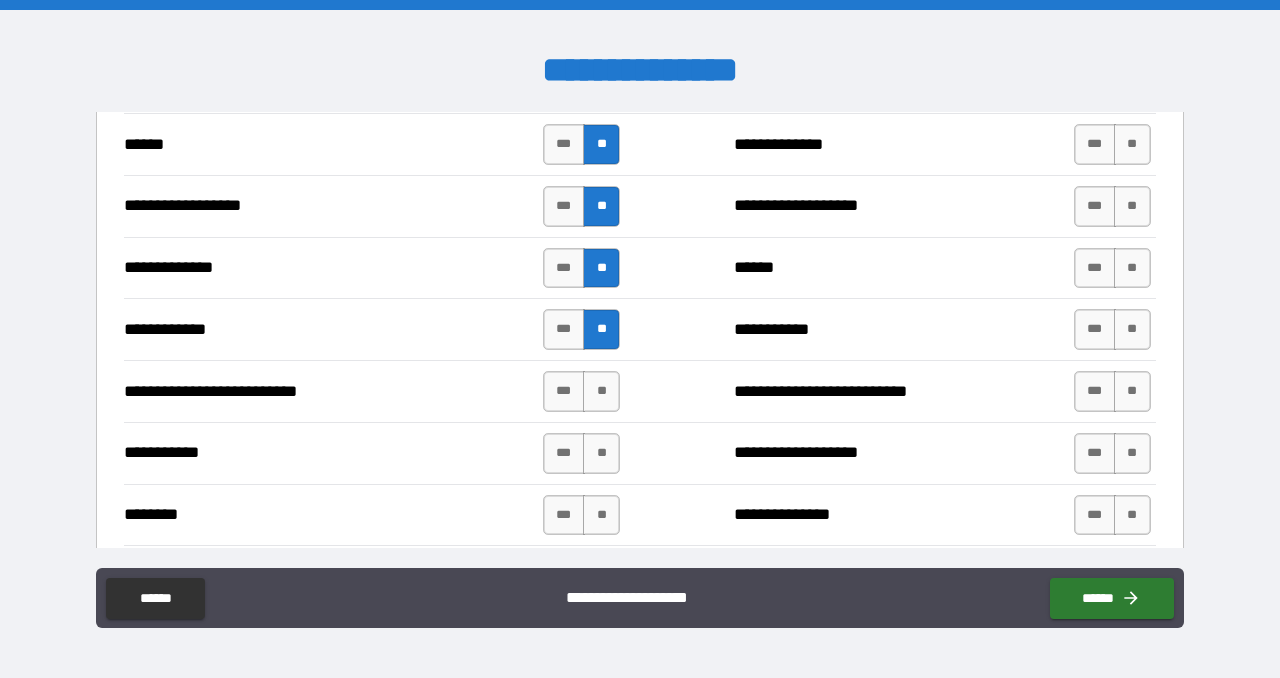 scroll, scrollTop: 1818, scrollLeft: 0, axis: vertical 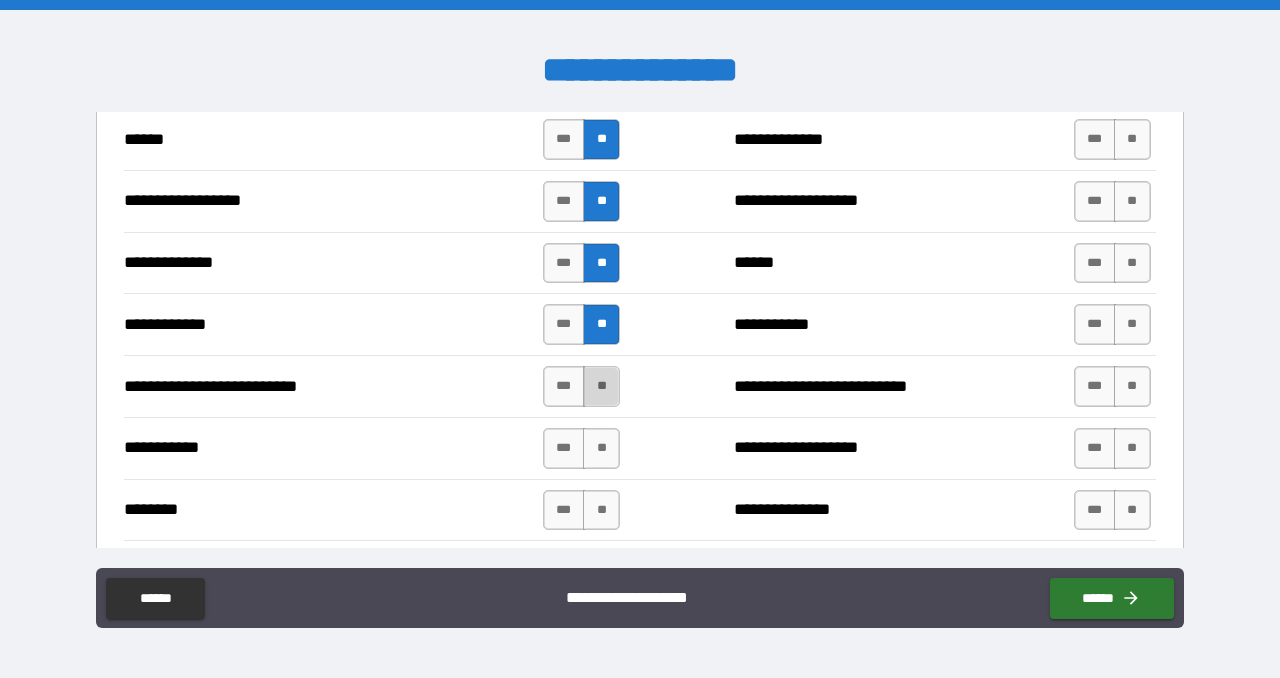 click on "**" at bounding box center (601, 386) 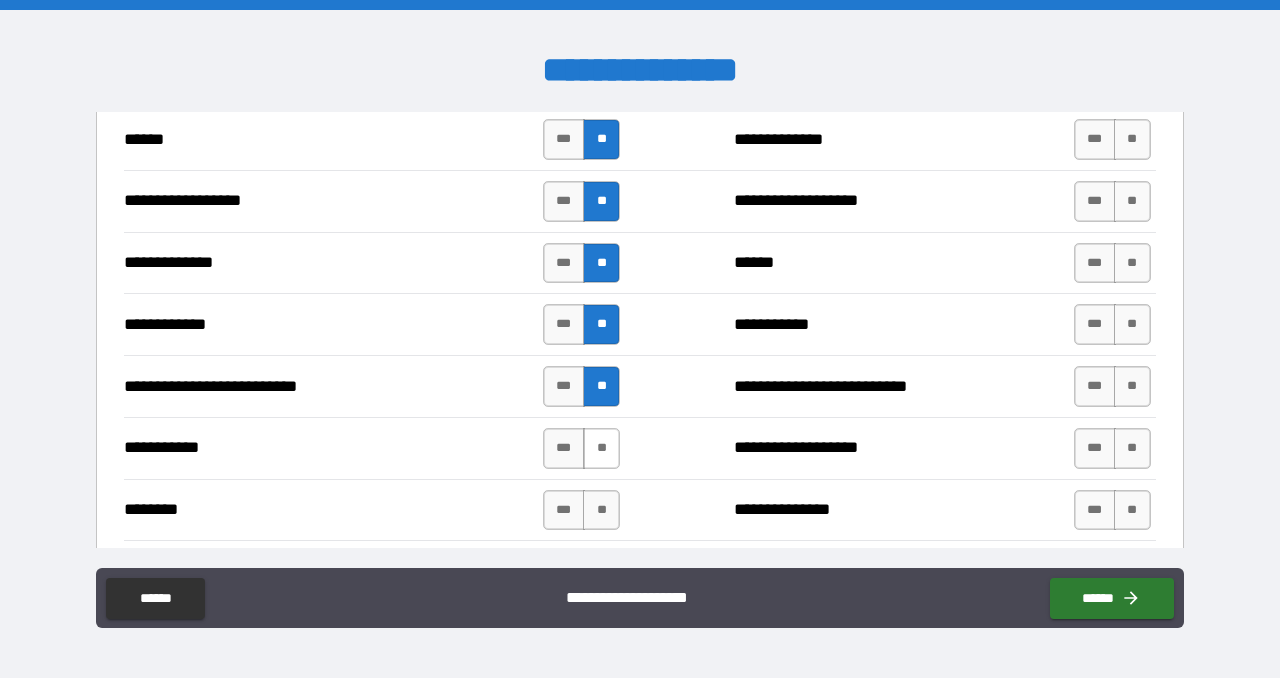 click on "**" at bounding box center (601, 448) 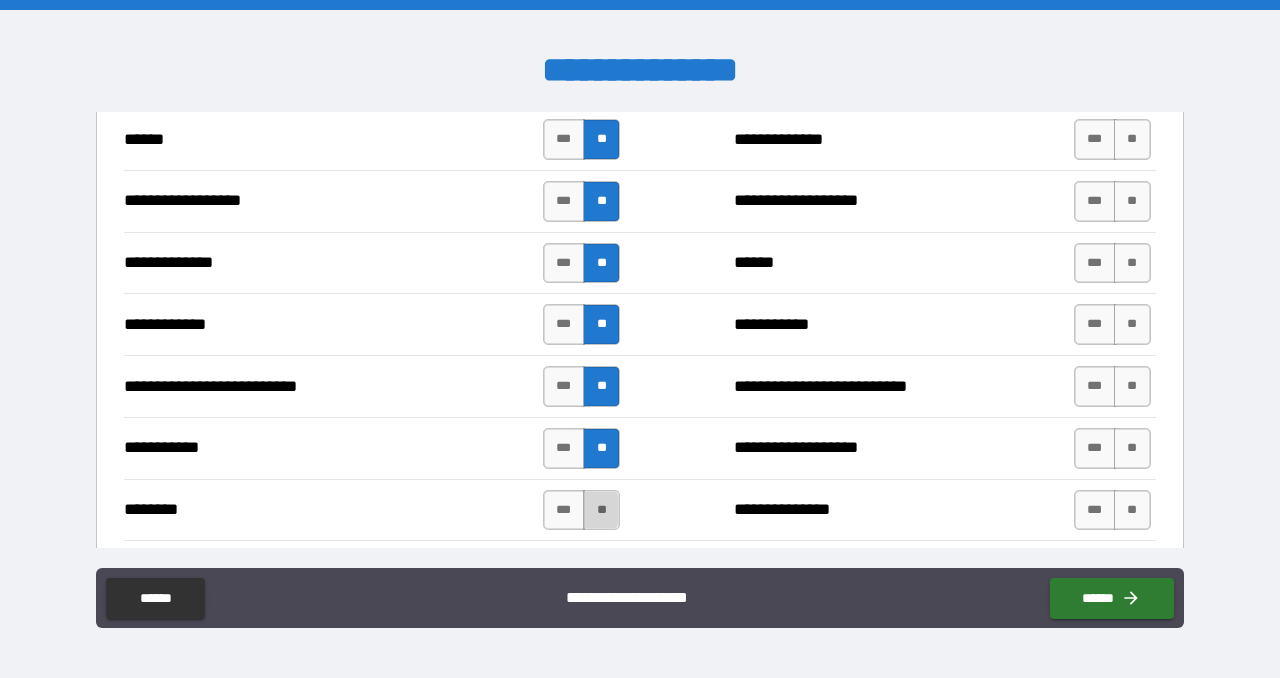click on "**" at bounding box center [601, 510] 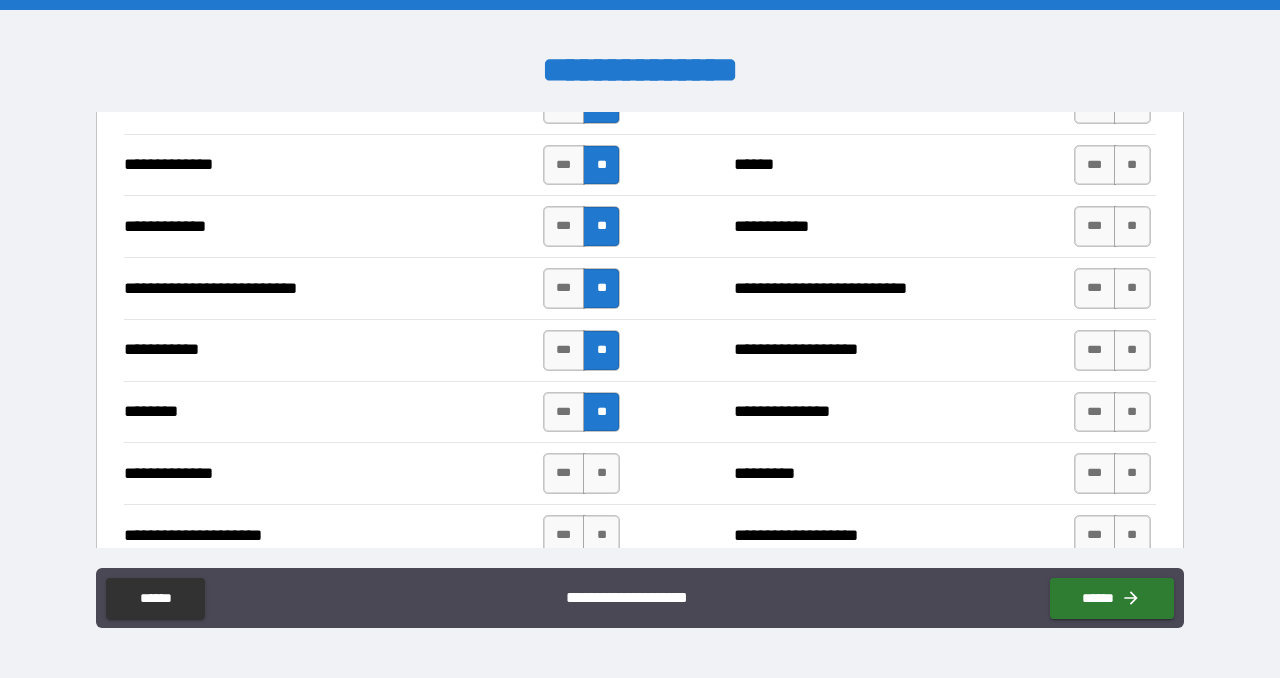 scroll, scrollTop: 1920, scrollLeft: 0, axis: vertical 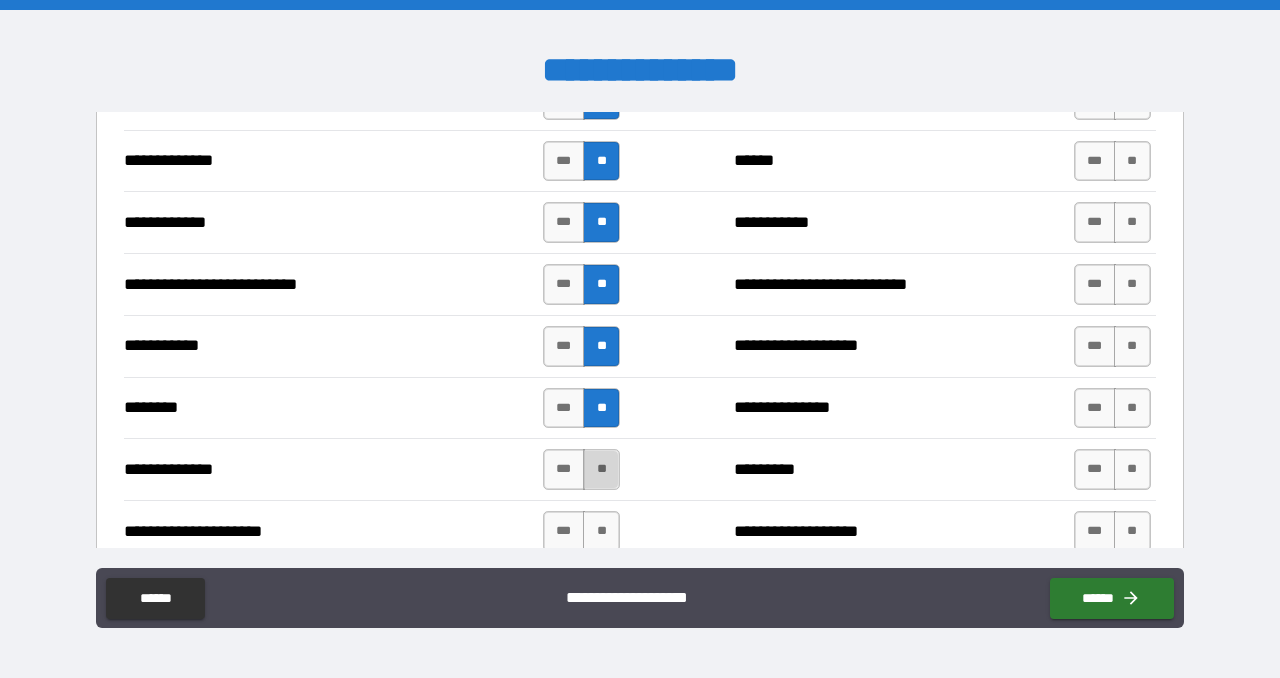 click on "**" at bounding box center (601, 469) 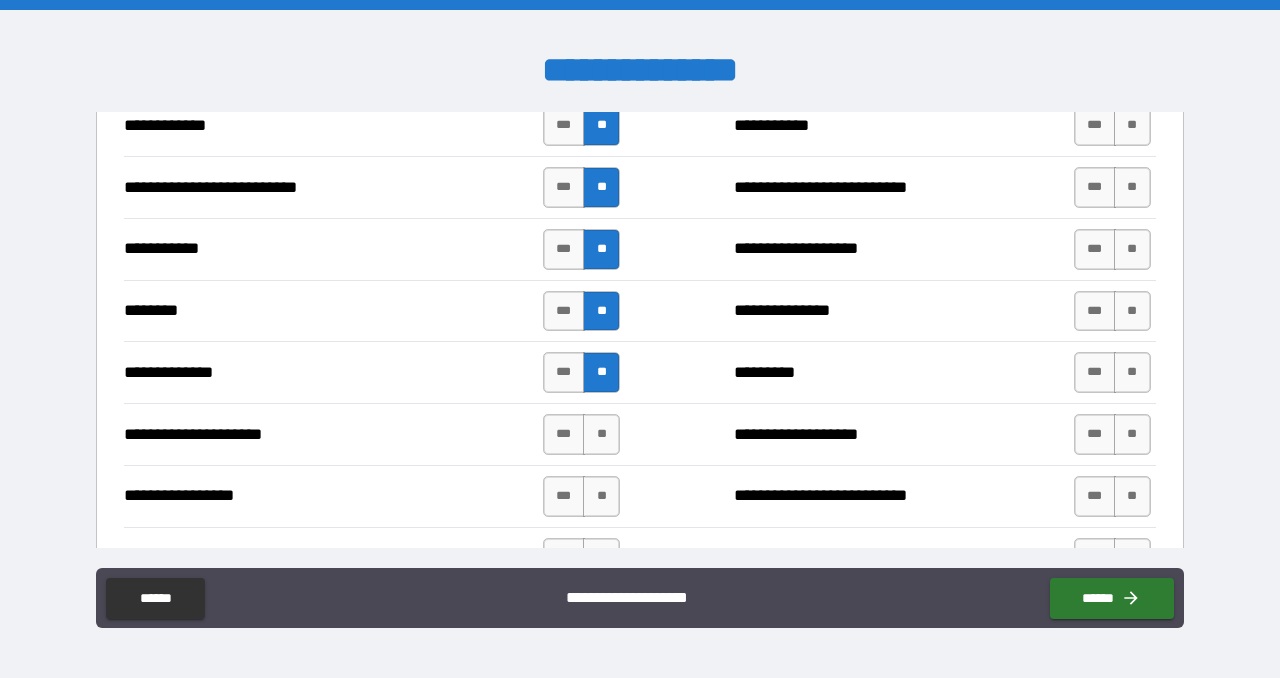 scroll, scrollTop: 2049, scrollLeft: 0, axis: vertical 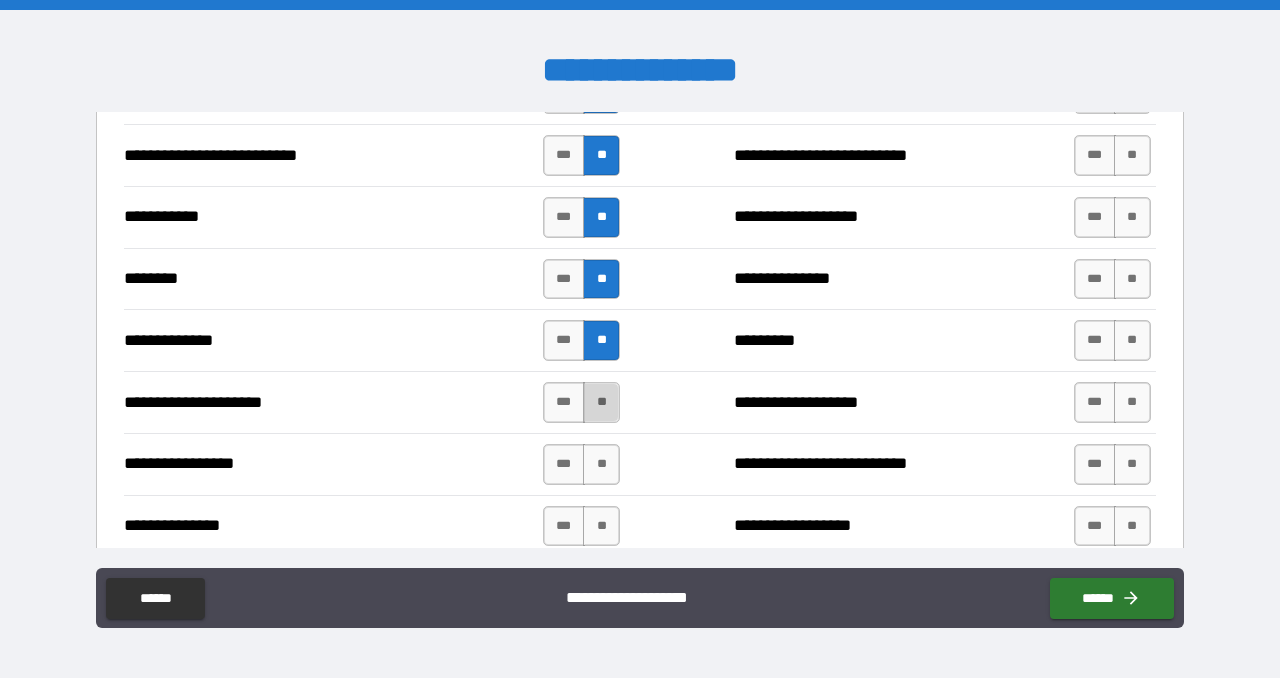 click on "**" at bounding box center (601, 402) 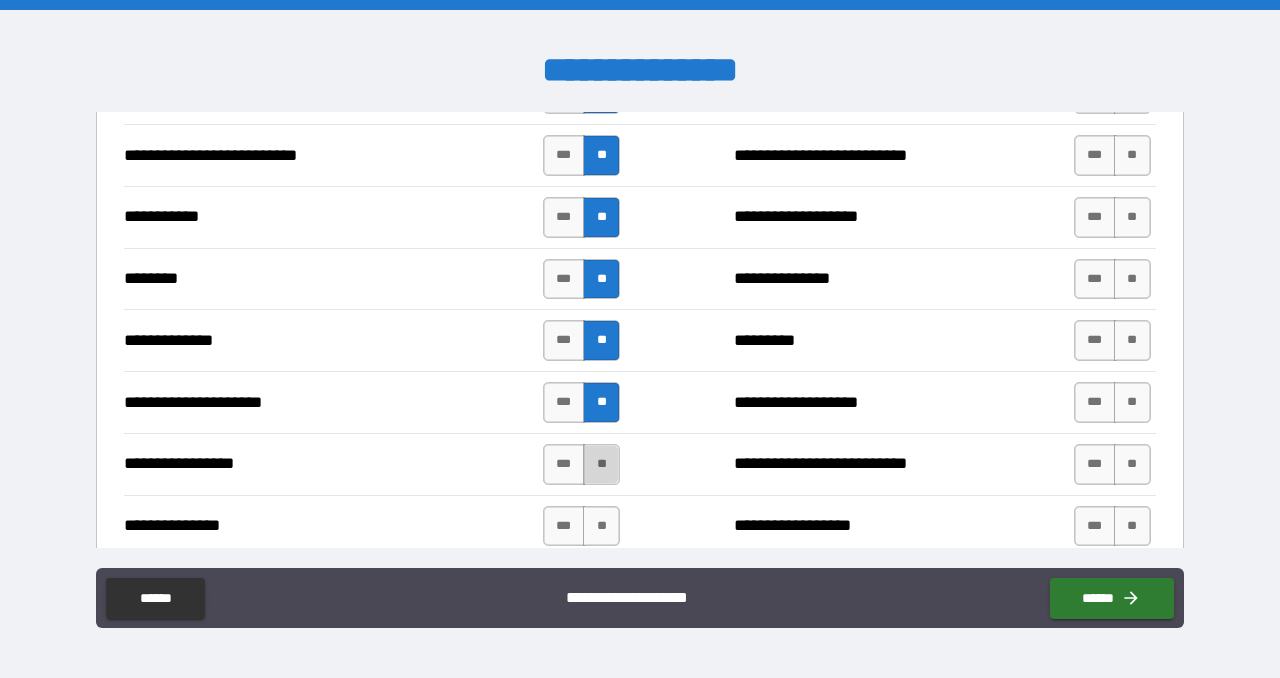 click on "**" at bounding box center [601, 464] 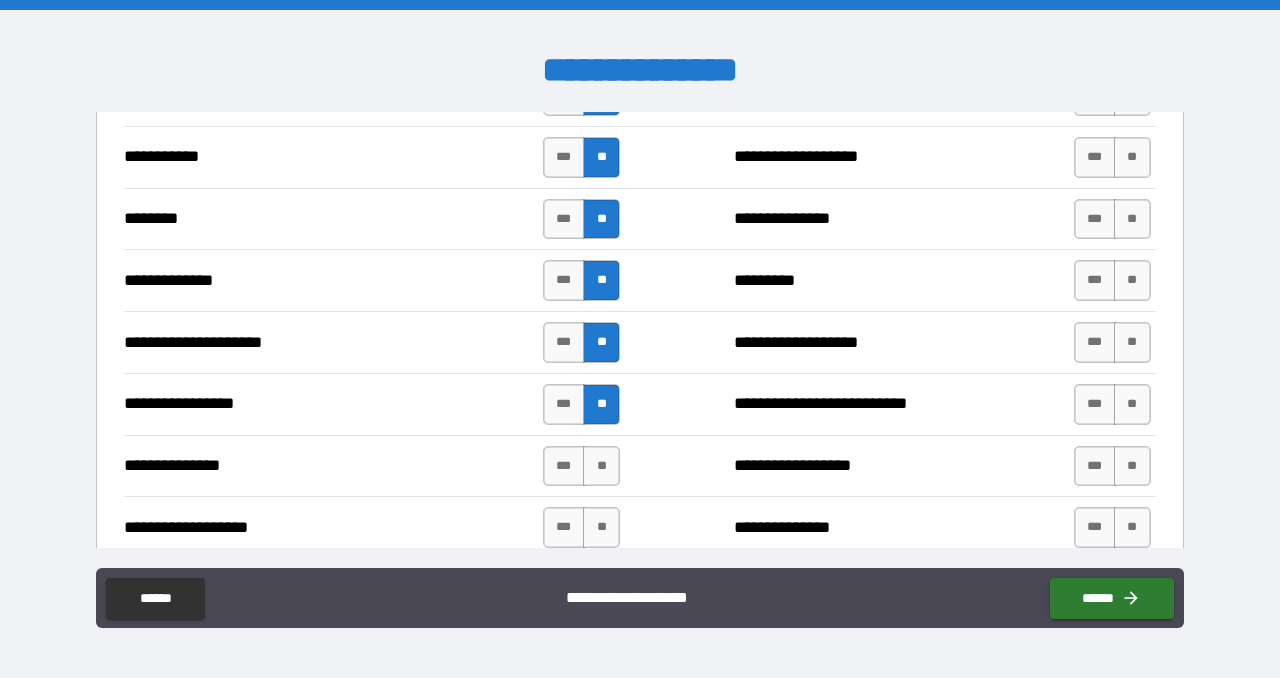 scroll, scrollTop: 2145, scrollLeft: 0, axis: vertical 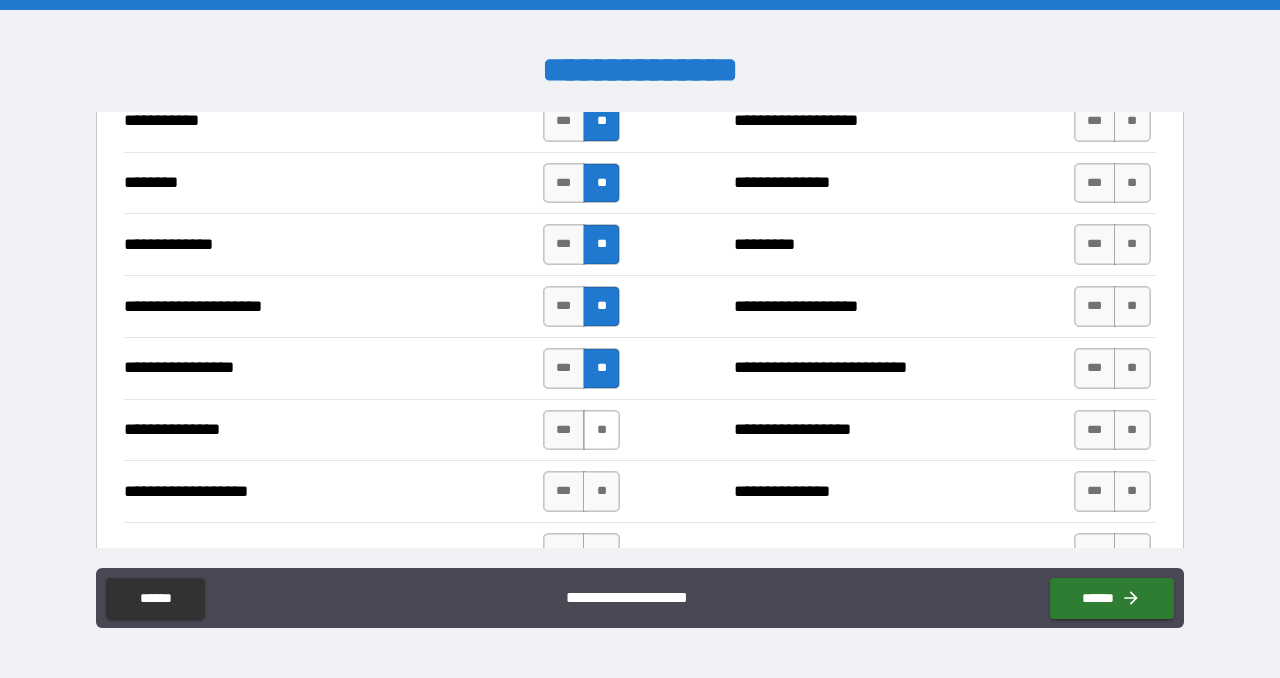 click on "**" at bounding box center [601, 430] 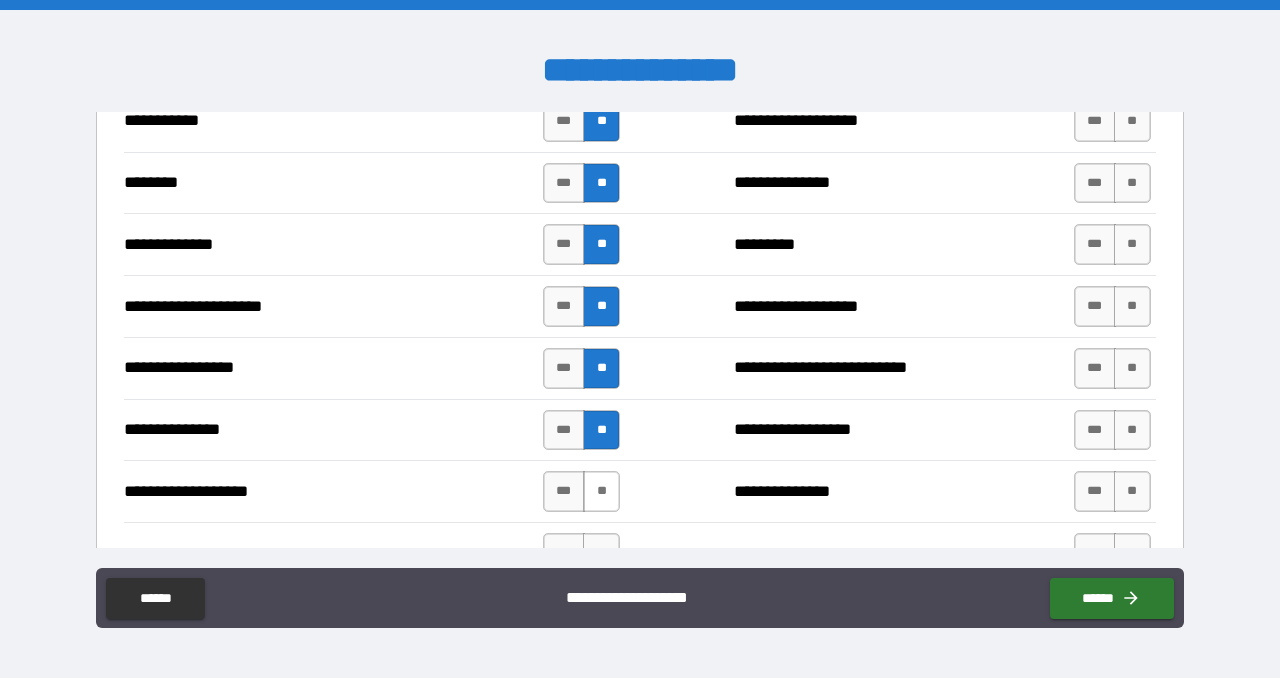 click on "**" at bounding box center (601, 491) 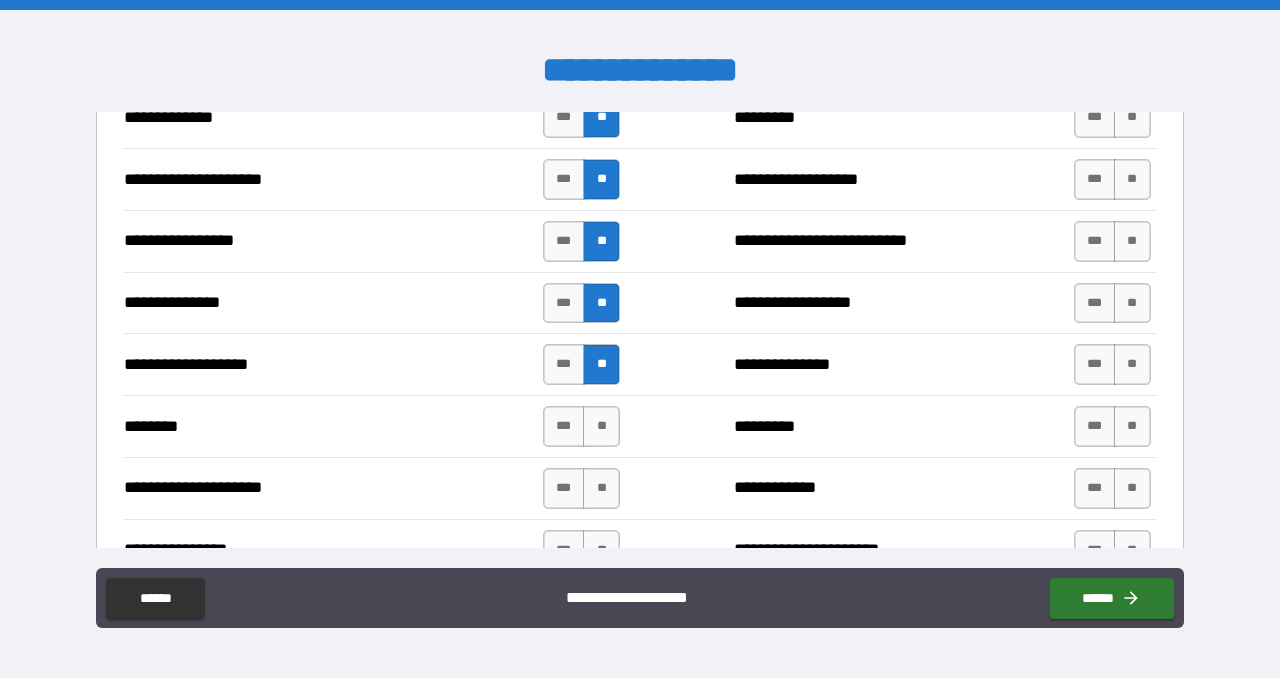 scroll, scrollTop: 2282, scrollLeft: 0, axis: vertical 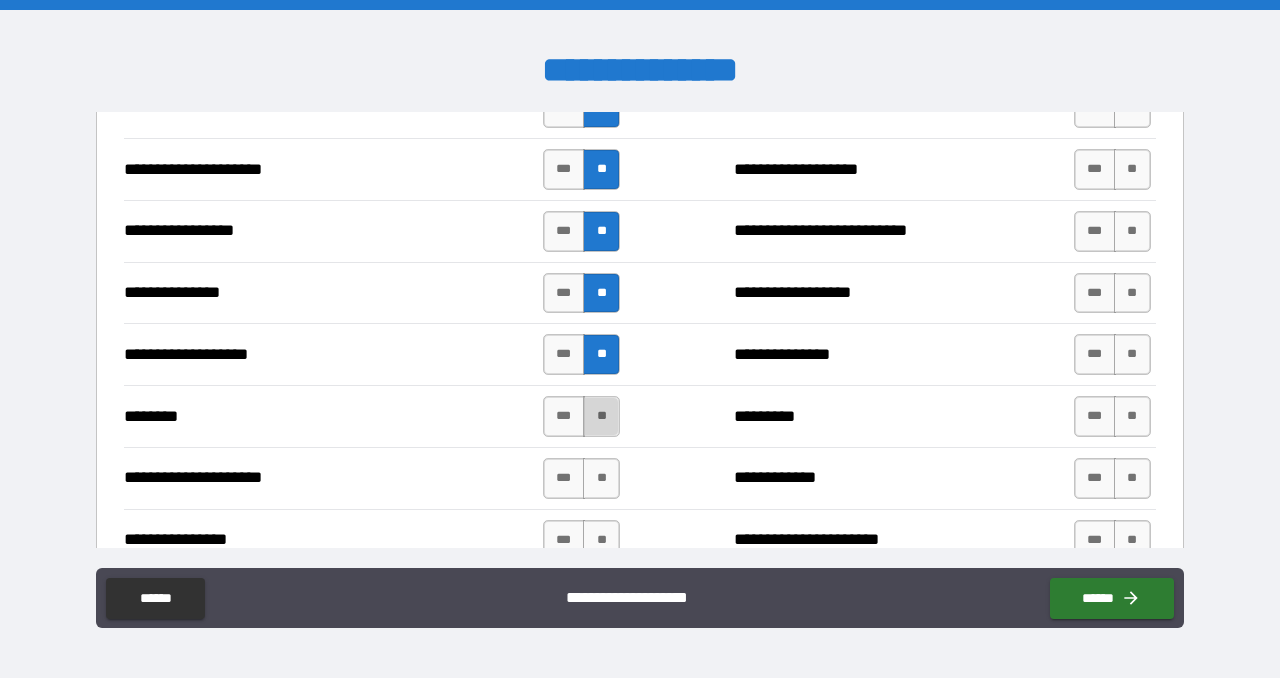 click on "**" at bounding box center [601, 416] 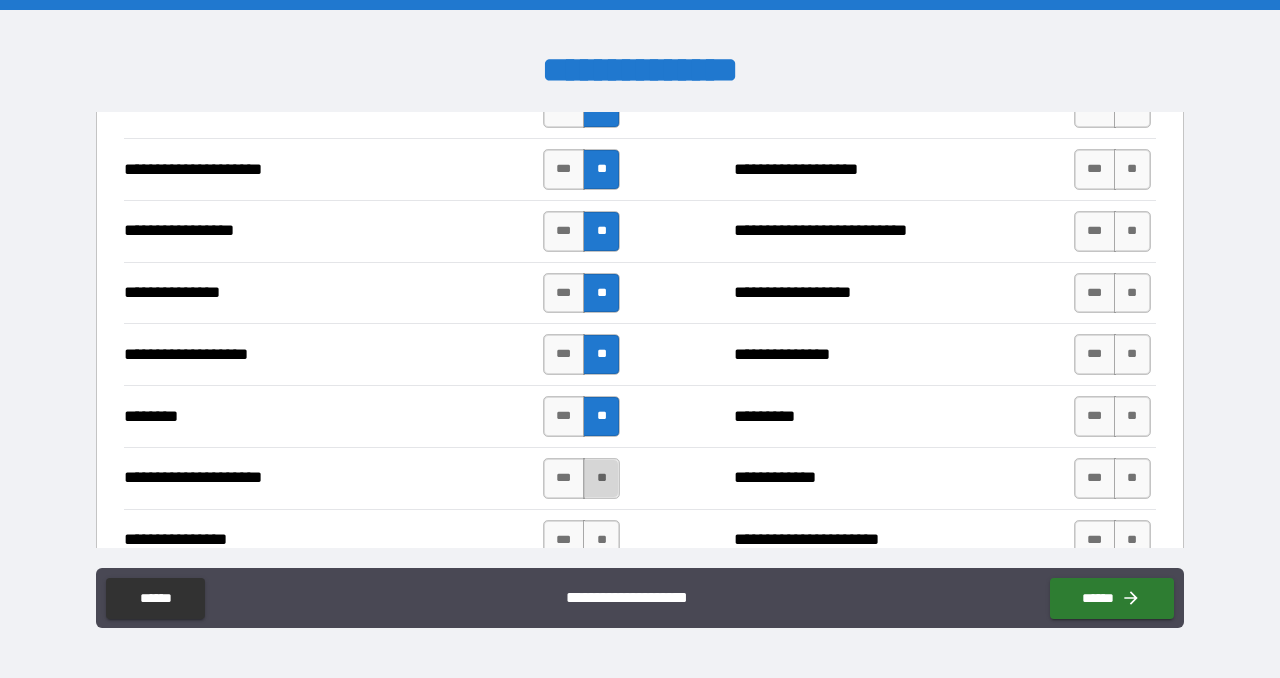 click on "**" at bounding box center (601, 478) 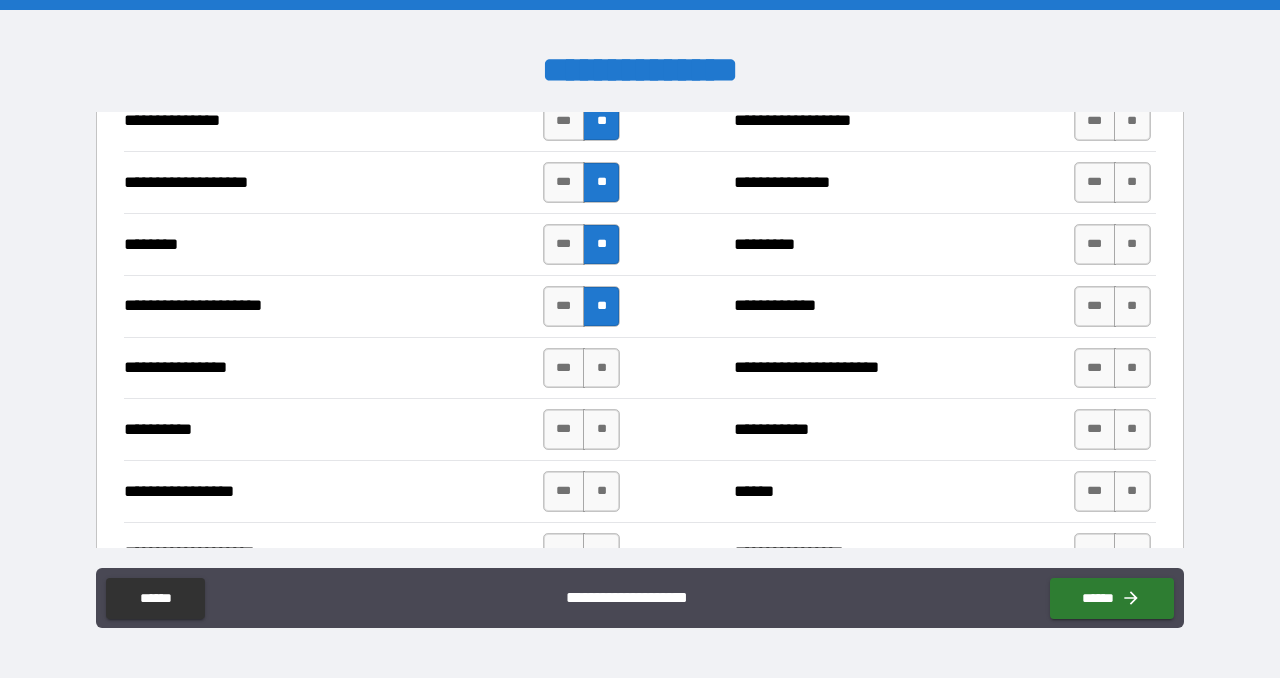 scroll, scrollTop: 2454, scrollLeft: 0, axis: vertical 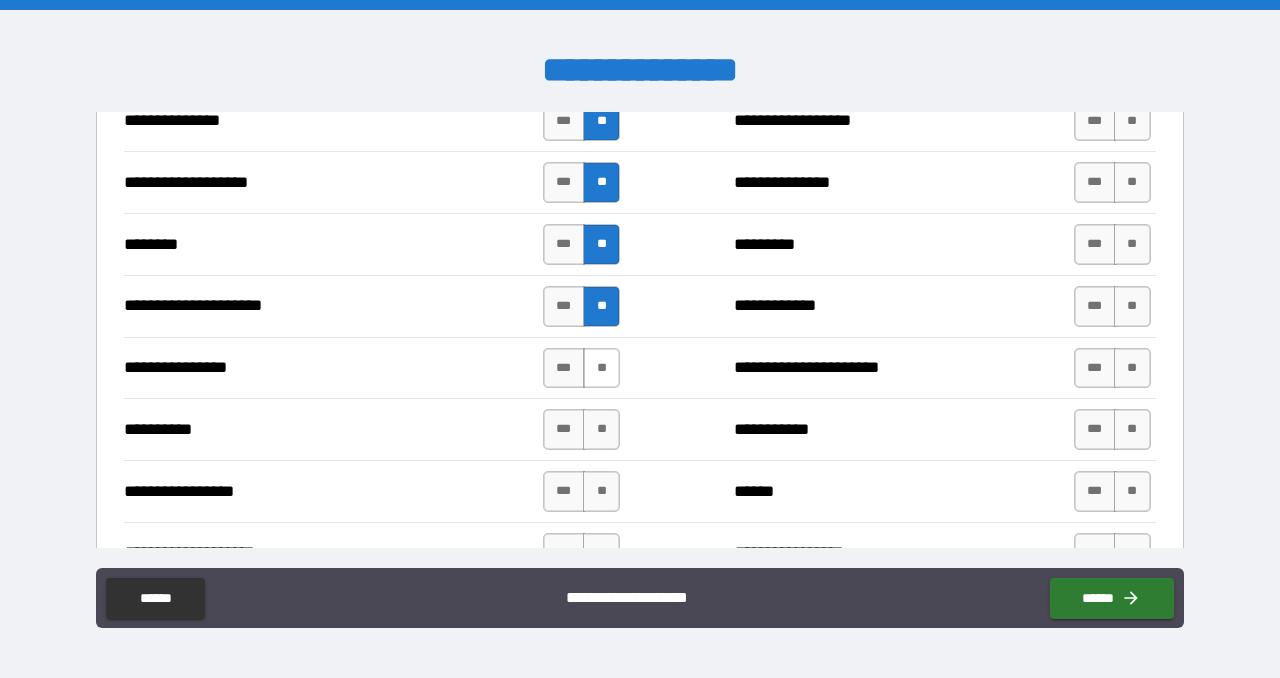 click on "**" at bounding box center [601, 368] 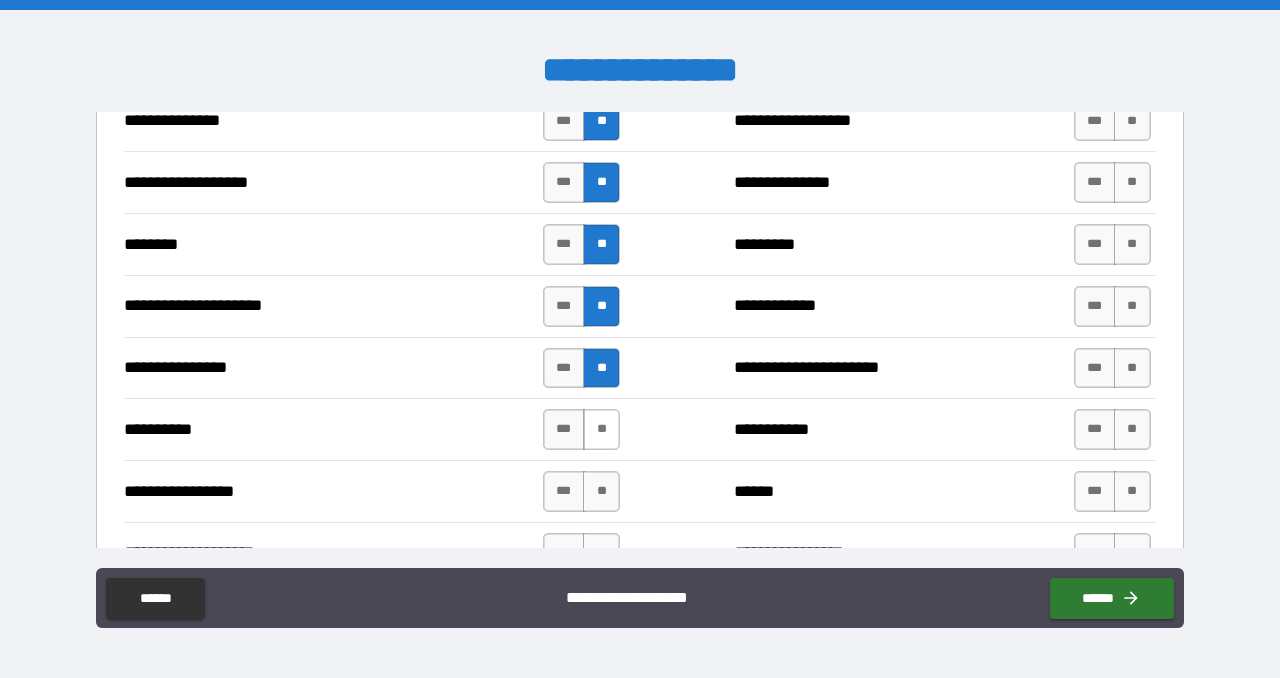click on "**" at bounding box center (601, 429) 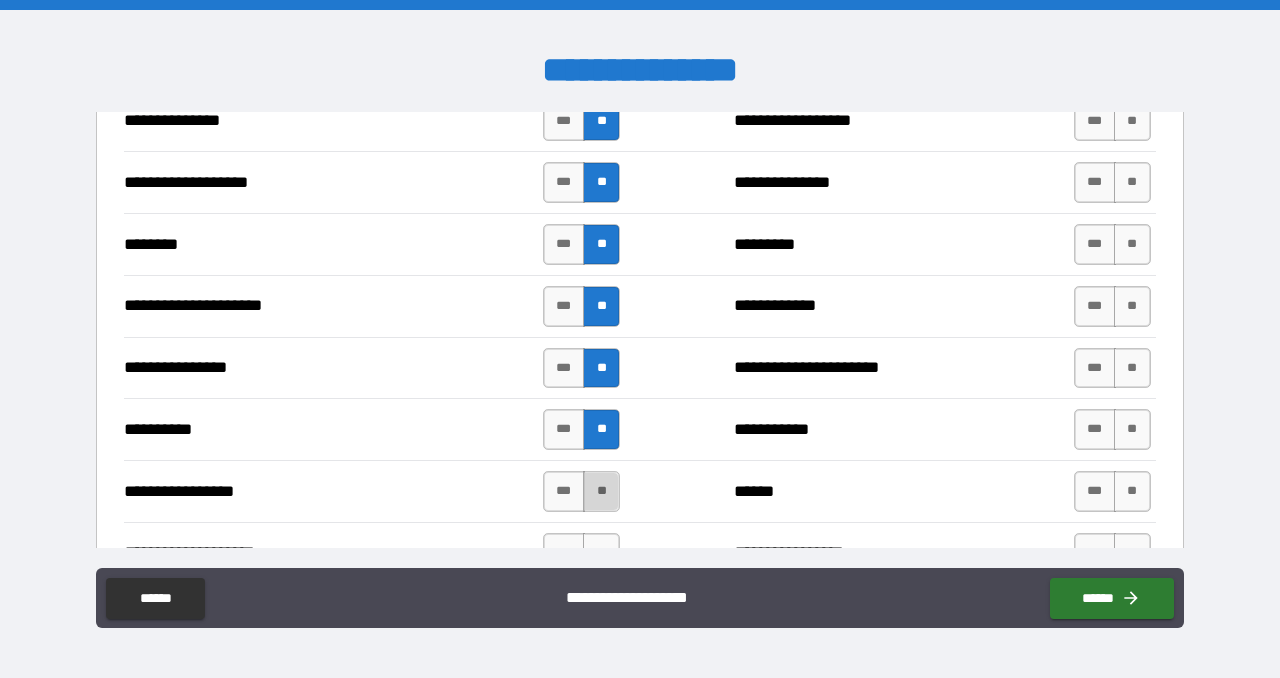 click on "**" at bounding box center (601, 491) 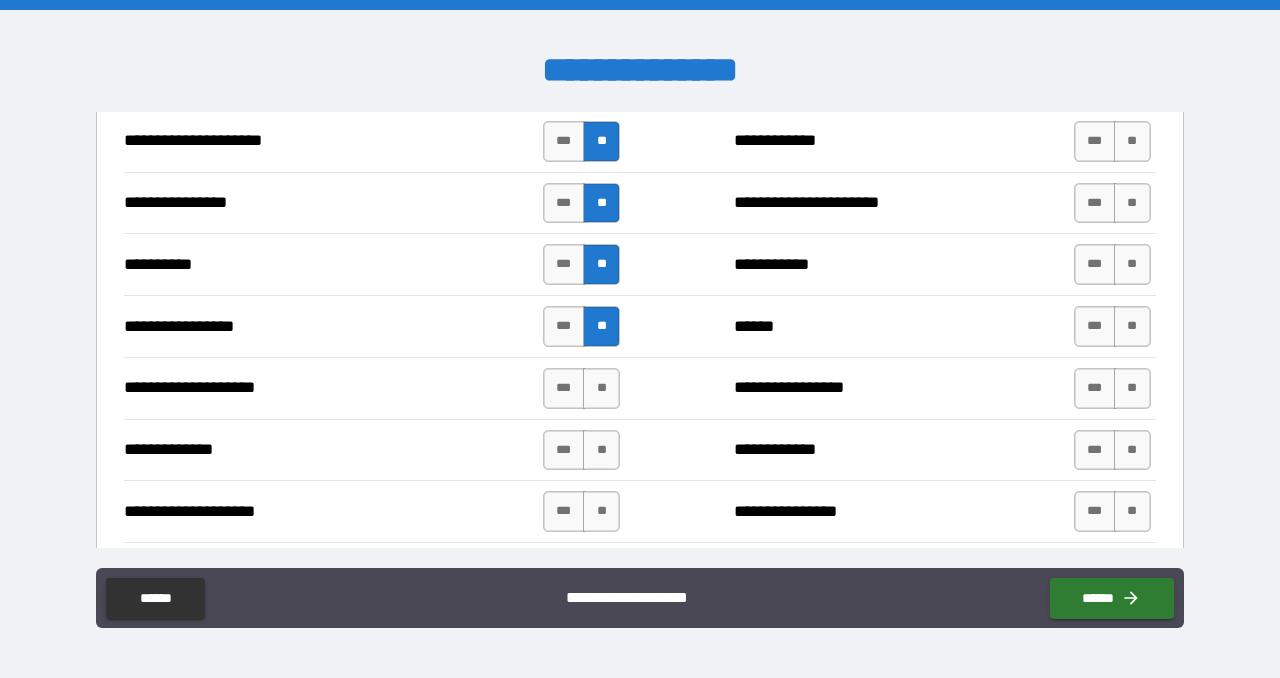 scroll, scrollTop: 2620, scrollLeft: 0, axis: vertical 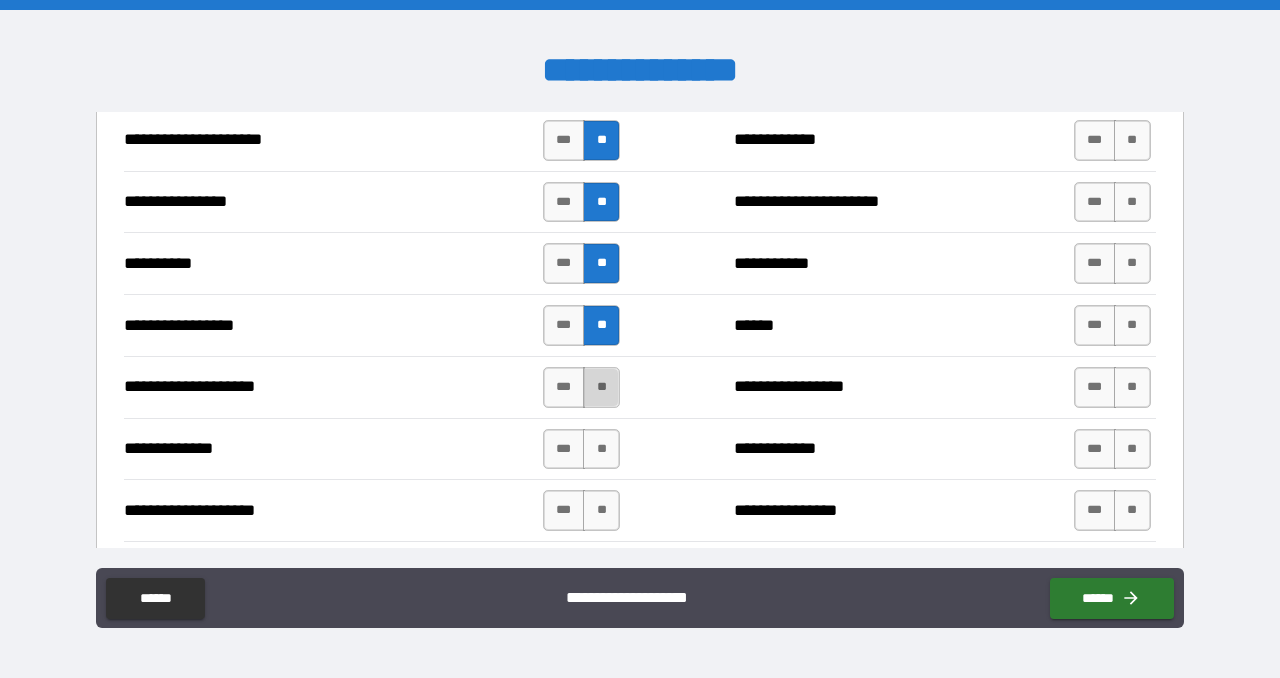 click on "**" at bounding box center (601, 387) 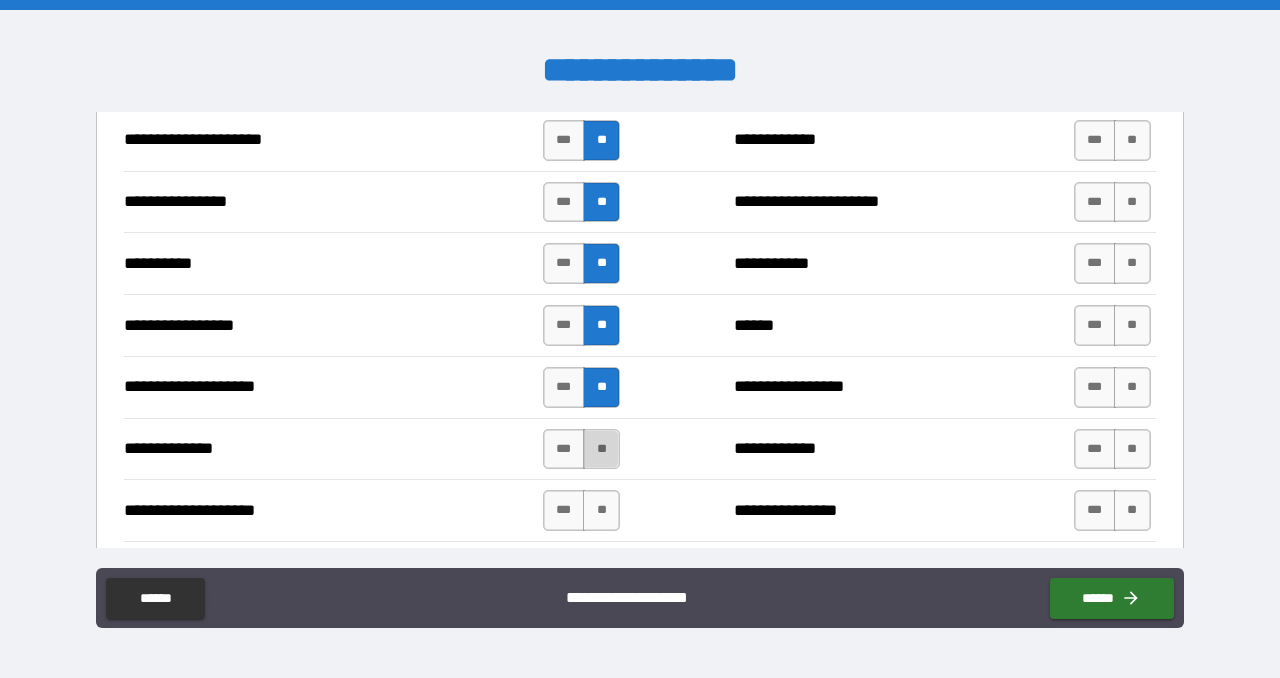 click on "**" at bounding box center [601, 449] 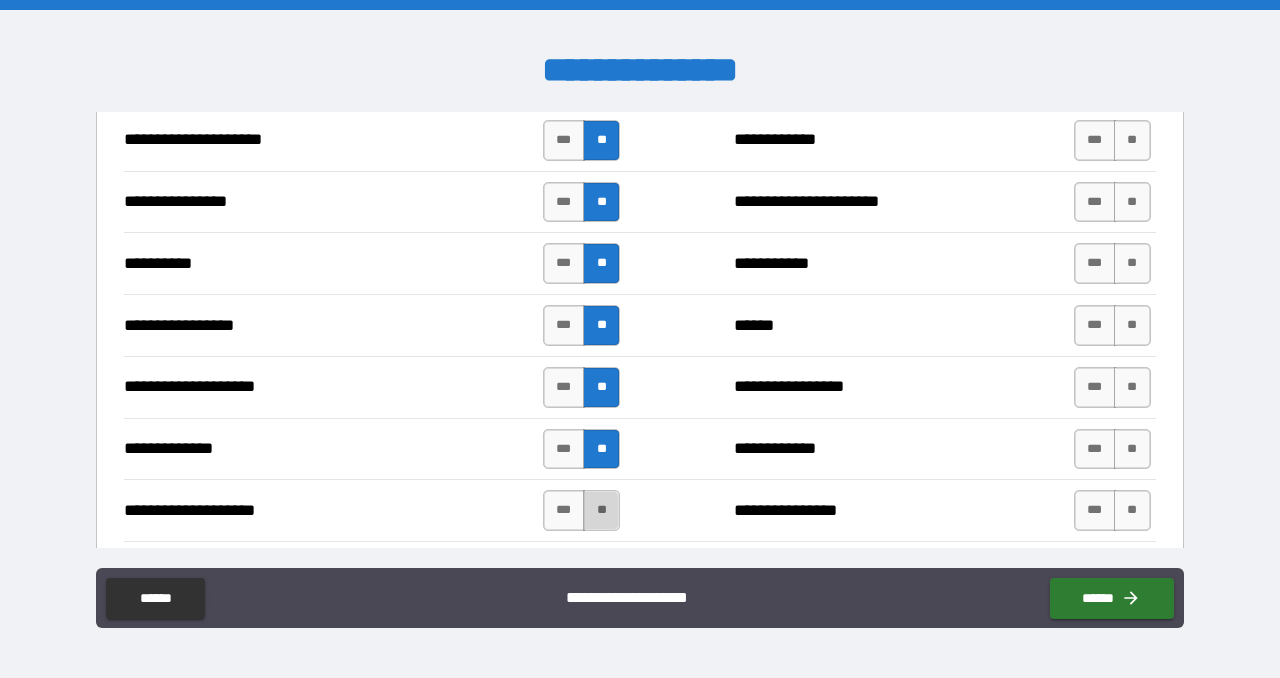 click on "**" at bounding box center [601, 510] 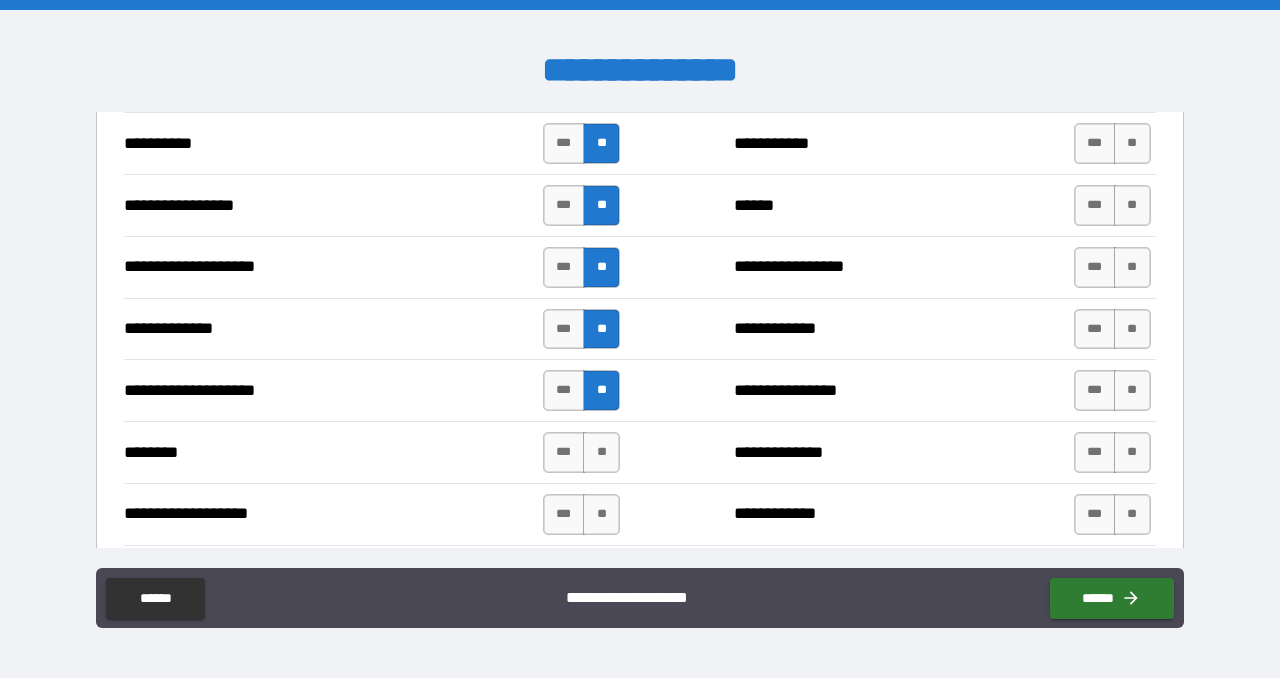 scroll, scrollTop: 2743, scrollLeft: 0, axis: vertical 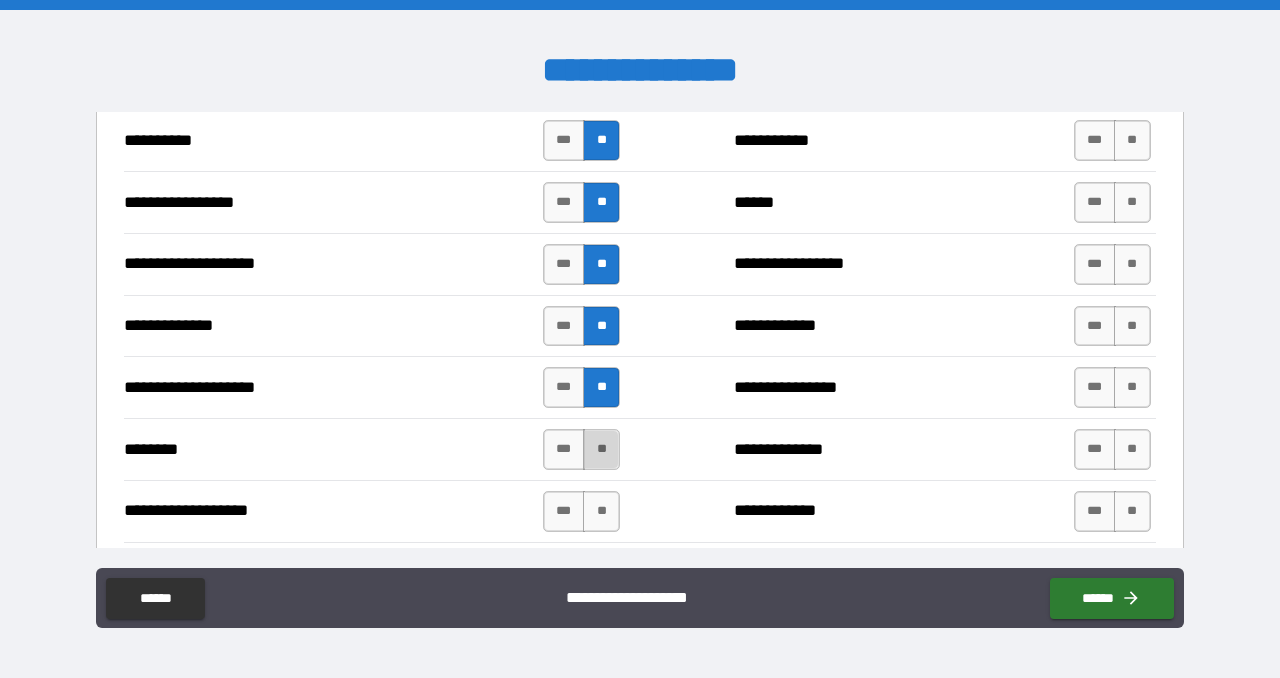 click on "**" at bounding box center [601, 449] 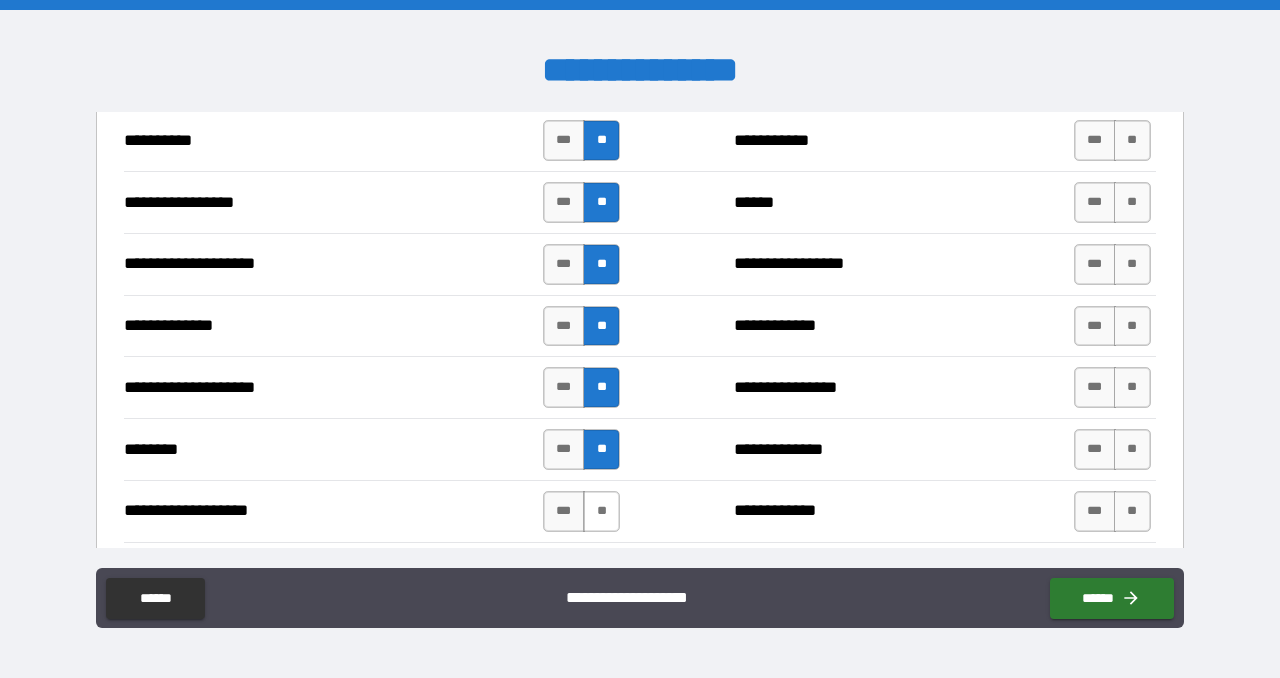 click on "**" at bounding box center (601, 511) 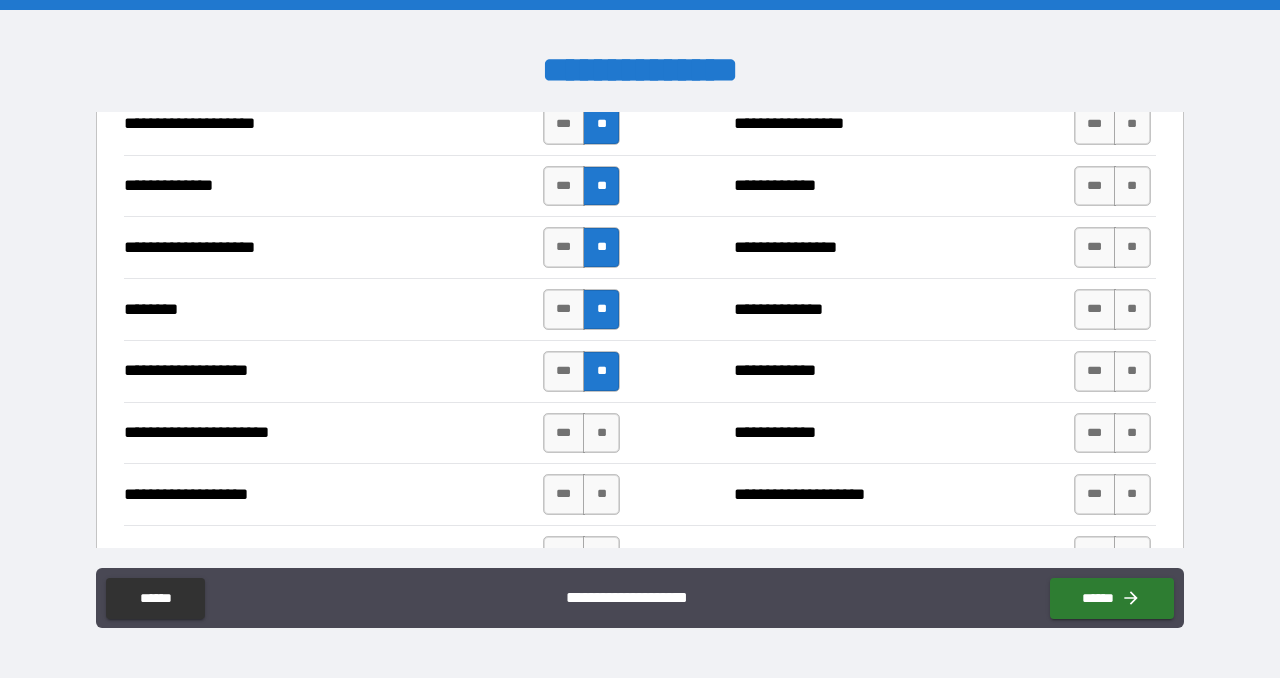 scroll, scrollTop: 2901, scrollLeft: 0, axis: vertical 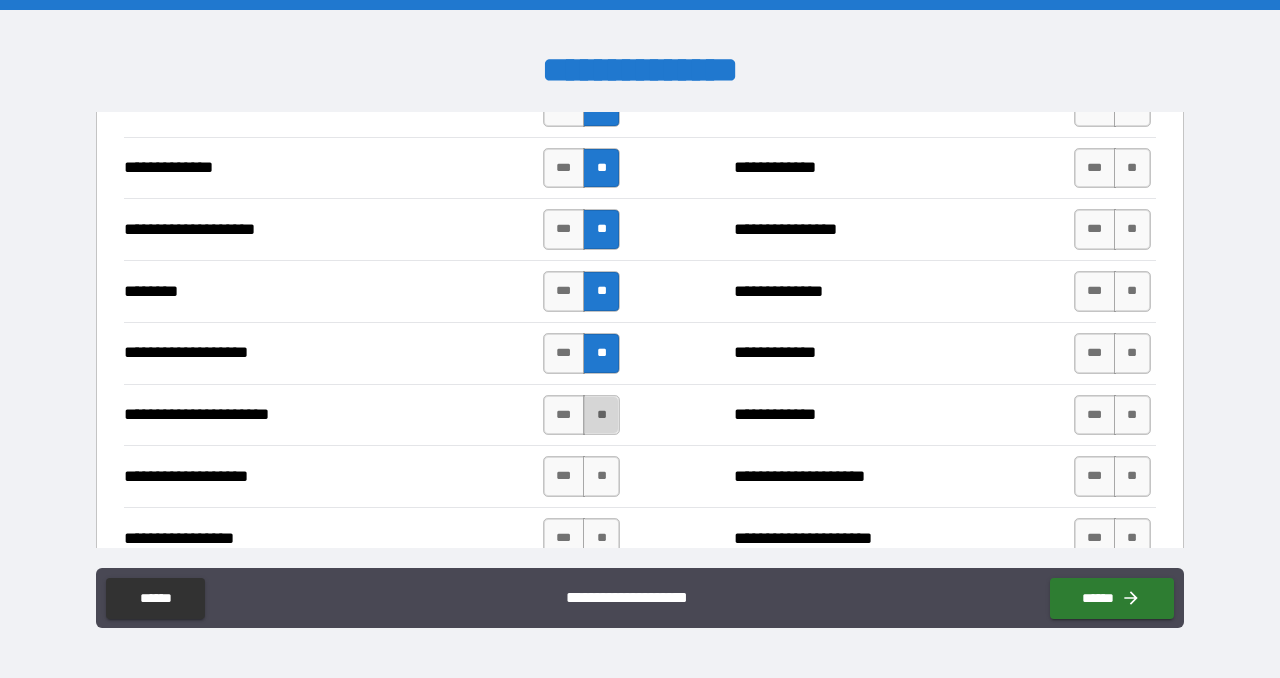 click on "**" at bounding box center (601, 415) 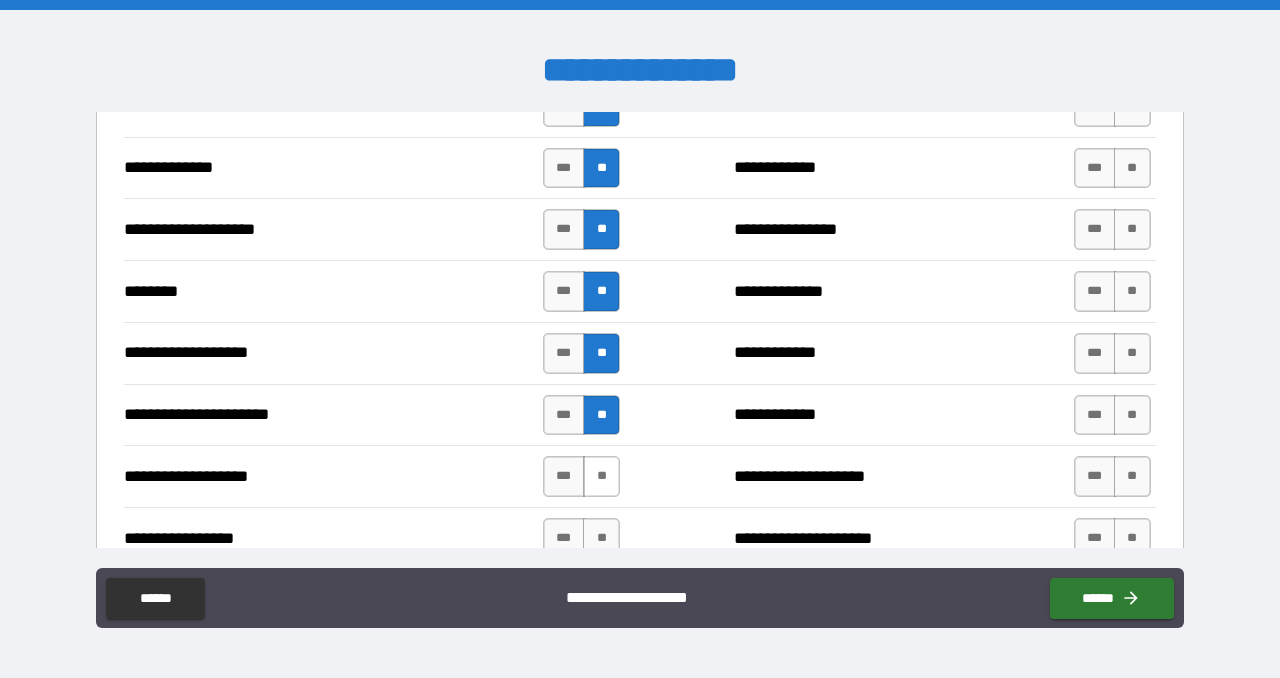click on "**" at bounding box center [601, 476] 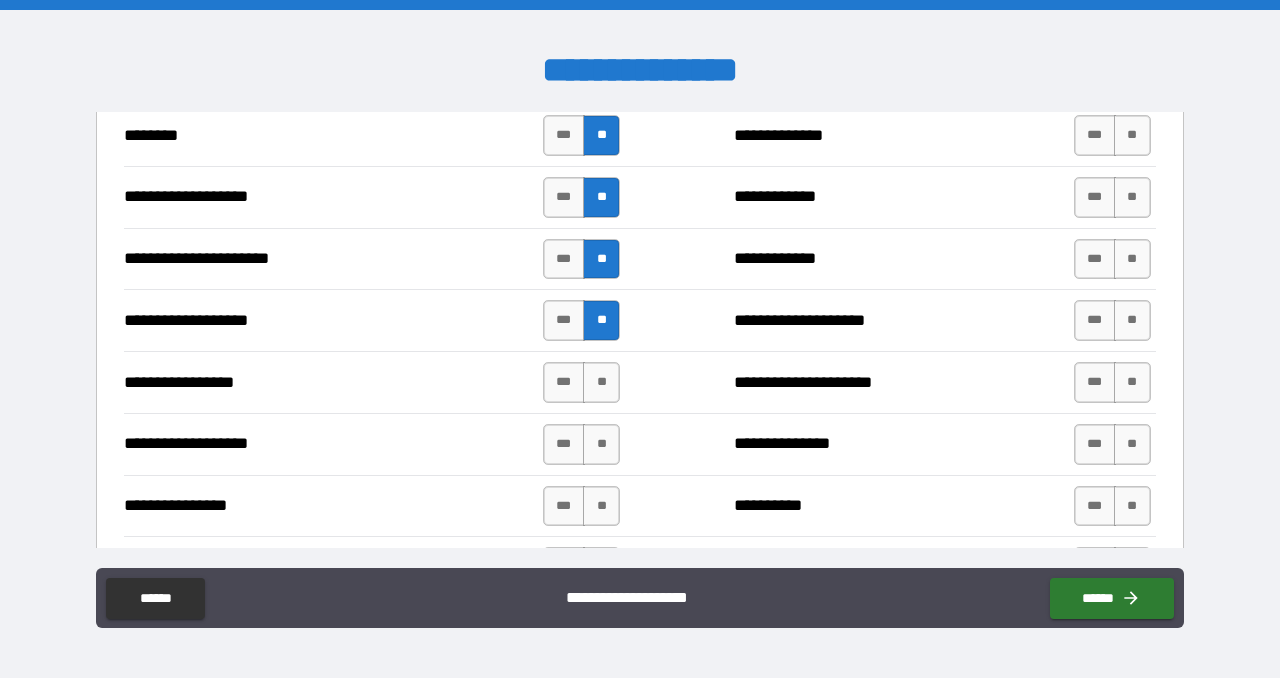 scroll, scrollTop: 3062, scrollLeft: 0, axis: vertical 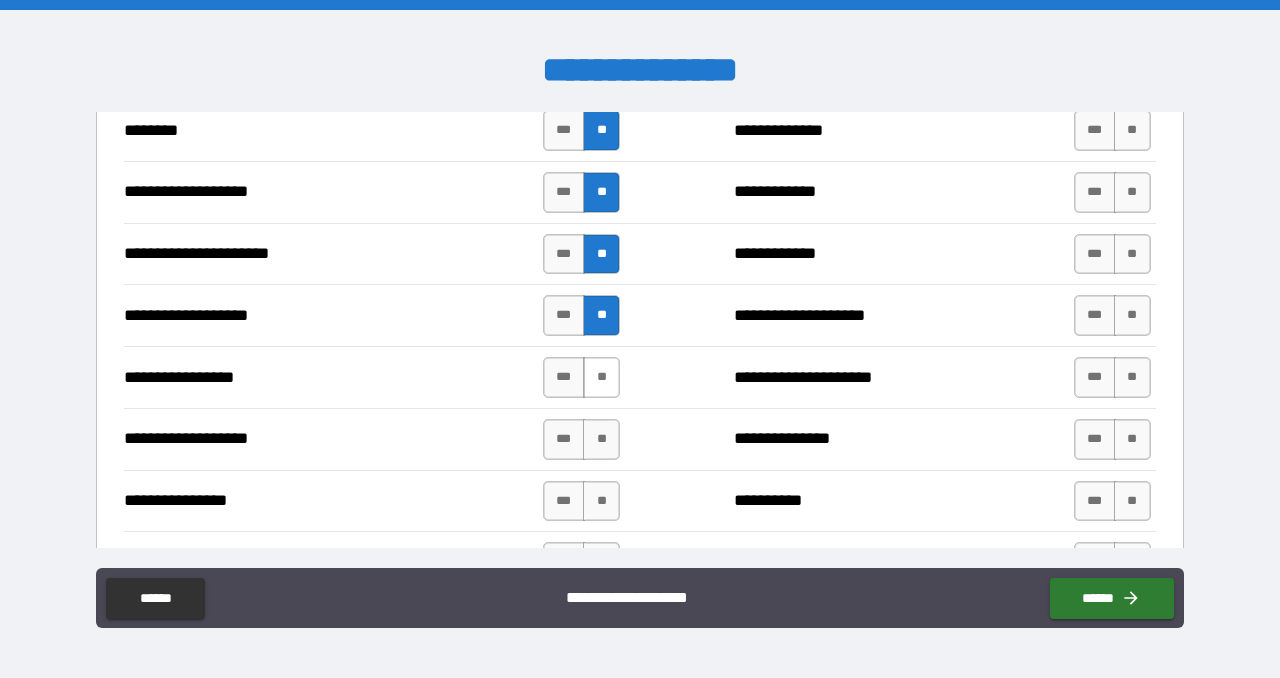 click on "**" at bounding box center [601, 377] 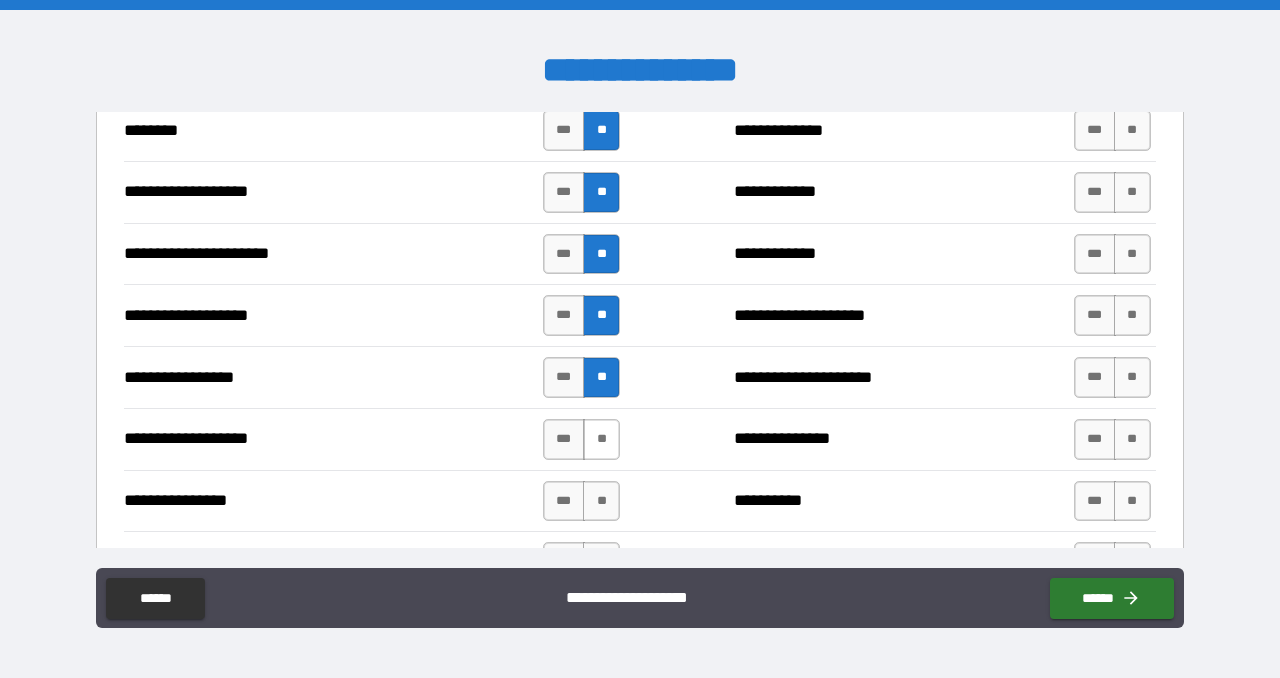 click on "**" at bounding box center [601, 439] 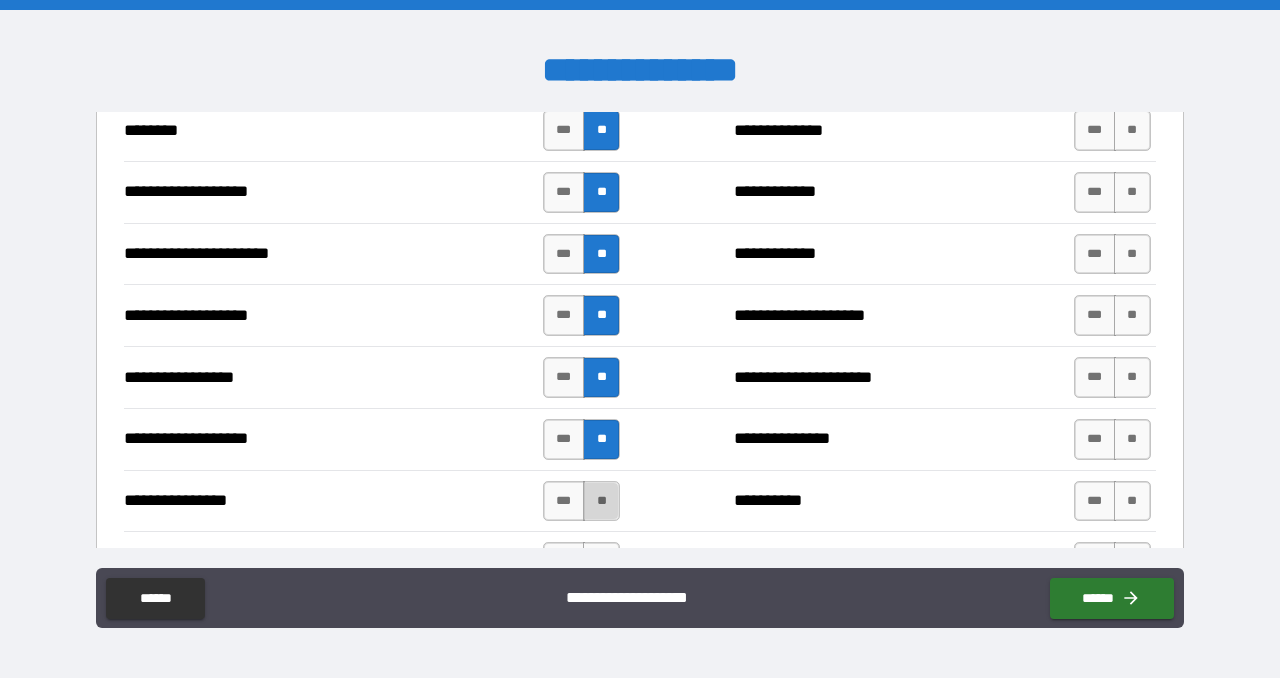 click on "**" at bounding box center (601, 501) 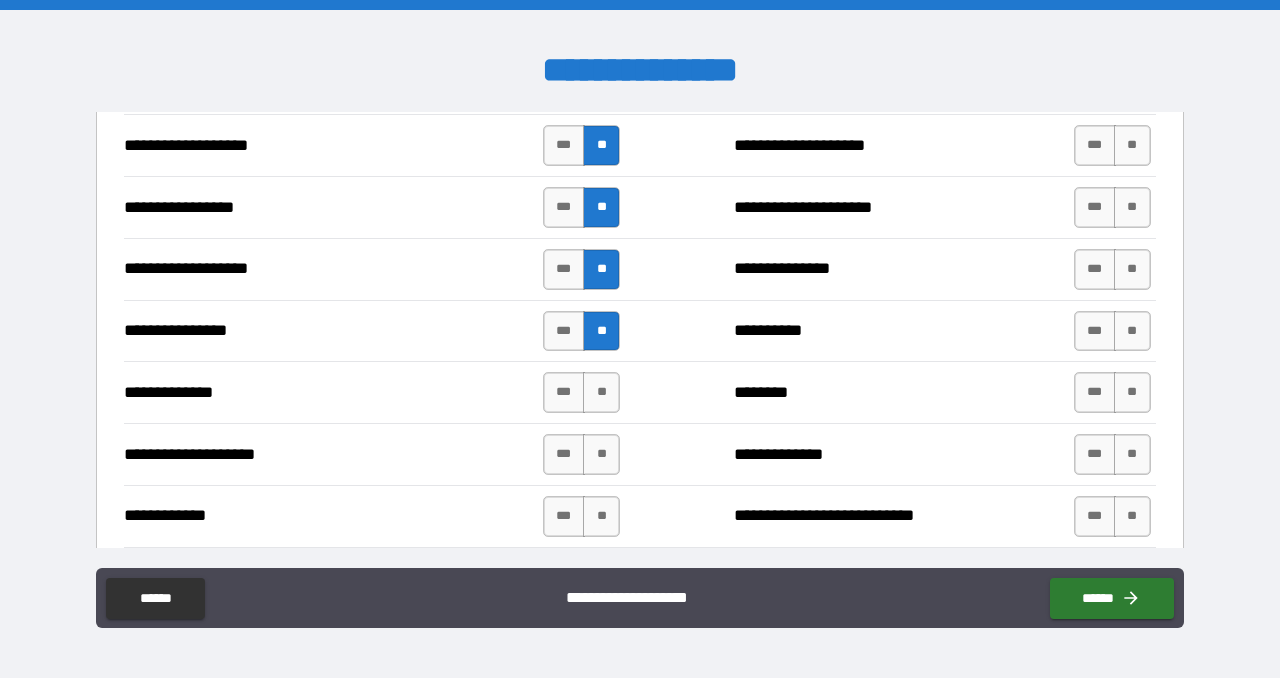 scroll, scrollTop: 3239, scrollLeft: 0, axis: vertical 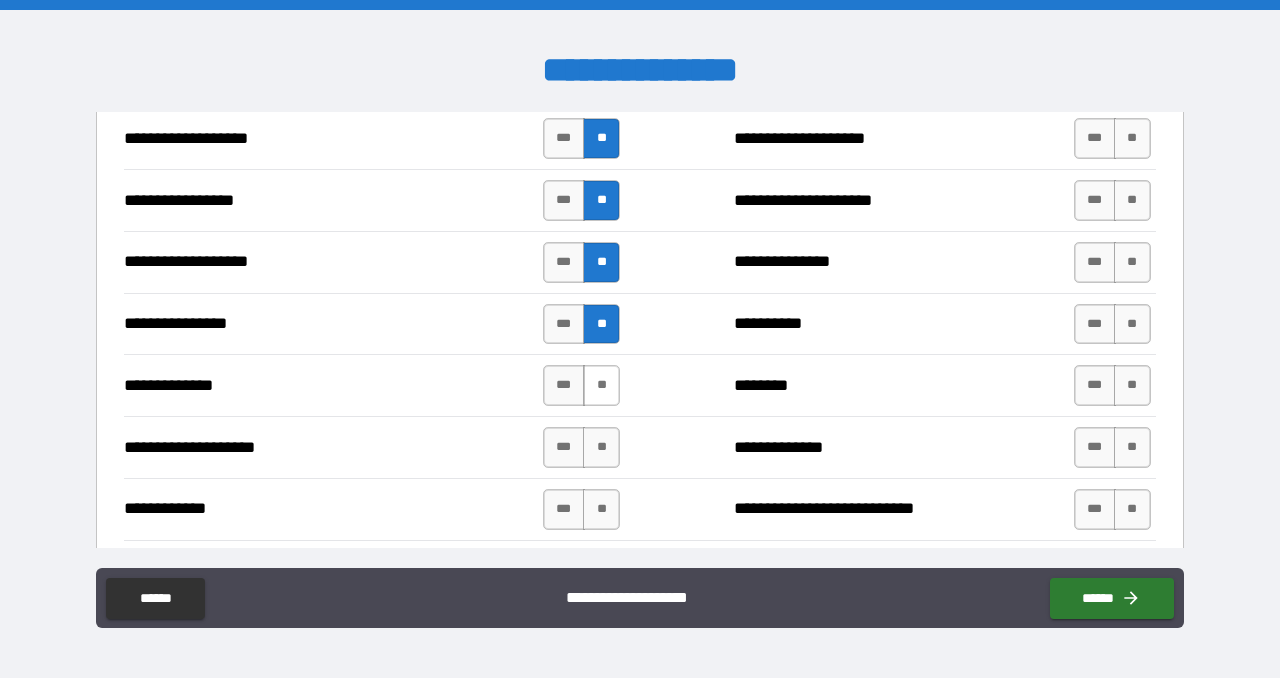 click on "**" at bounding box center [601, 385] 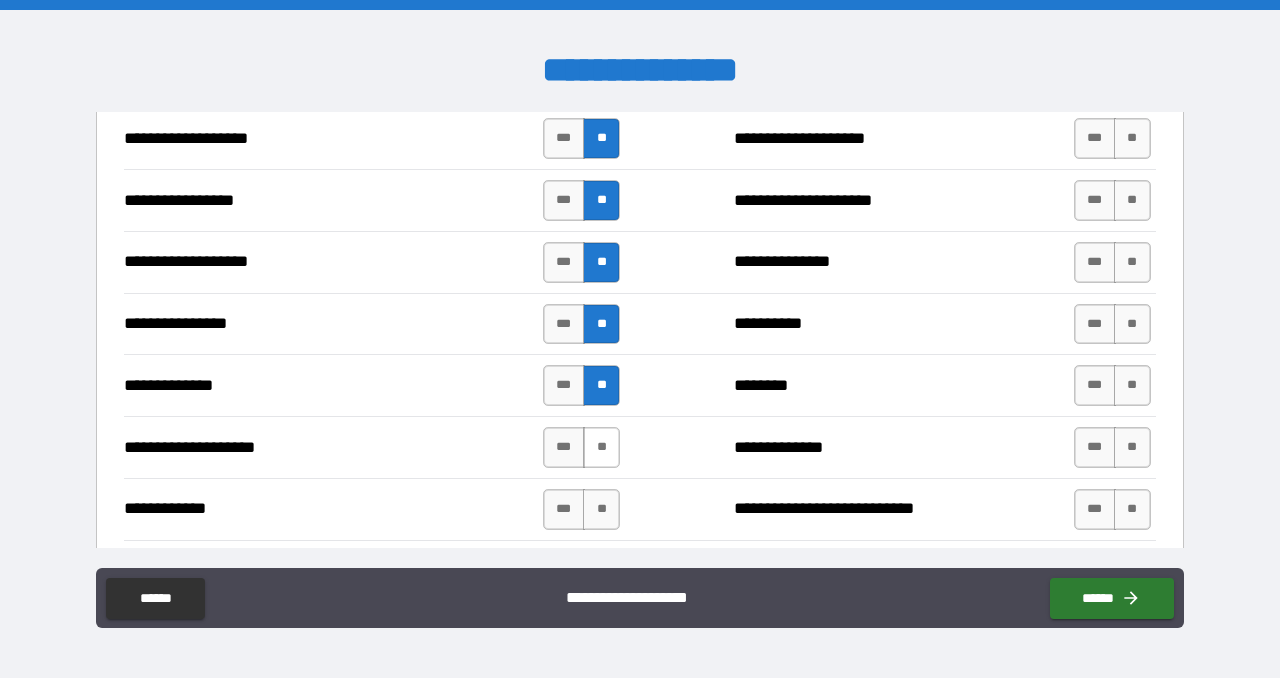 click on "**" at bounding box center (601, 447) 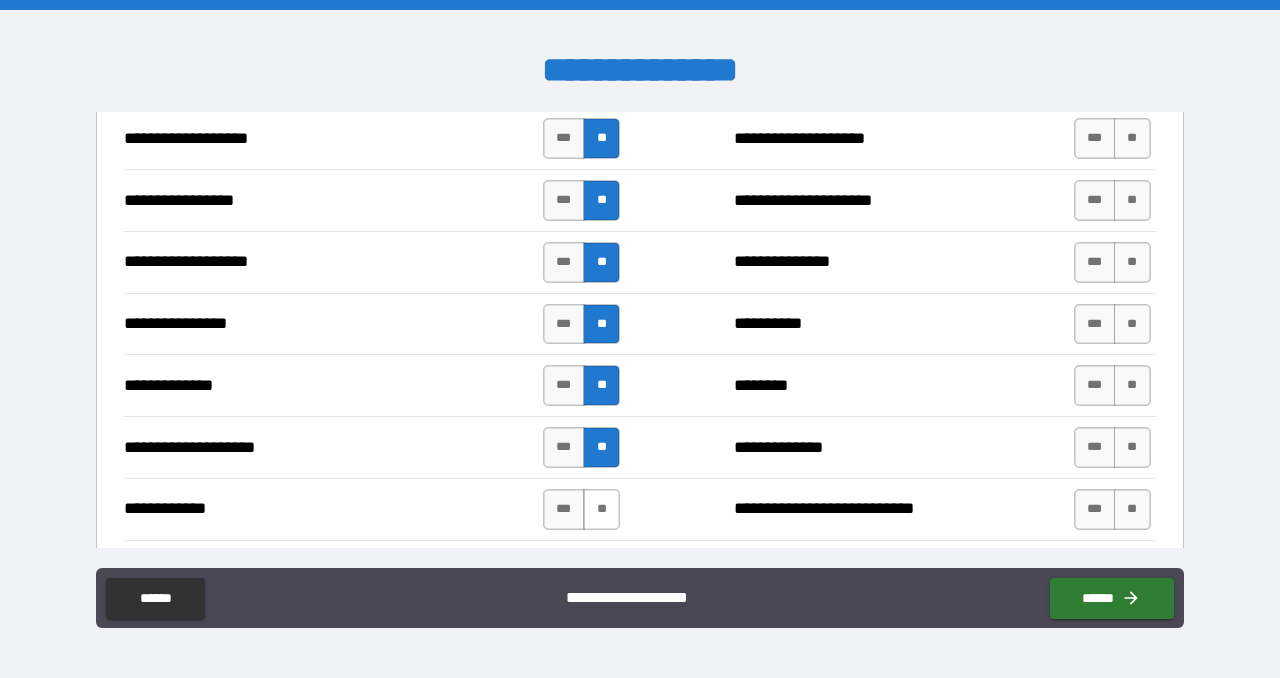 click on "**" at bounding box center (601, 509) 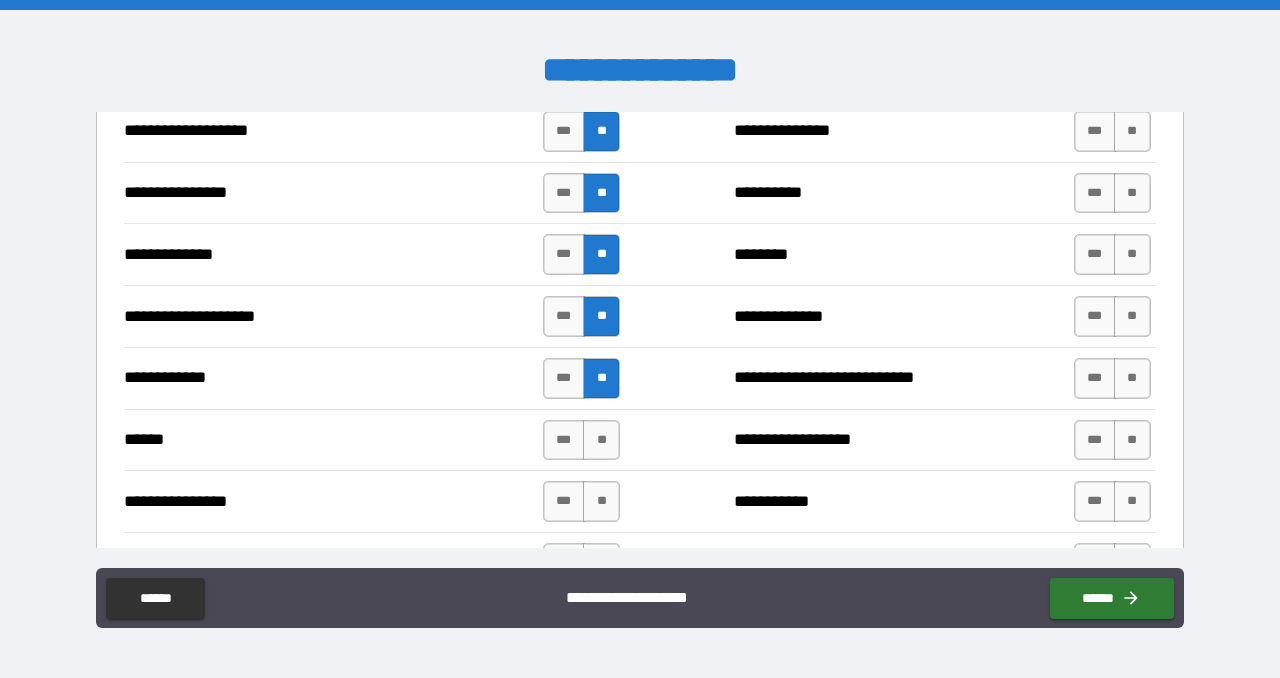 scroll, scrollTop: 3395, scrollLeft: 0, axis: vertical 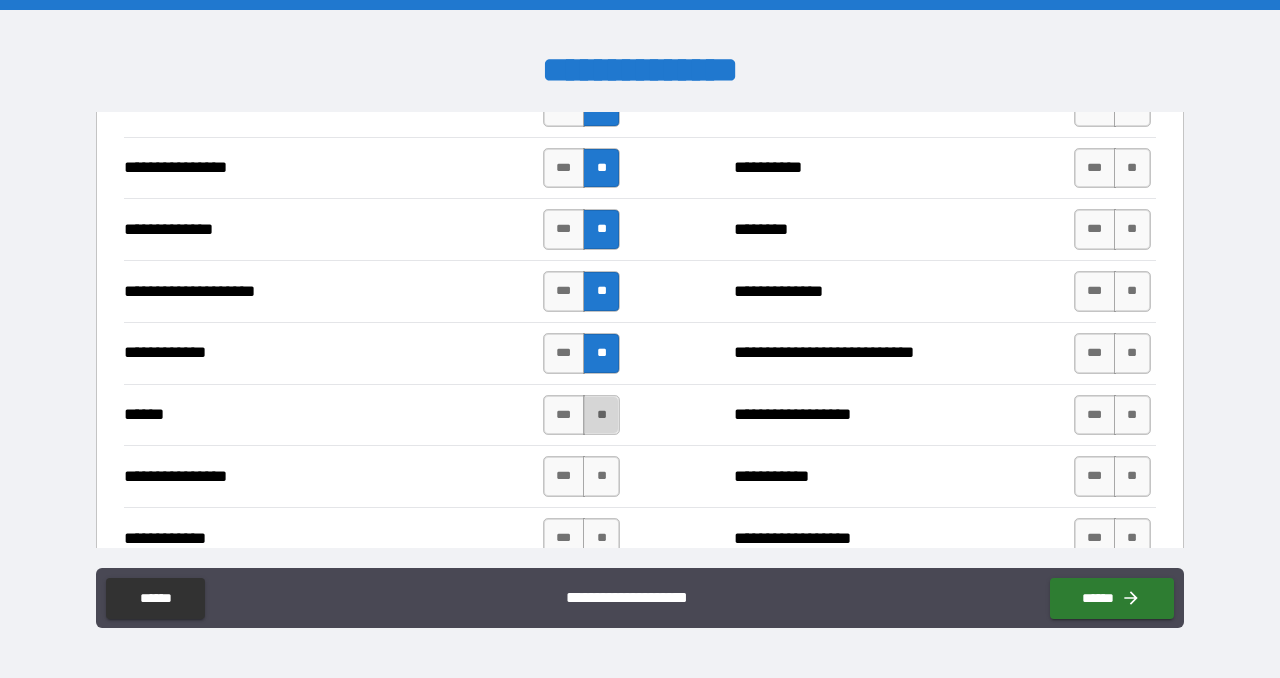click on "**" at bounding box center (601, 415) 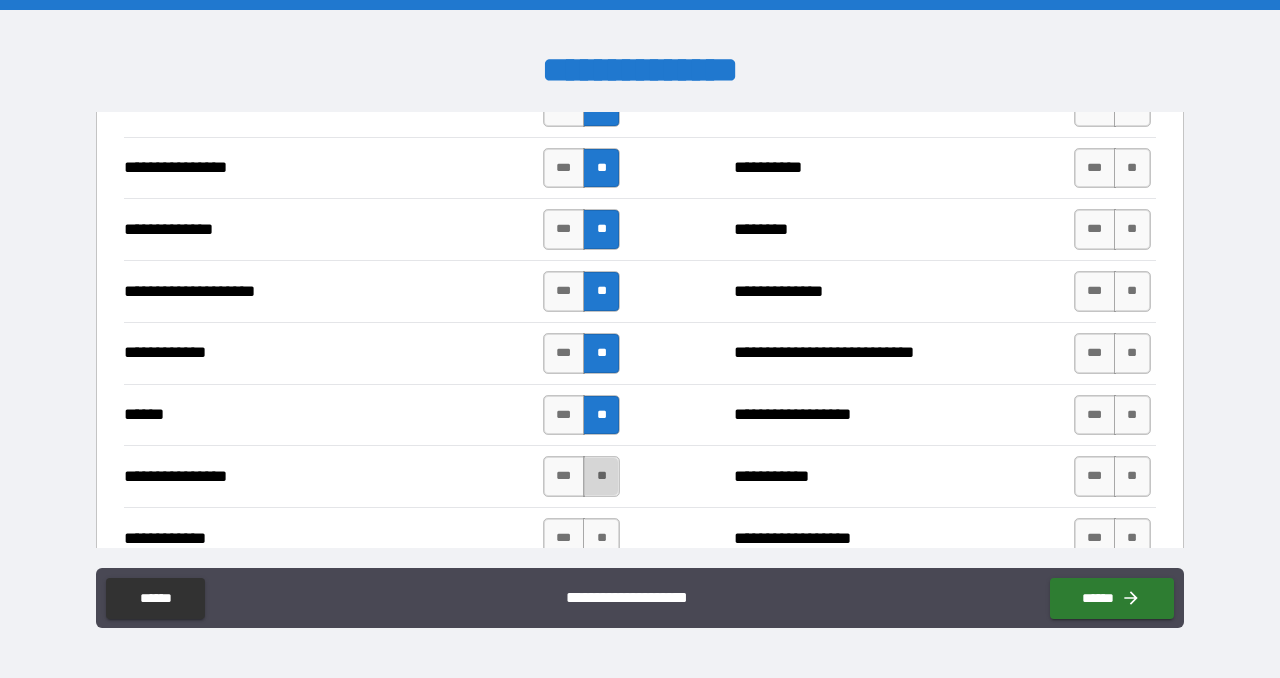 click on "**" at bounding box center [601, 476] 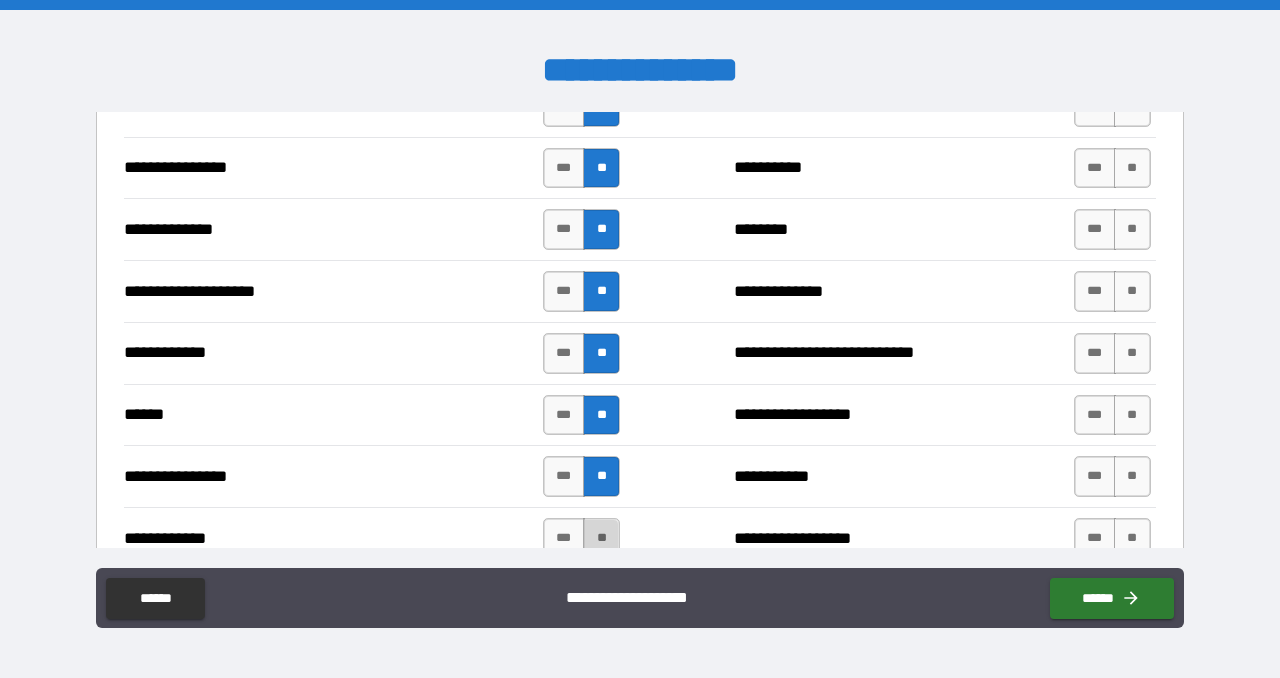 click on "**" at bounding box center (601, 538) 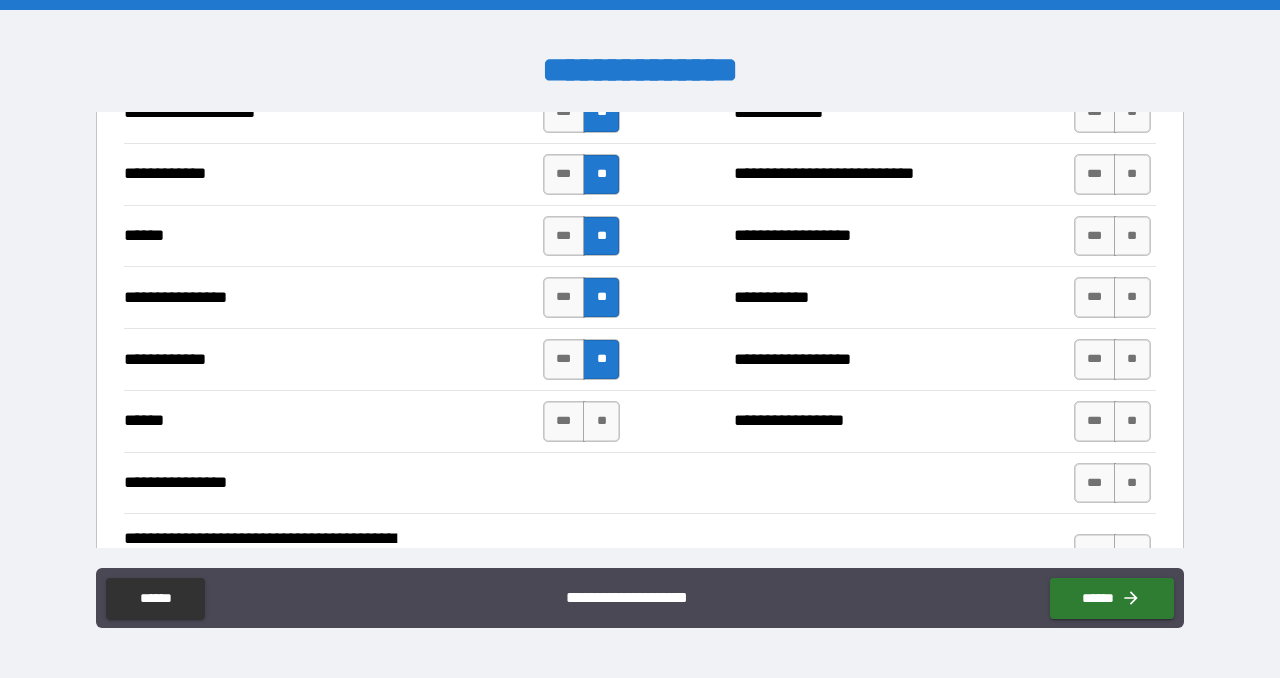 scroll, scrollTop: 3576, scrollLeft: 0, axis: vertical 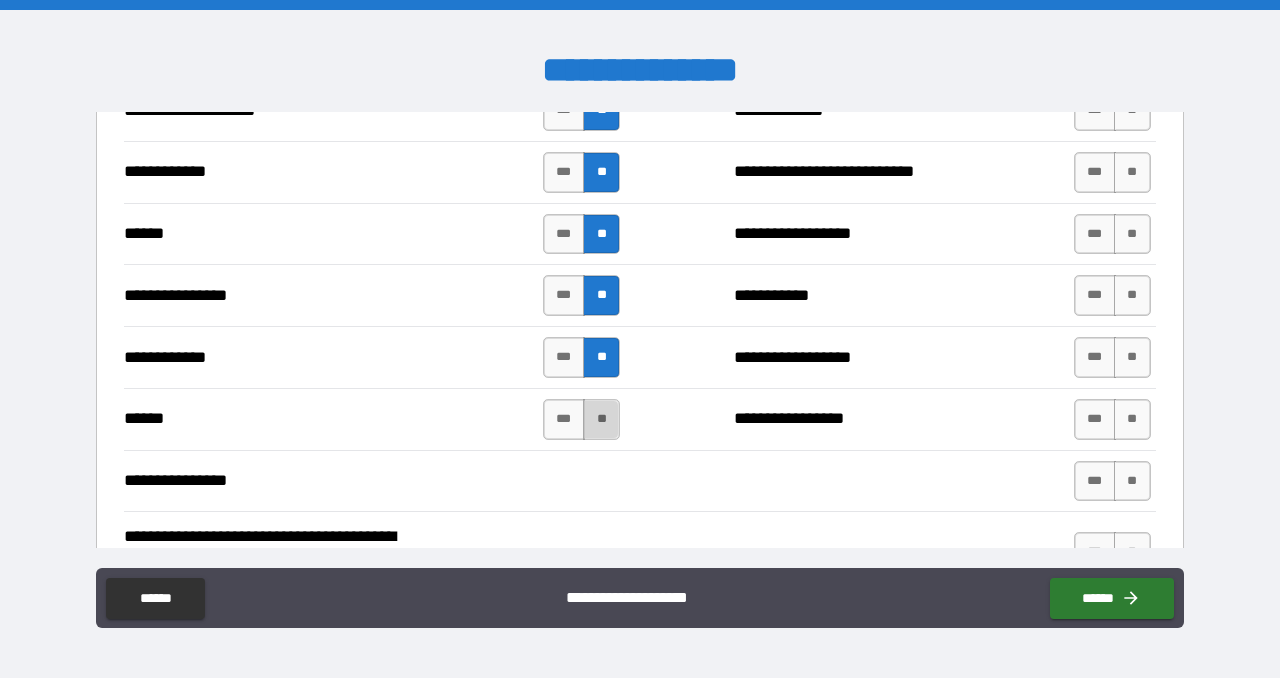click on "**" at bounding box center (601, 419) 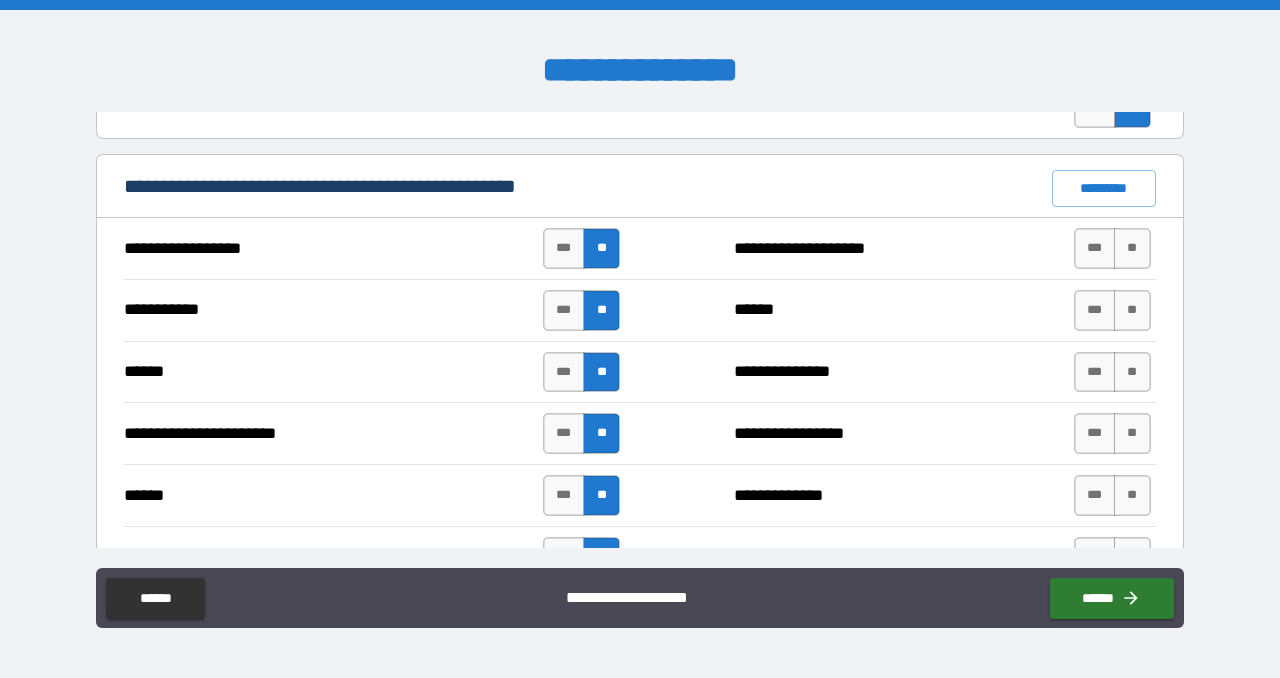 scroll, scrollTop: 1509, scrollLeft: 0, axis: vertical 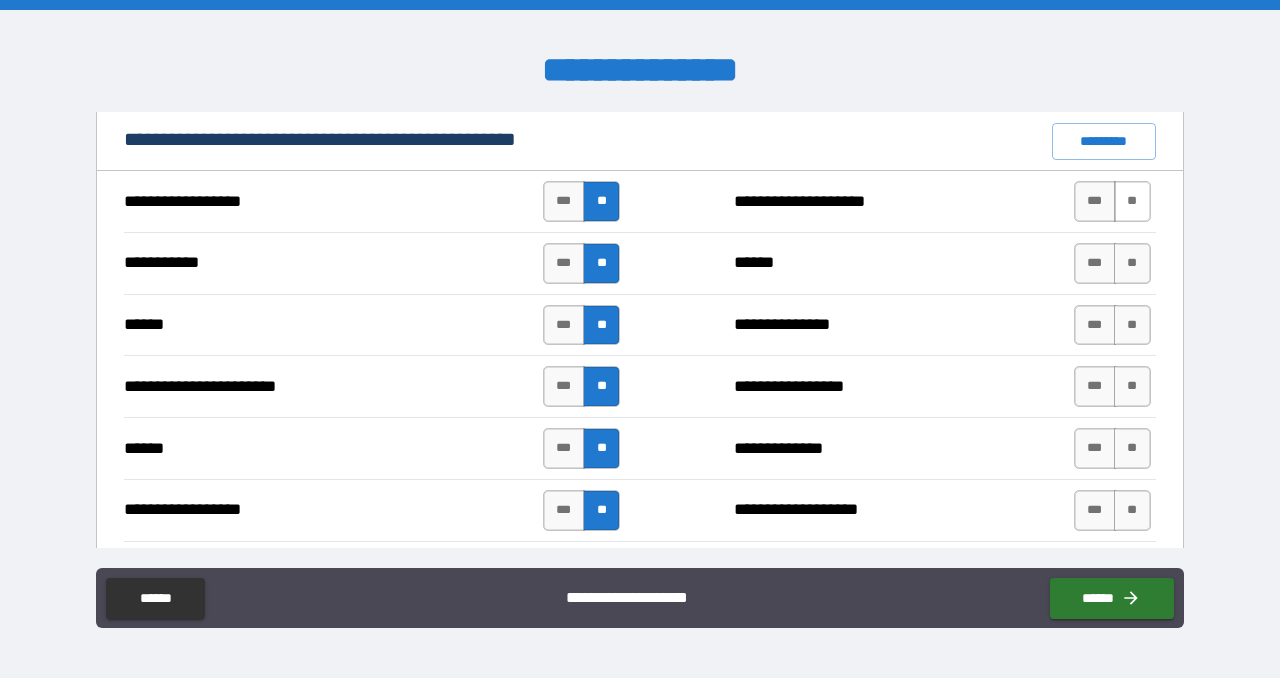 click on "**" at bounding box center (1132, 201) 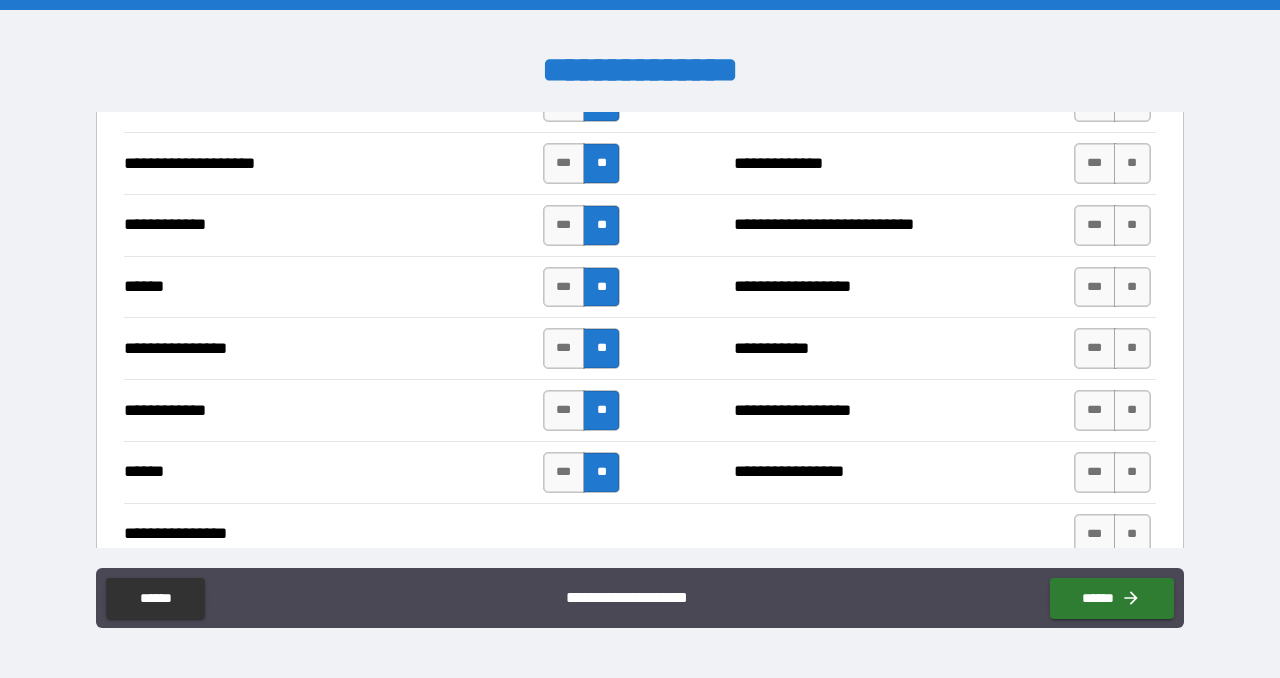 scroll, scrollTop: 3565, scrollLeft: 0, axis: vertical 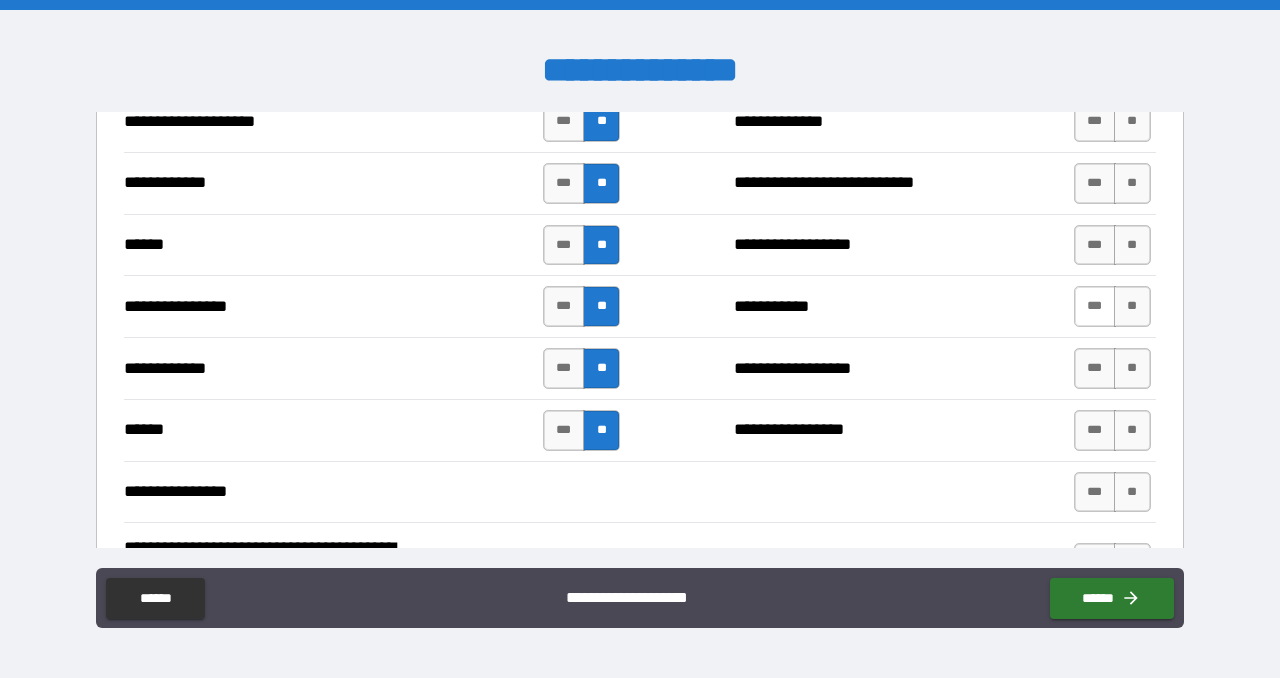 click on "***" at bounding box center [1095, 306] 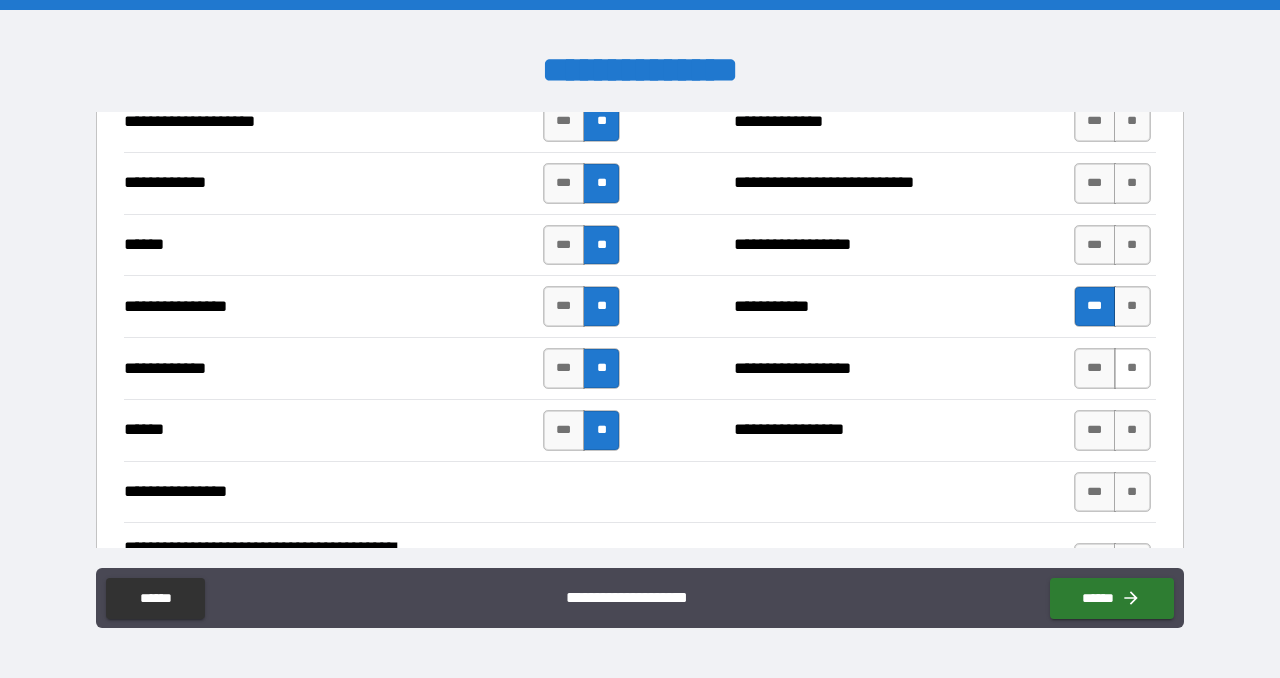 click on "**" at bounding box center (1132, 368) 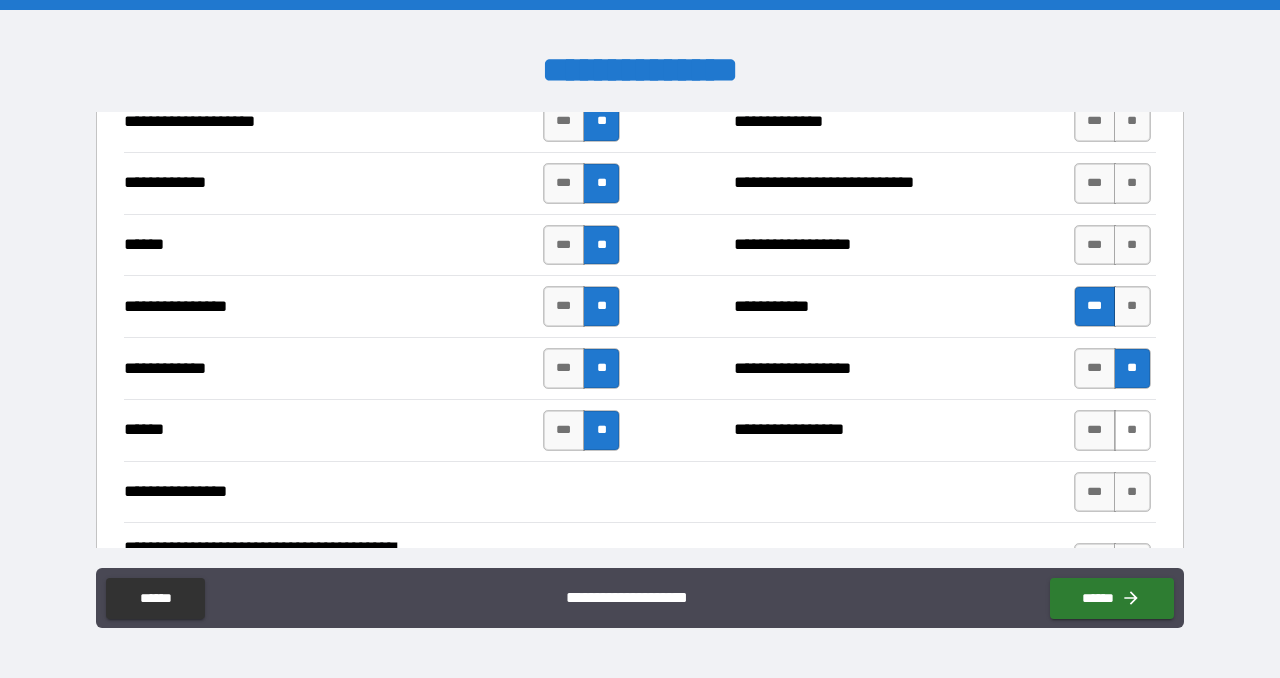 click on "**" at bounding box center [1132, 430] 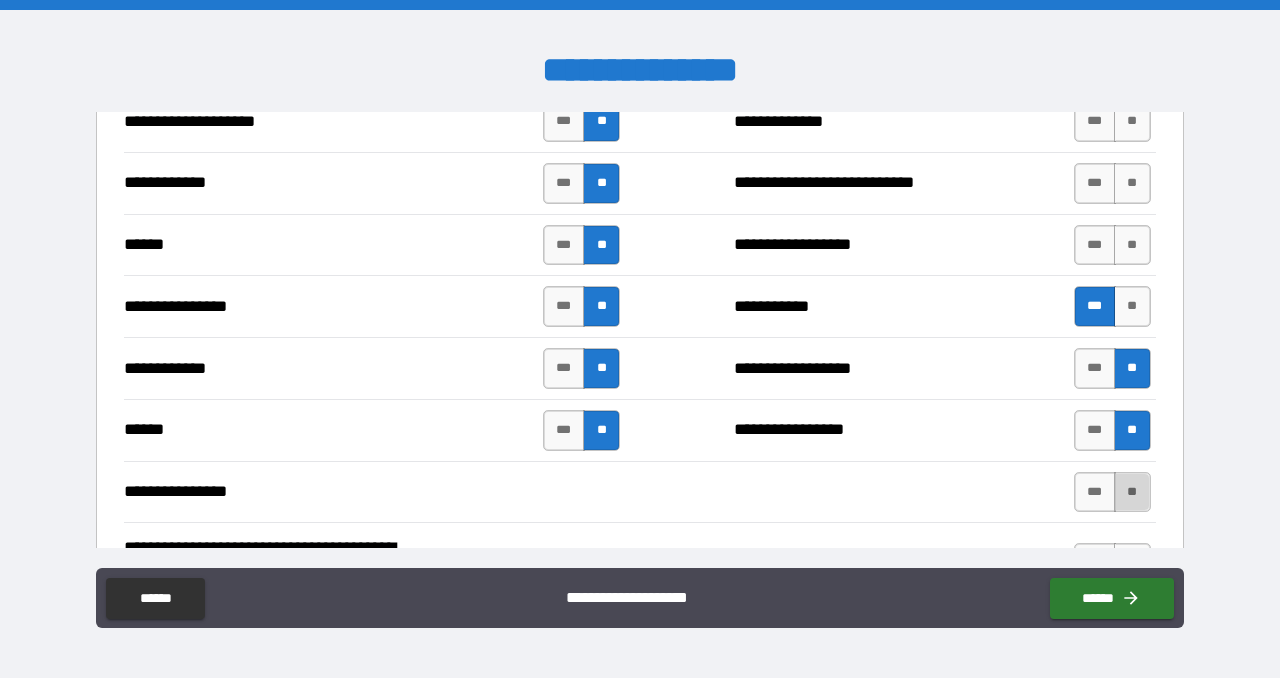 click on "**" at bounding box center (1132, 492) 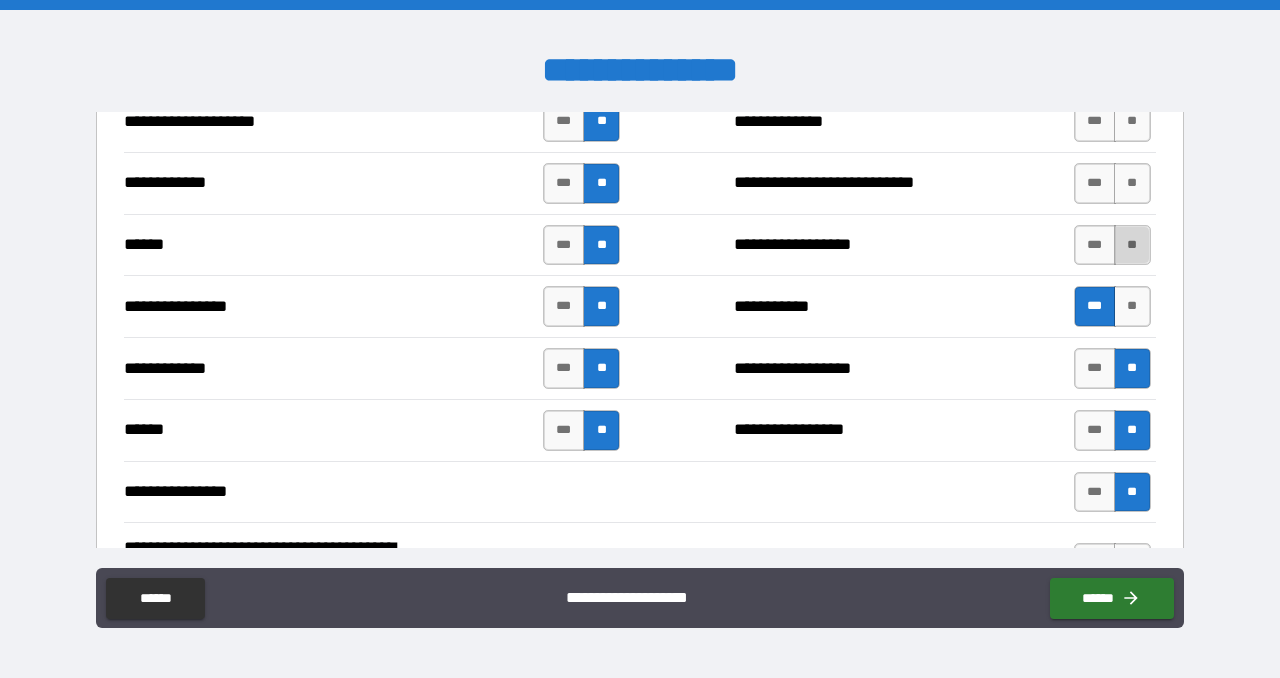 click on "**" at bounding box center [1132, 245] 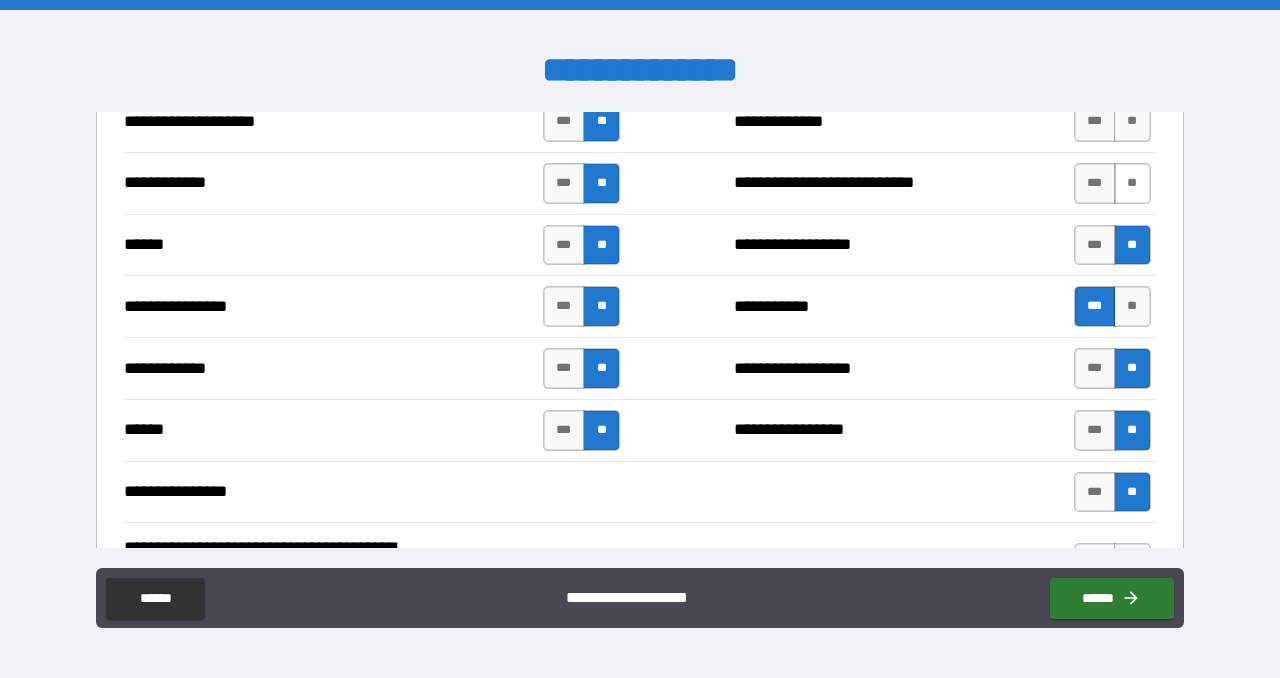 click on "**" at bounding box center (1132, 183) 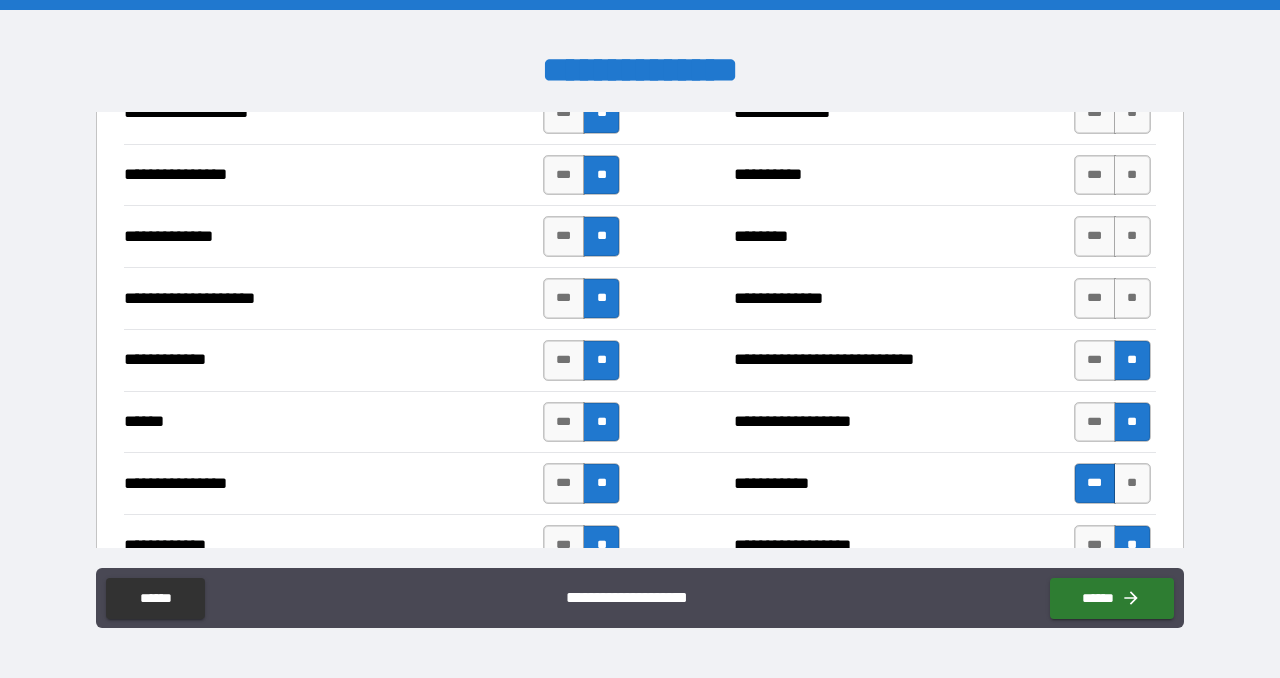 scroll, scrollTop: 3367, scrollLeft: 0, axis: vertical 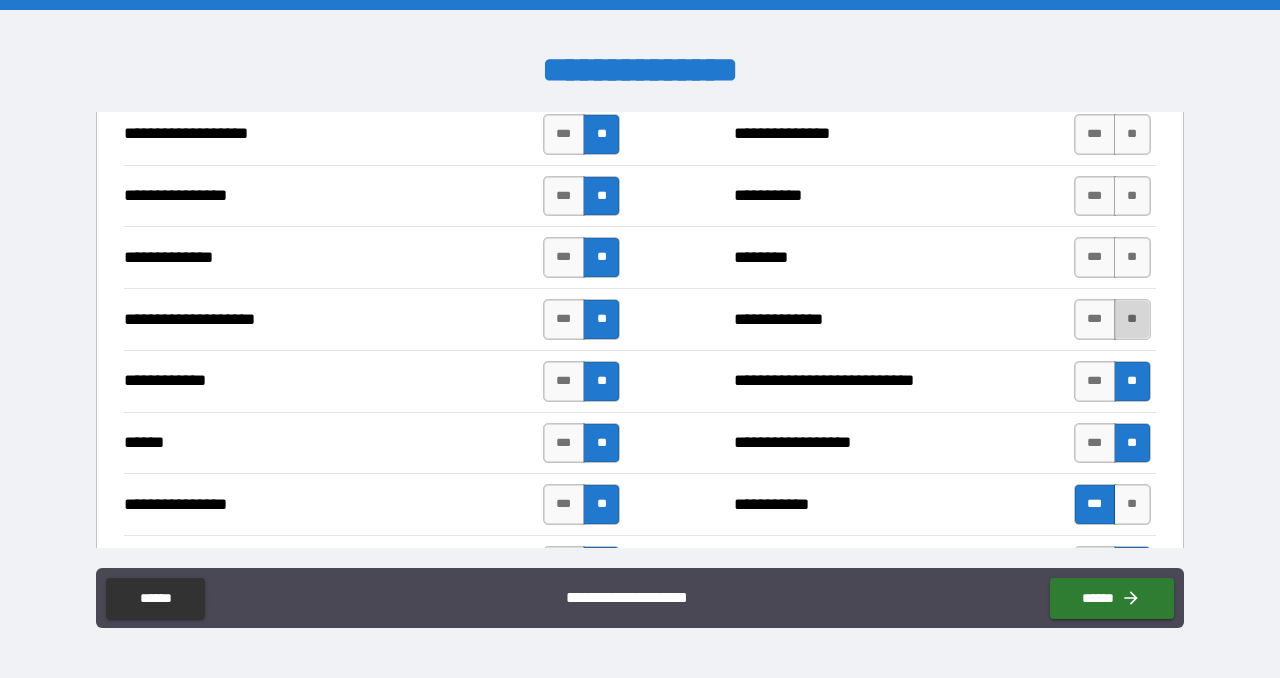 click on "**" at bounding box center (1132, 319) 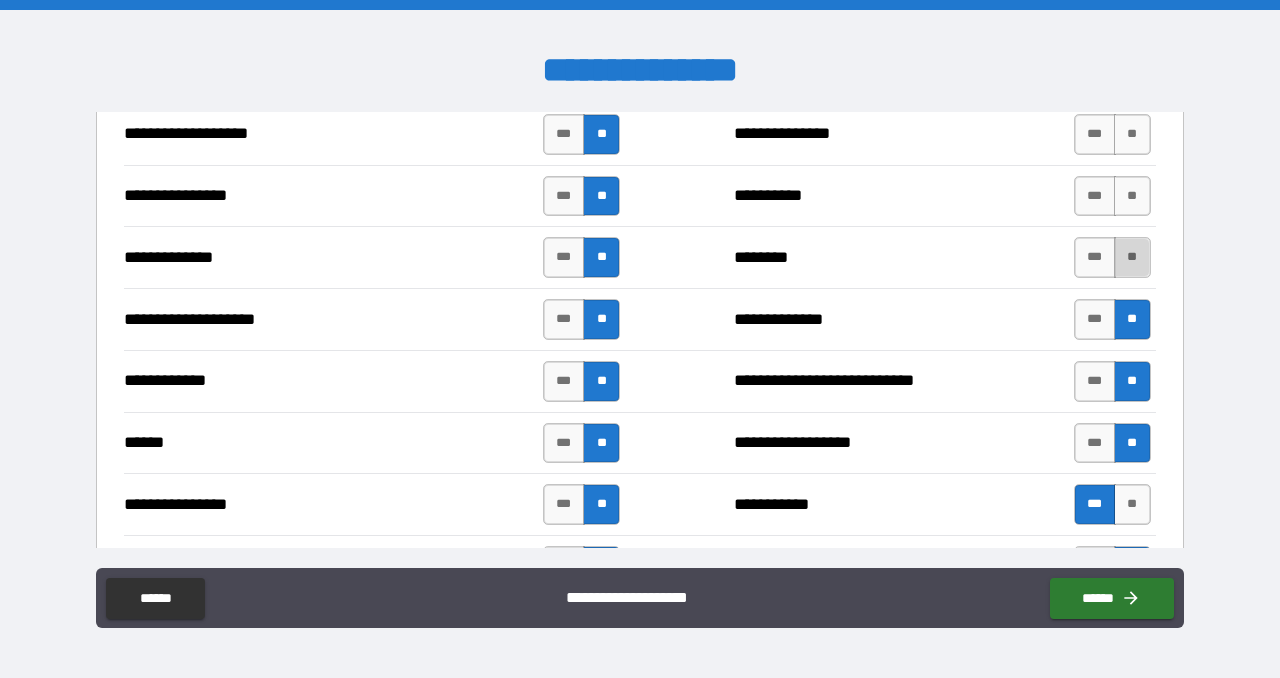 click on "**" at bounding box center (1132, 257) 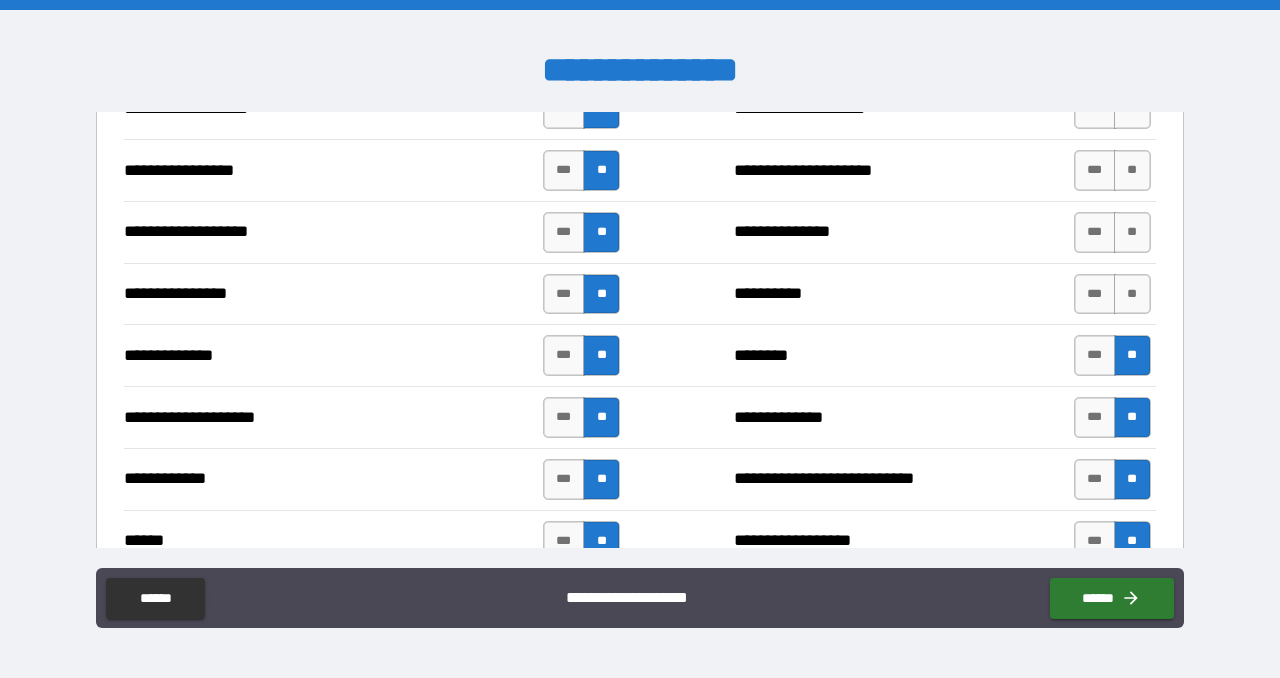 scroll, scrollTop: 3258, scrollLeft: 0, axis: vertical 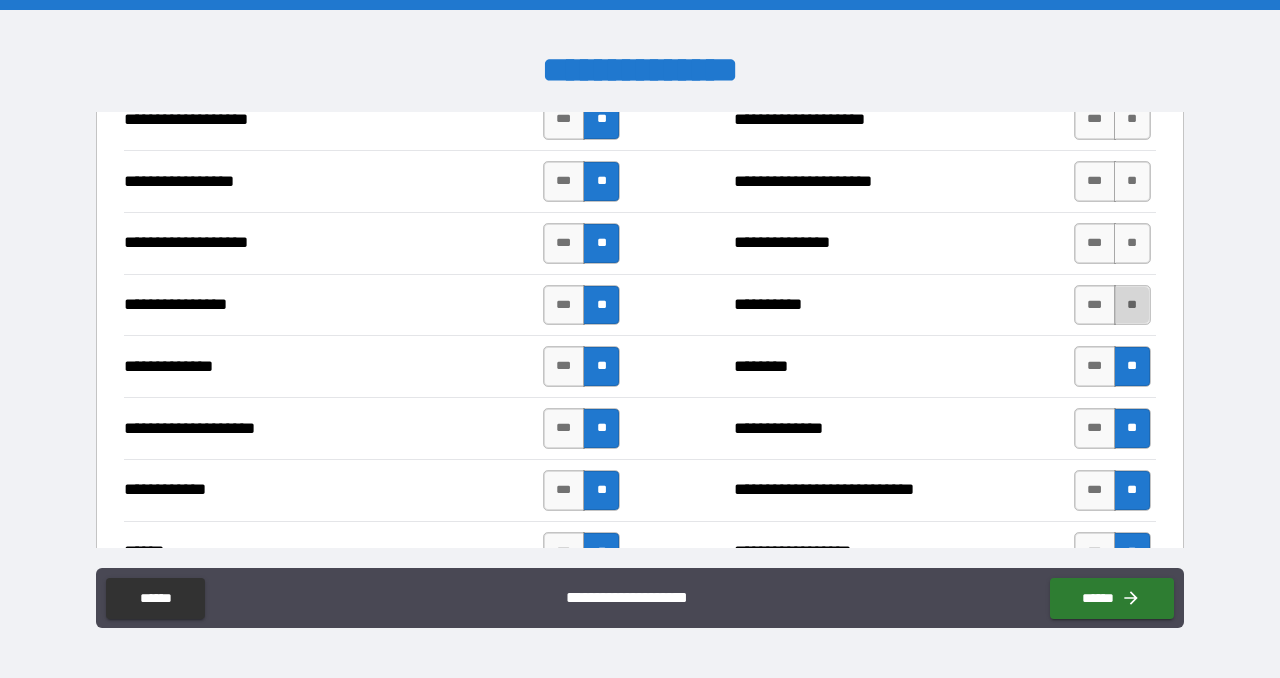 click on "**" at bounding box center (1132, 305) 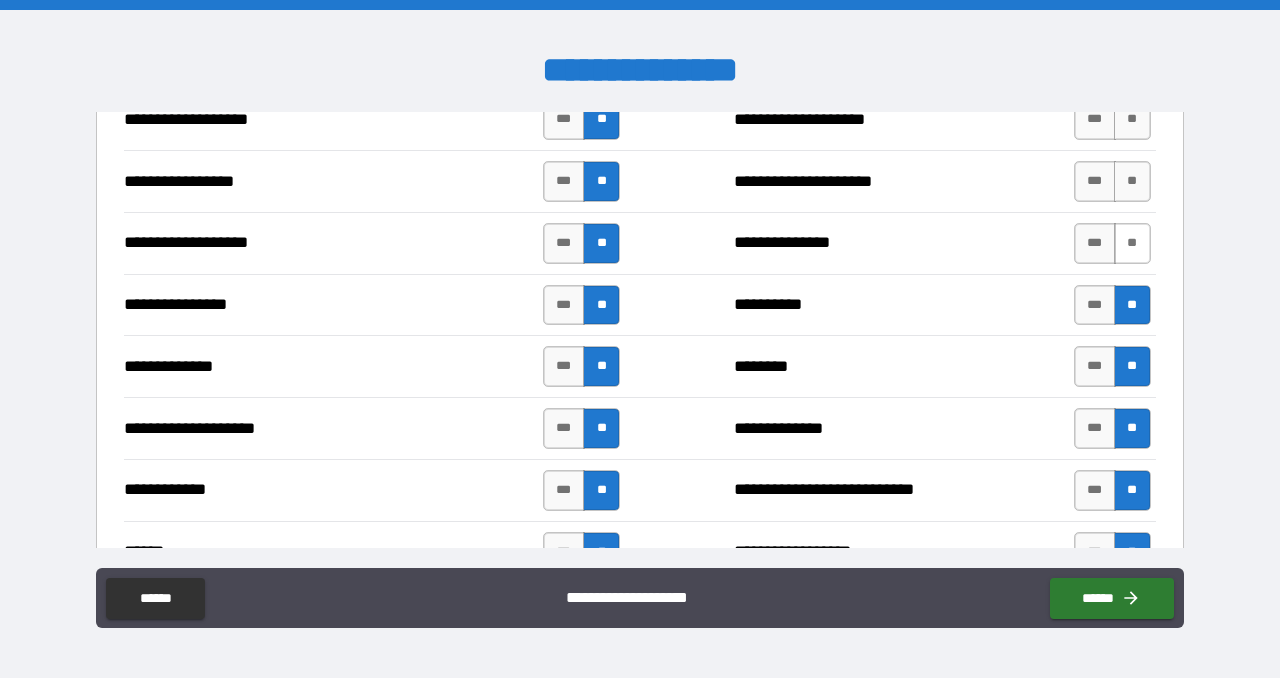 click on "**" at bounding box center [1132, 243] 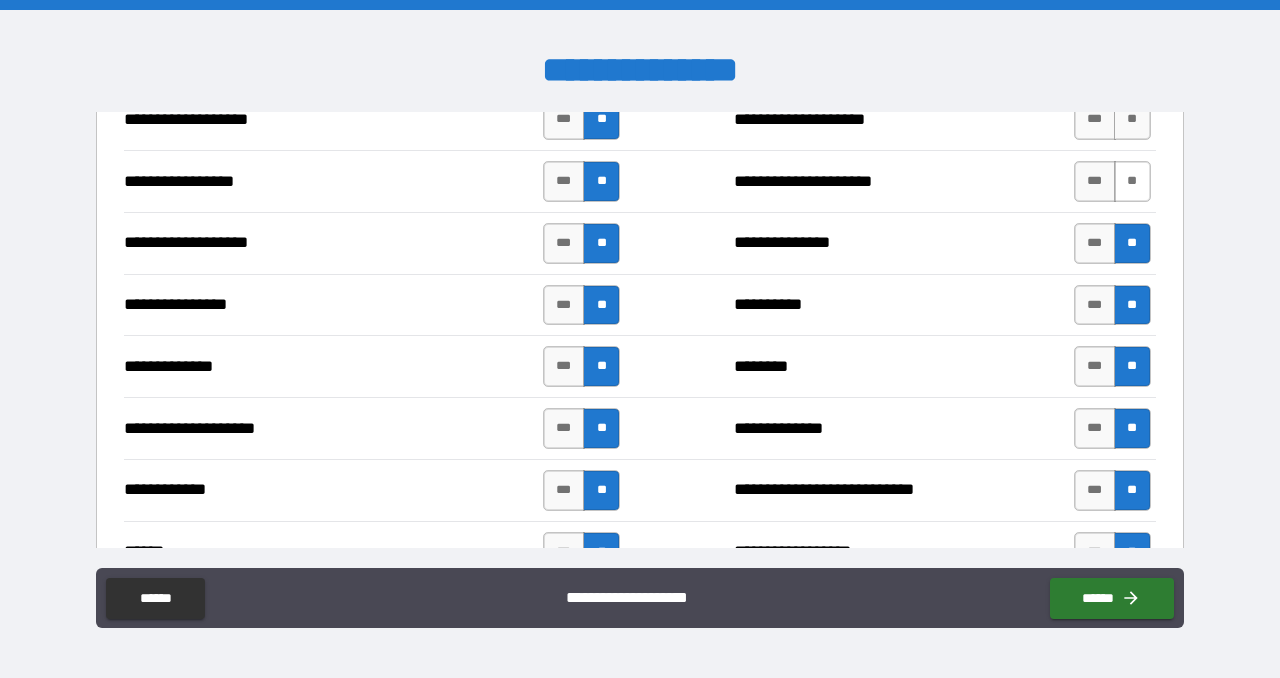 click on "**" at bounding box center [1132, 181] 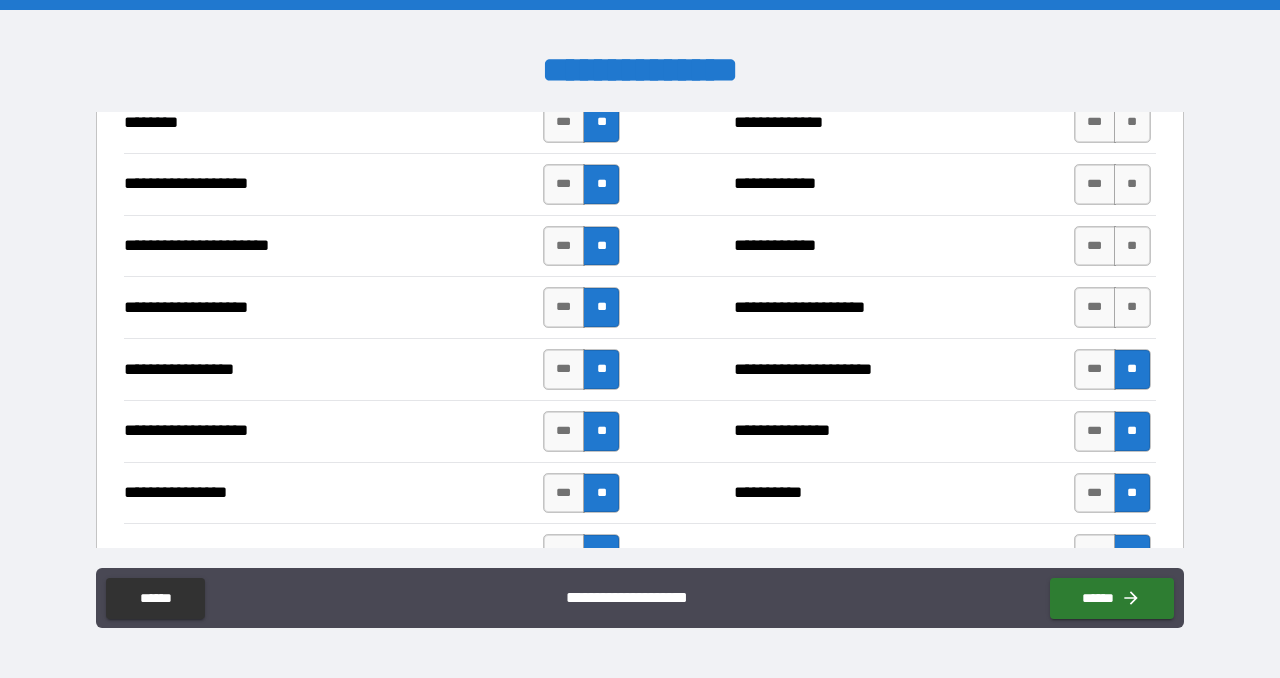 scroll, scrollTop: 3068, scrollLeft: 0, axis: vertical 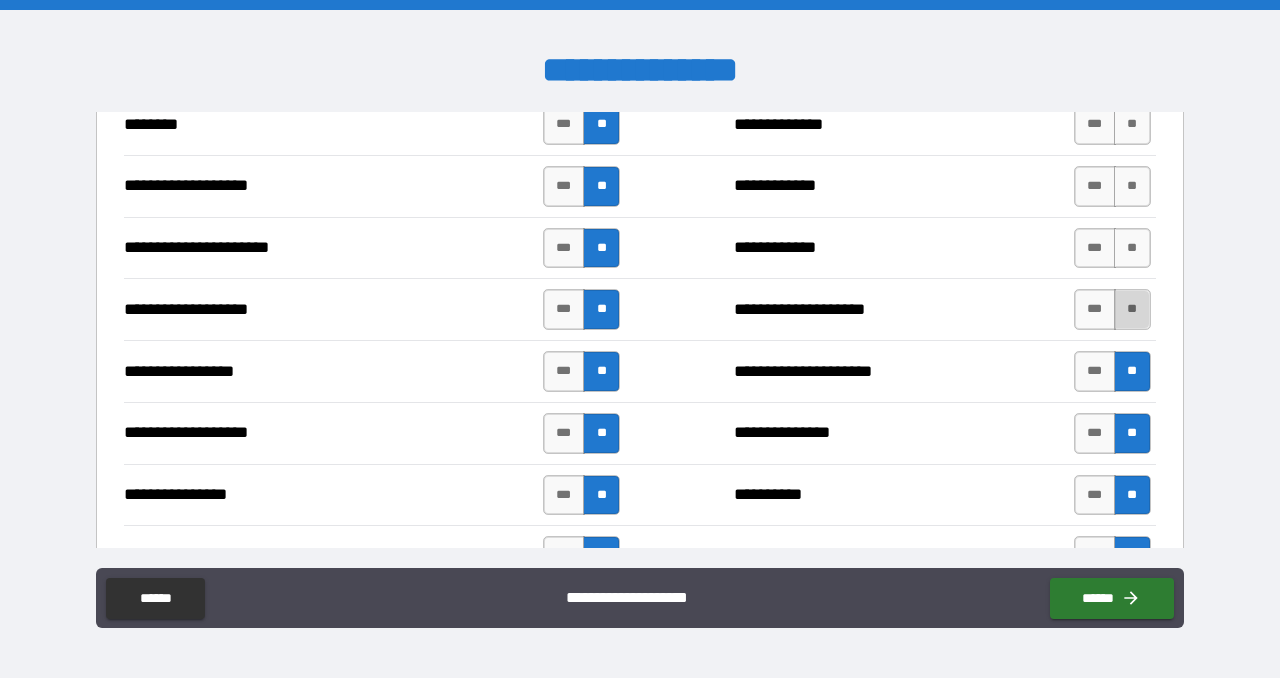 click on "**" at bounding box center [1132, 309] 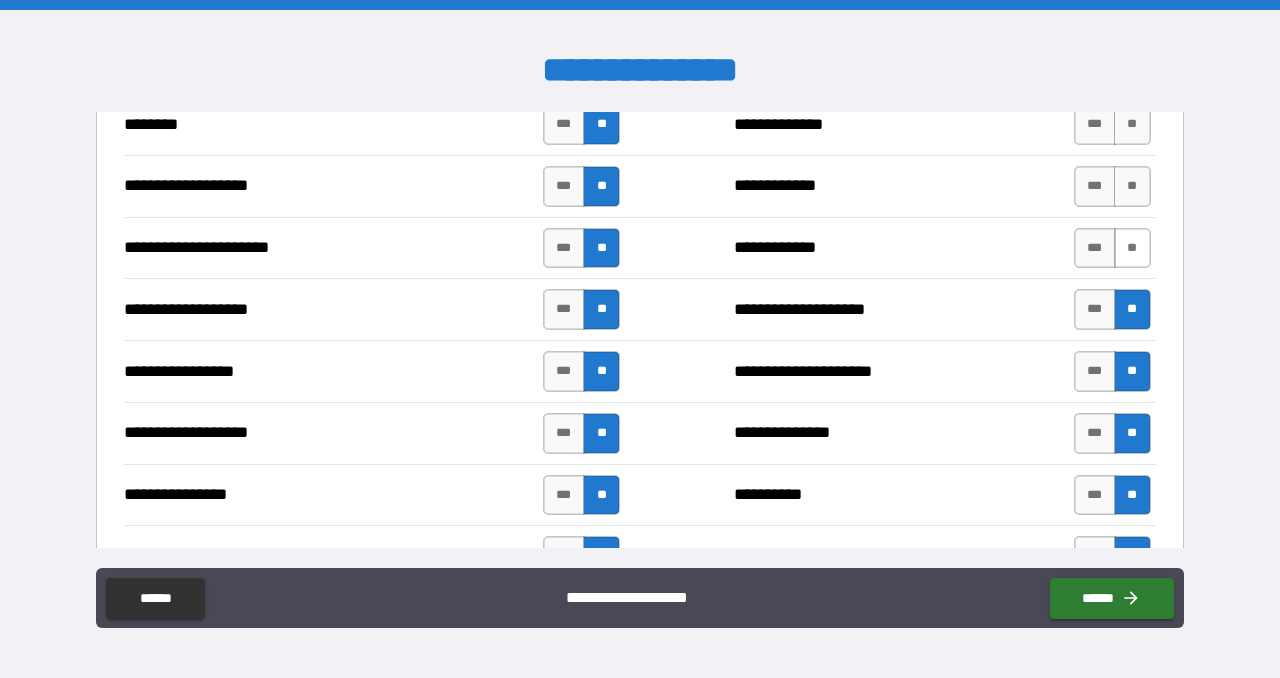 click on "**" at bounding box center [1132, 248] 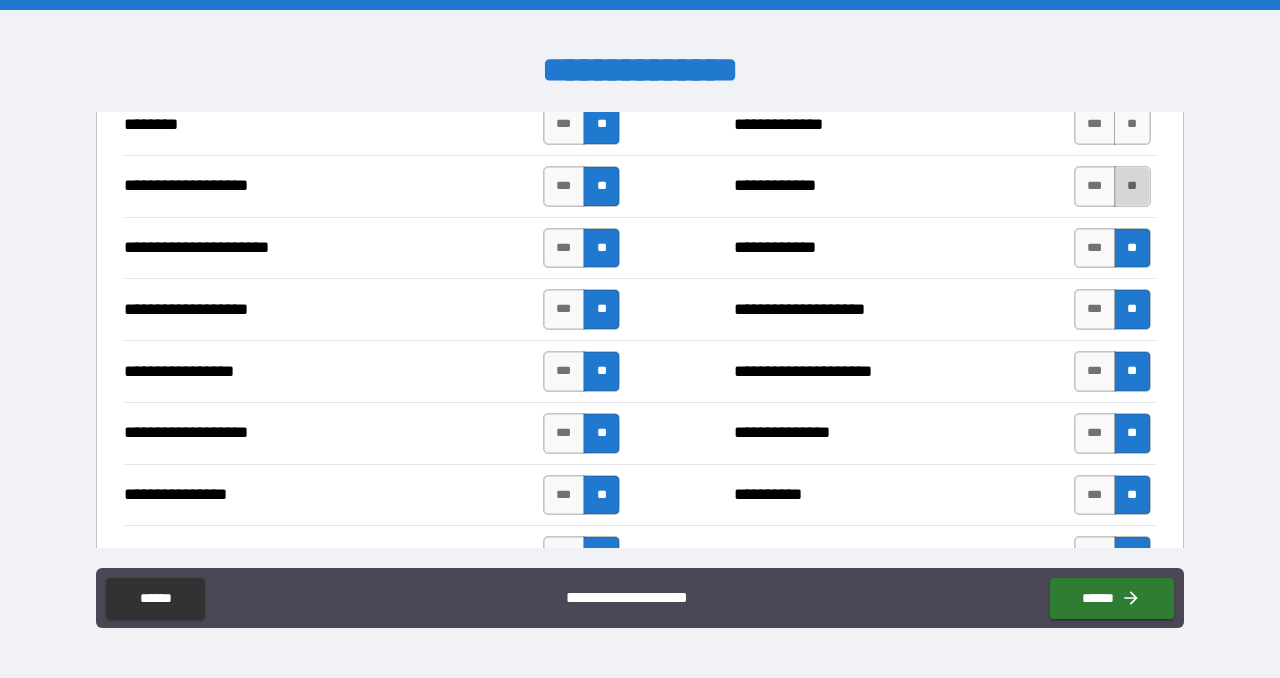 click on "**" at bounding box center [1132, 186] 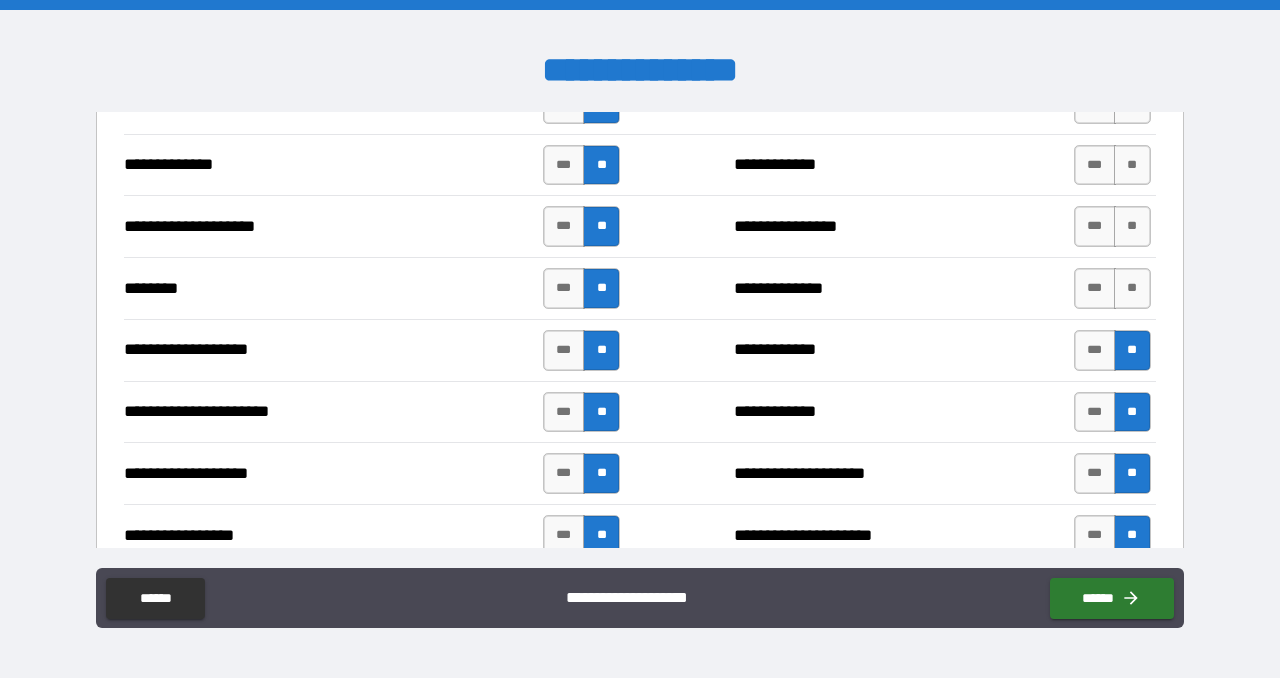 scroll, scrollTop: 2888, scrollLeft: 0, axis: vertical 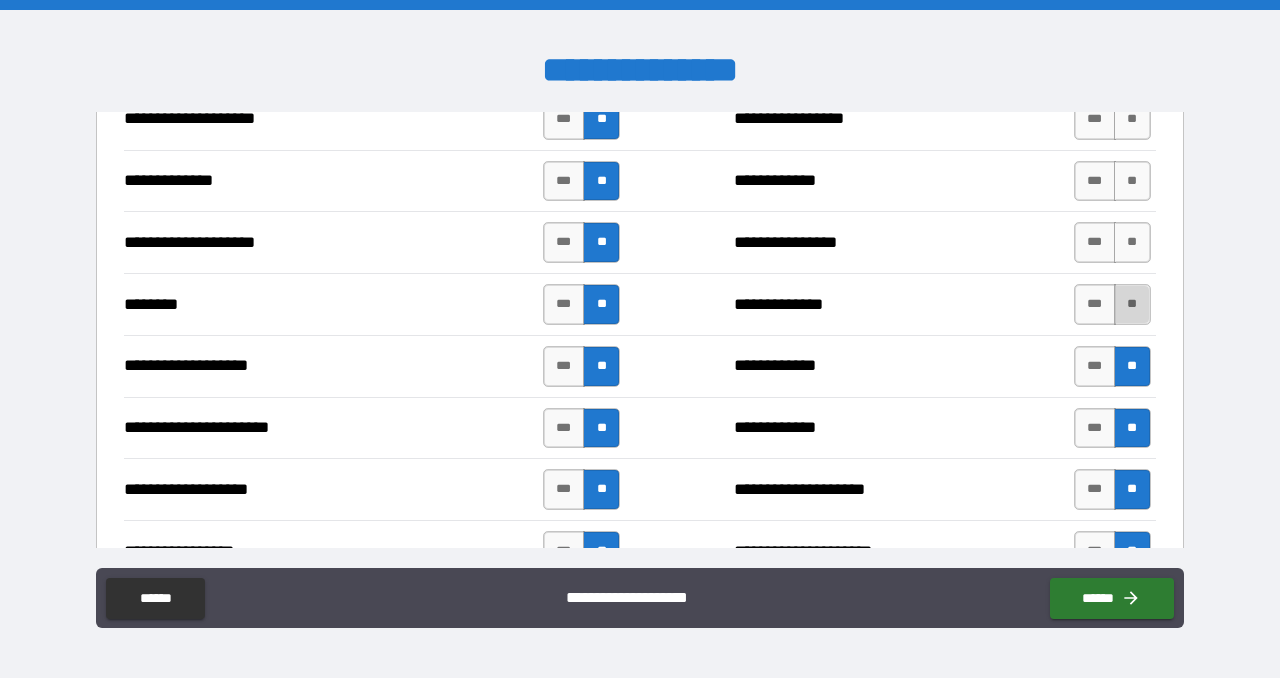 click on "**" at bounding box center (1132, 304) 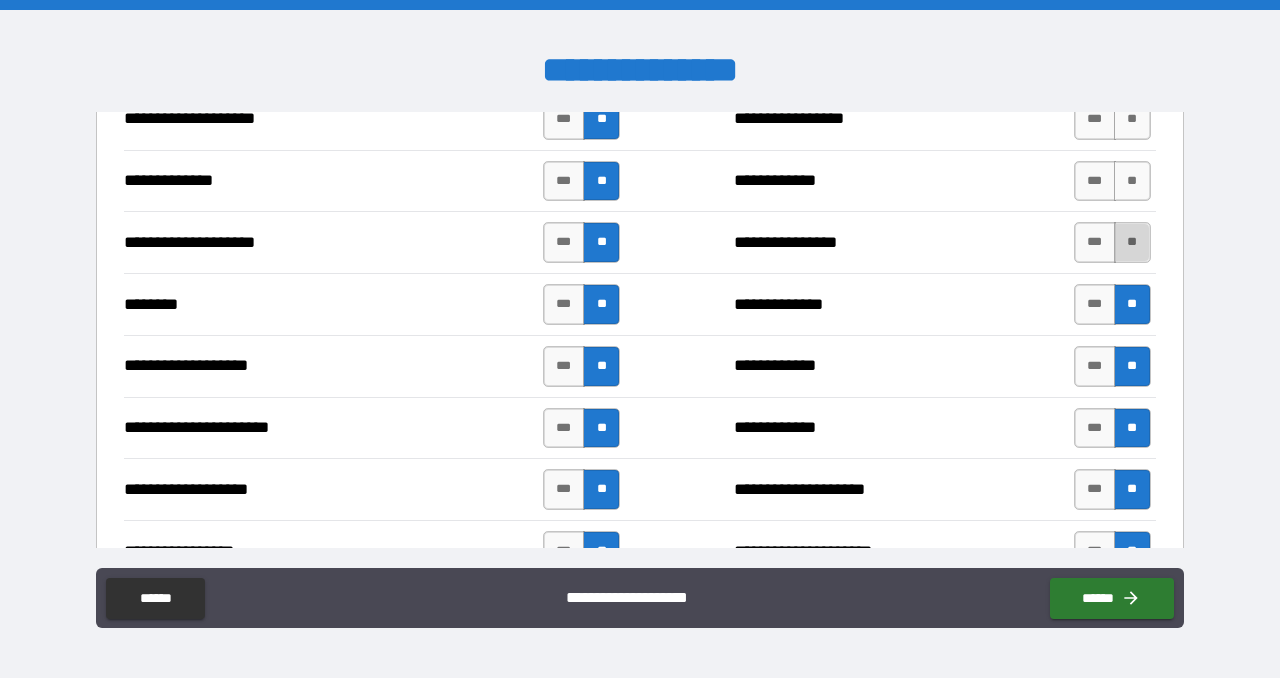 click on "**" at bounding box center (1132, 242) 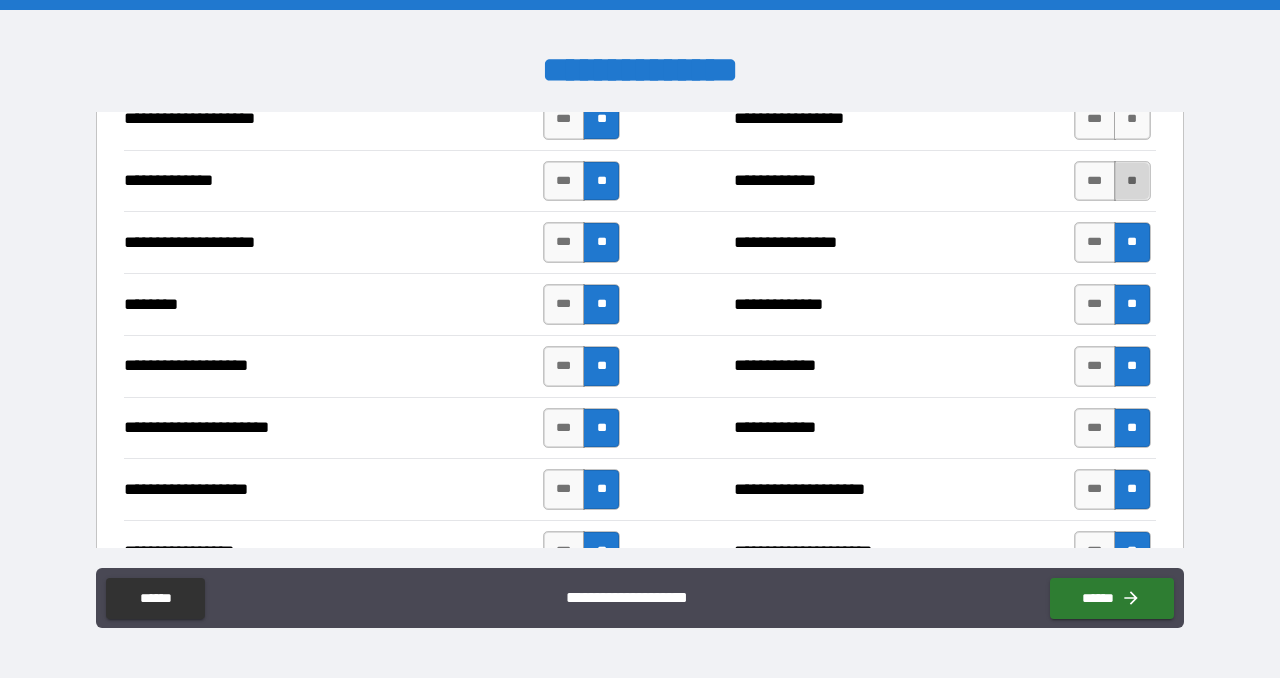 click on "**" at bounding box center [1132, 181] 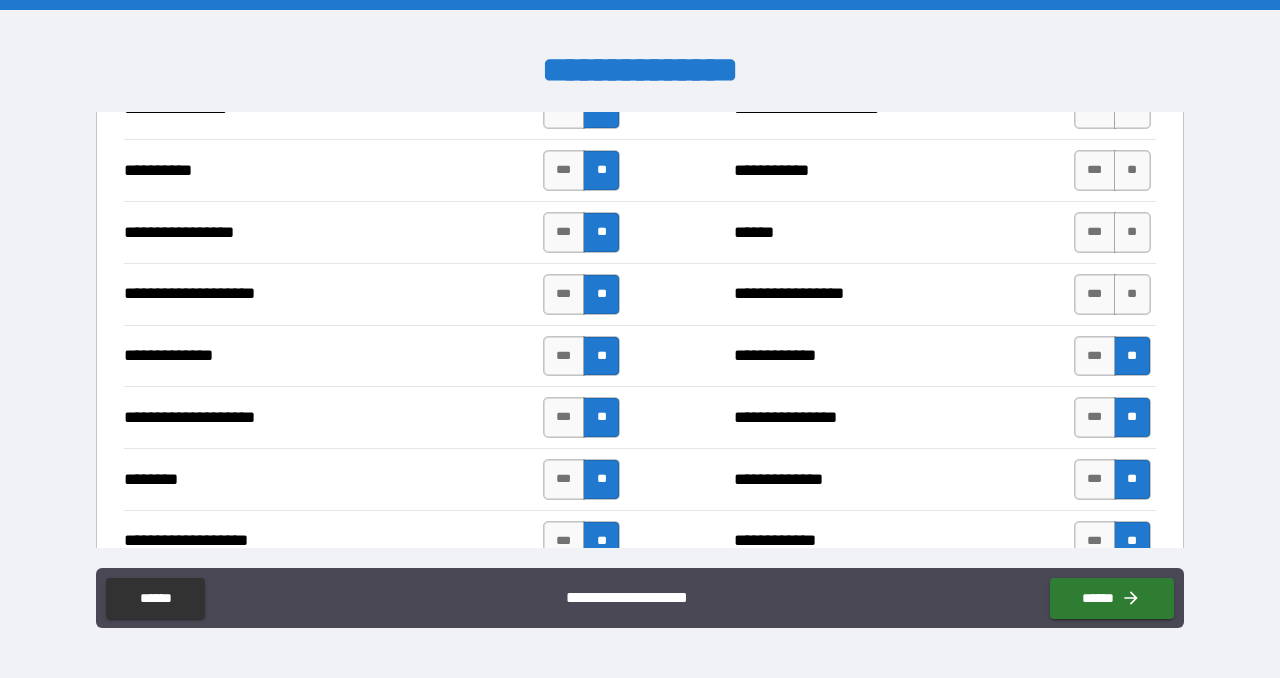 scroll, scrollTop: 2697, scrollLeft: 0, axis: vertical 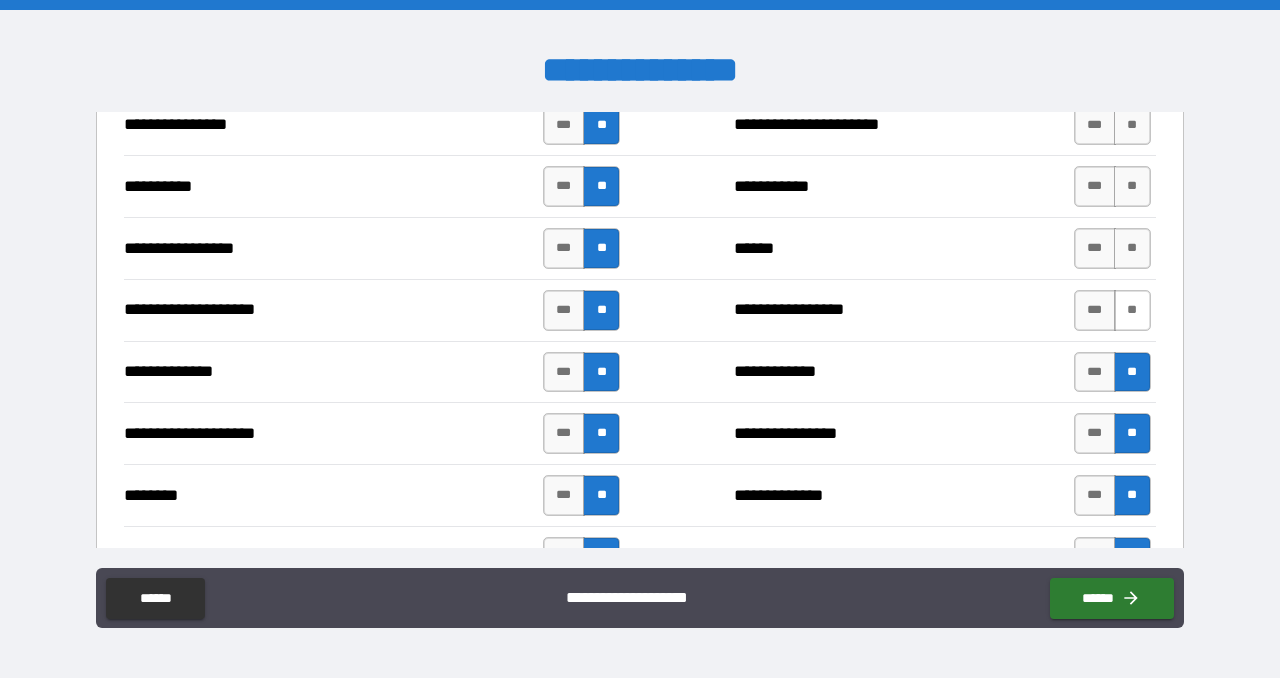 click on "**" at bounding box center (1132, 310) 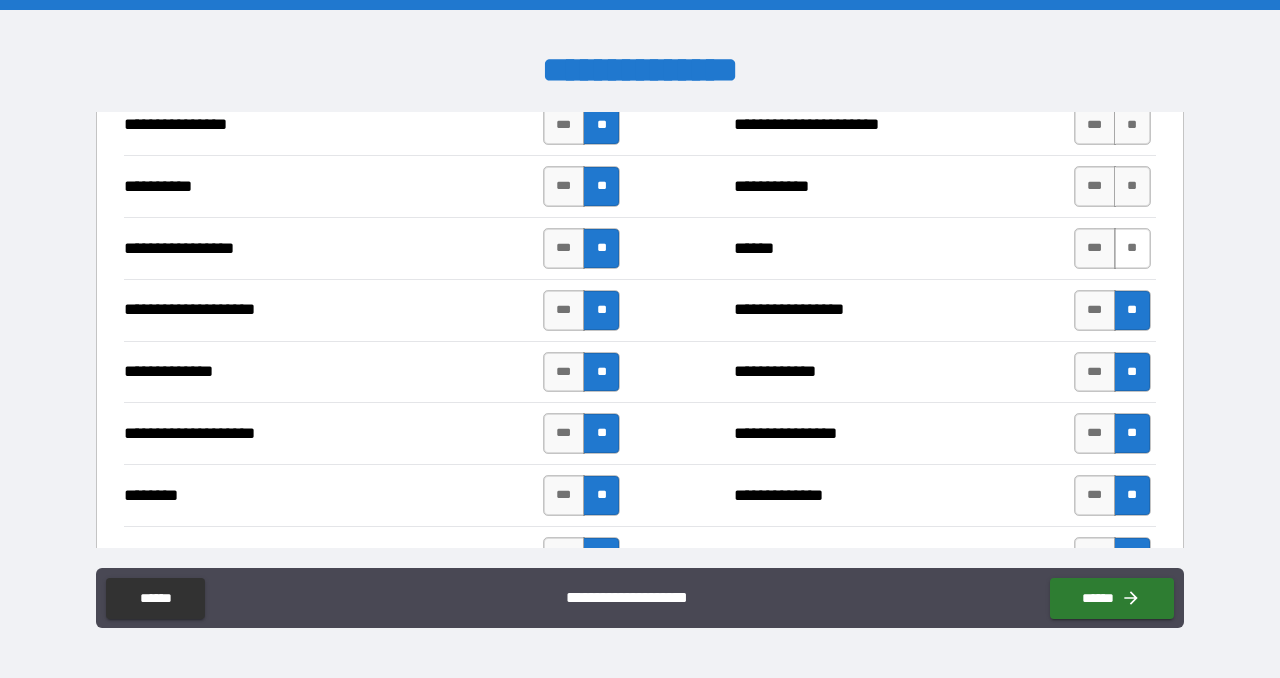 click on "**" at bounding box center (1132, 248) 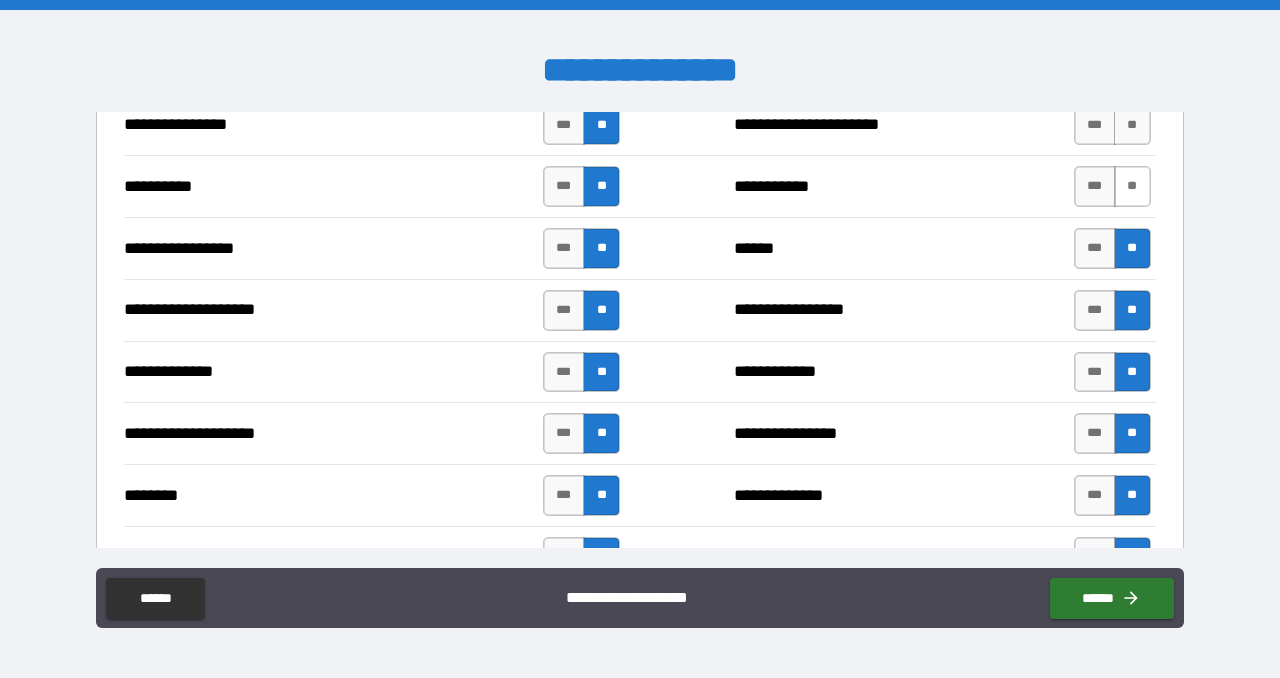 click on "**" at bounding box center [1132, 186] 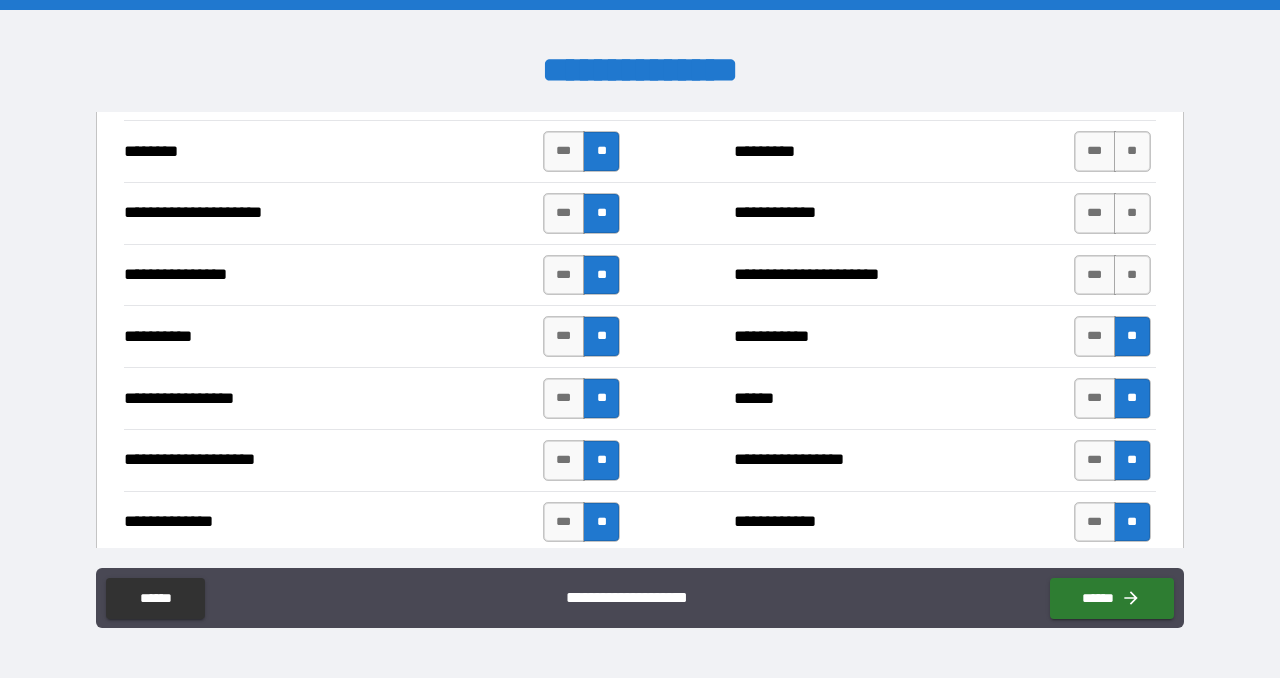 scroll, scrollTop: 2527, scrollLeft: 0, axis: vertical 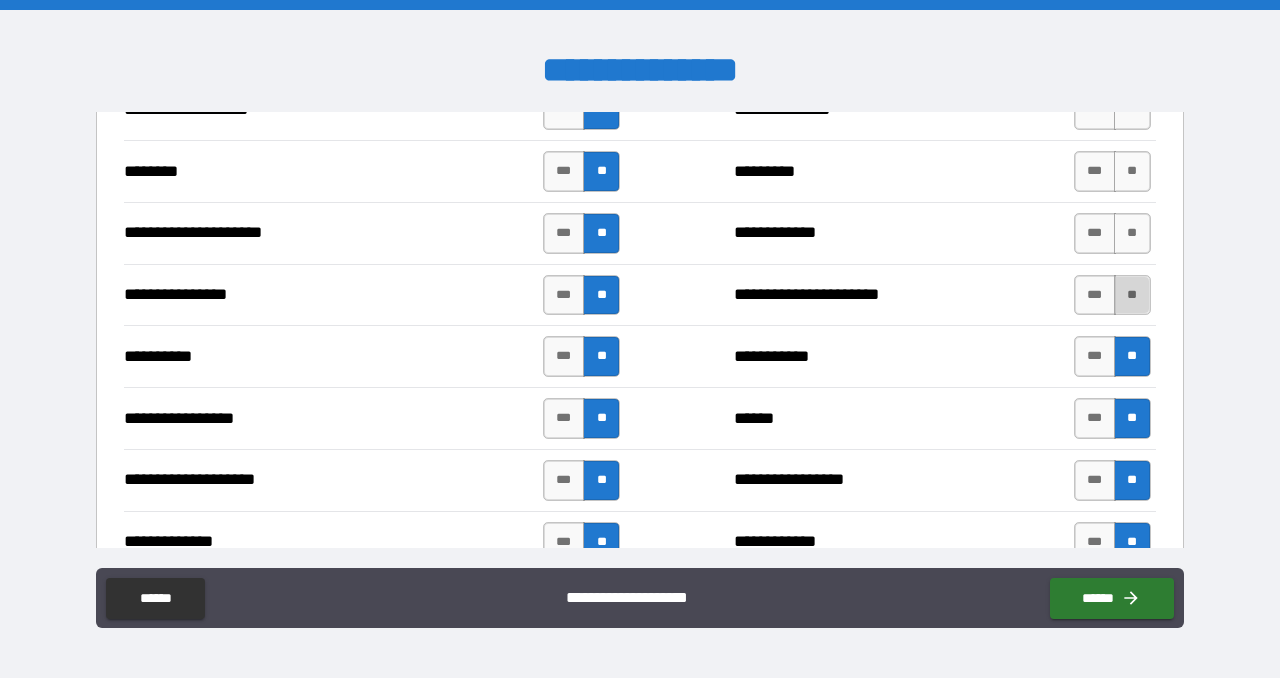 click on "**" at bounding box center [1132, 295] 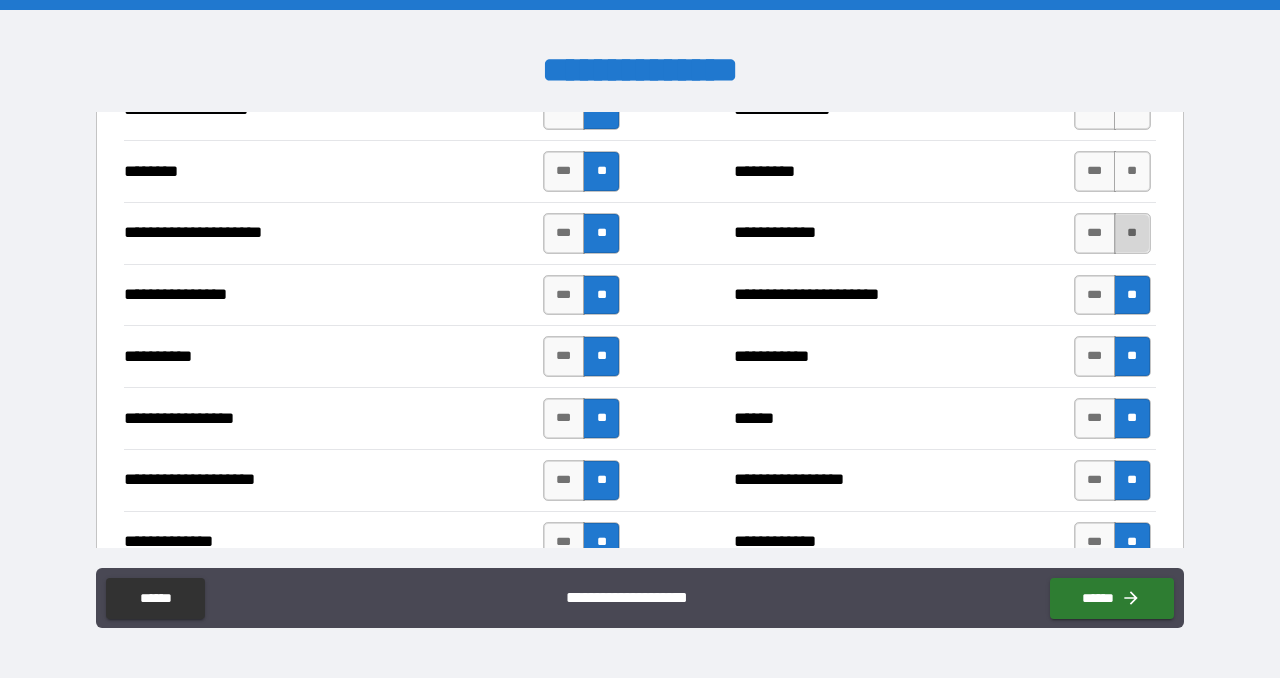 click on "**" at bounding box center (1132, 233) 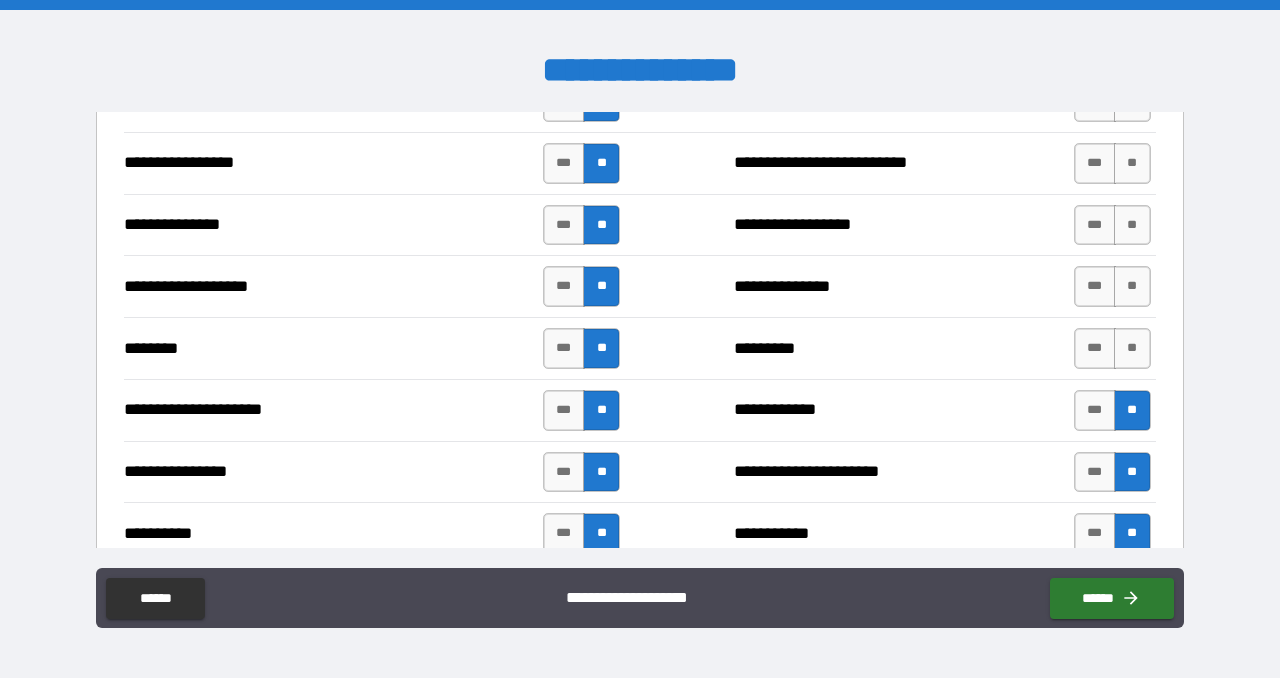 scroll, scrollTop: 2348, scrollLeft: 0, axis: vertical 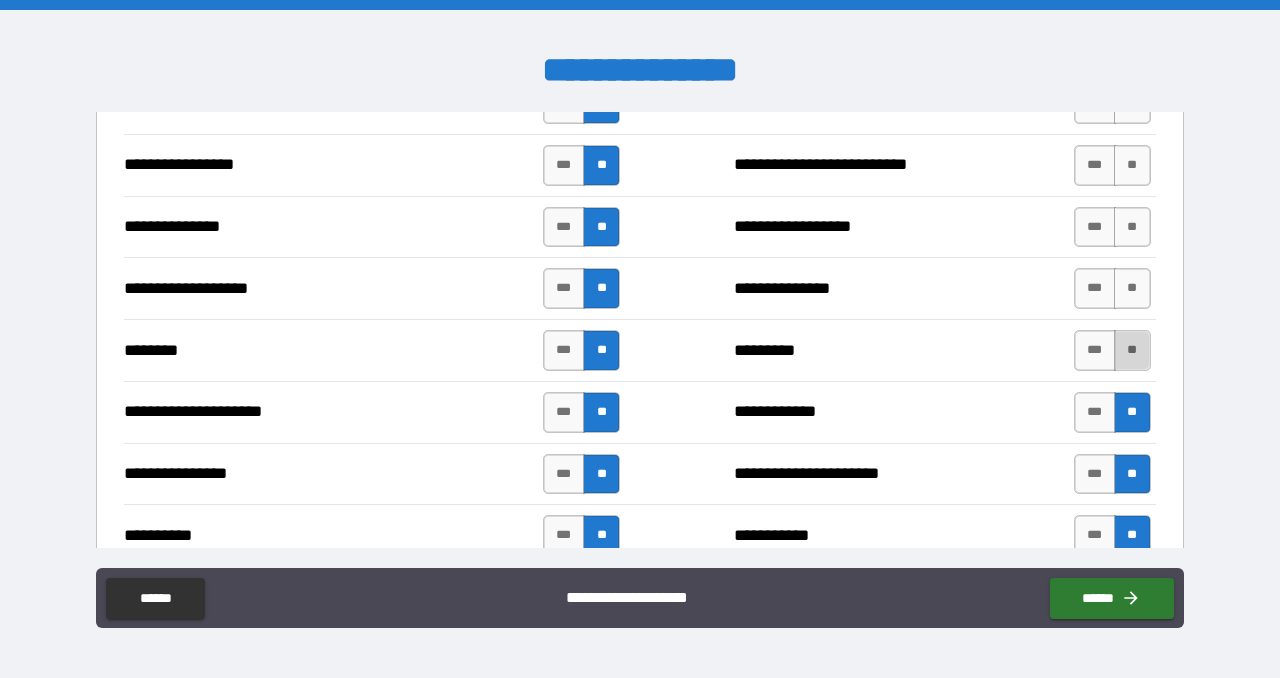 click on "**" at bounding box center [1132, 350] 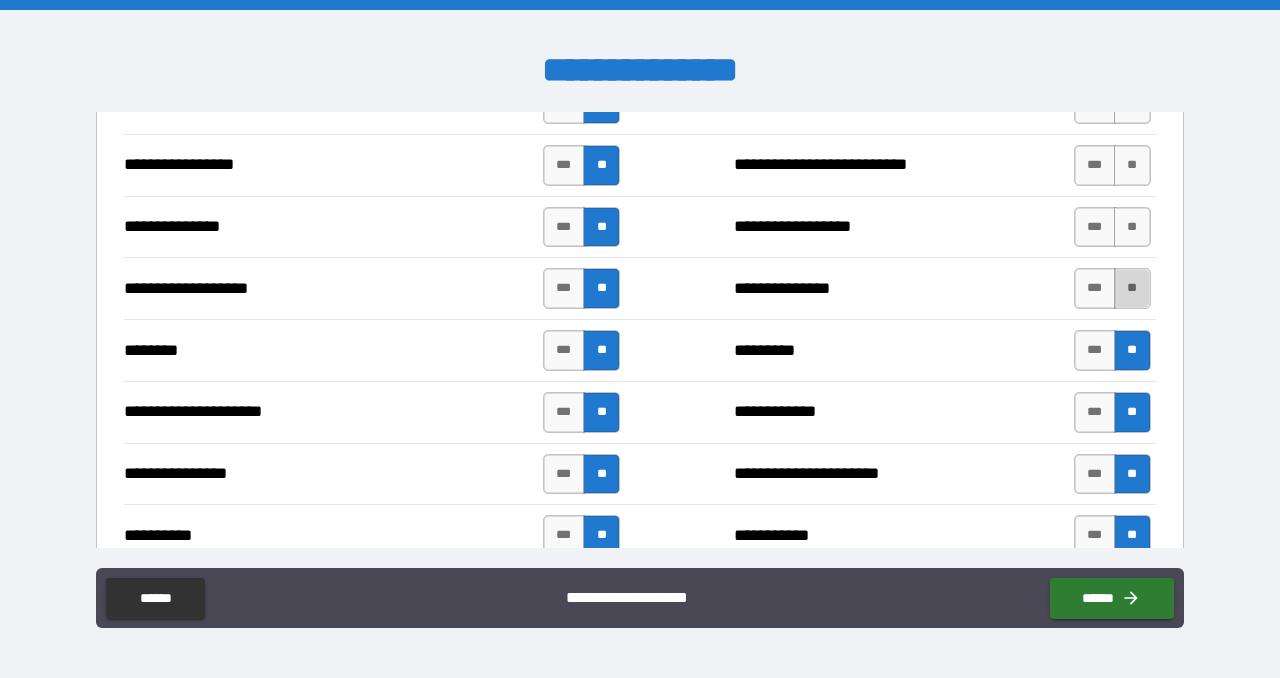 click on "**" at bounding box center [1132, 288] 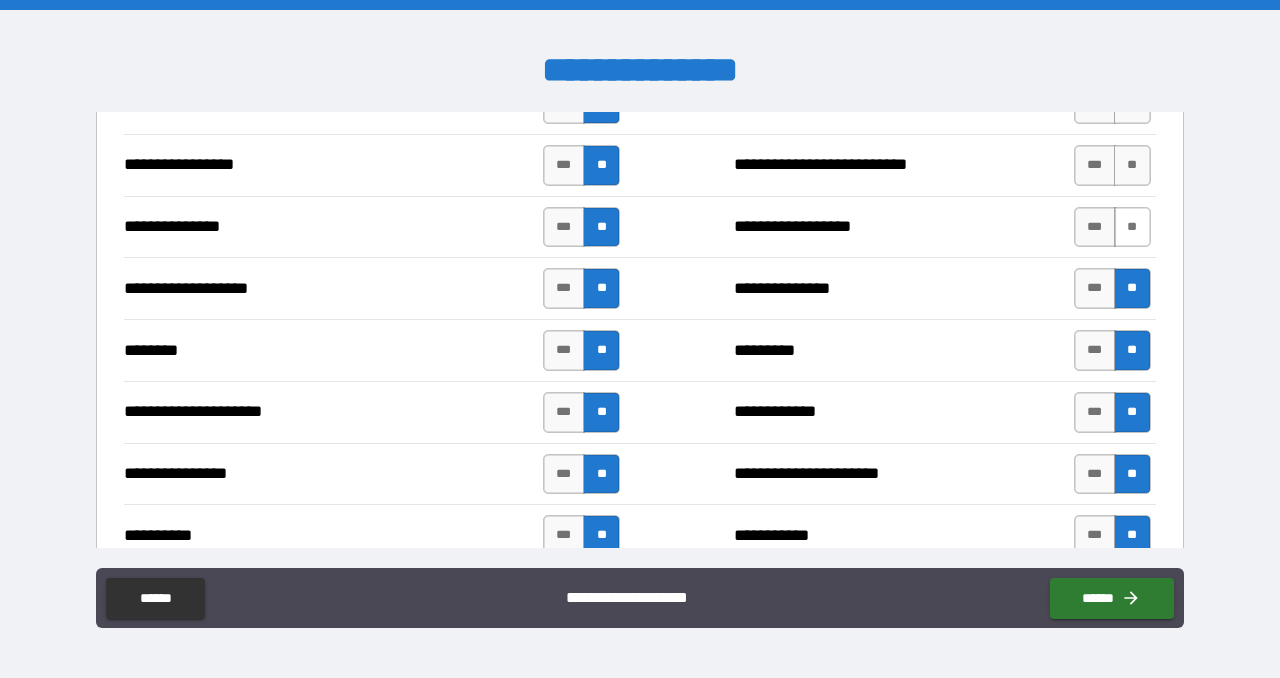 click on "**" at bounding box center (1132, 227) 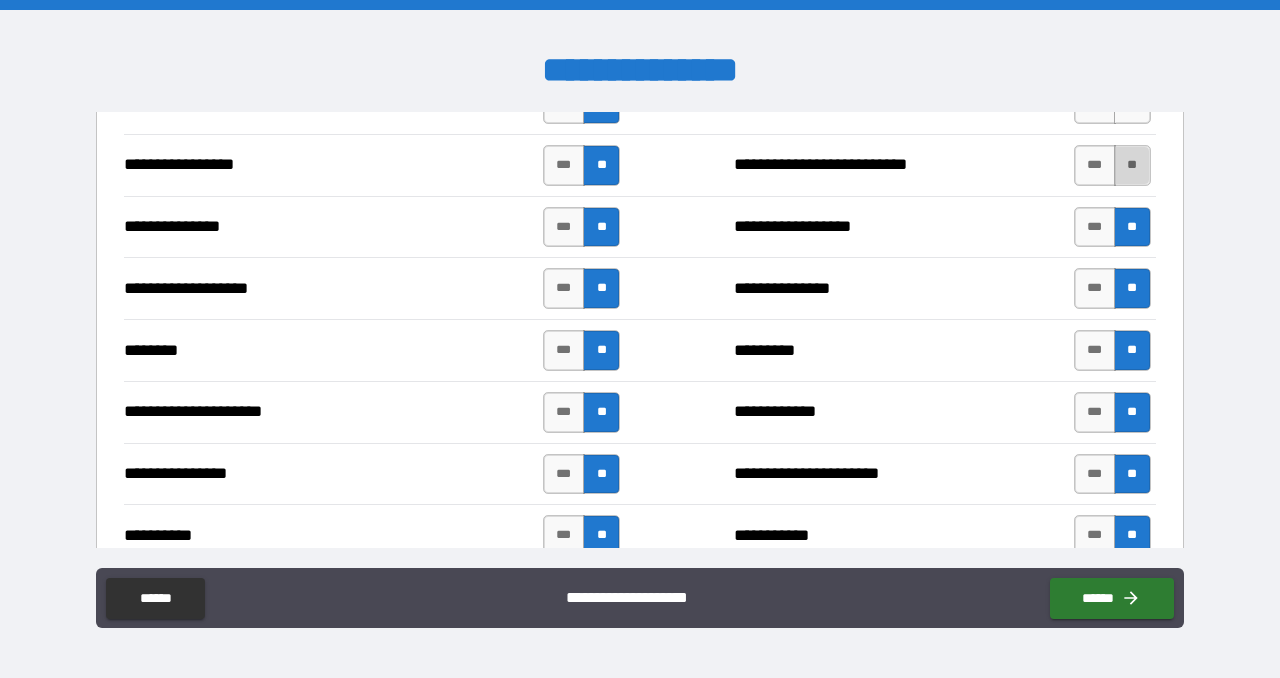 click on "**" at bounding box center [1132, 165] 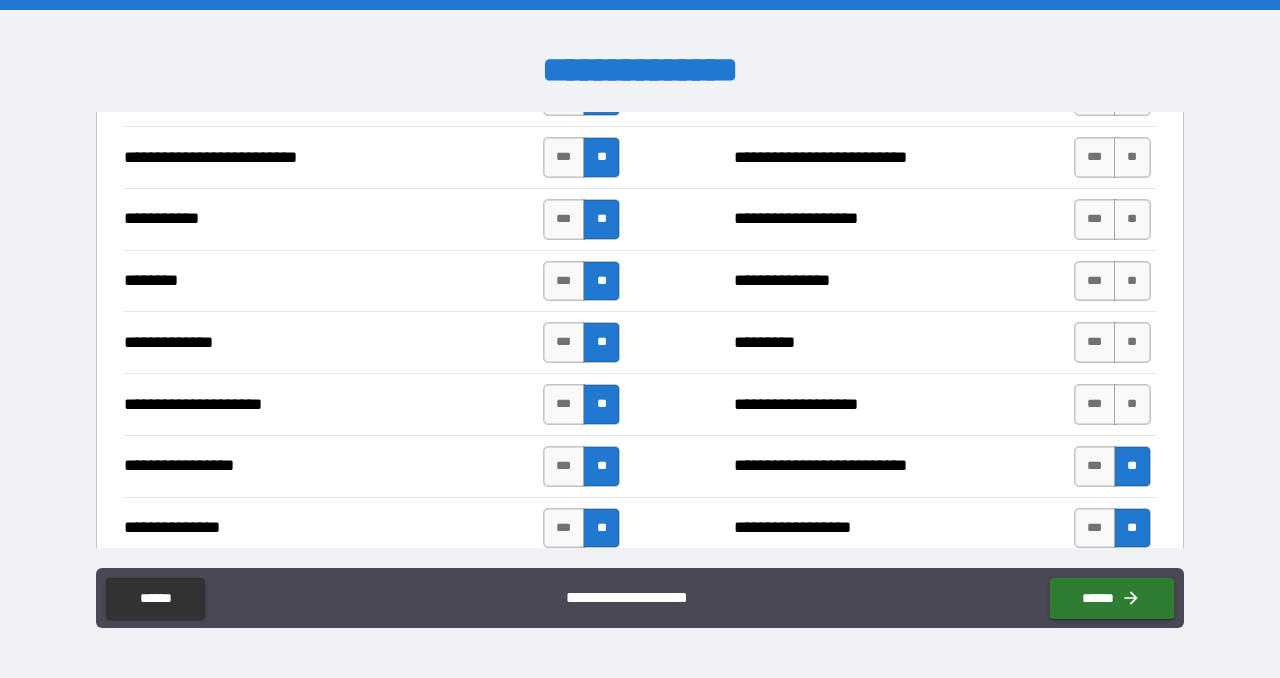 scroll, scrollTop: 2038, scrollLeft: 0, axis: vertical 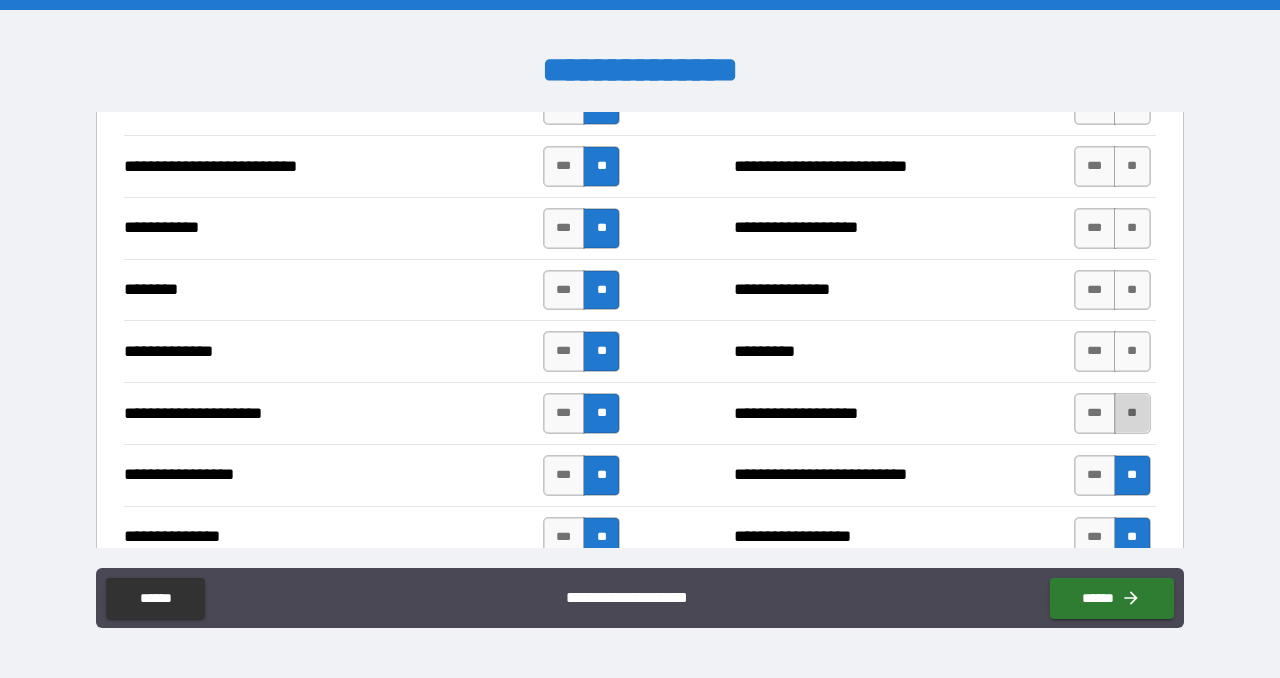click on "**" at bounding box center (1132, 413) 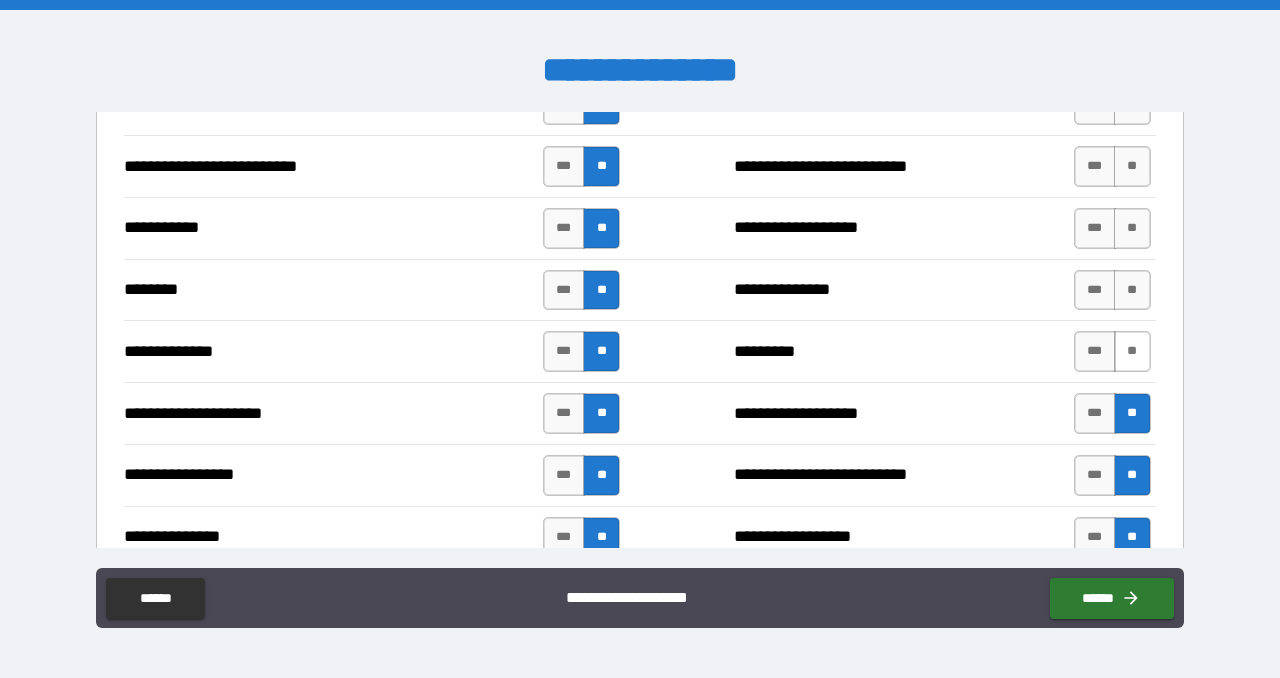 click on "**" at bounding box center [1132, 351] 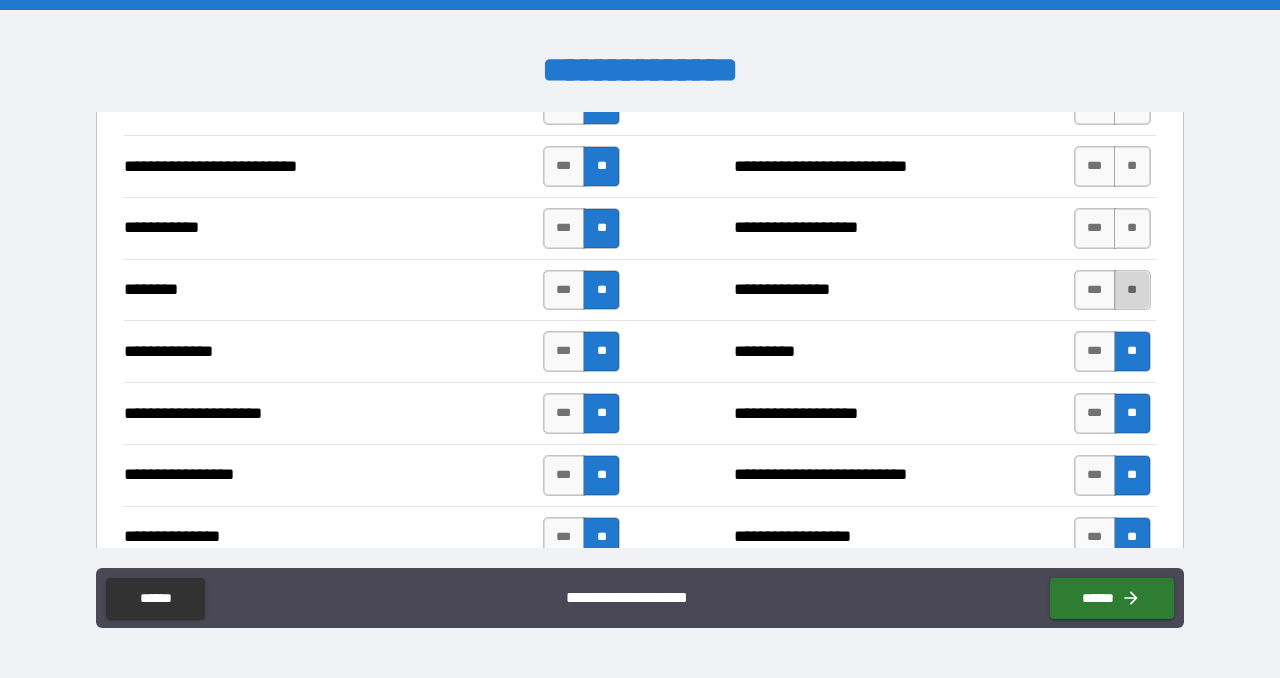 click on "**" at bounding box center (1132, 290) 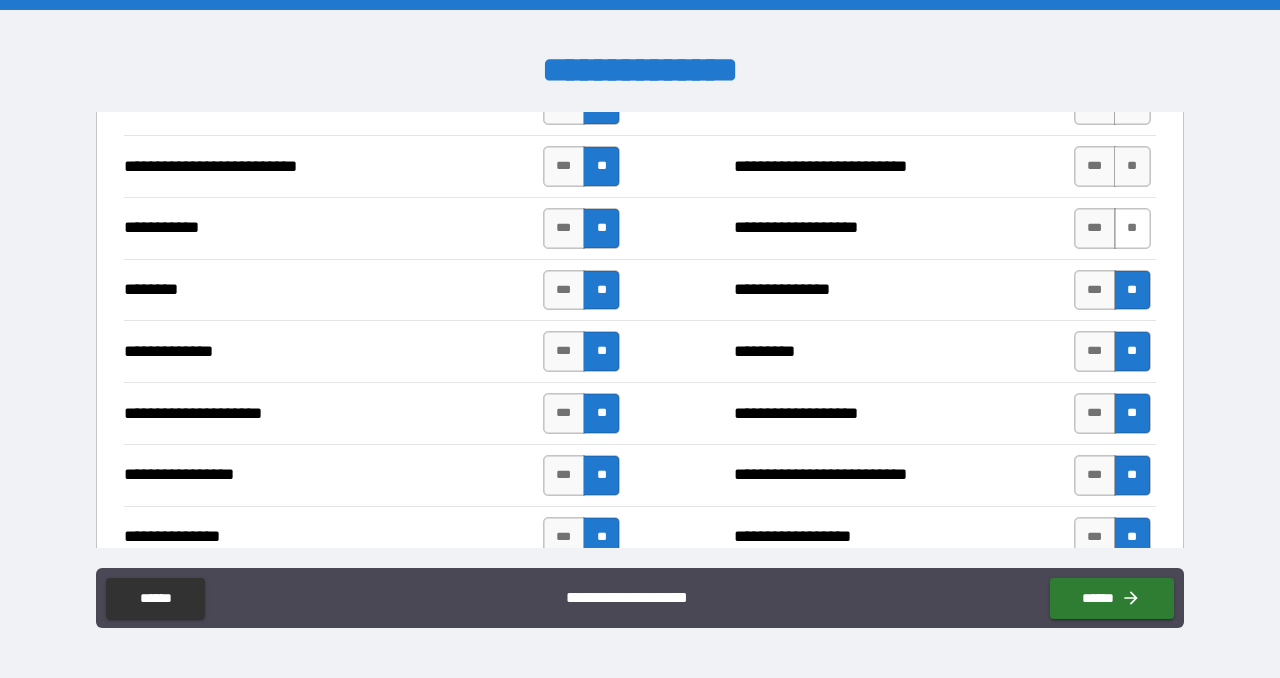click on "**" at bounding box center (1132, 228) 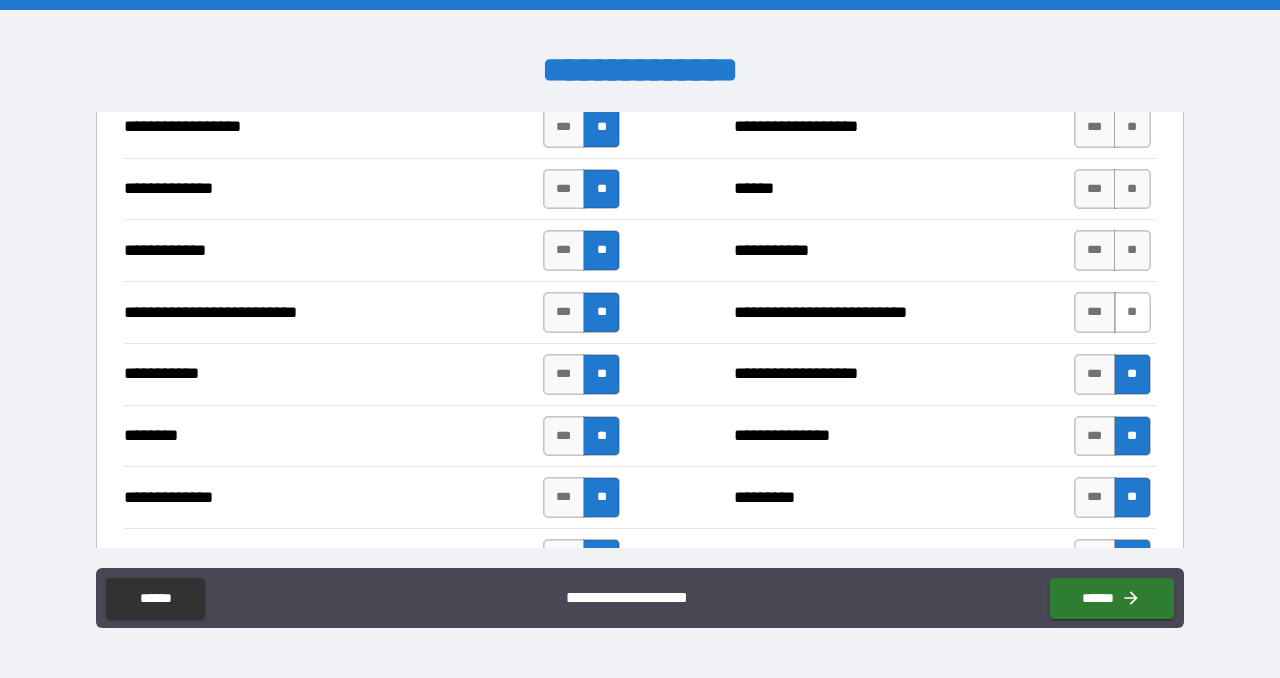 scroll, scrollTop: 1907, scrollLeft: 0, axis: vertical 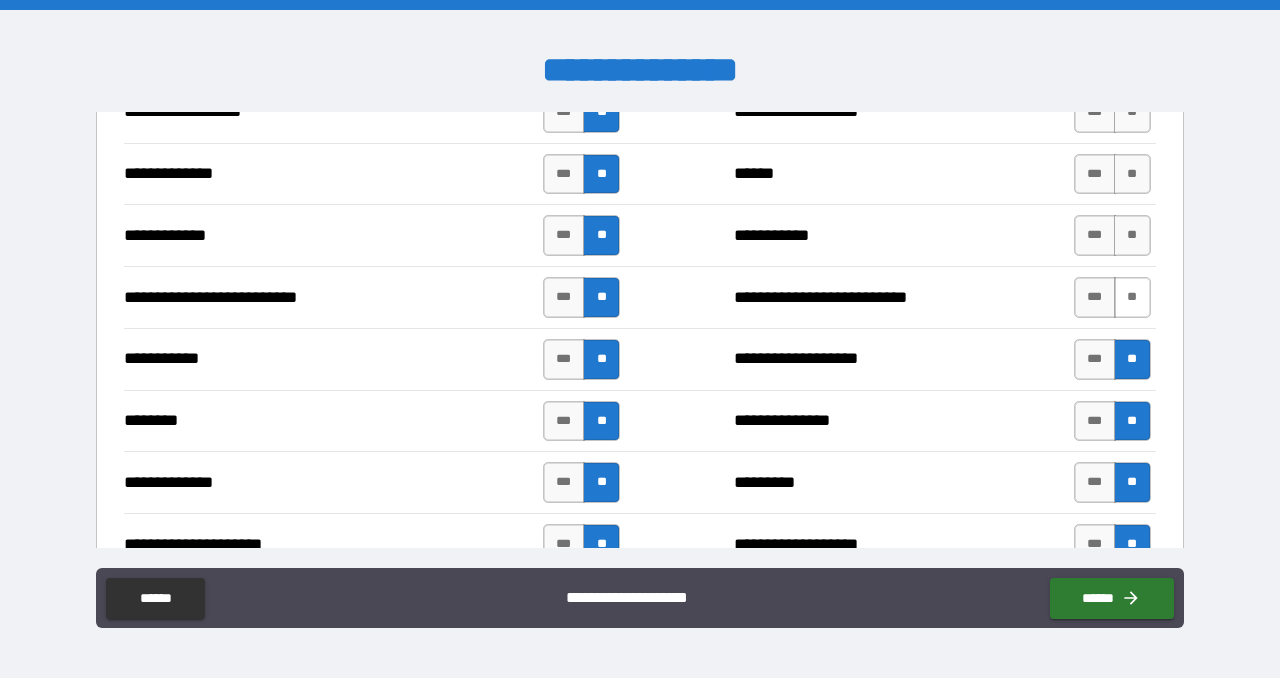 click on "**" at bounding box center (1132, 297) 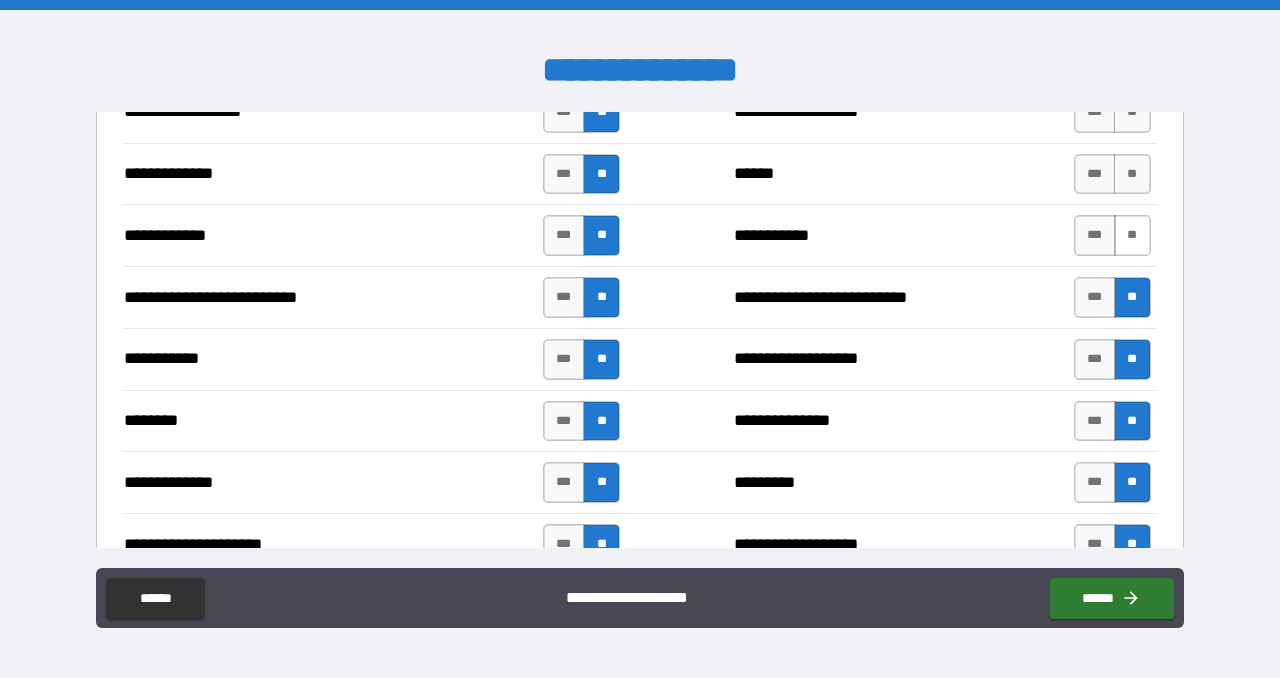 click on "**" at bounding box center [1132, 235] 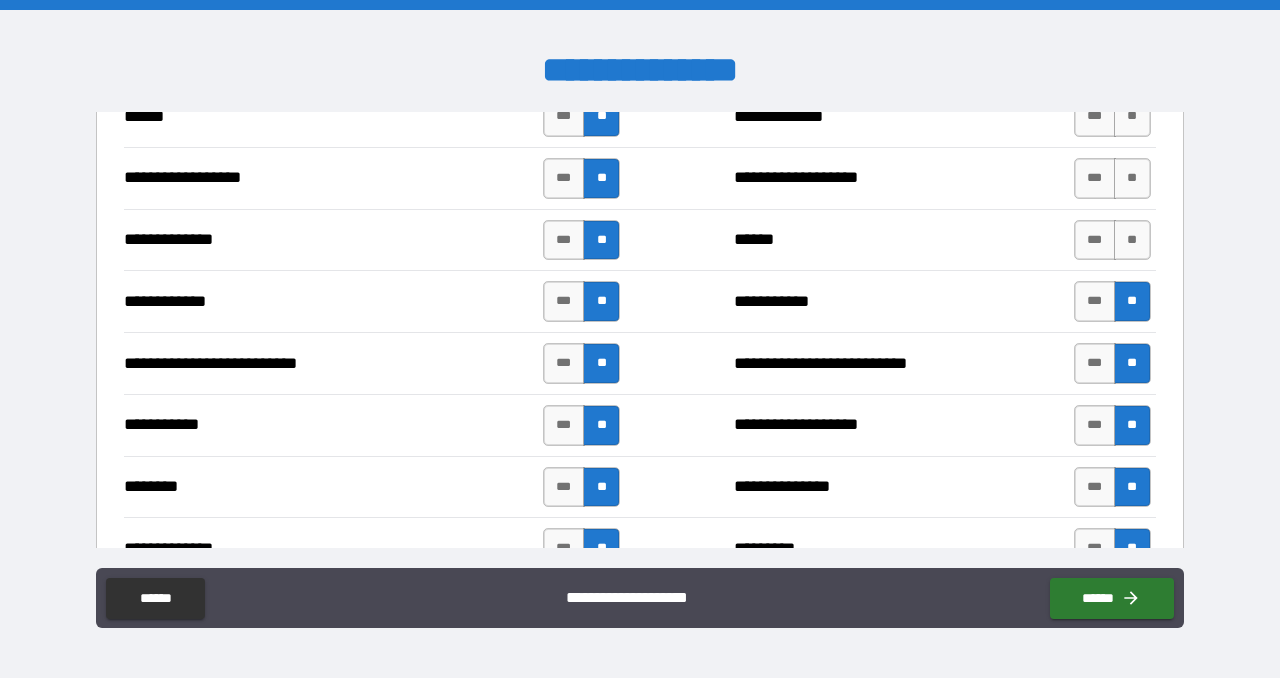 scroll, scrollTop: 1840, scrollLeft: 0, axis: vertical 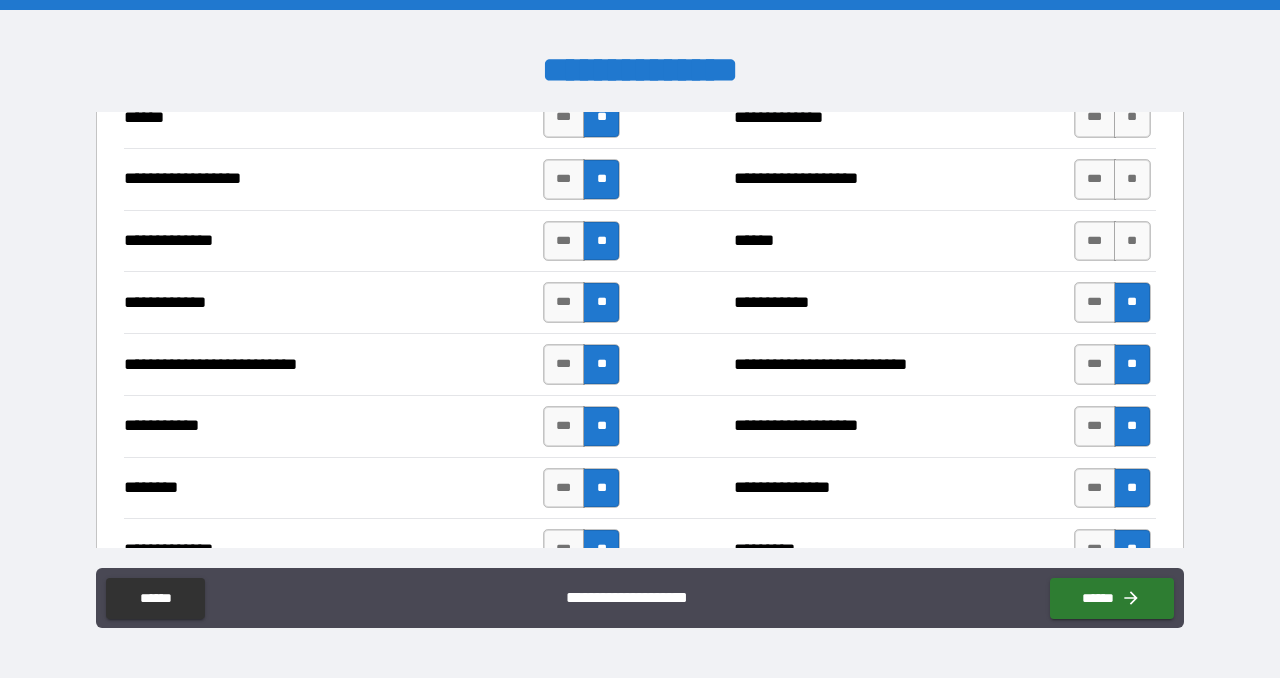 click on "**" at bounding box center (1132, 241) 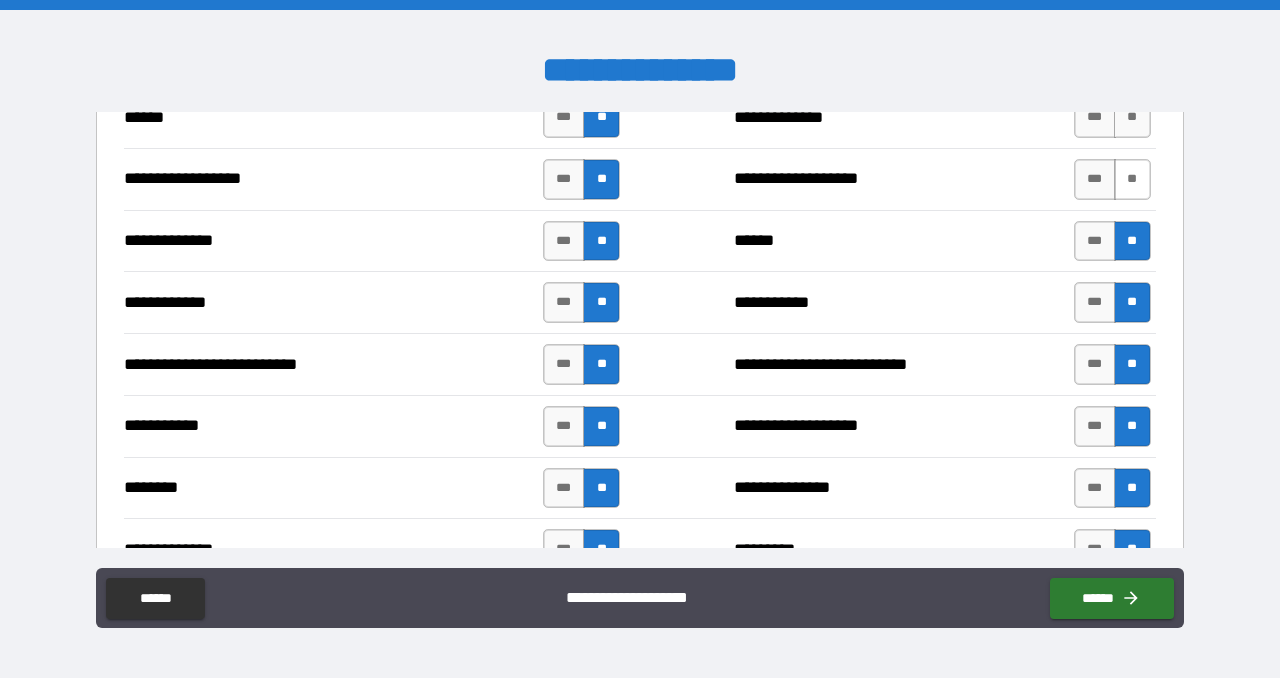 click on "**" at bounding box center (1132, 179) 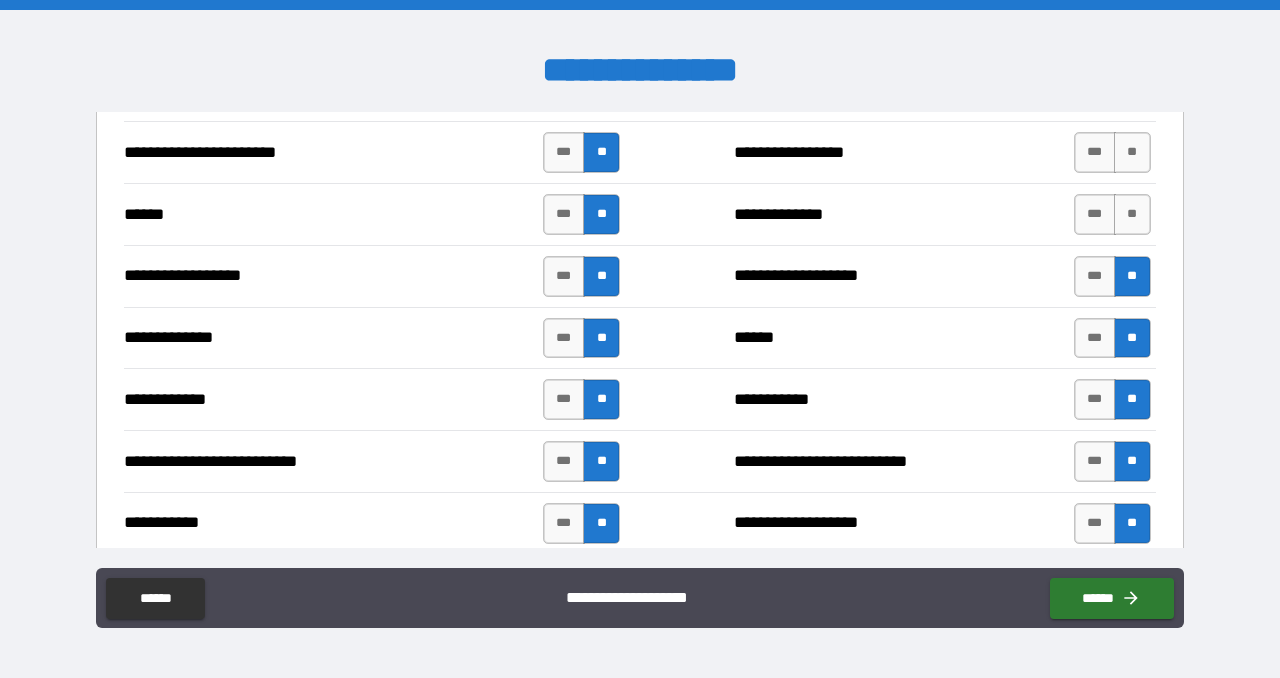 scroll, scrollTop: 1742, scrollLeft: 0, axis: vertical 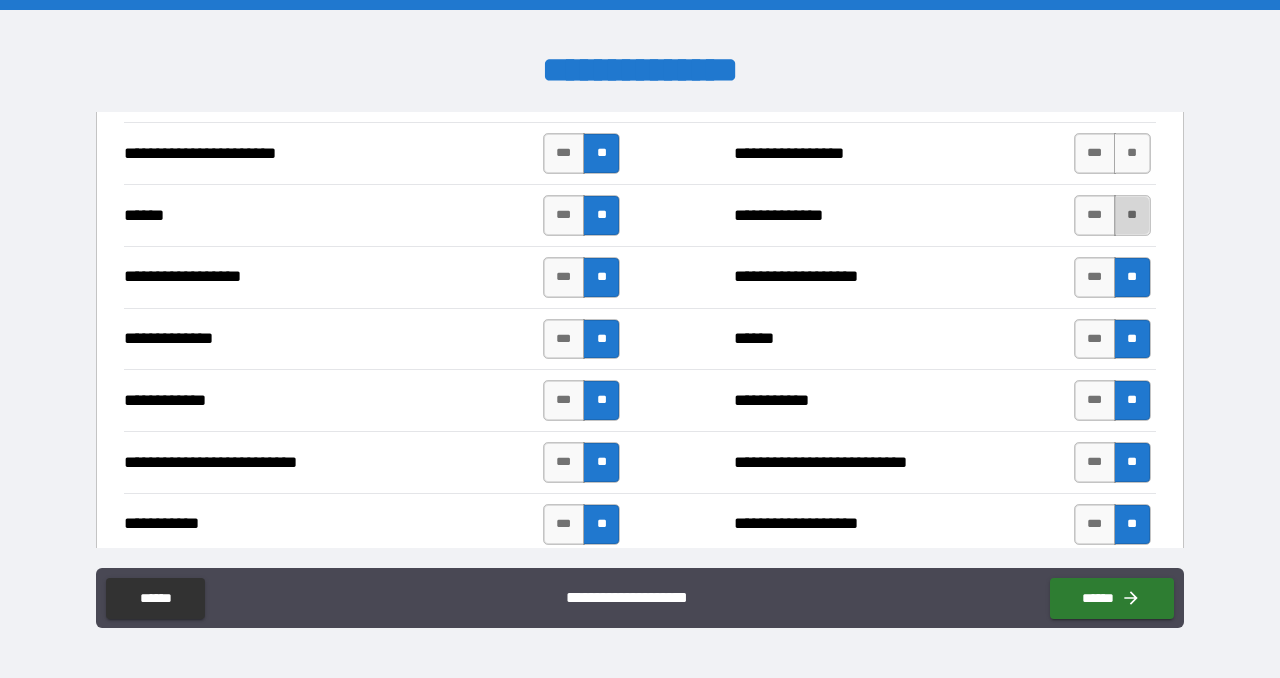 click on "**" at bounding box center (1132, 215) 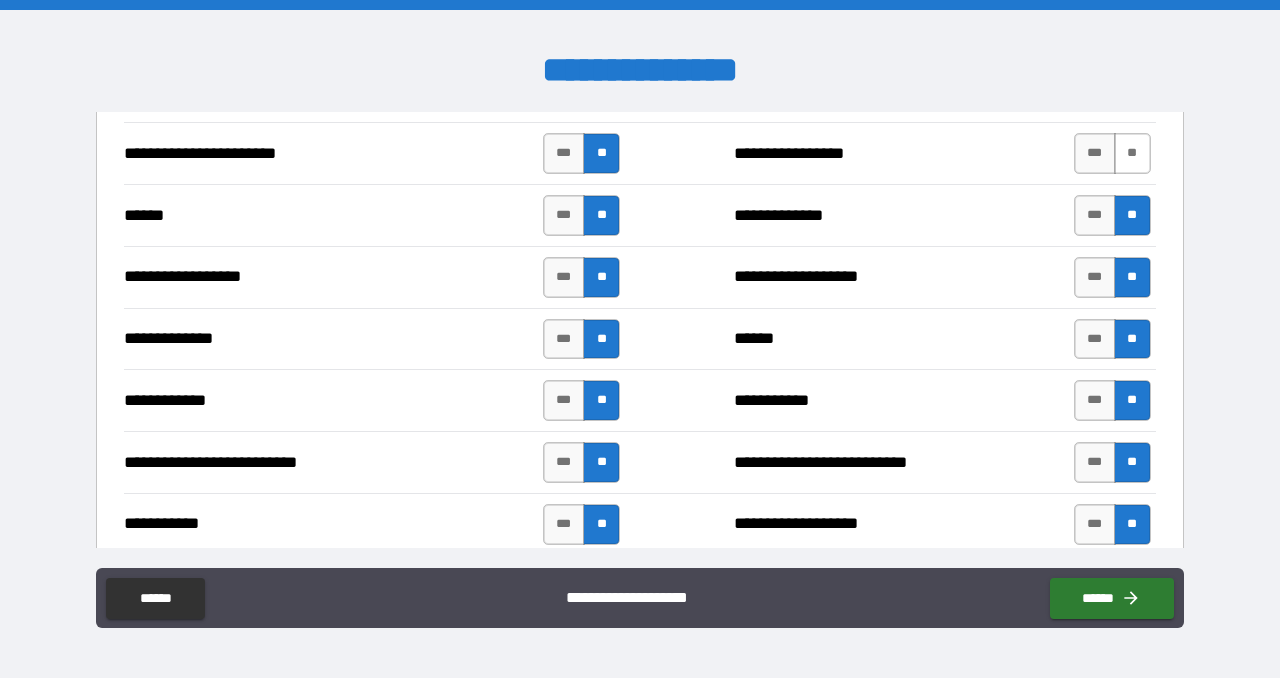 click on "**" at bounding box center [1132, 153] 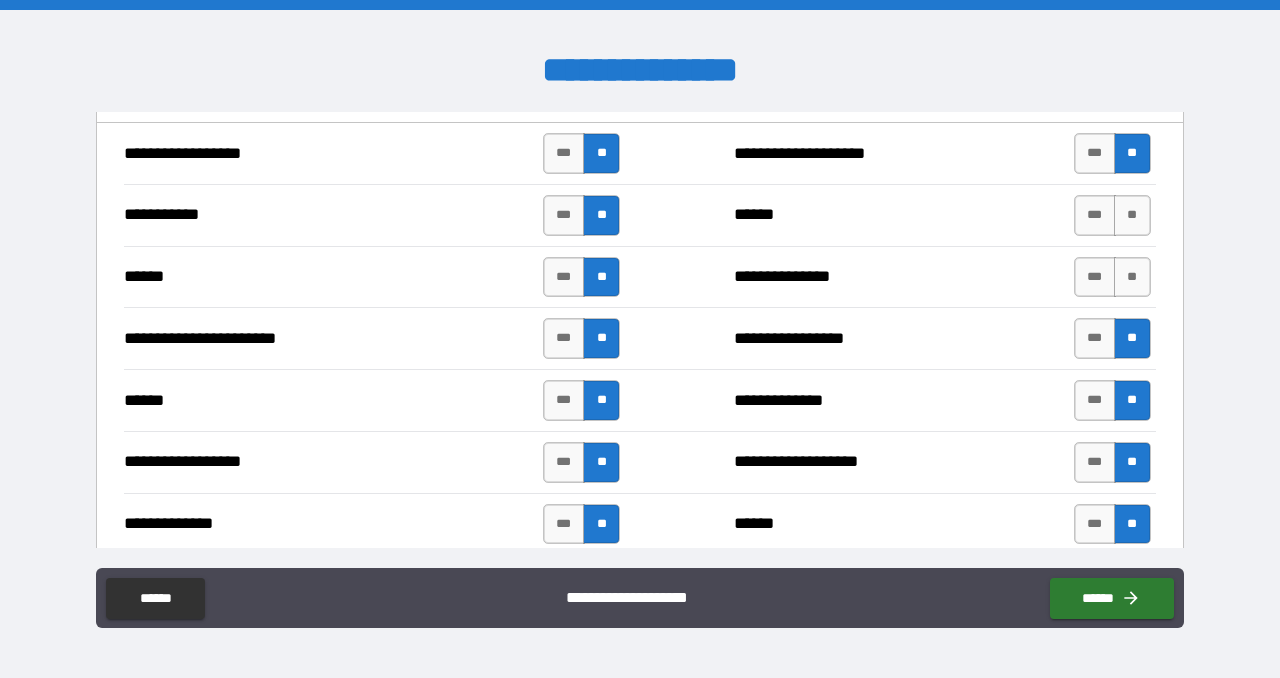 scroll, scrollTop: 1375, scrollLeft: 0, axis: vertical 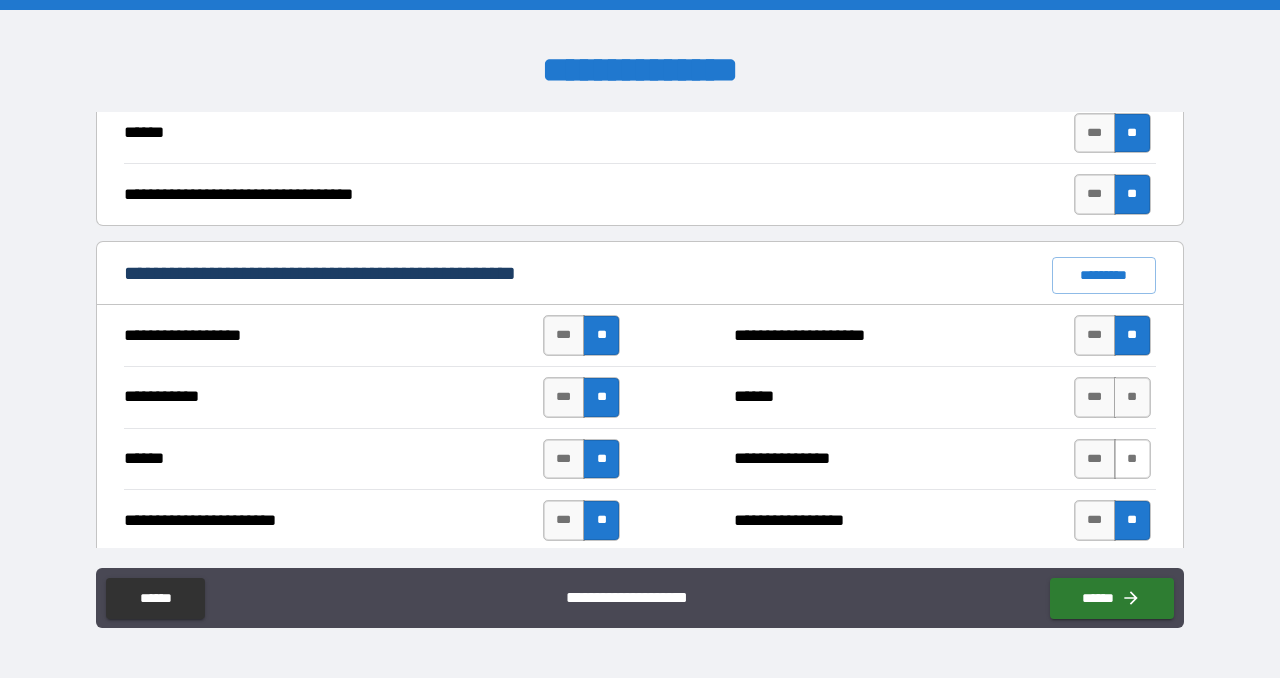 click on "**" at bounding box center (1132, 459) 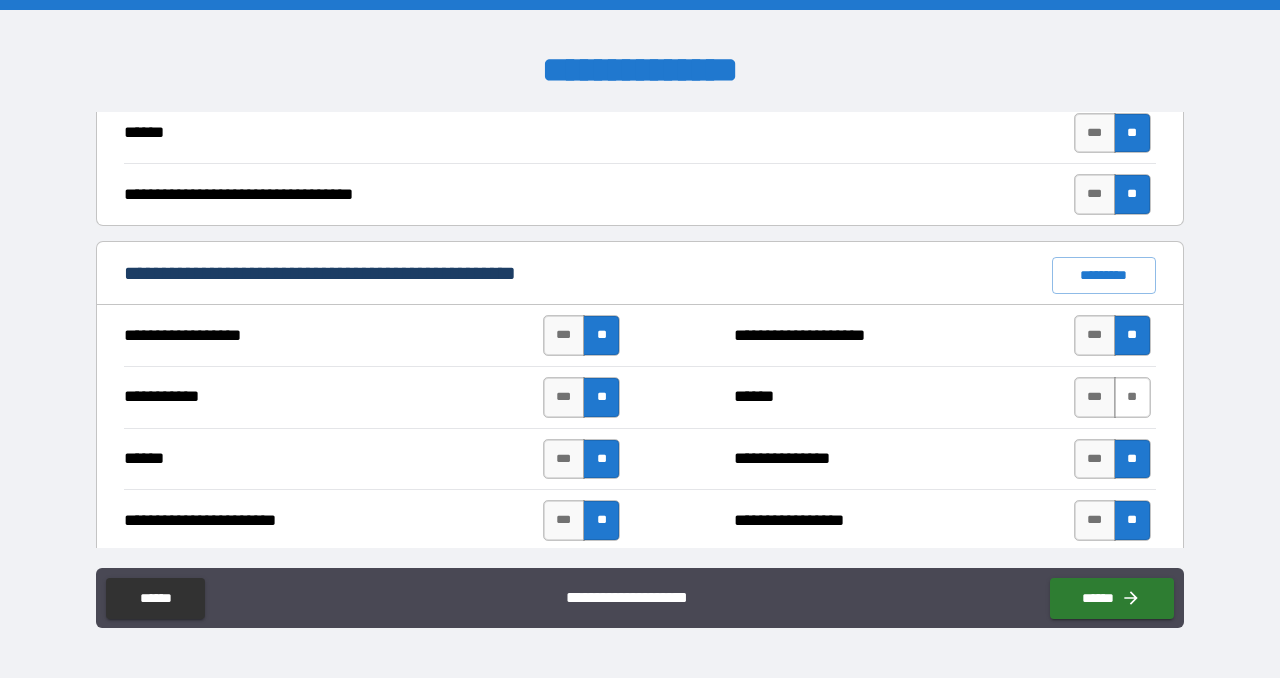 click on "**" at bounding box center (1132, 397) 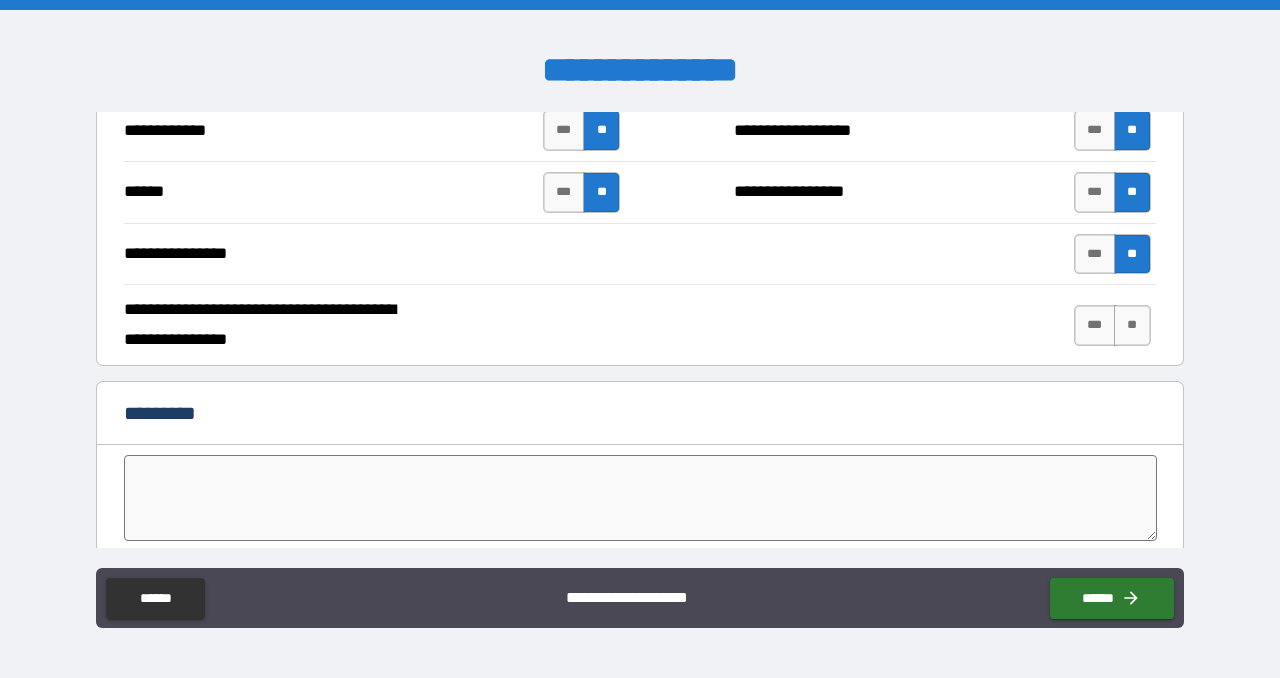 scroll, scrollTop: 3730, scrollLeft: 0, axis: vertical 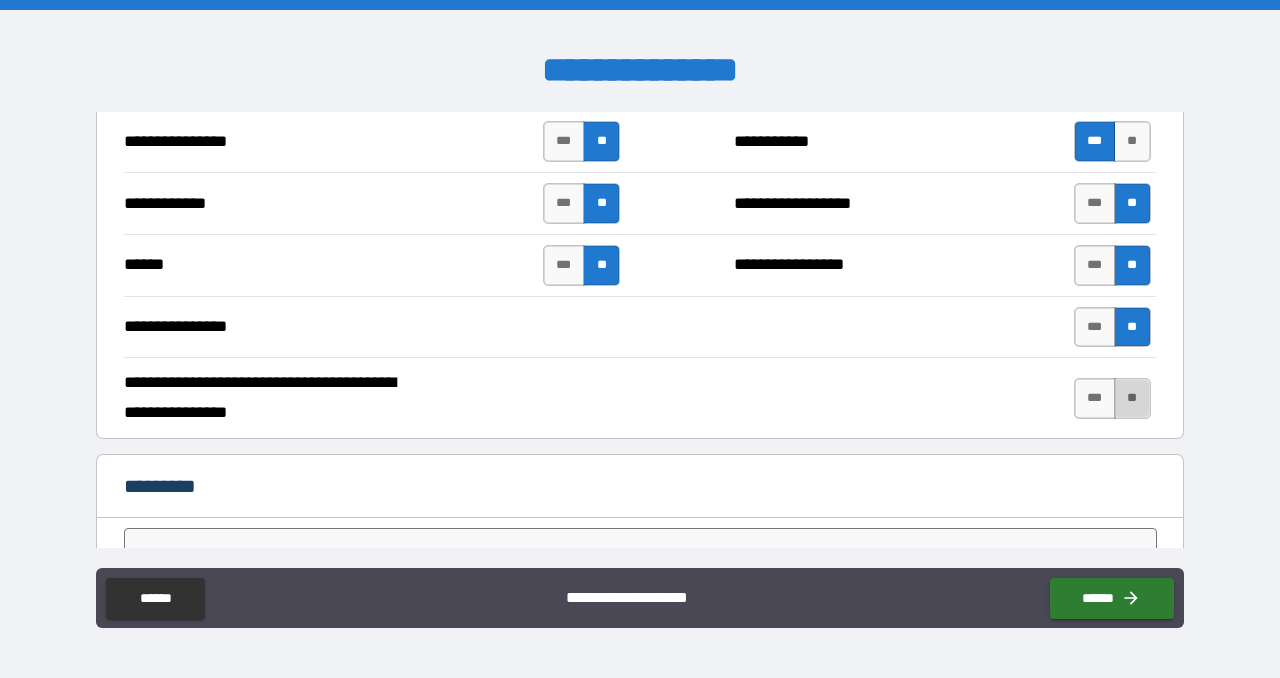 click on "**" at bounding box center (1132, 398) 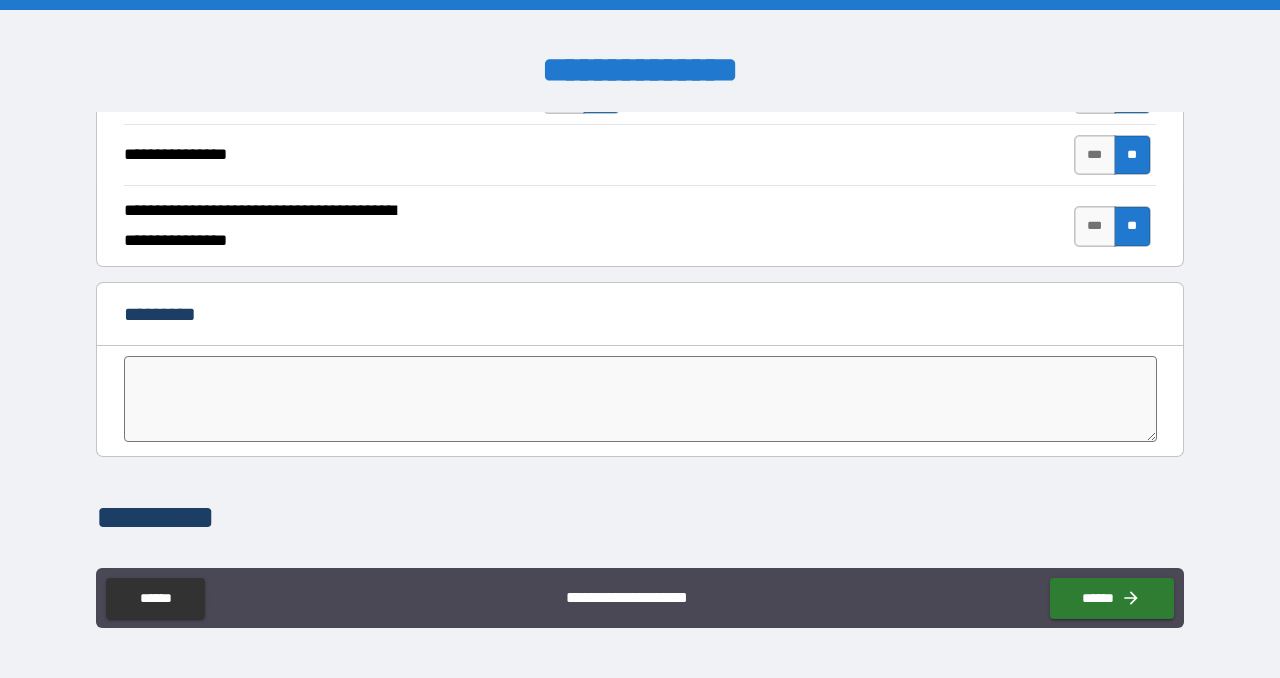 scroll, scrollTop: 3912, scrollLeft: 0, axis: vertical 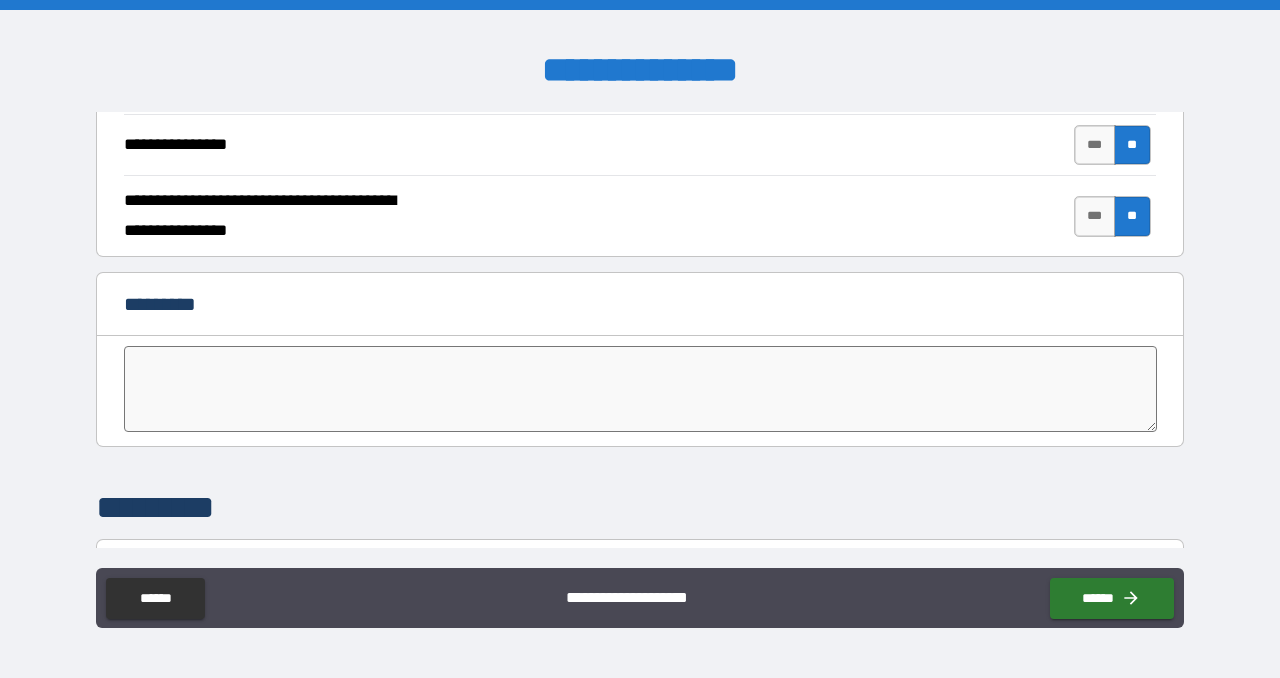 click at bounding box center (640, 389) 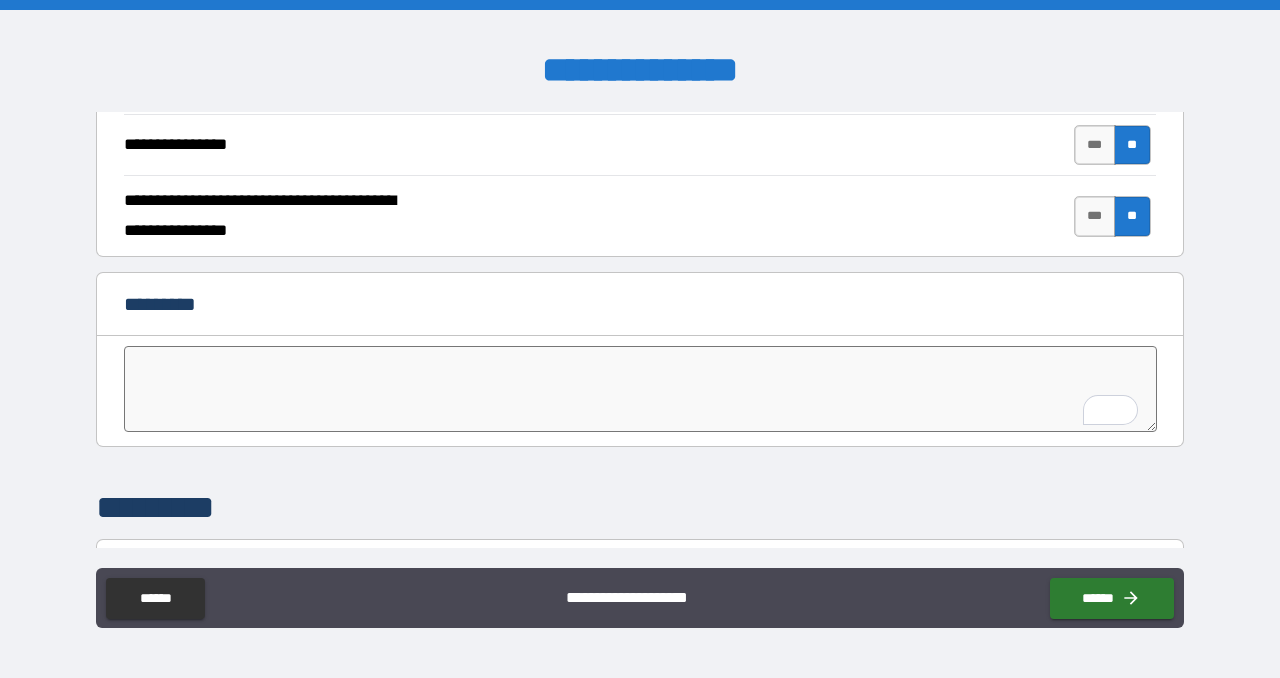 type on "*" 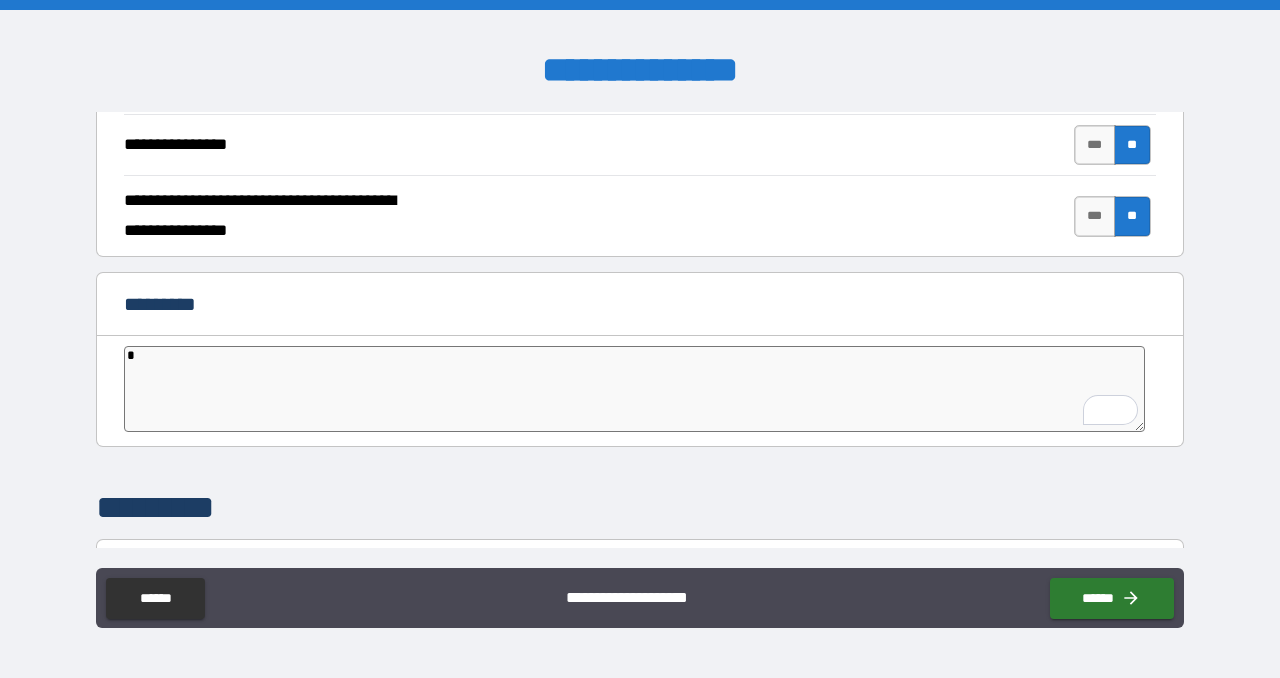 type on "*" 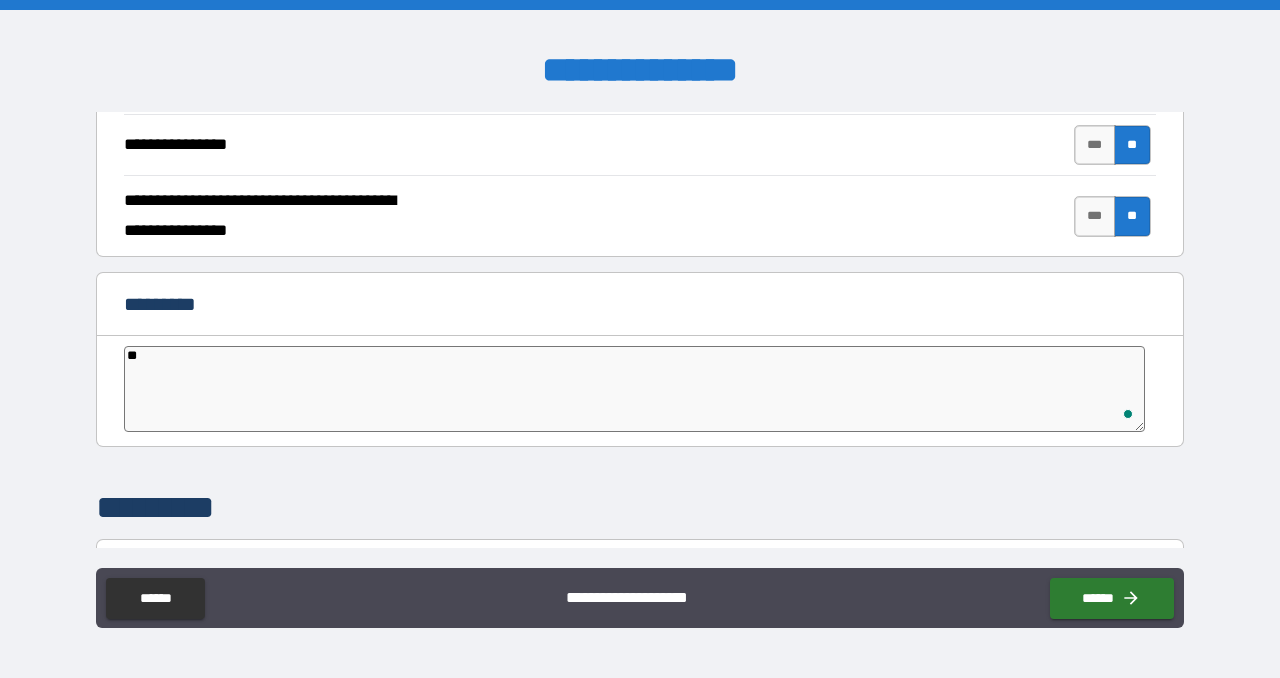 type on "***" 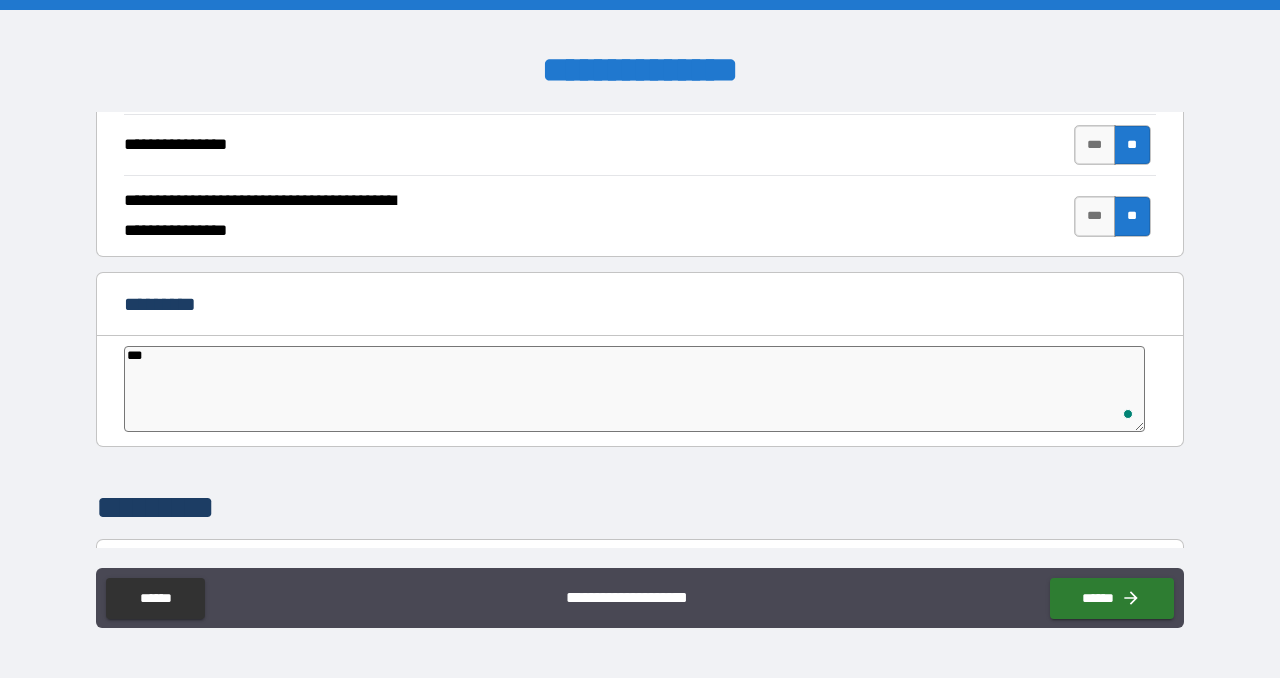 type on "****" 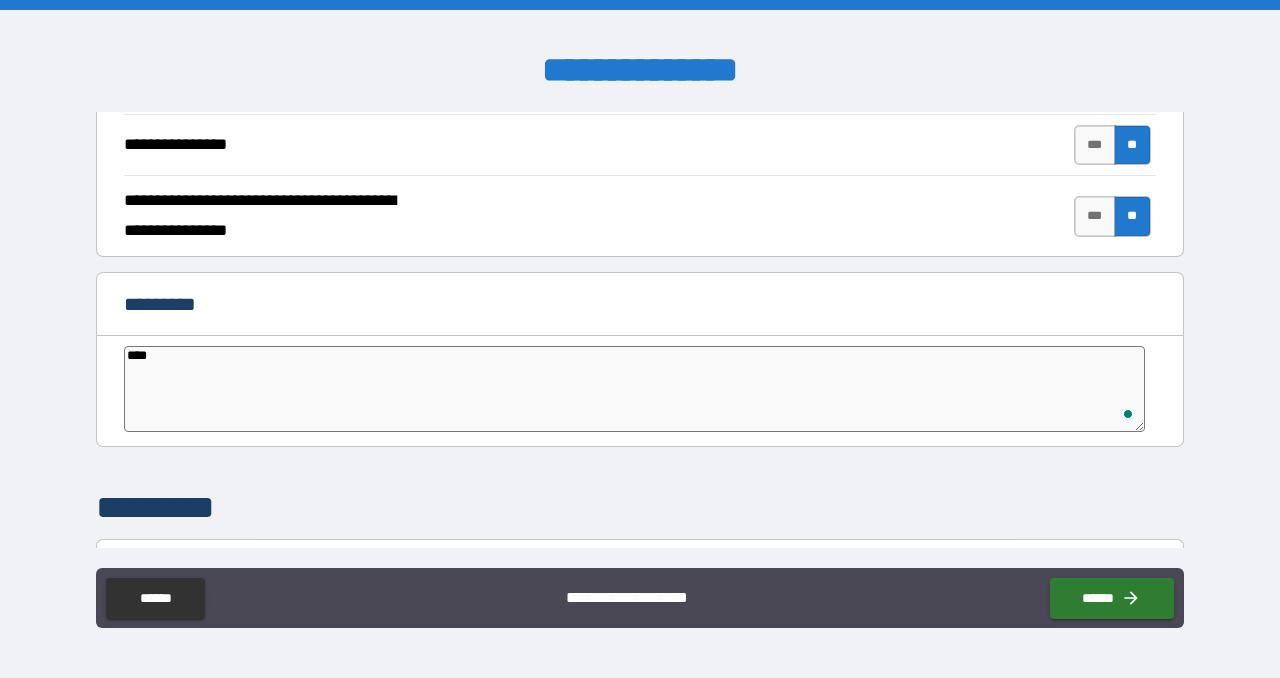 type on "*****" 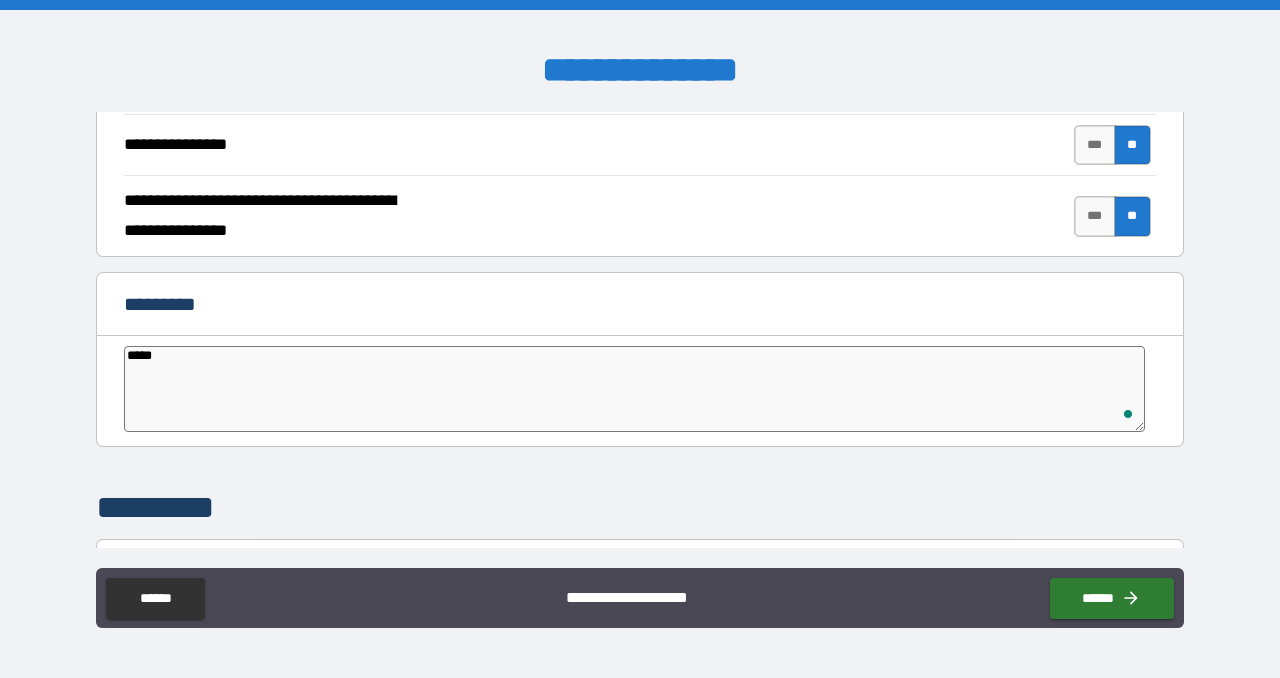 type on "******" 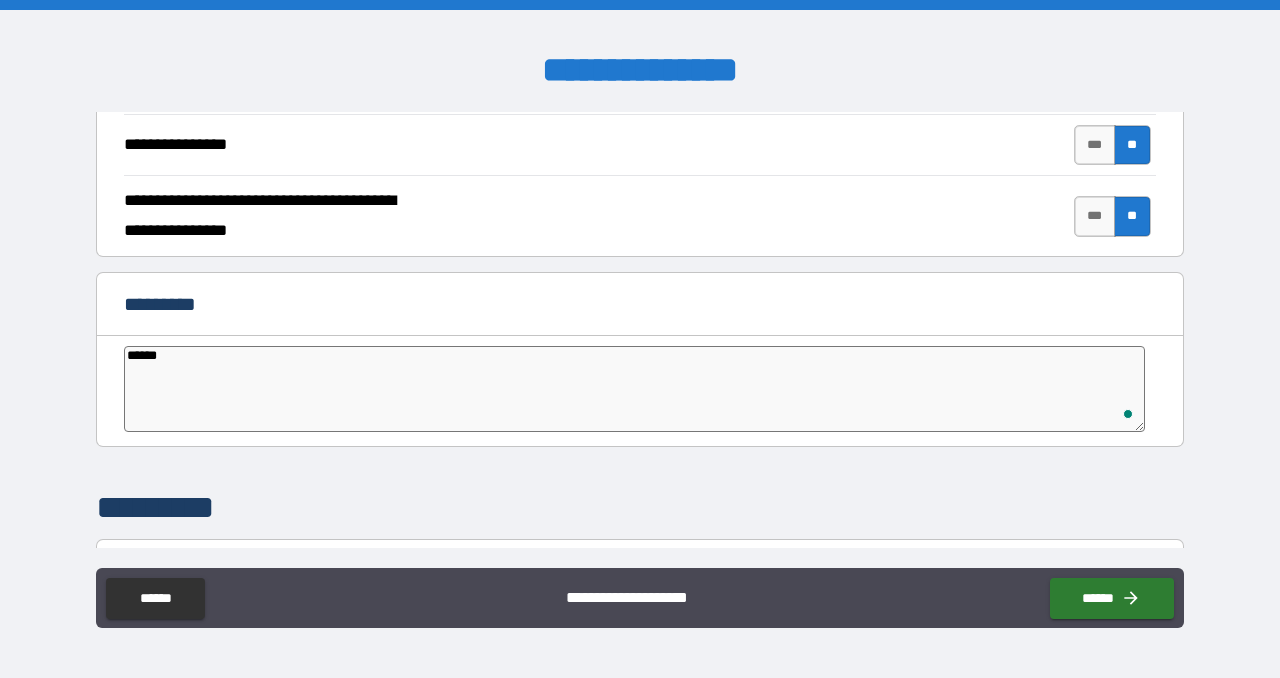 type on "******" 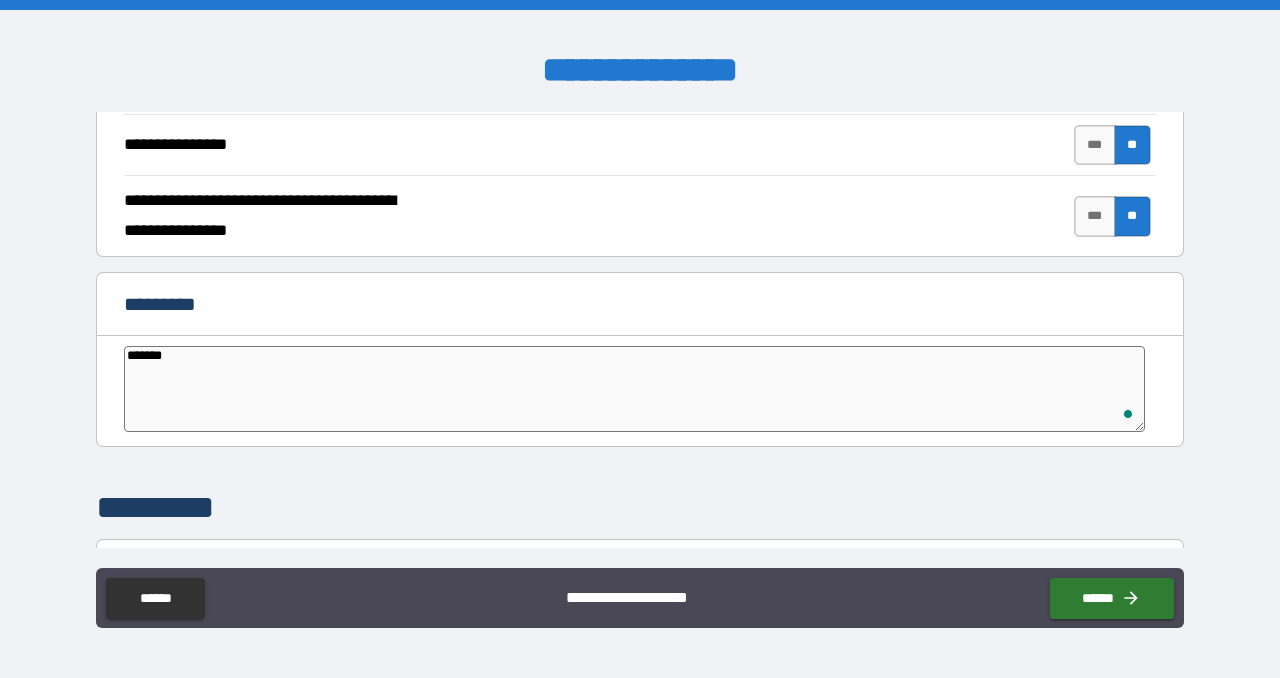 type on "********" 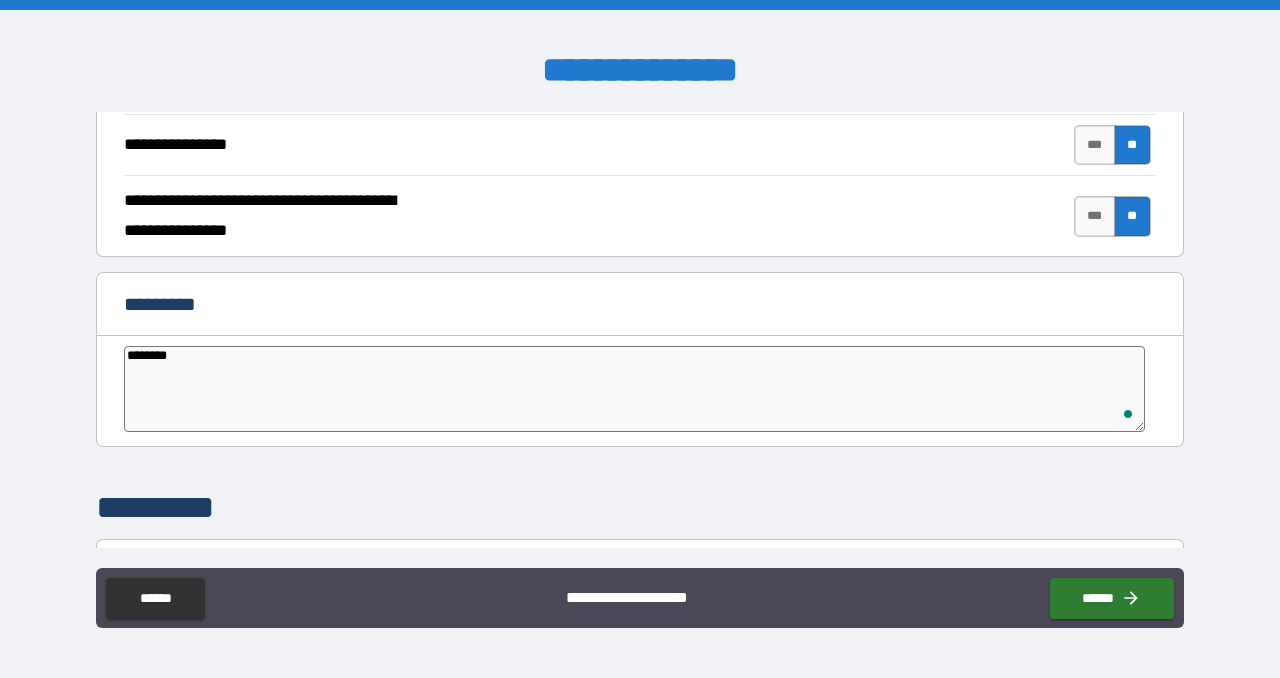 type on "*" 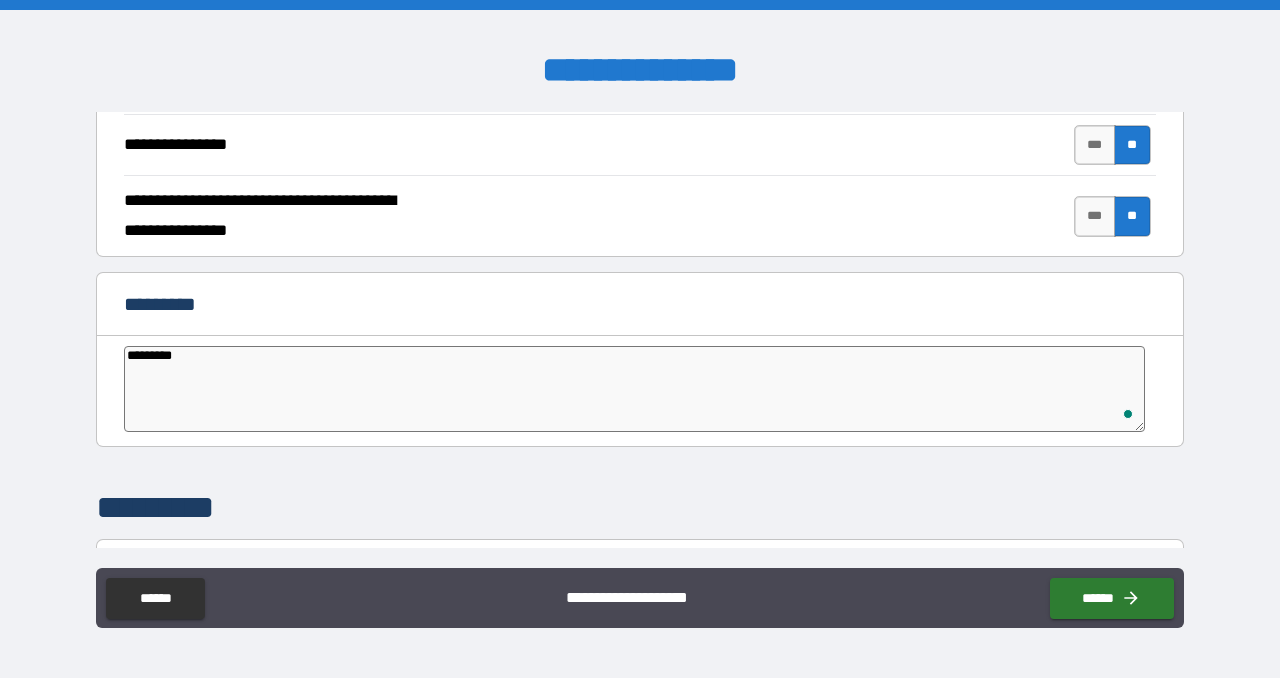 type on "**********" 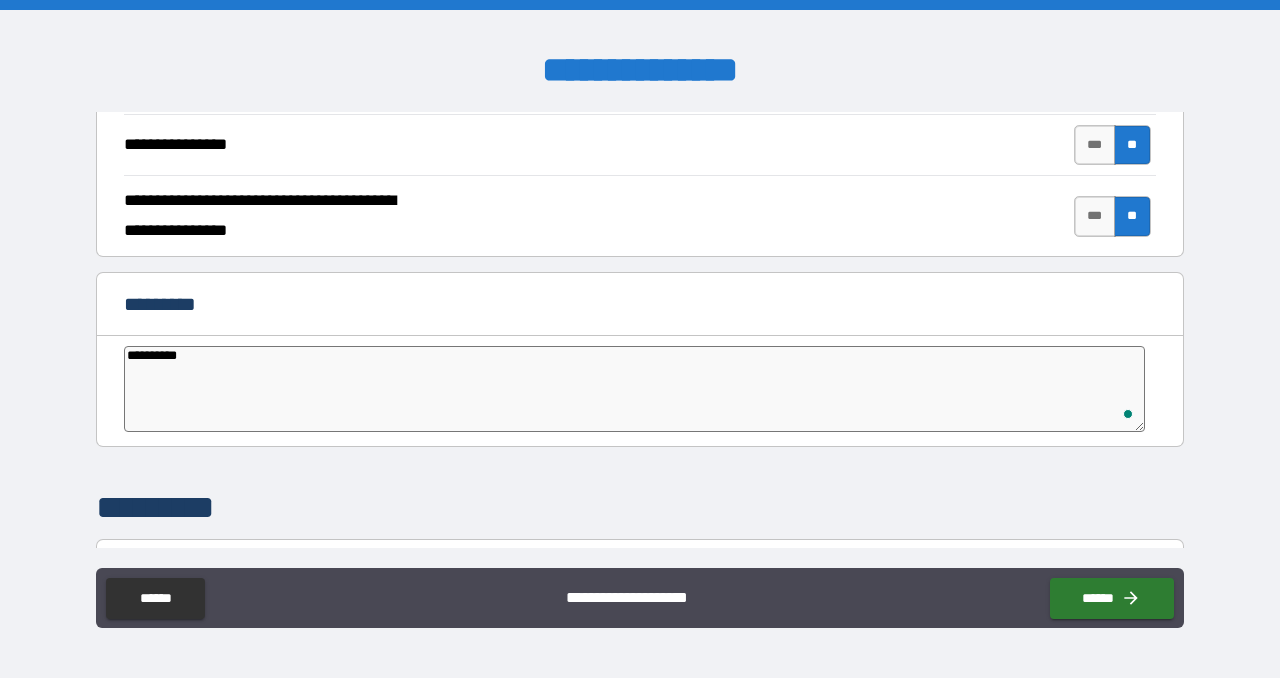type on "*" 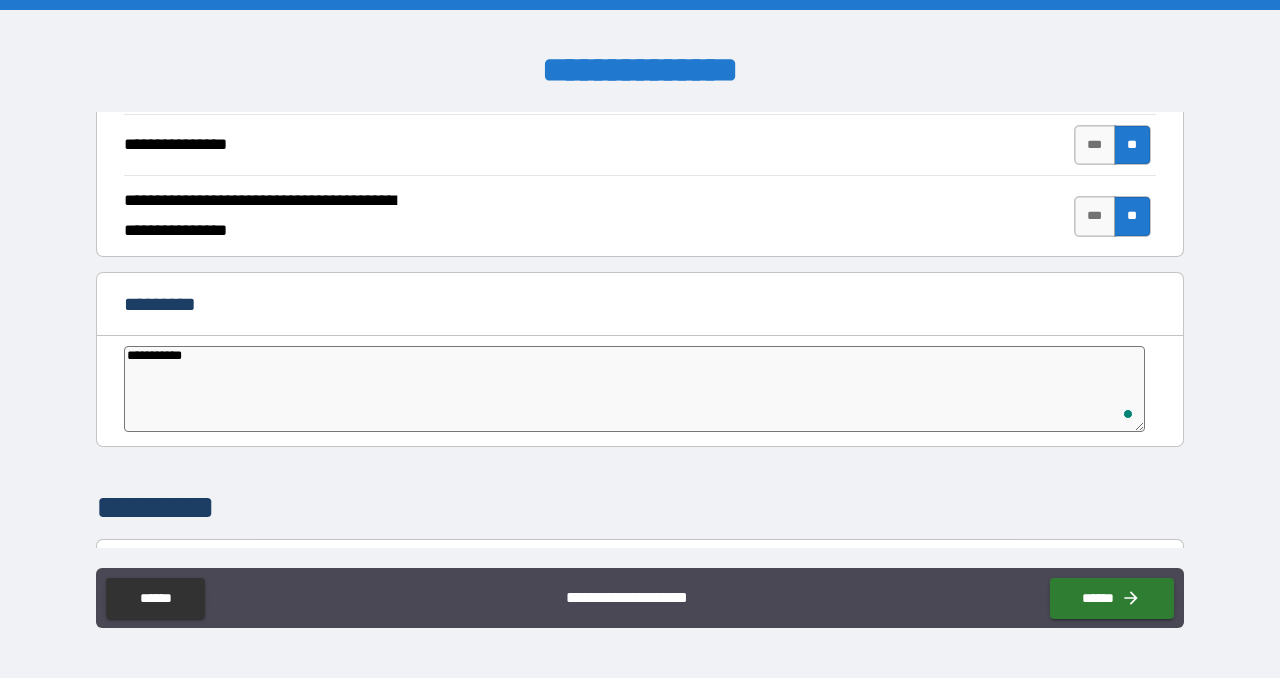 type on "**********" 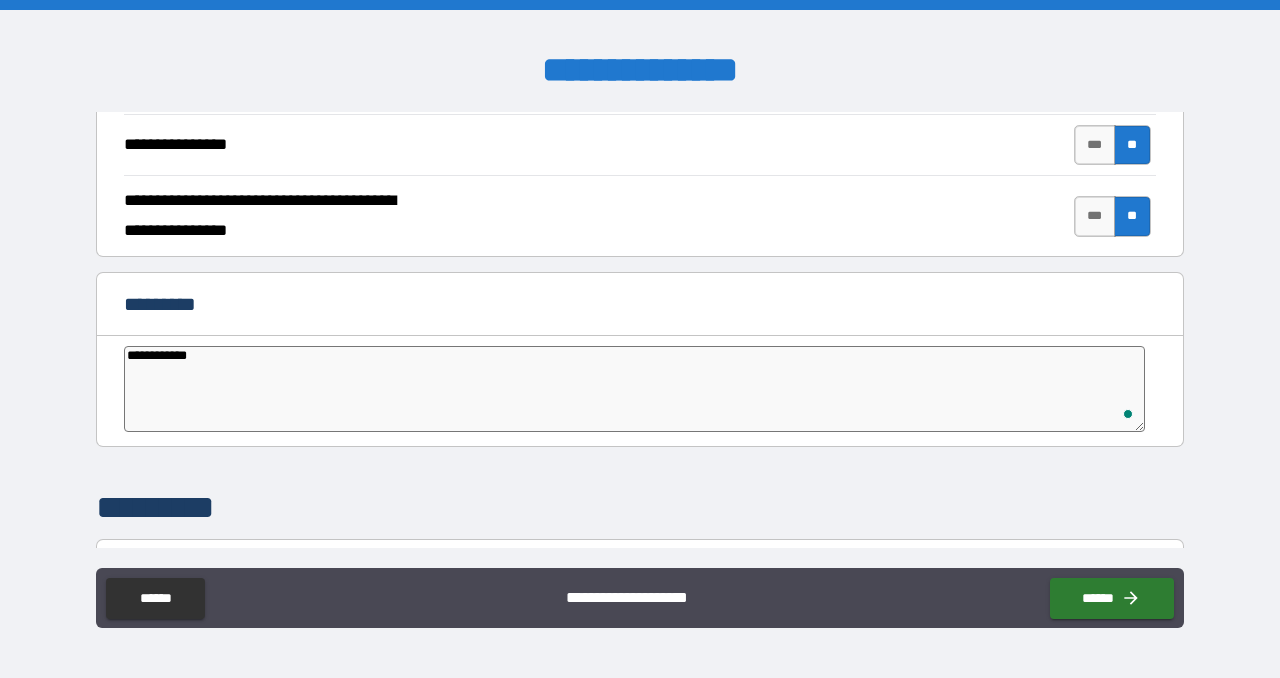 type on "*" 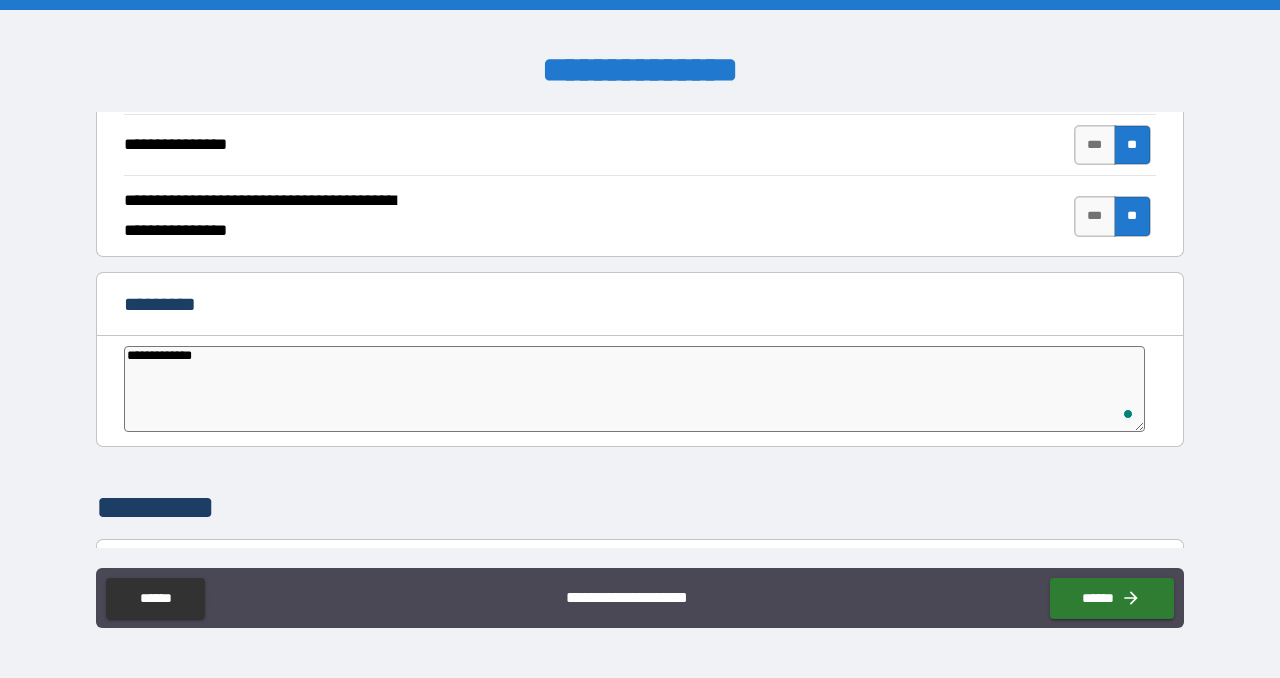 type on "**********" 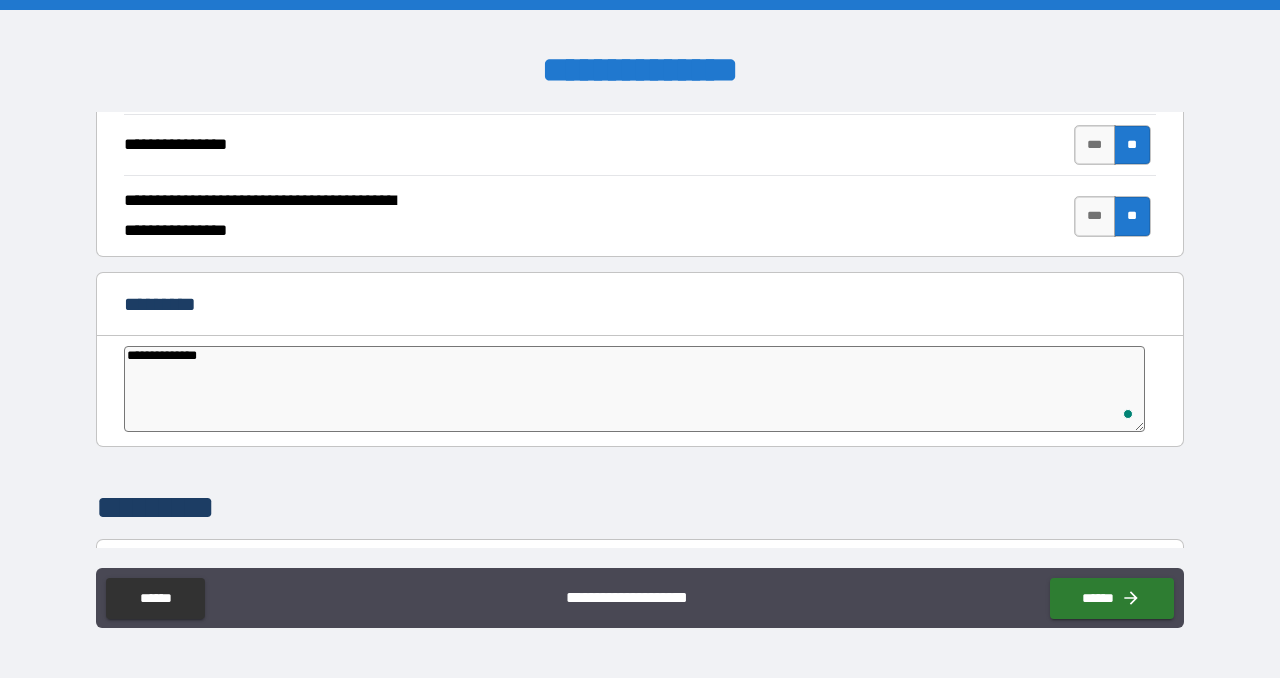 type on "**********" 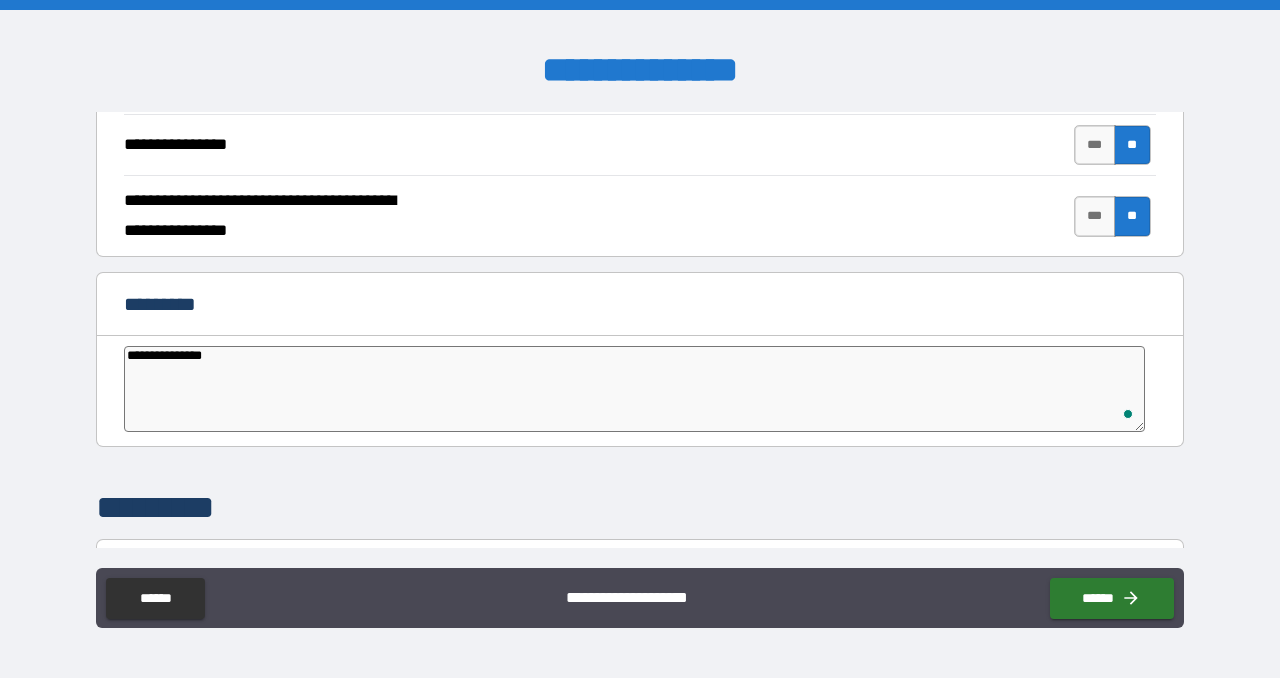 type on "*" 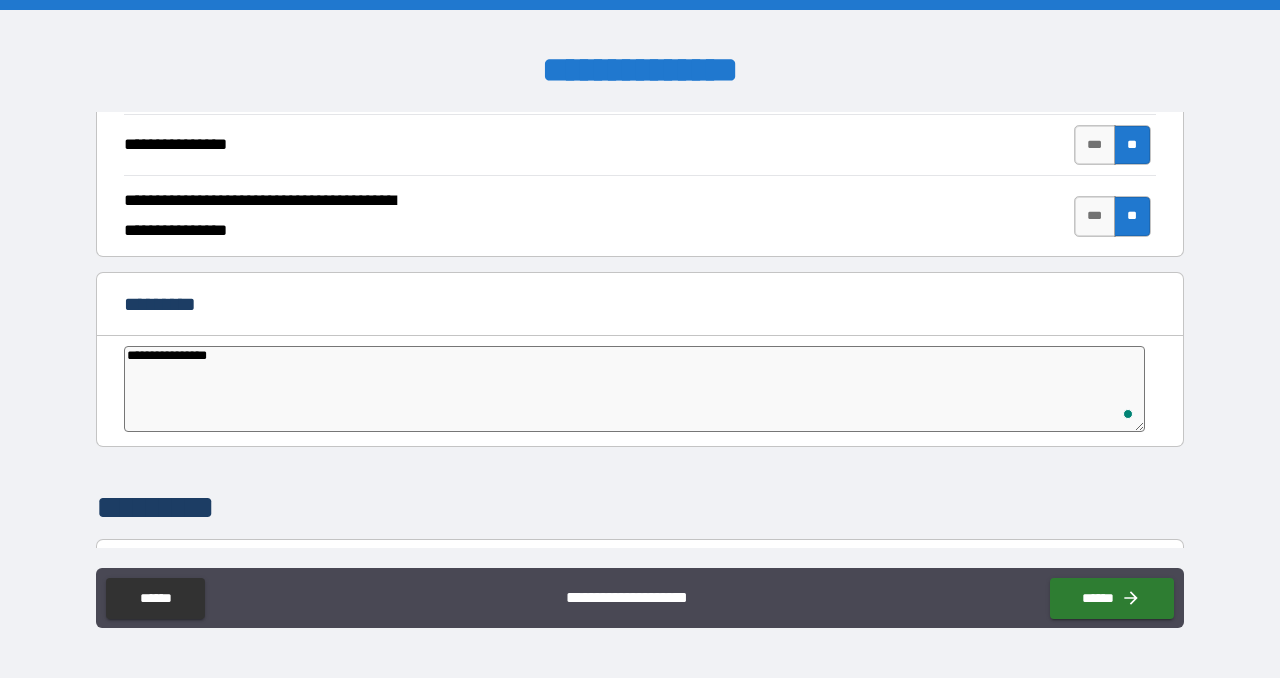 type on "**********" 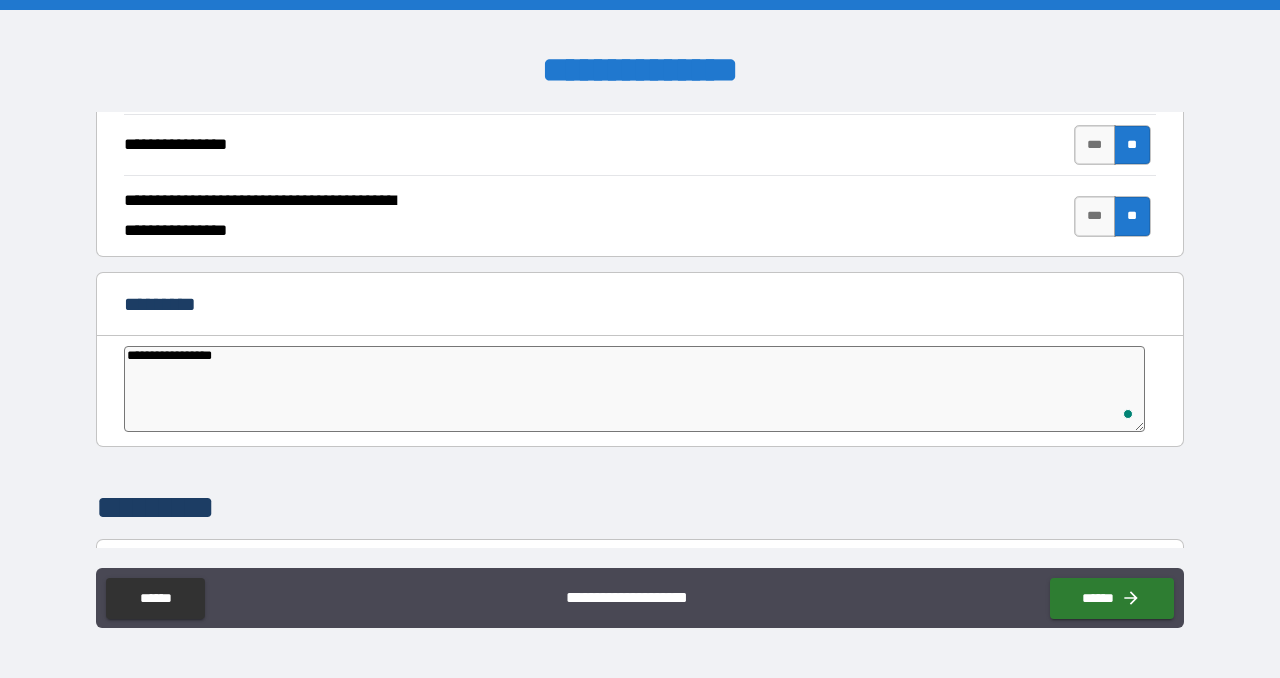 type on "**********" 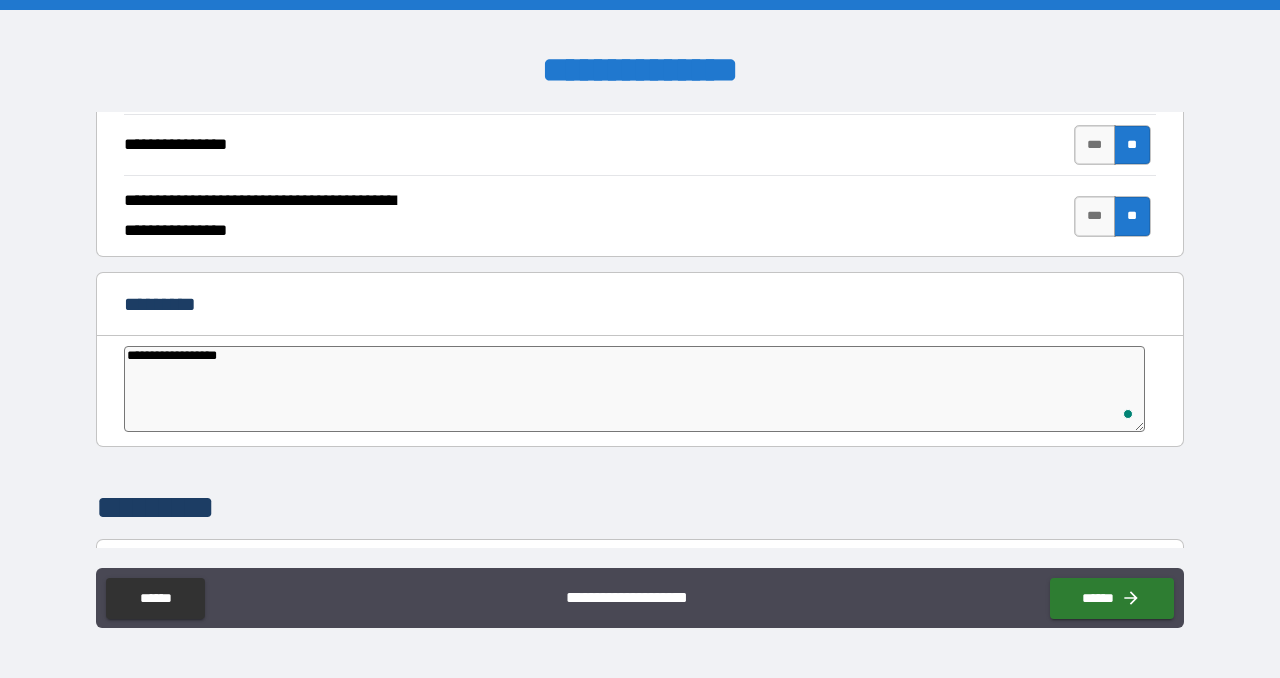 type on "**********" 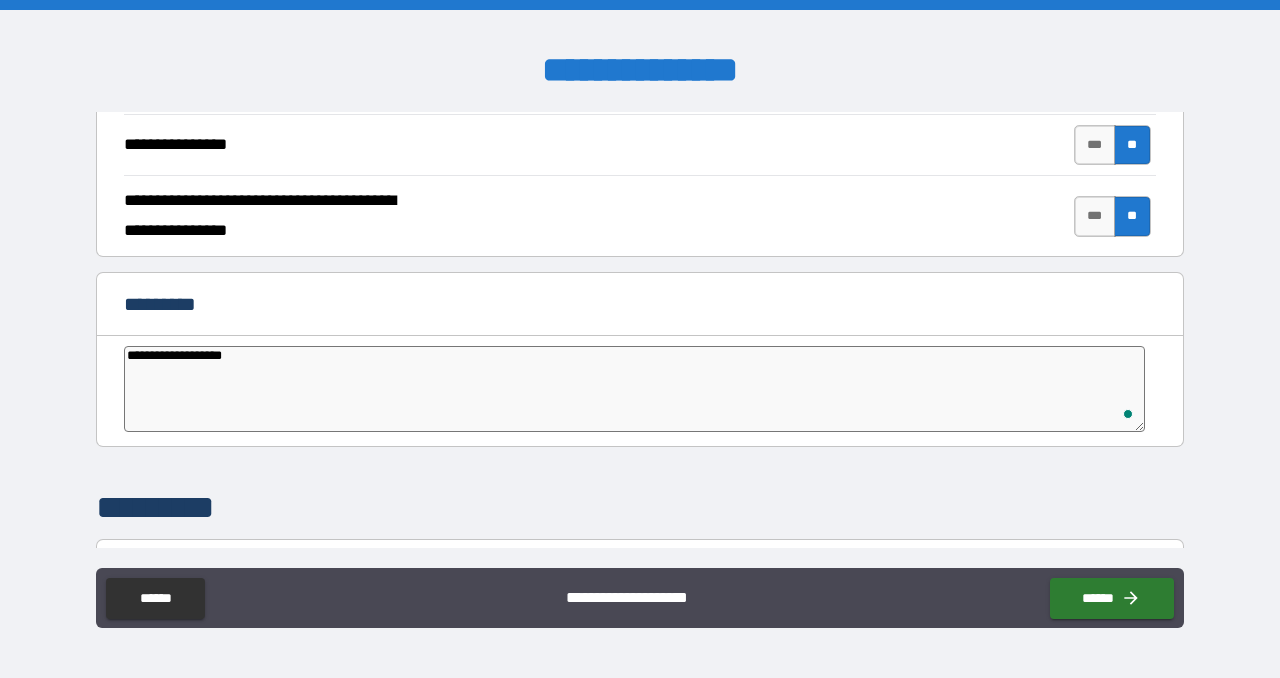type on "**********" 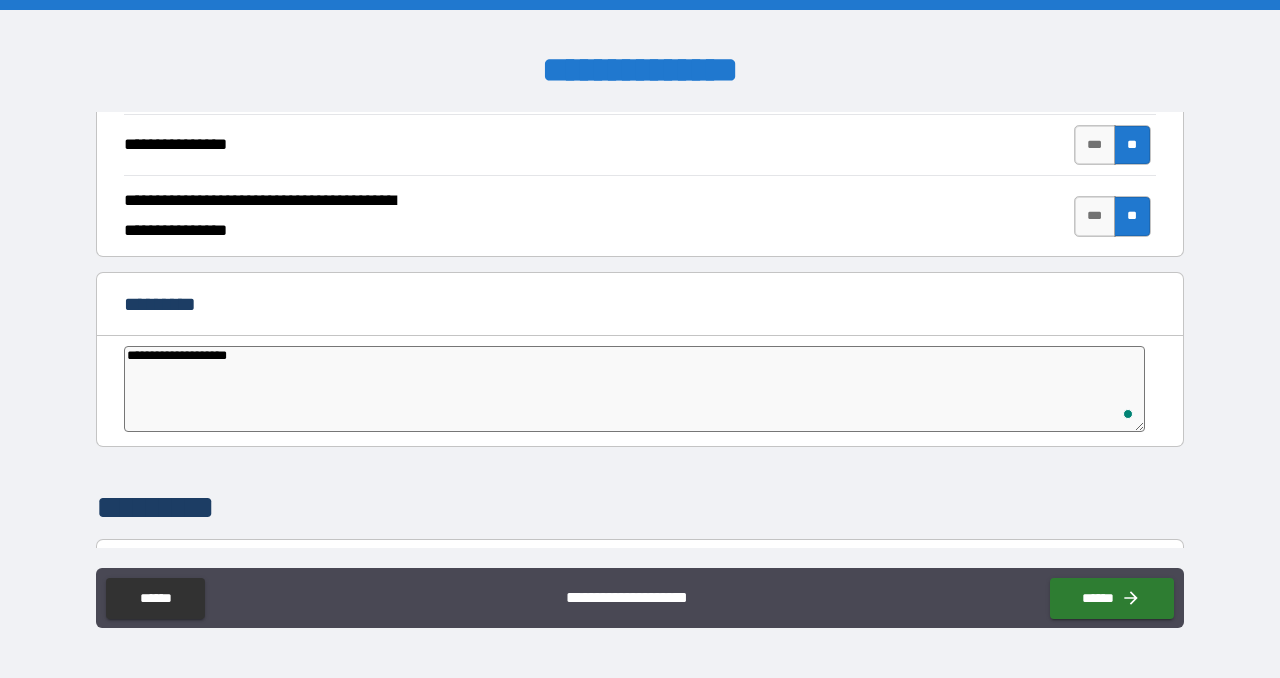 type on "**********" 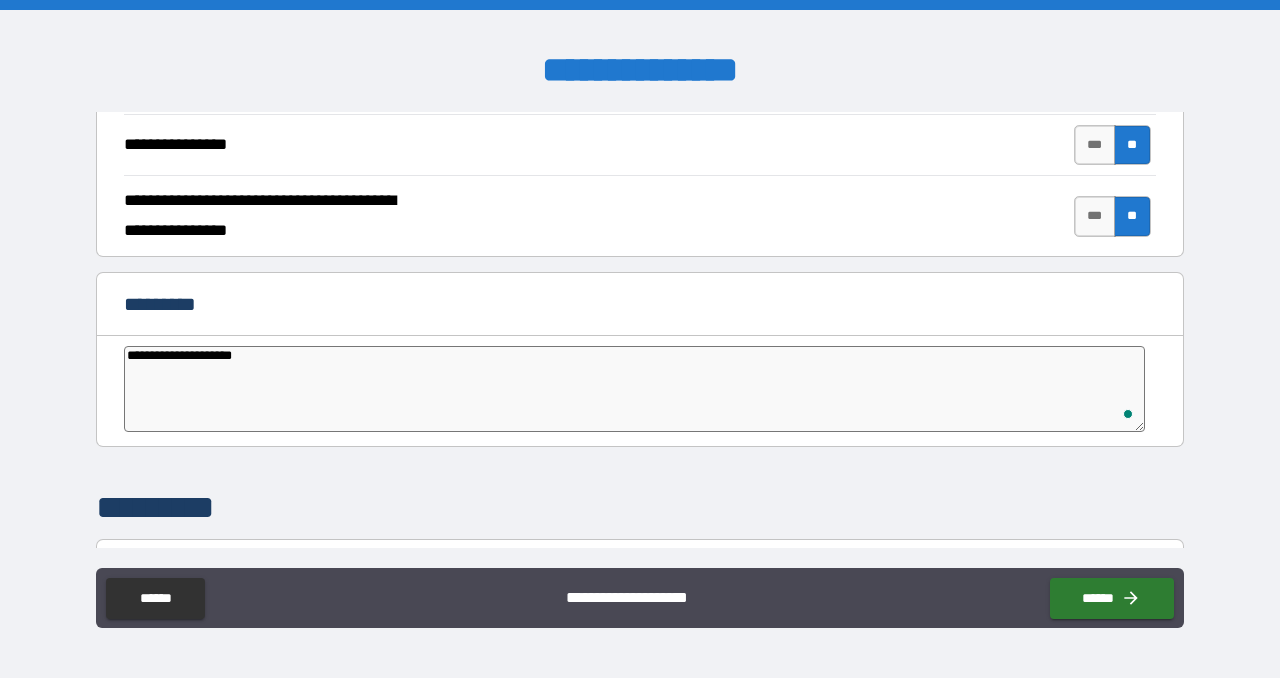 type on "**********" 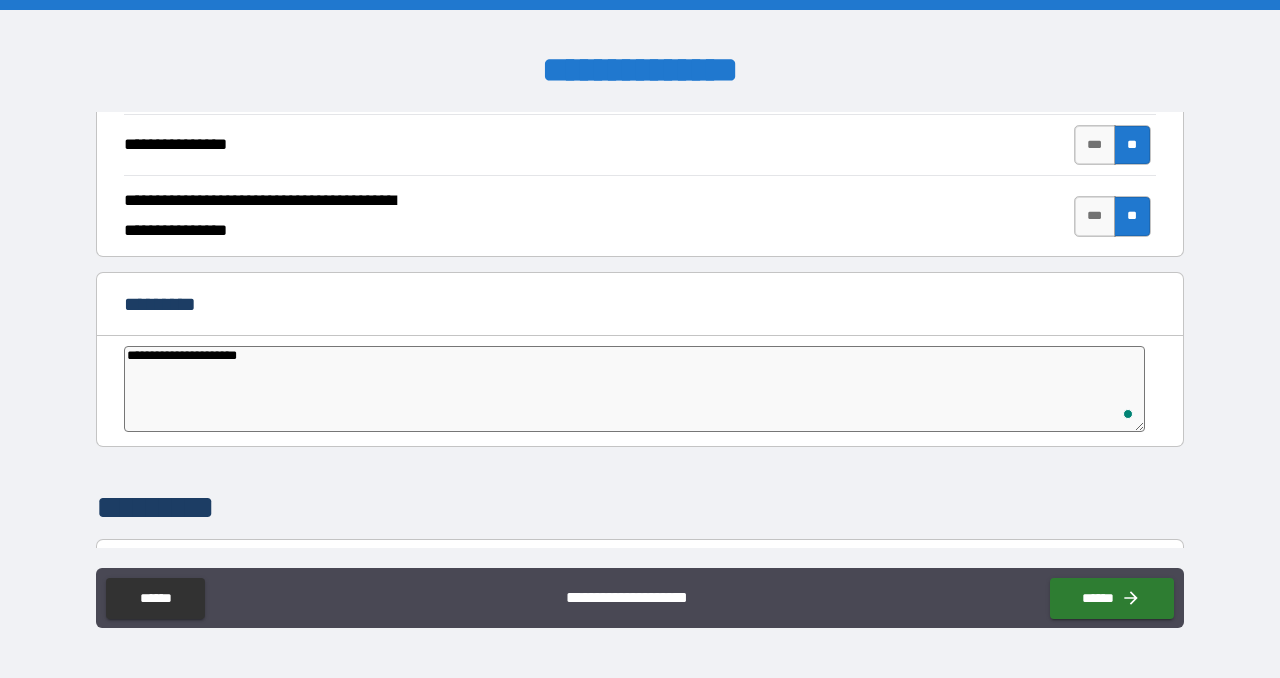 type on "**********" 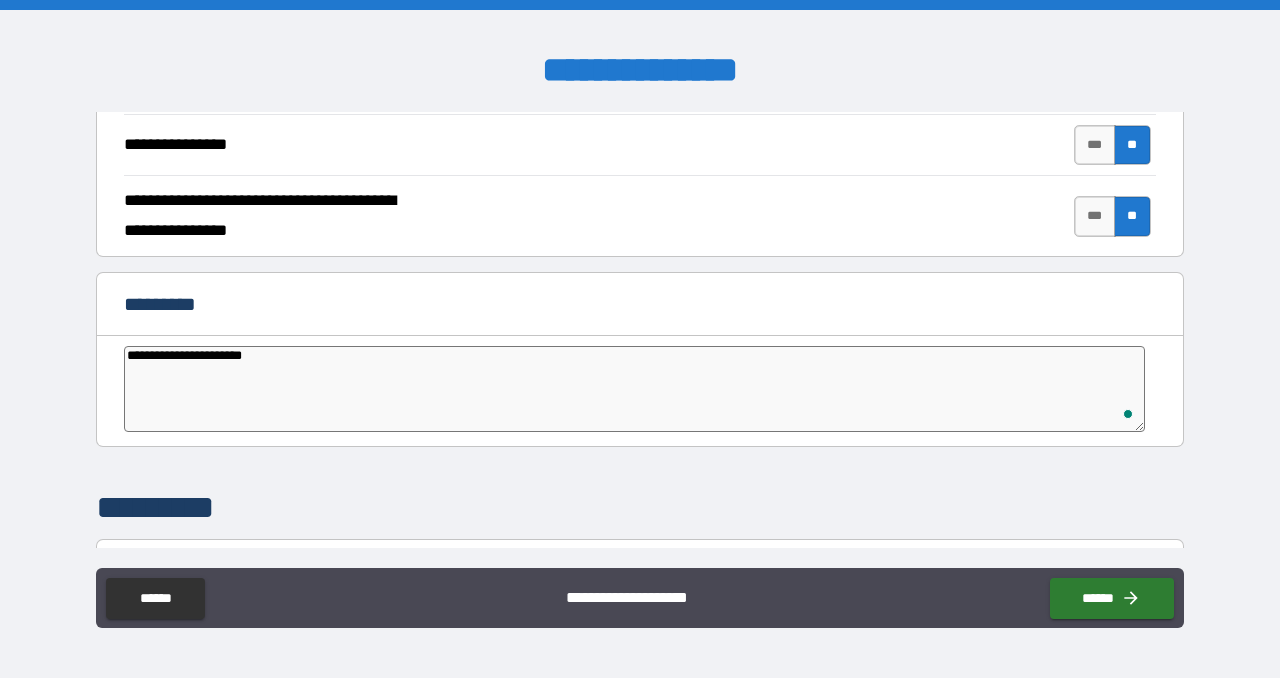 type on "**********" 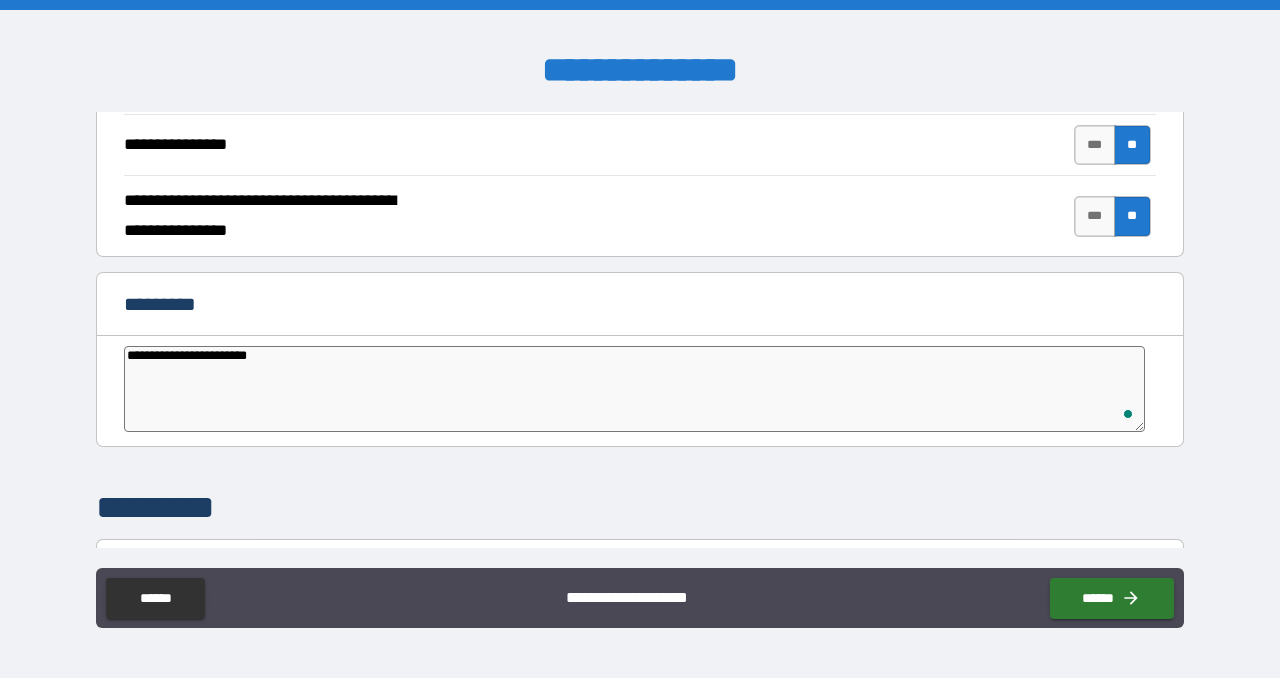 type on "*" 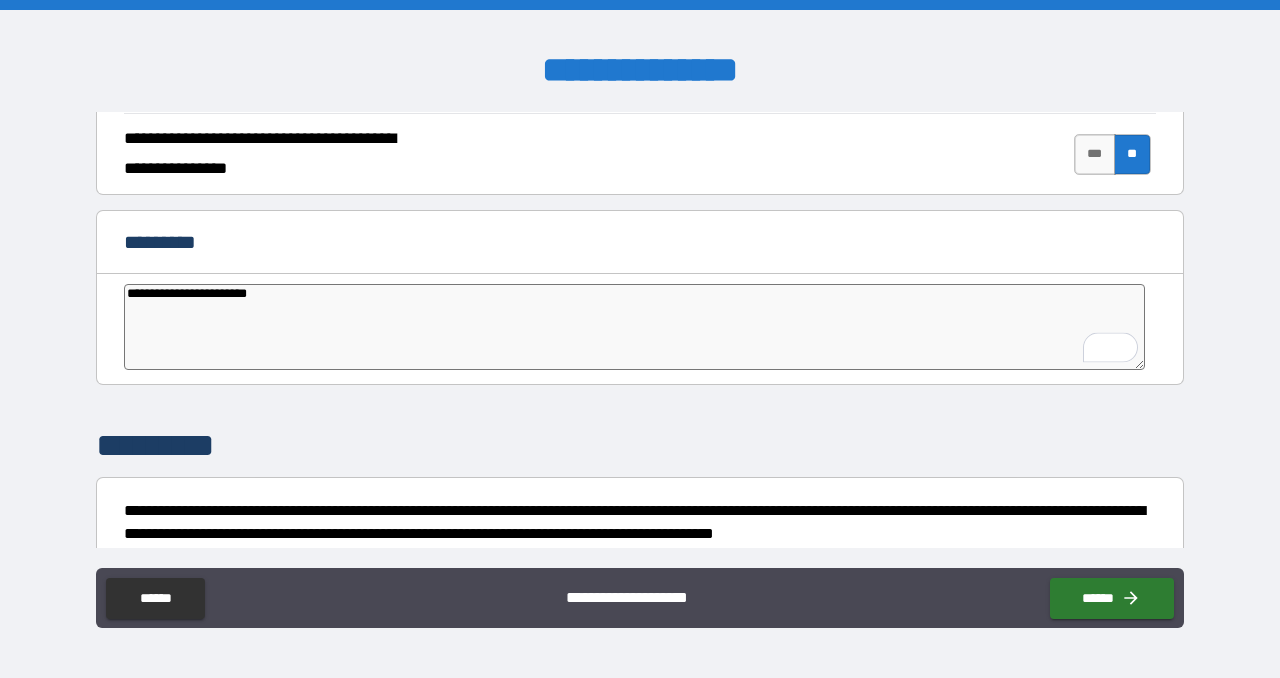 scroll, scrollTop: 4006, scrollLeft: 0, axis: vertical 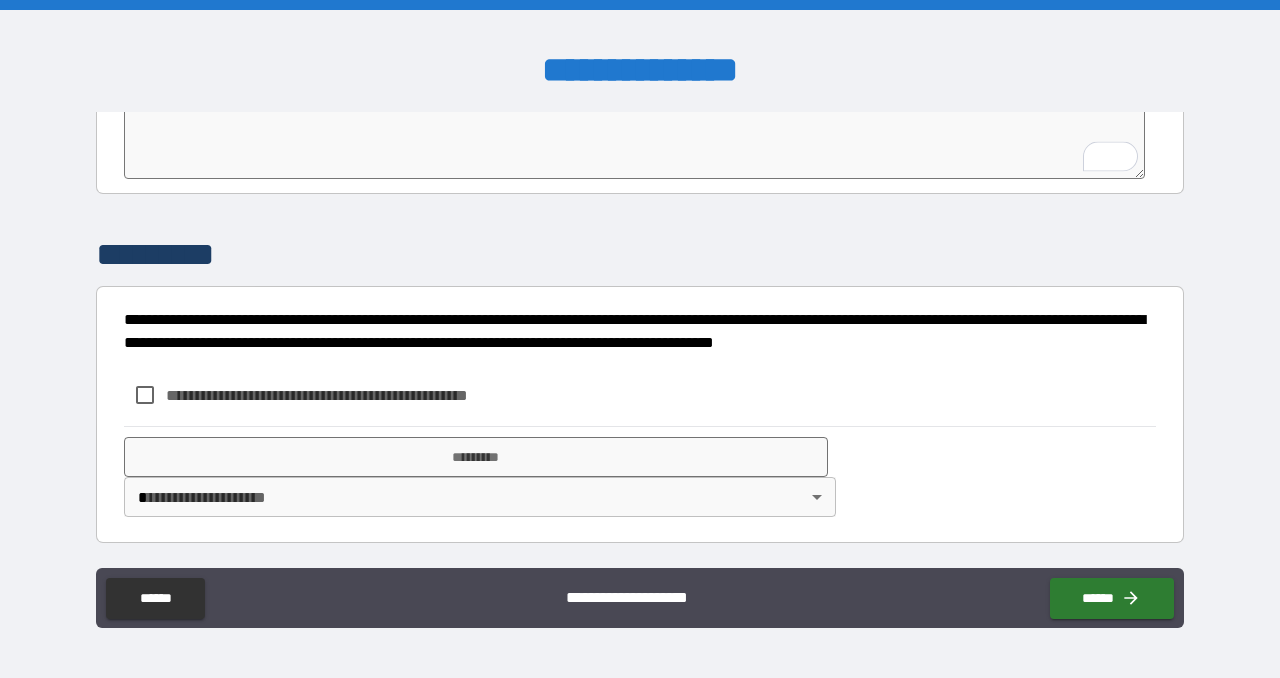 type on "**********" 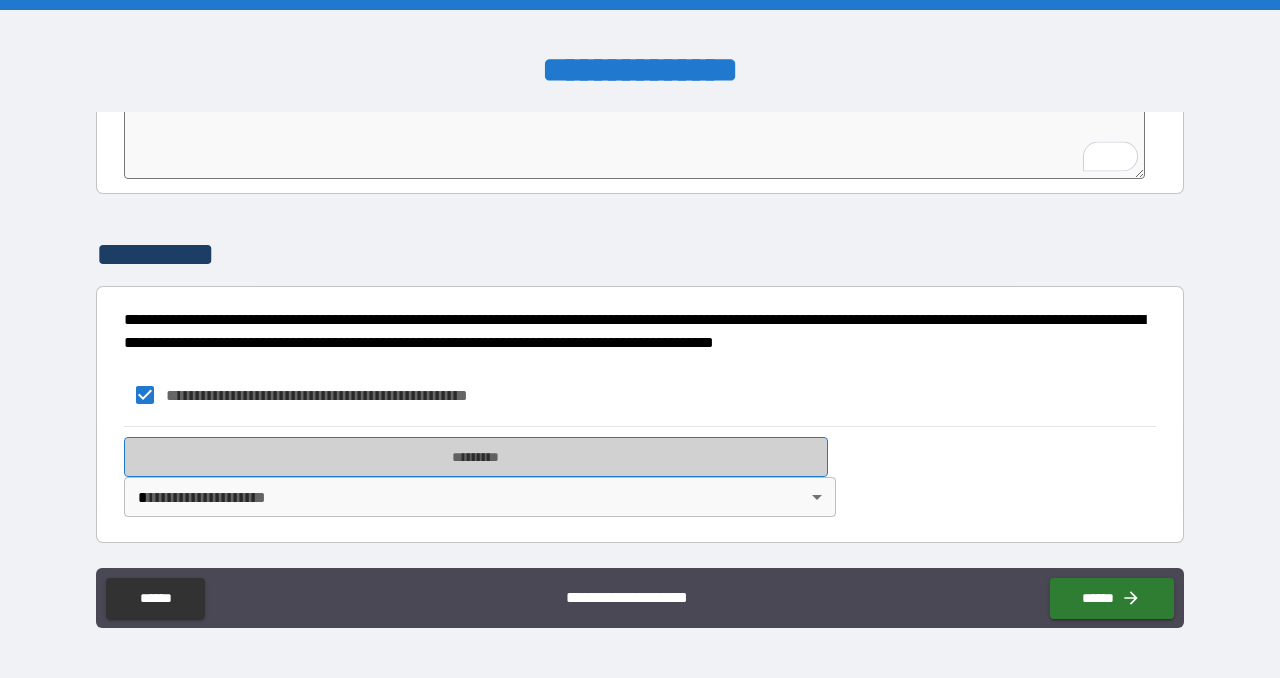 click on "*********" at bounding box center [476, 457] 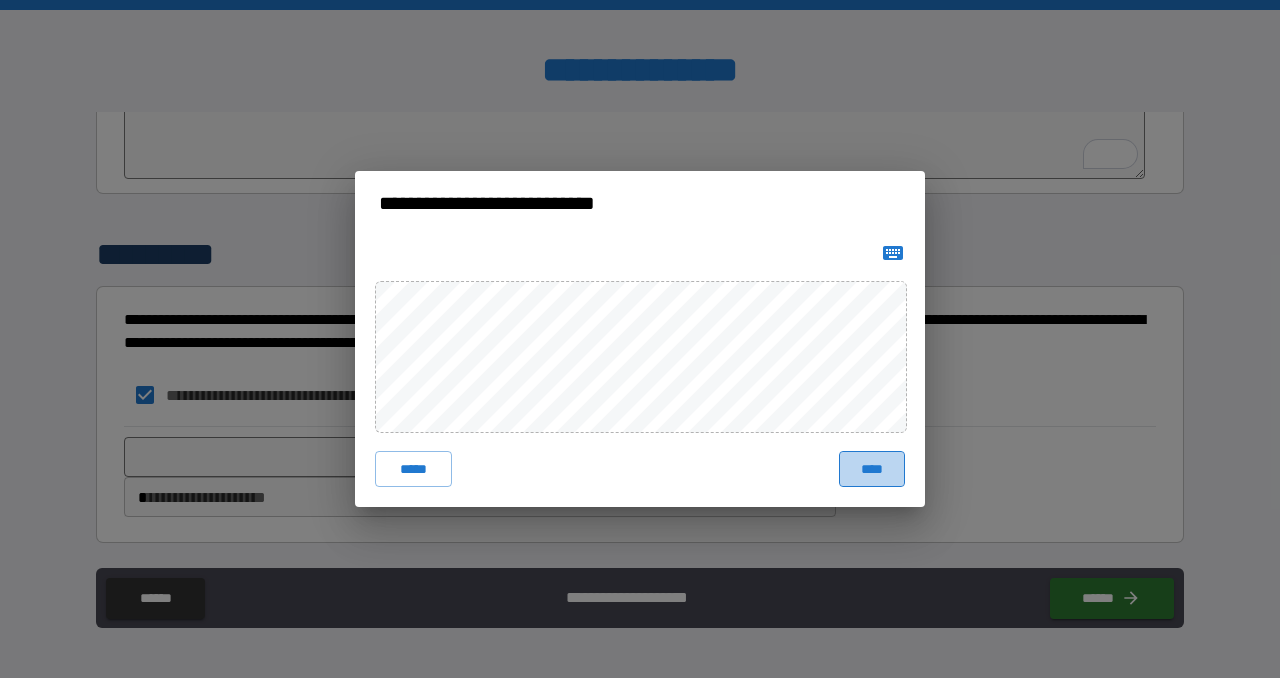 click on "****" at bounding box center [872, 469] 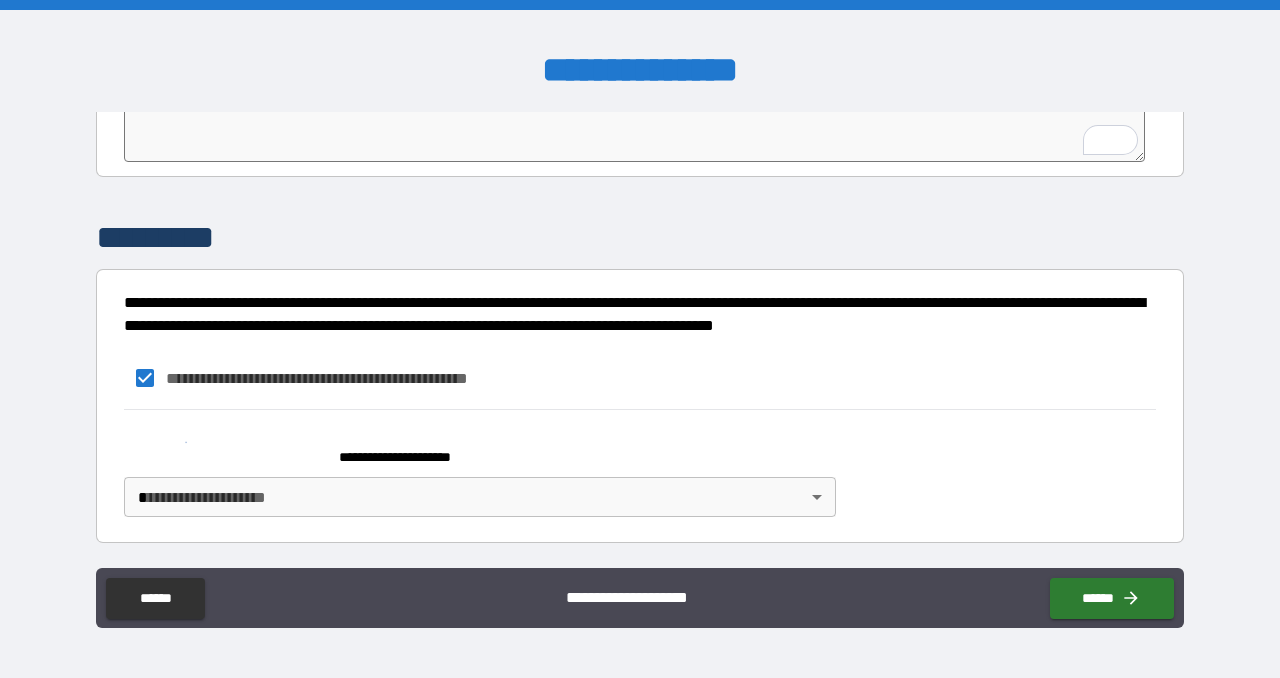 click on "**********" at bounding box center [640, 339] 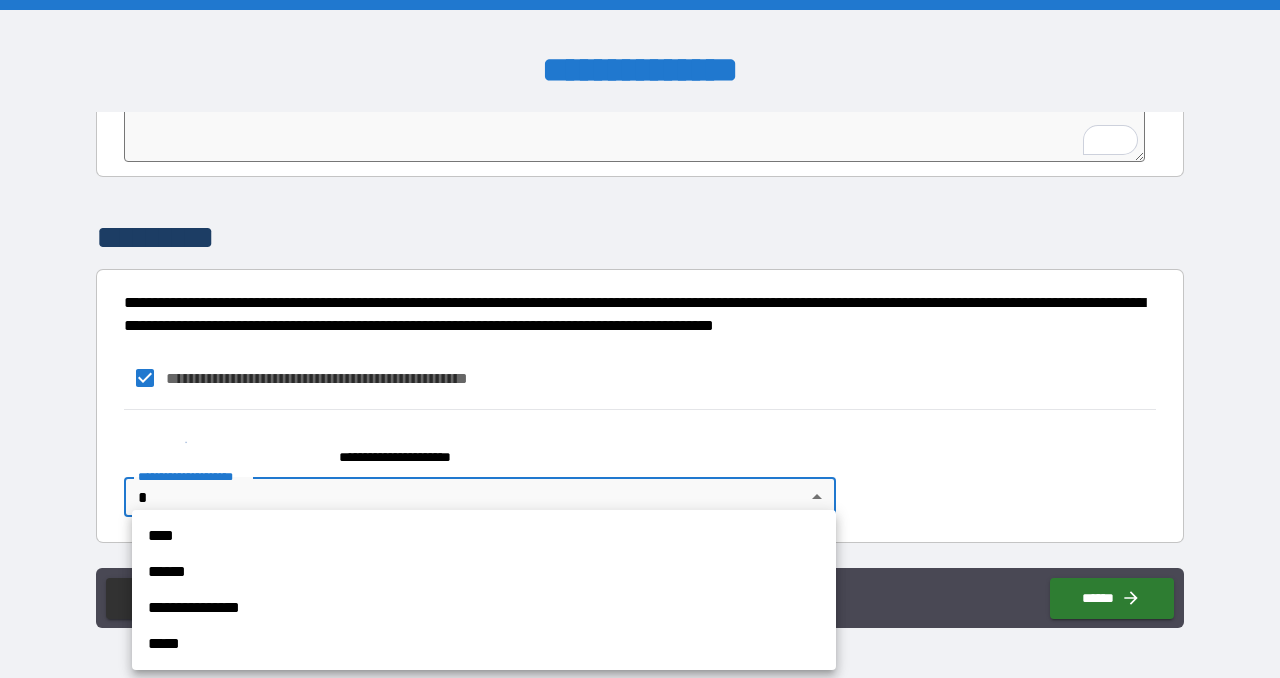 click on "****" at bounding box center [484, 536] 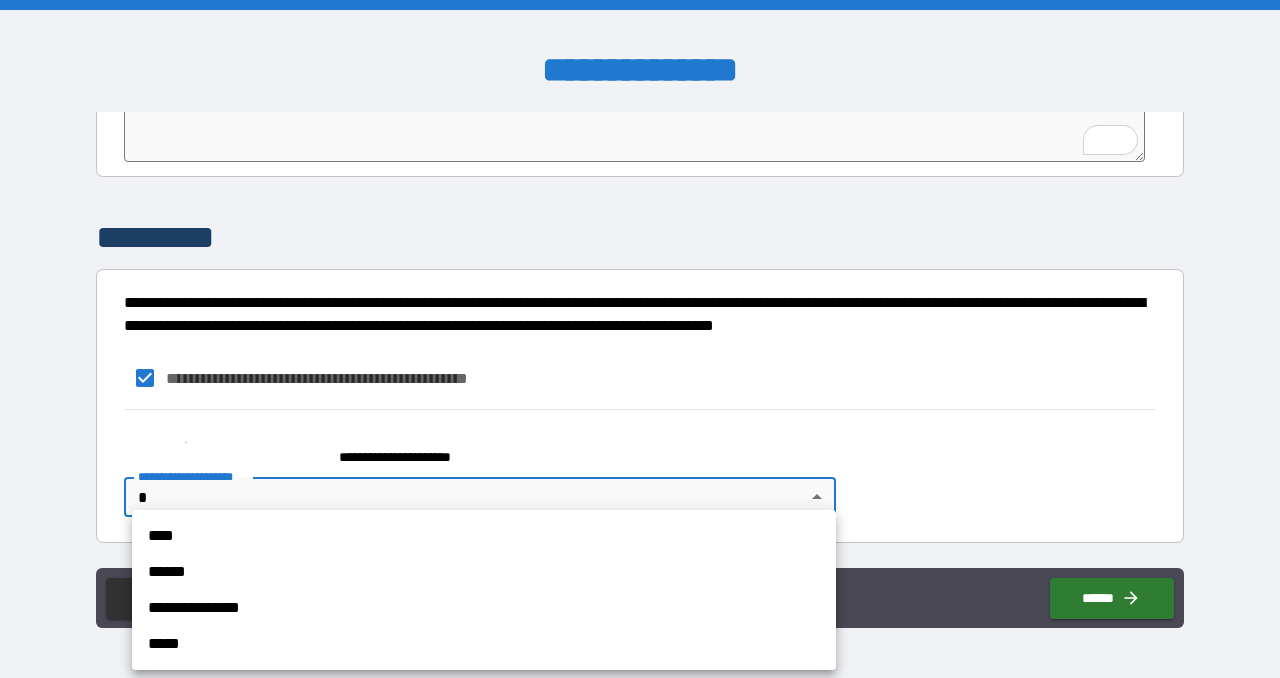 type on "*" 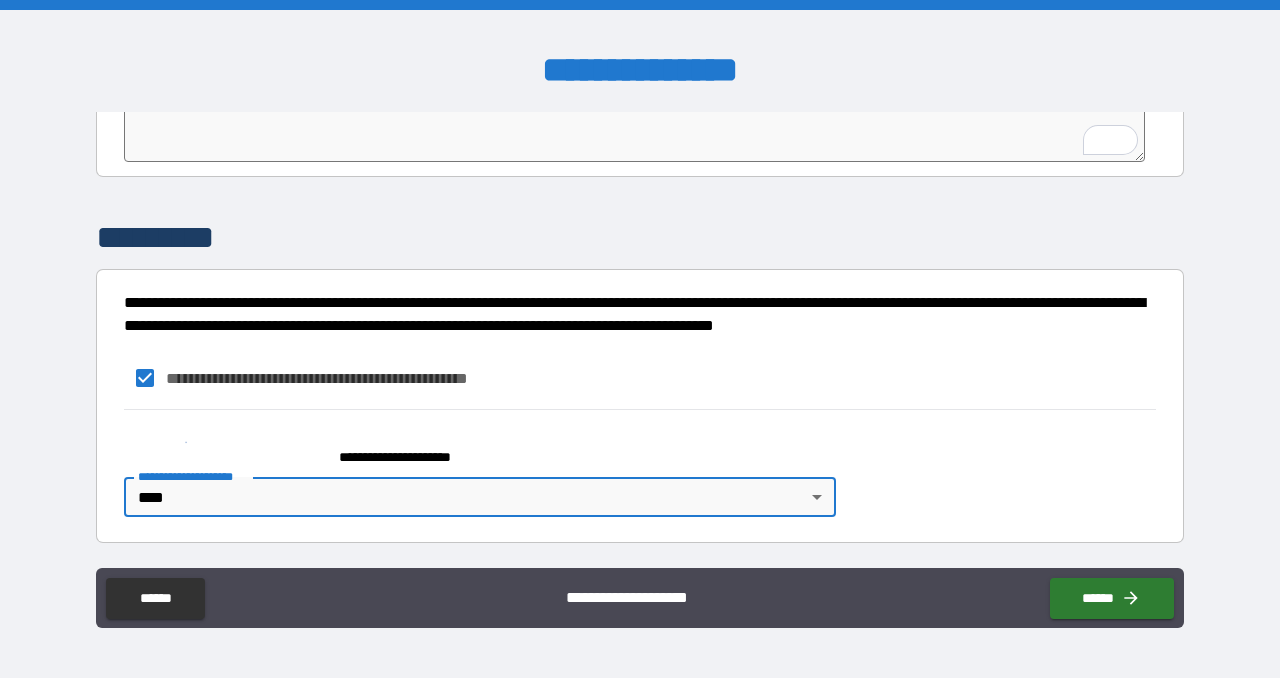 type on "*" 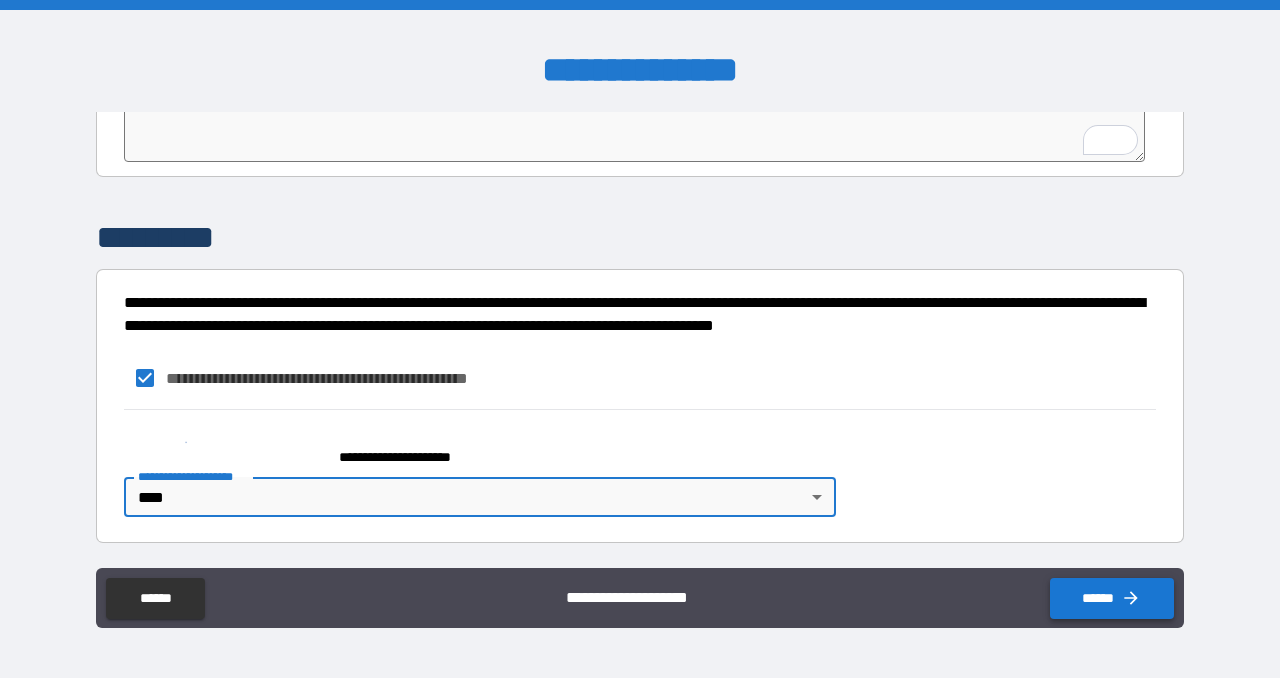 click on "******" at bounding box center [1112, 598] 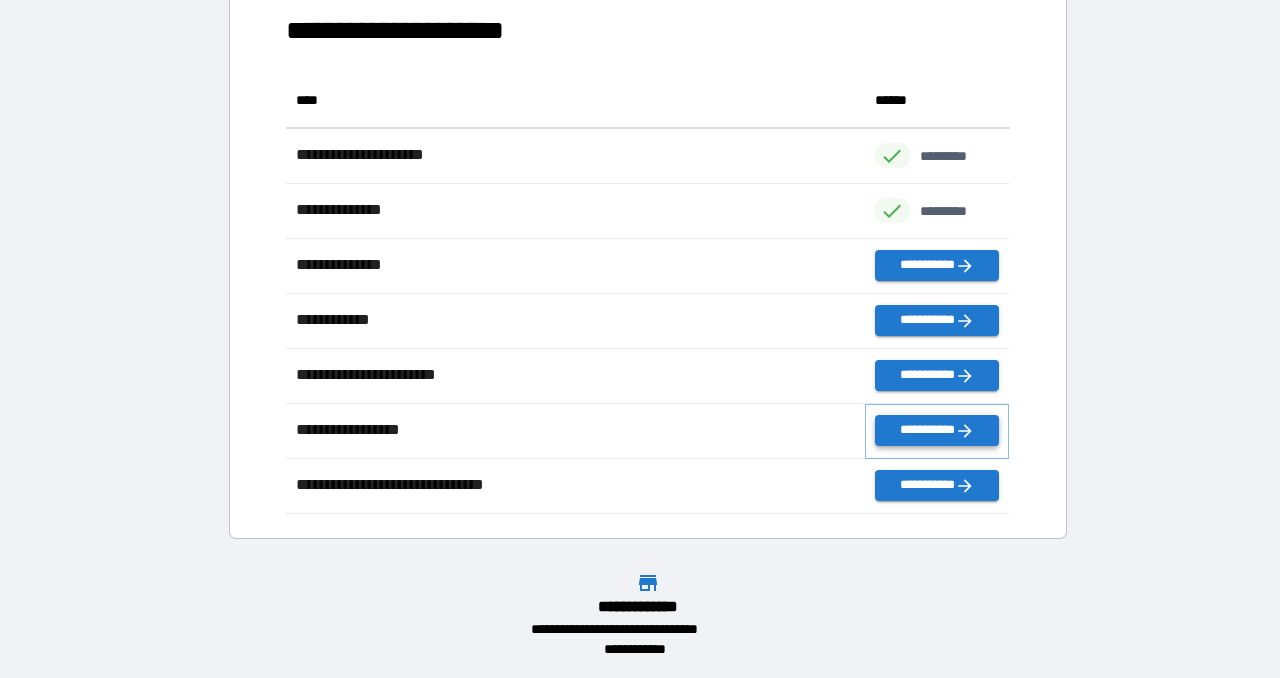 click on "**********" at bounding box center [937, 430] 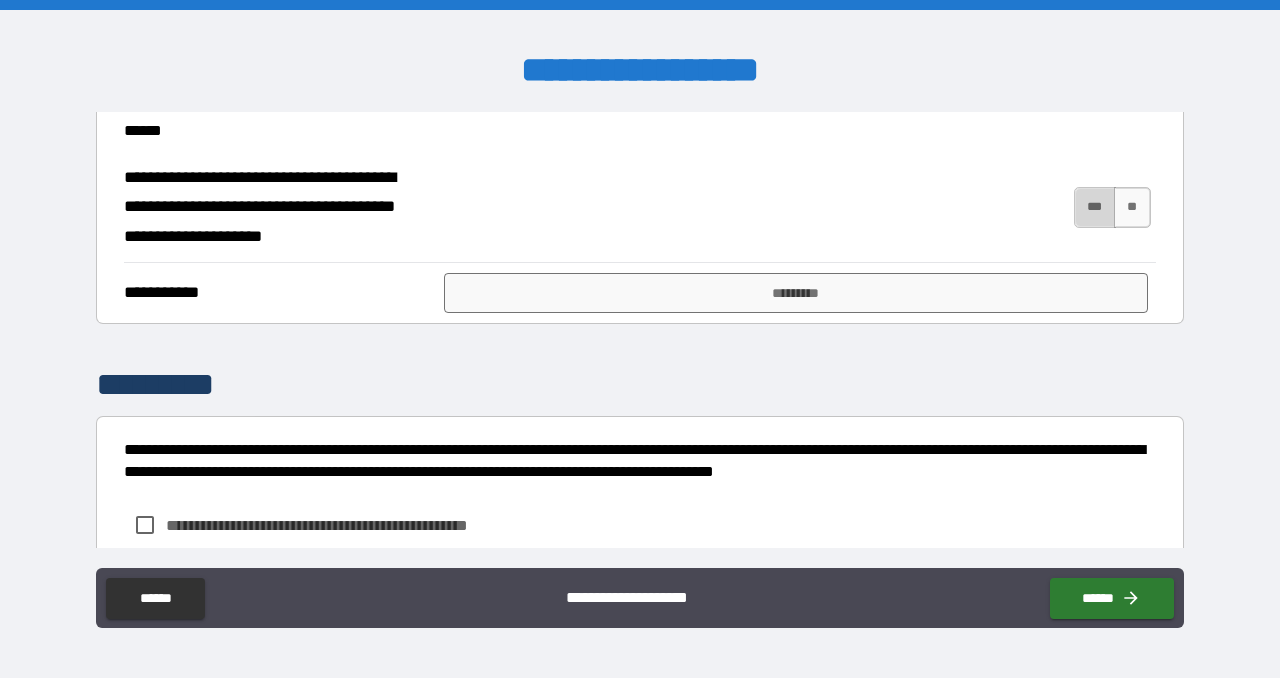 click on "***" at bounding box center (1095, 207) 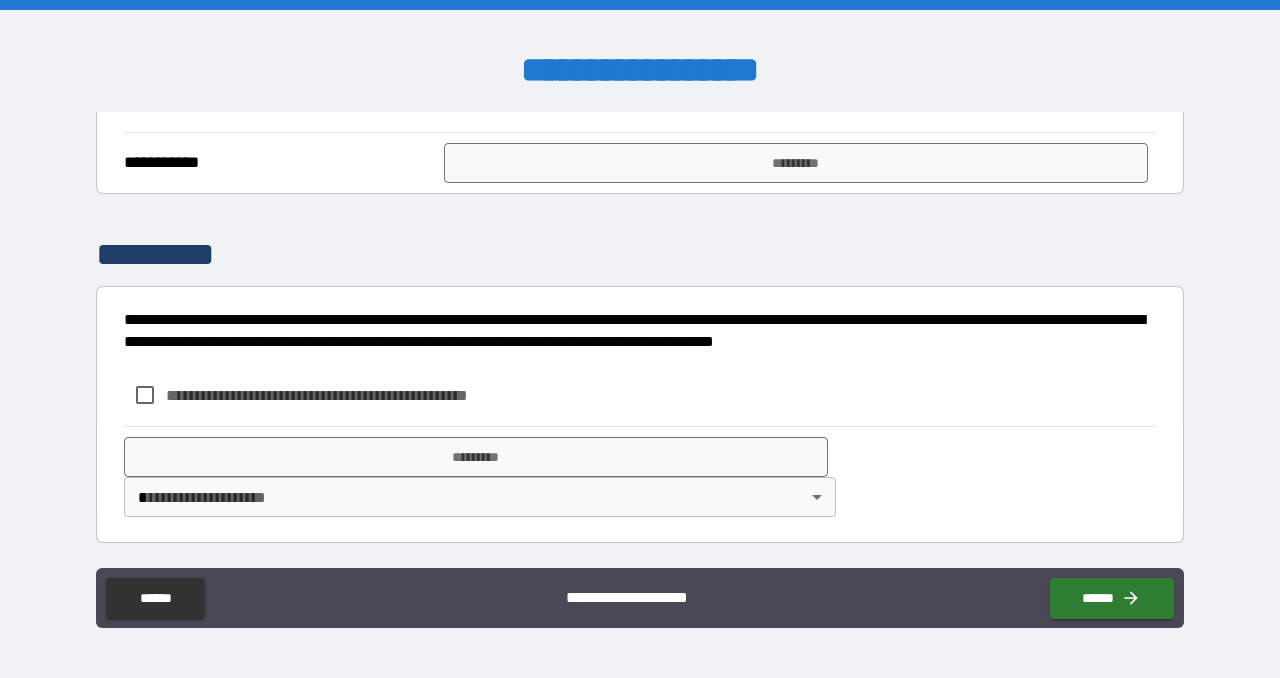 scroll, scrollTop: 2871, scrollLeft: 0, axis: vertical 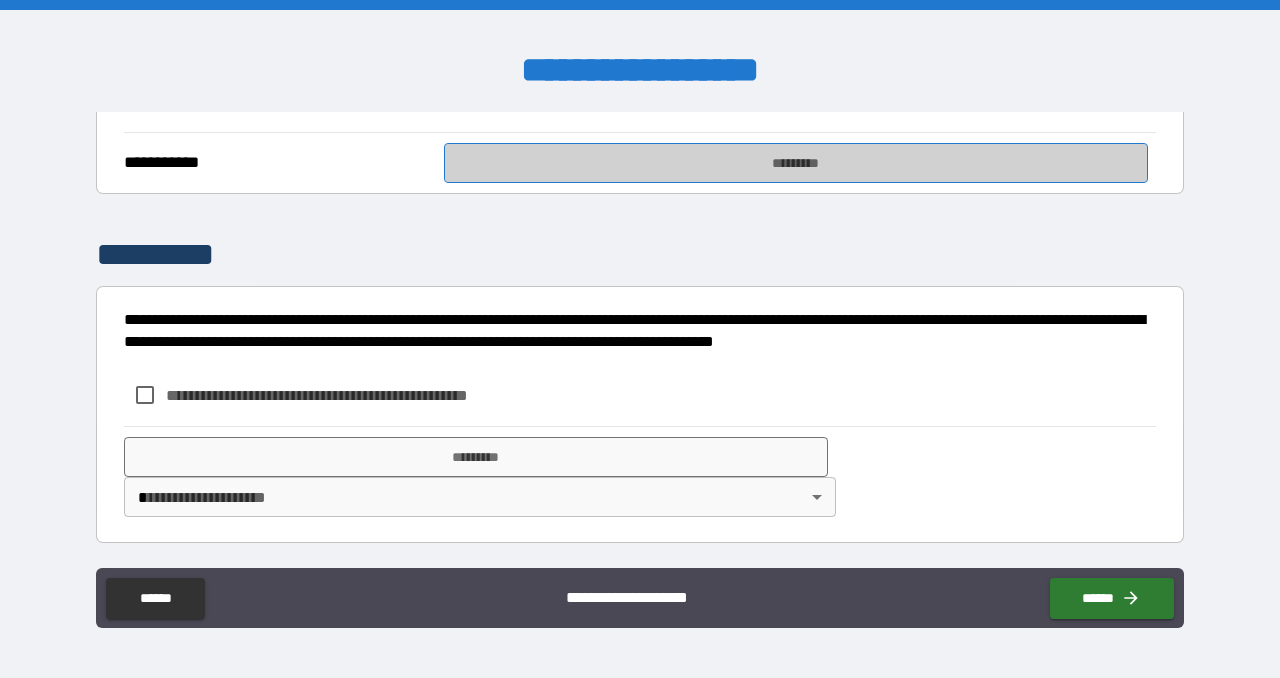 click on "*********" at bounding box center [796, 163] 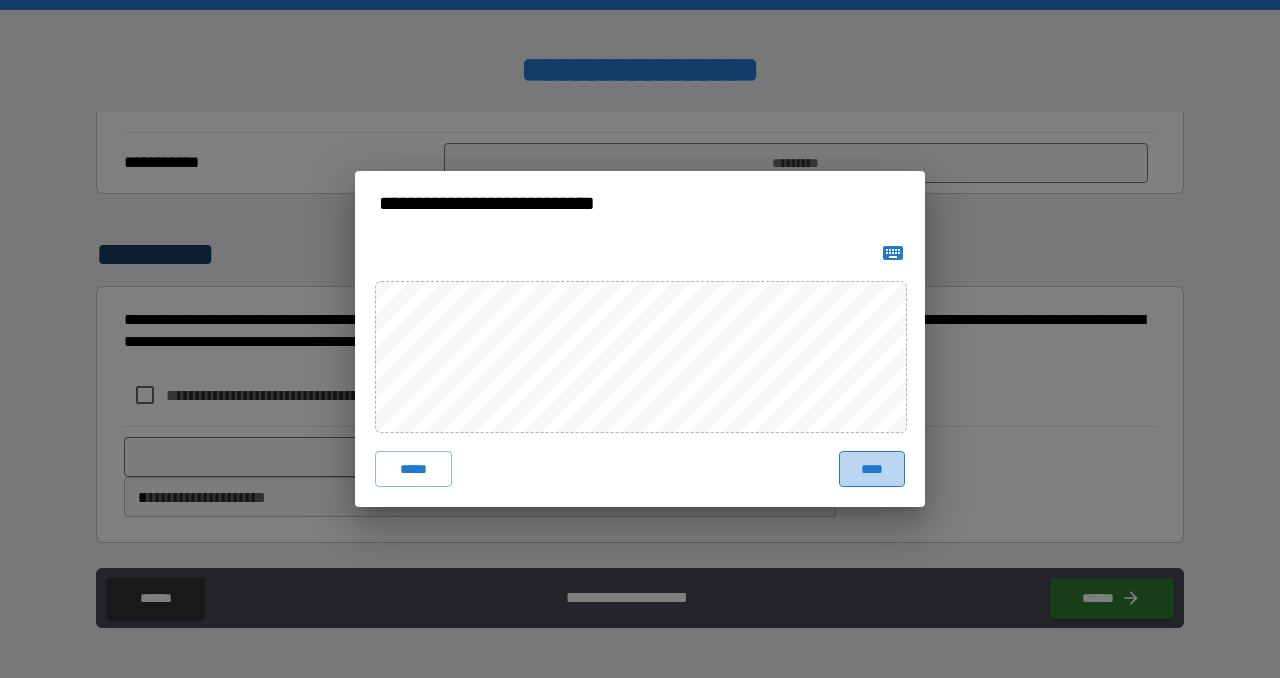 click on "****" at bounding box center (872, 469) 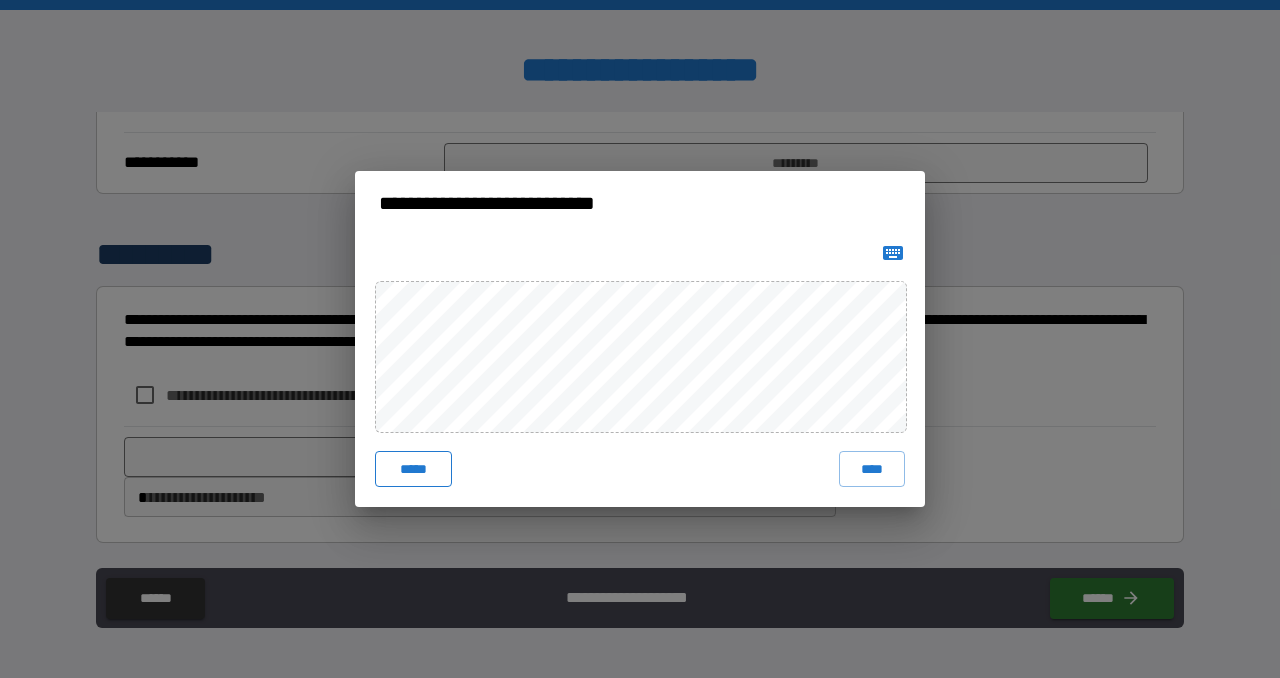 click on "*****" at bounding box center [413, 469] 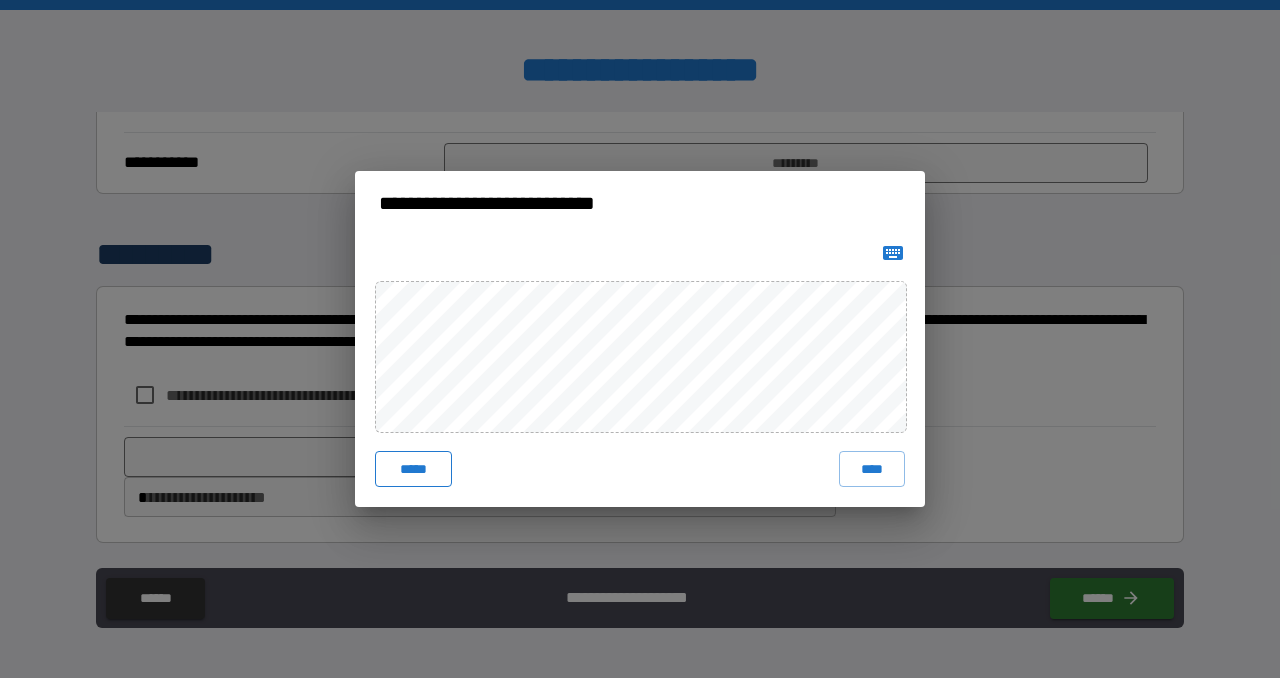 click on "***** ****" at bounding box center [640, 371] 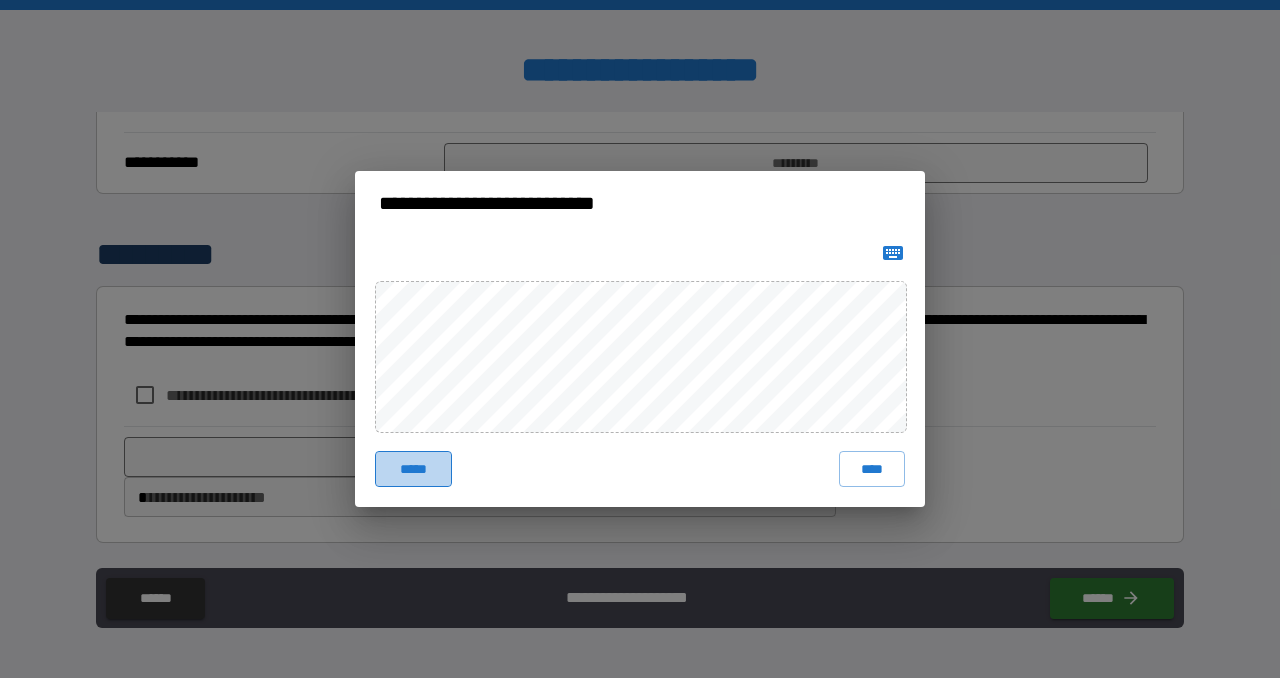 click on "*****" at bounding box center (413, 469) 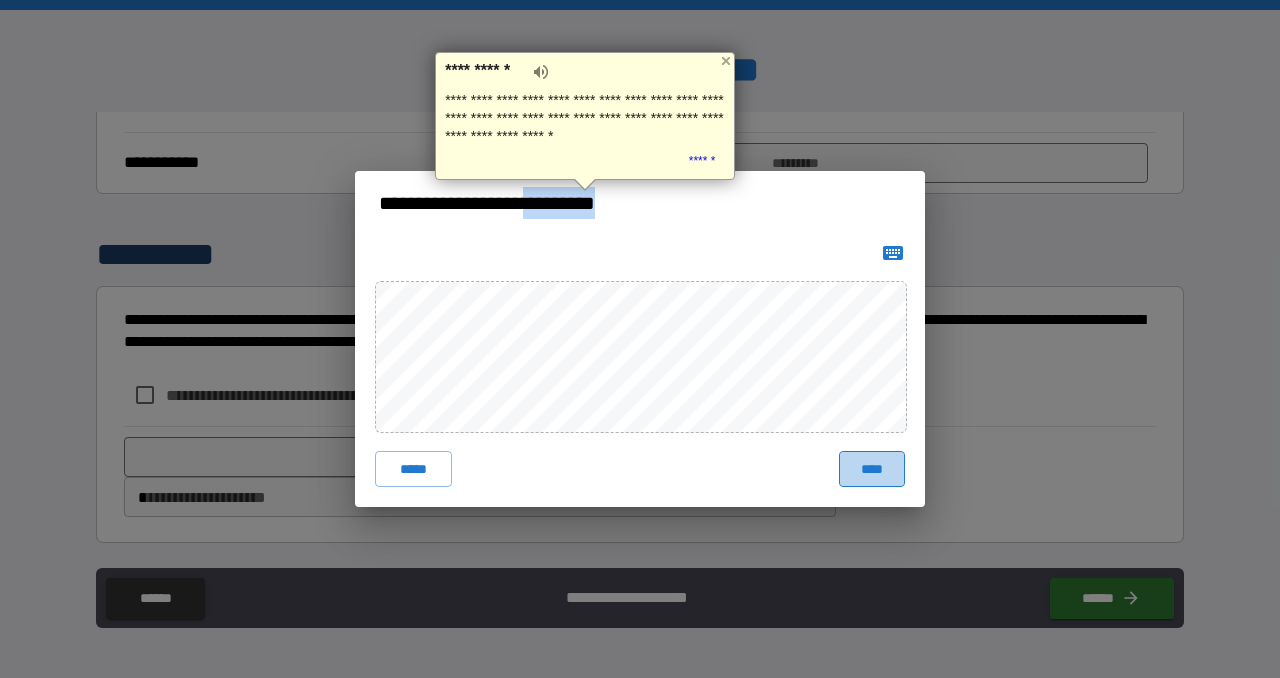 click on "****" at bounding box center [872, 469] 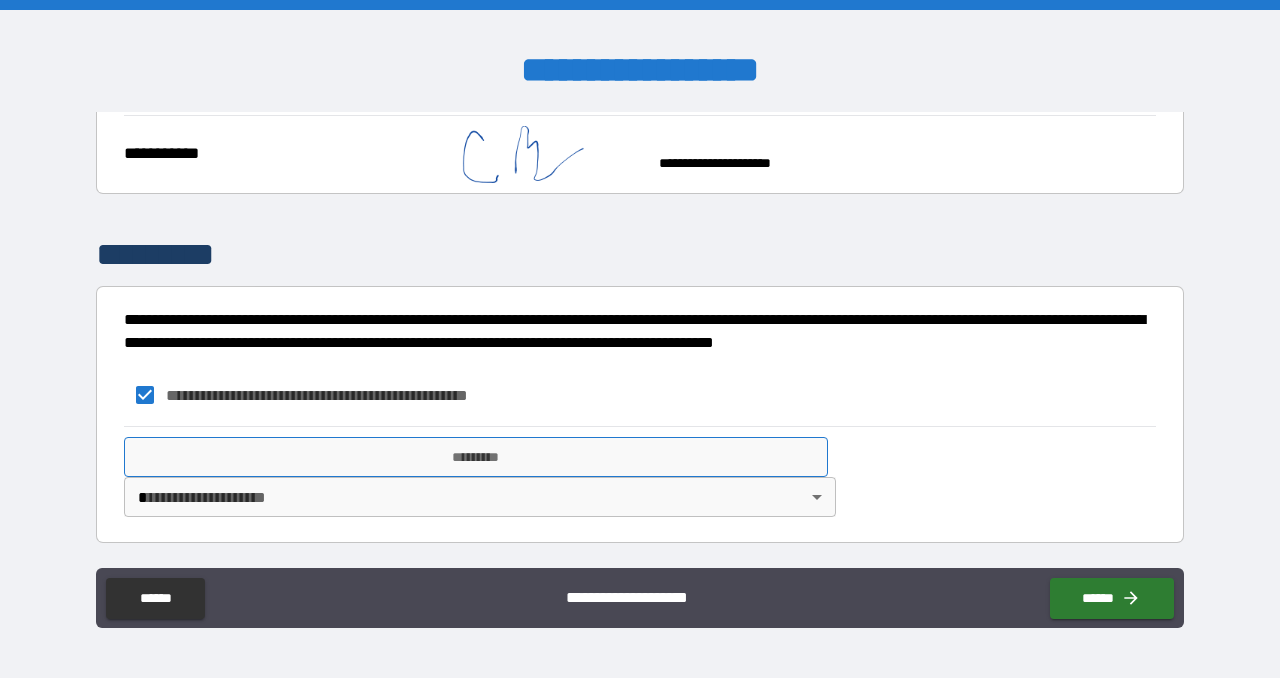 scroll, scrollTop: 2892, scrollLeft: 0, axis: vertical 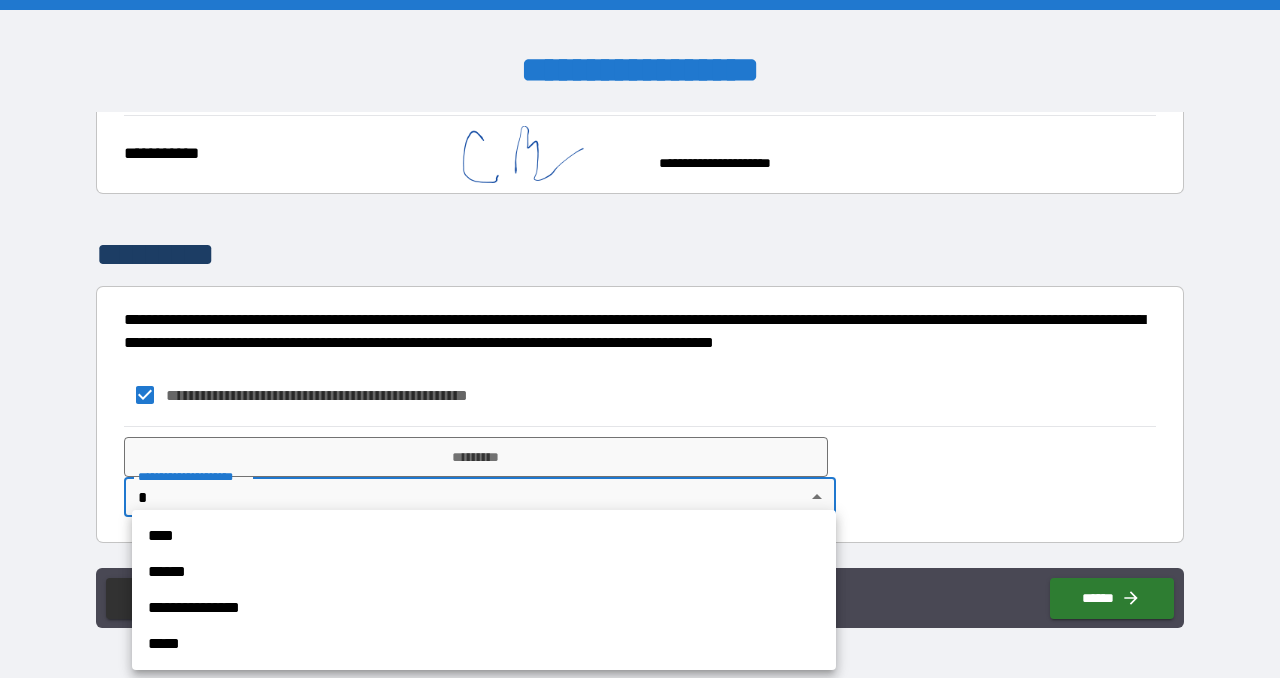 click on "**********" at bounding box center [640, 339] 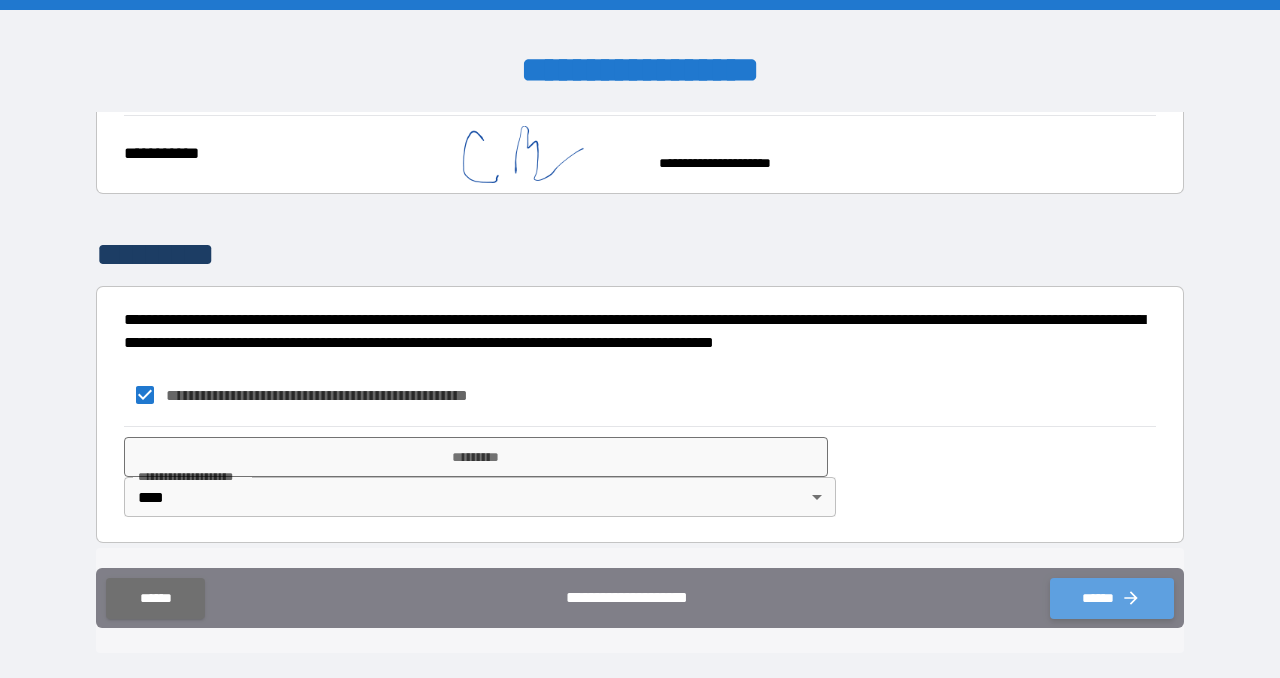 click on "******" at bounding box center [1112, 598] 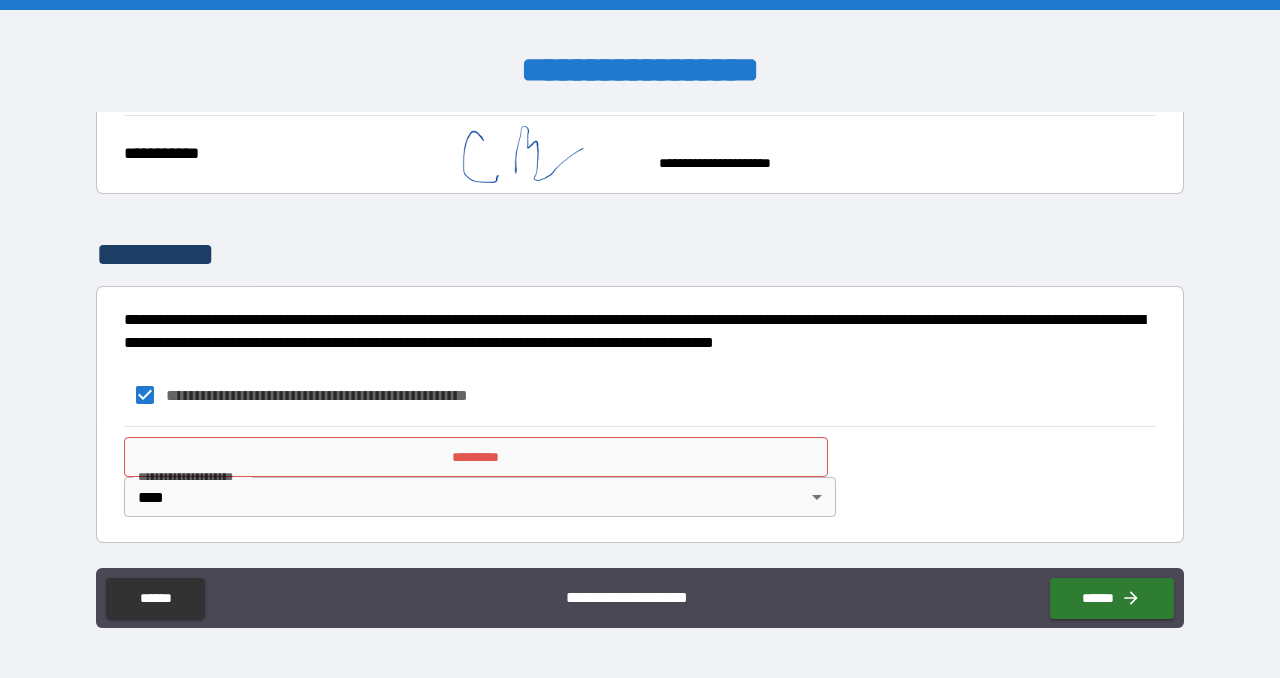 scroll, scrollTop: 2892, scrollLeft: 0, axis: vertical 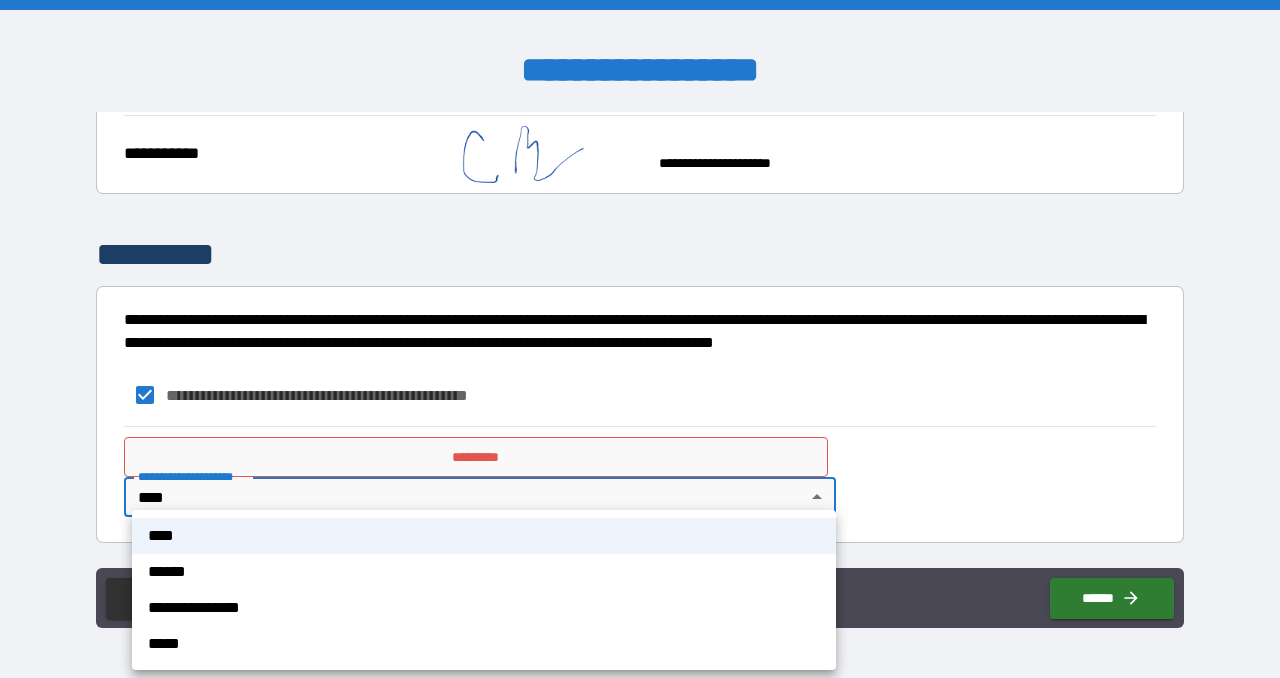 click on "**********" at bounding box center (640, 339) 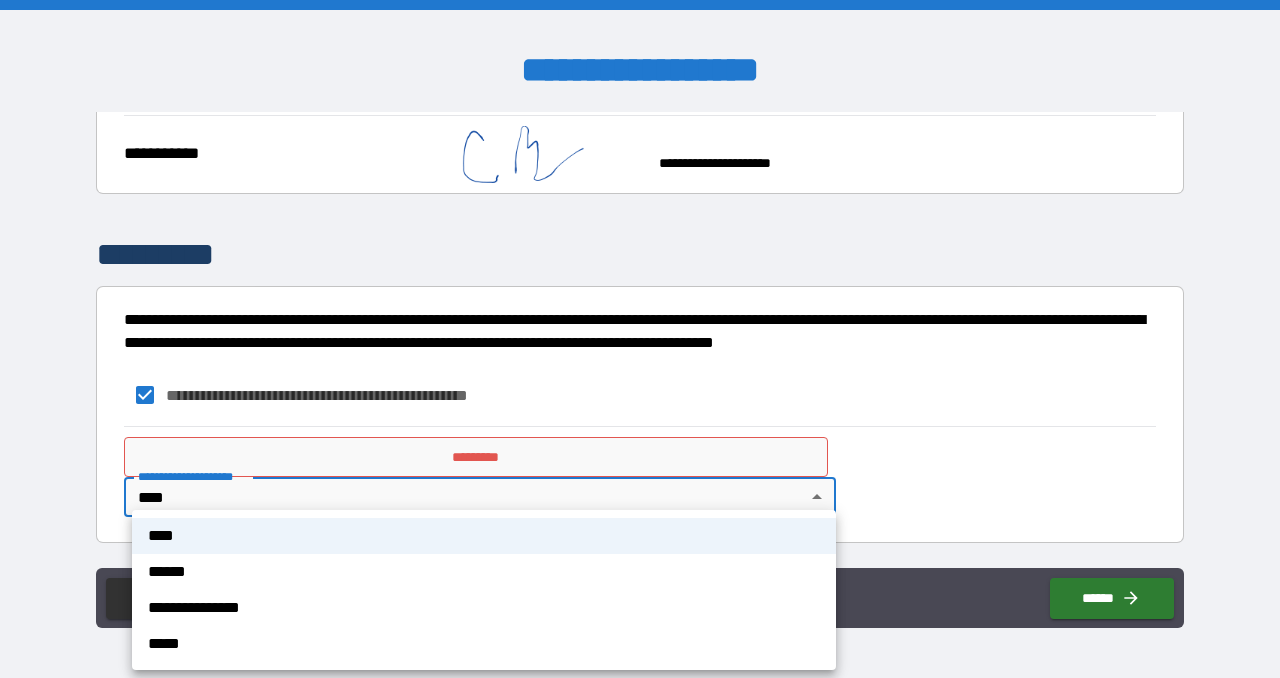 click at bounding box center (640, 339) 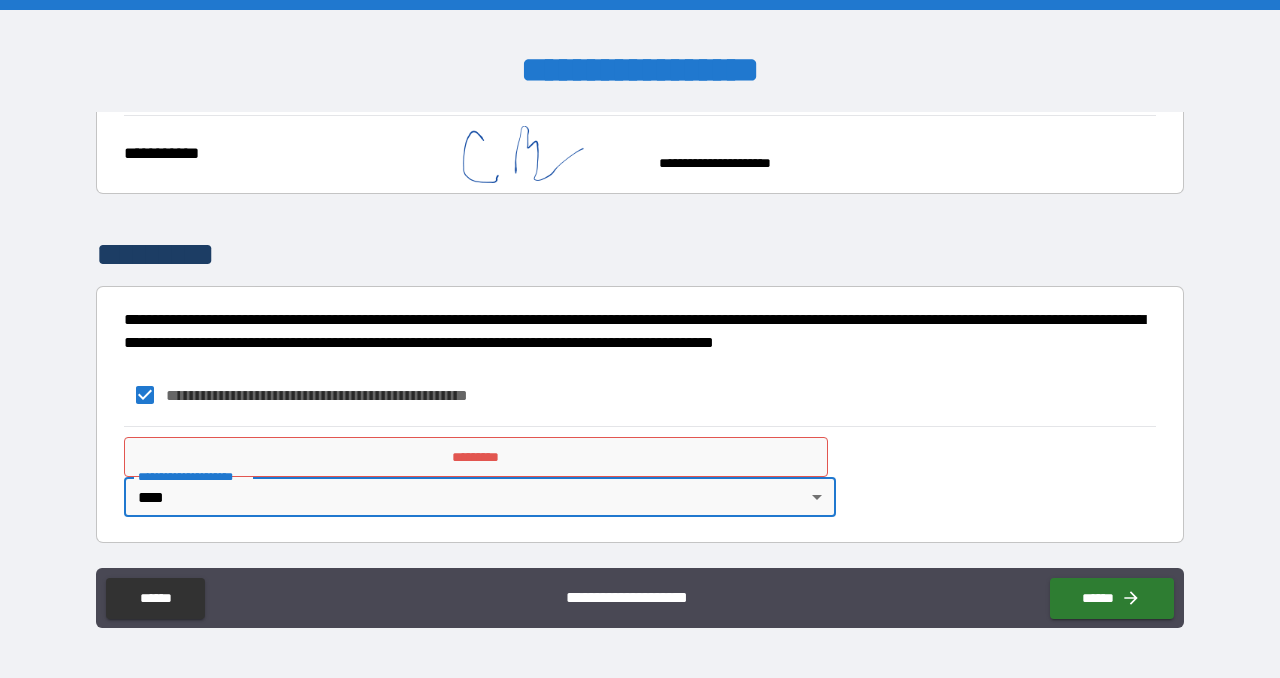 click on "*********" at bounding box center (476, 457) 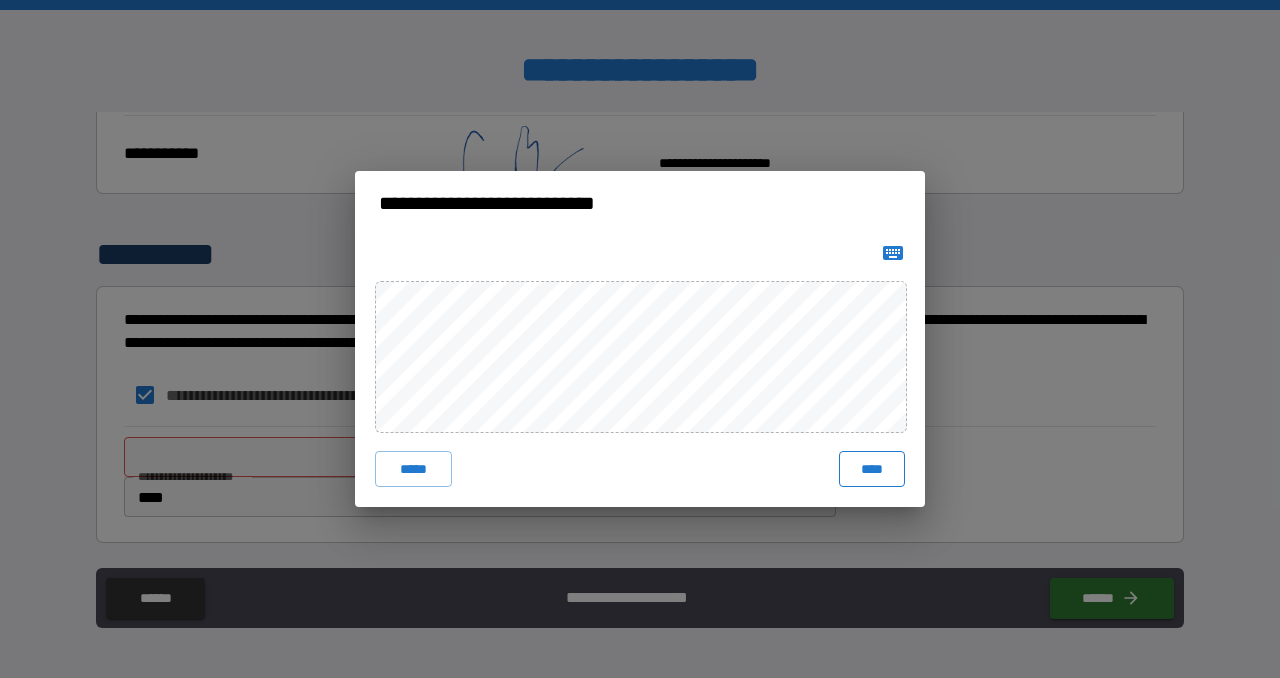 click on "****" at bounding box center (872, 469) 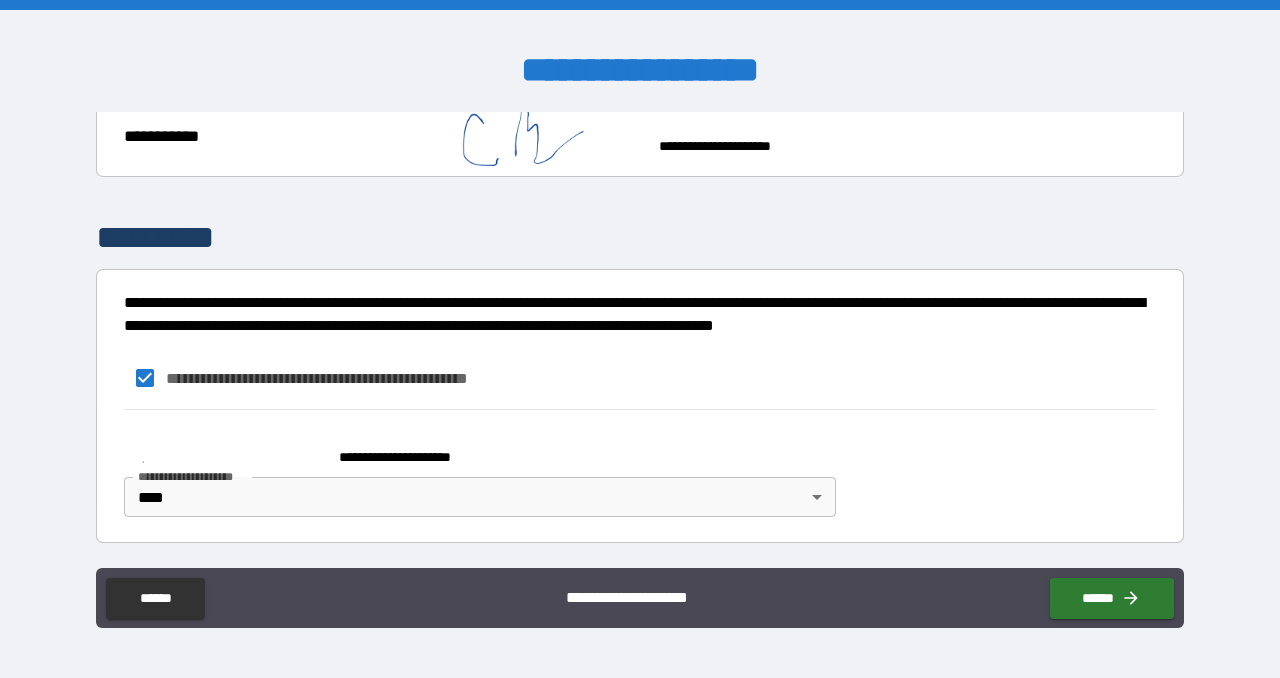 scroll, scrollTop: 2909, scrollLeft: 0, axis: vertical 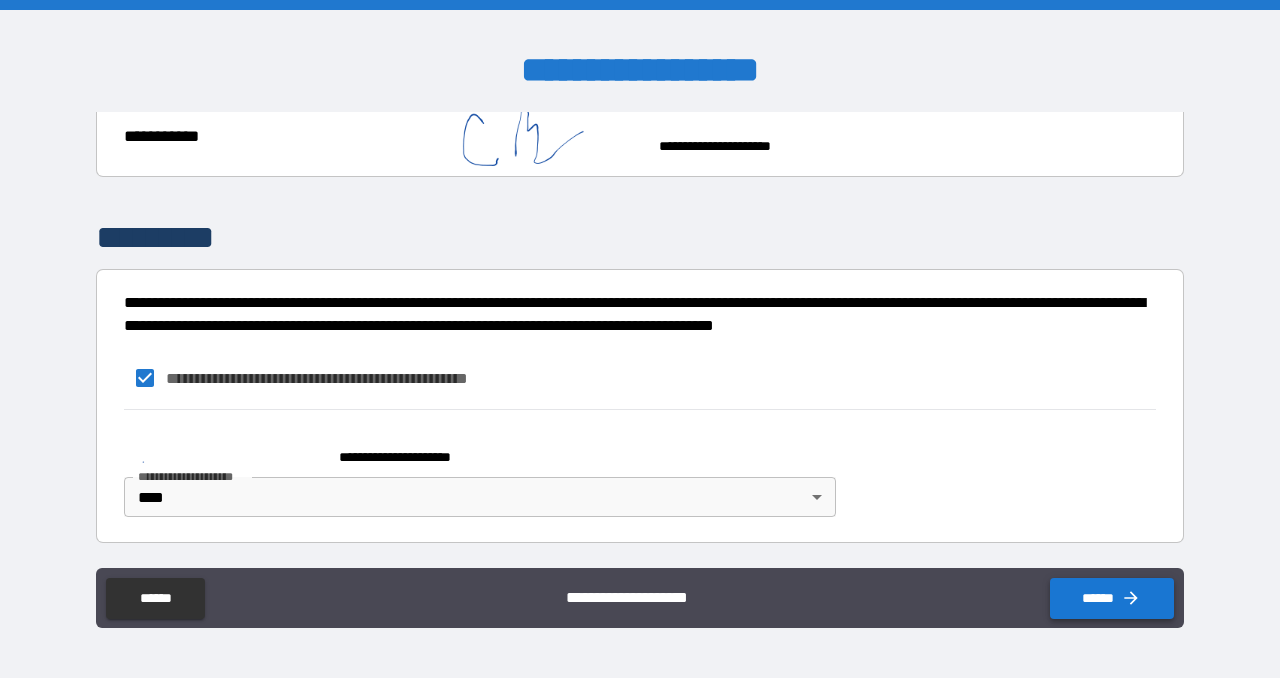 click on "******" at bounding box center [1112, 598] 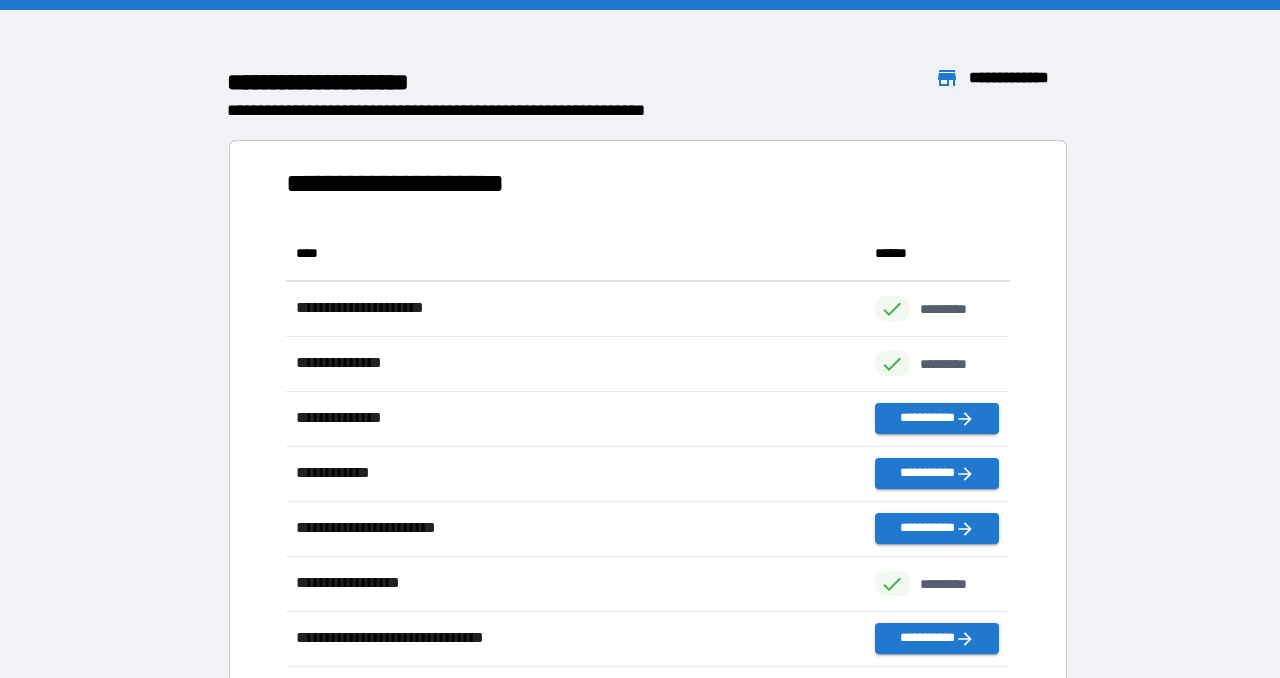 scroll, scrollTop: 1, scrollLeft: 0, axis: vertical 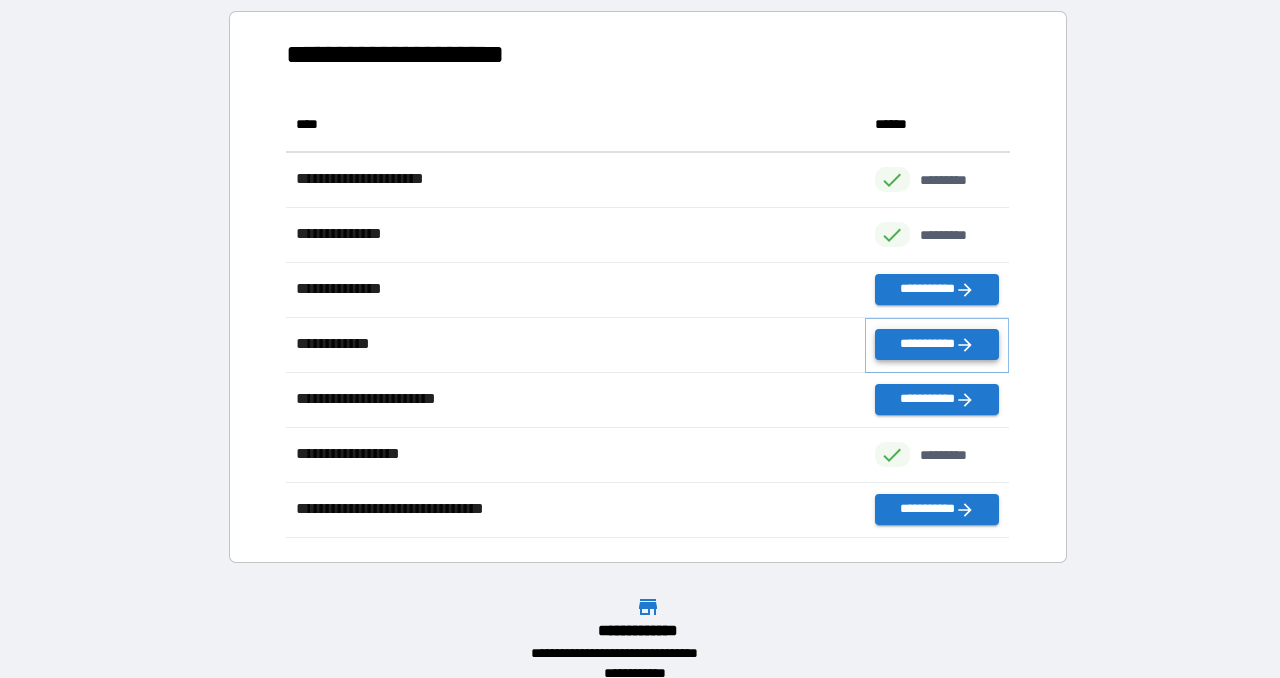 click on "**********" at bounding box center [937, 344] 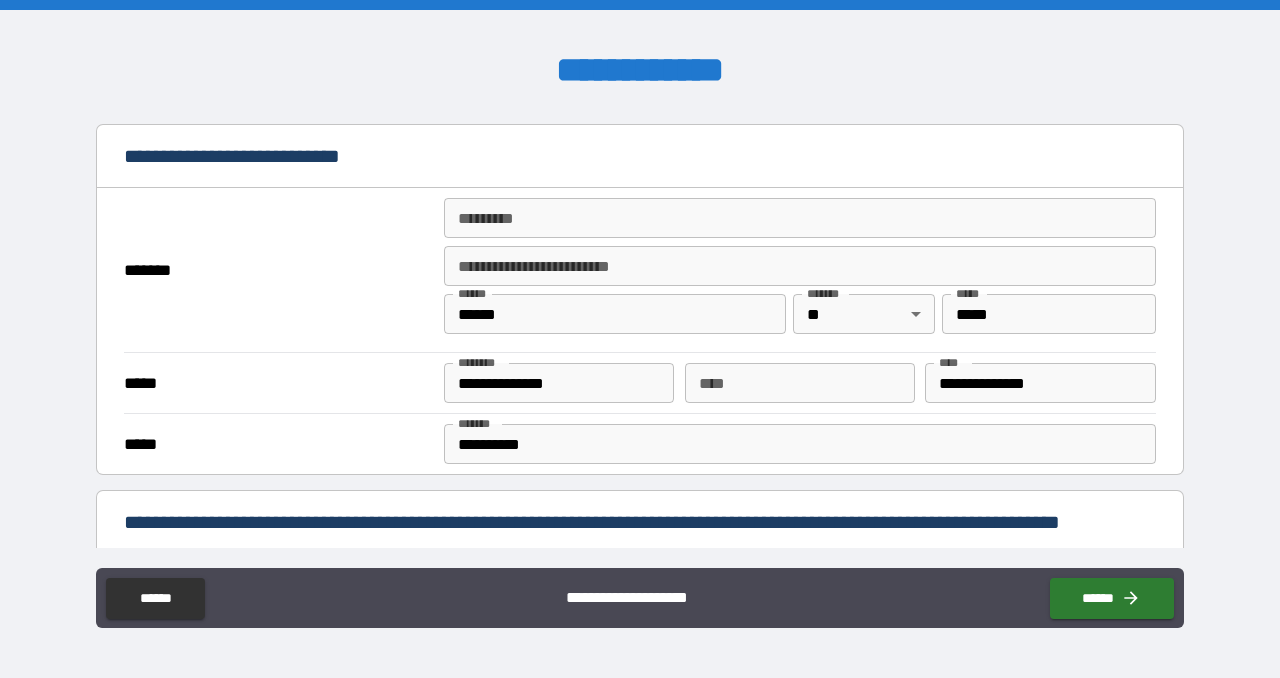 scroll, scrollTop: 339, scrollLeft: 0, axis: vertical 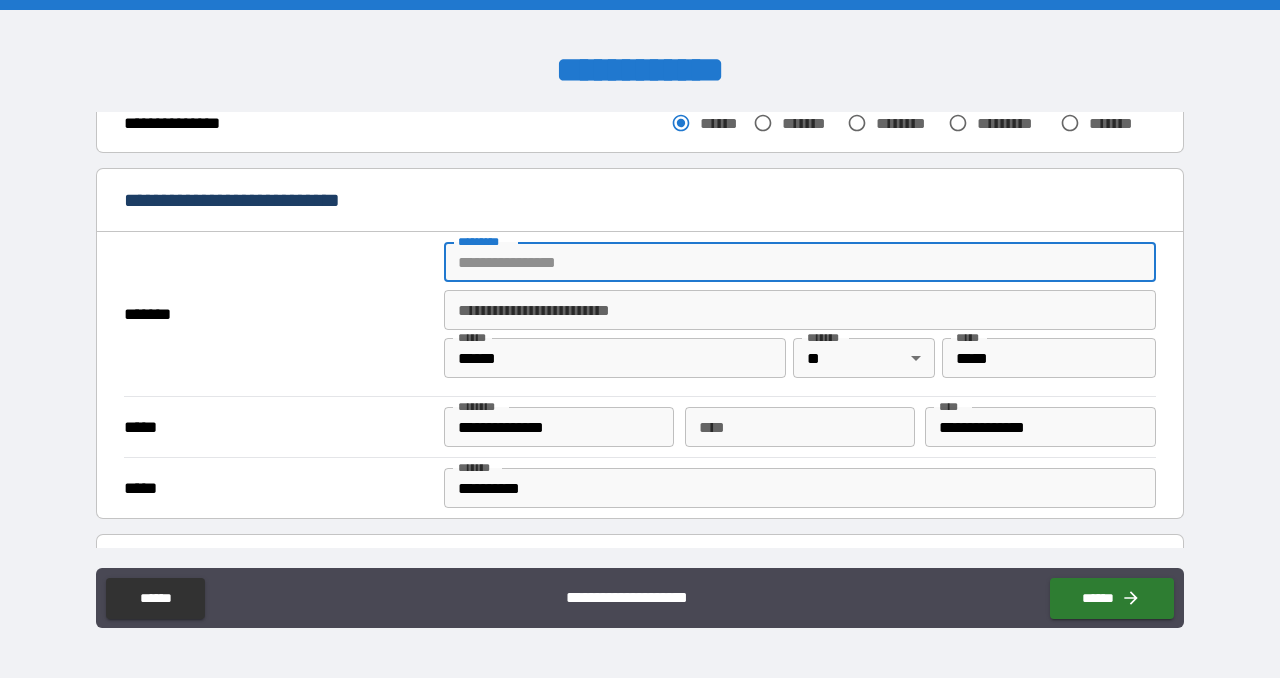 click on "*******   *" at bounding box center [800, 262] 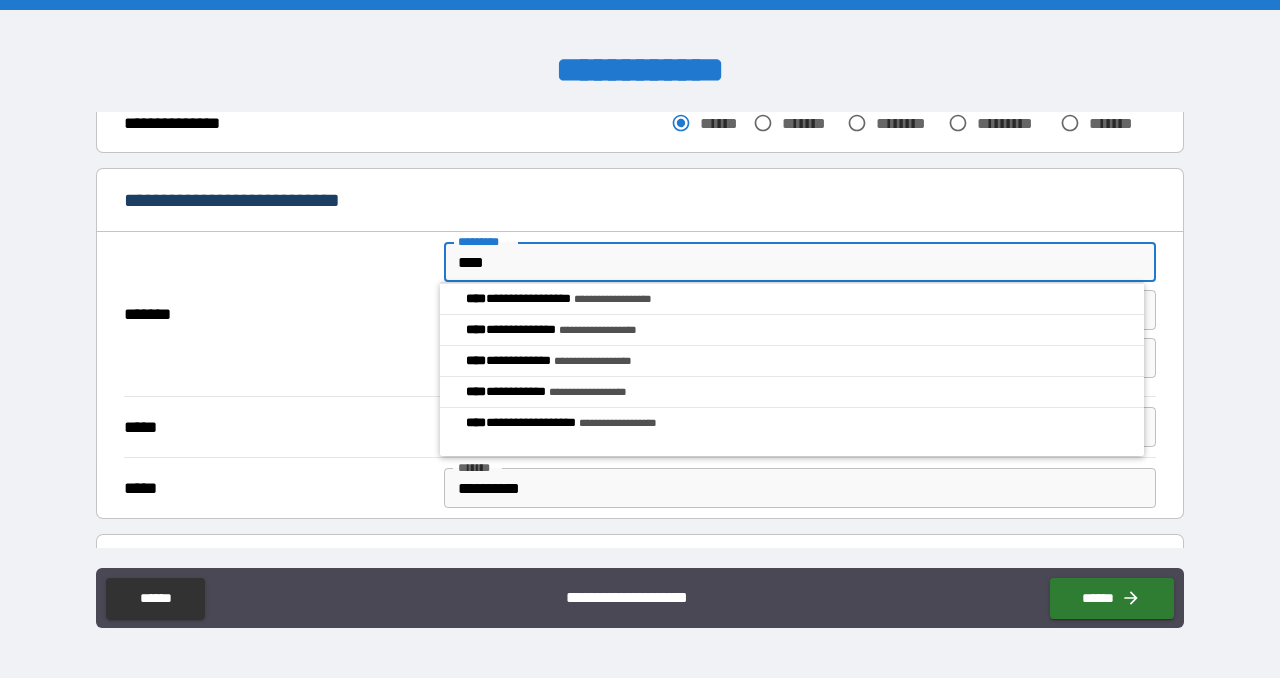 type on "**********" 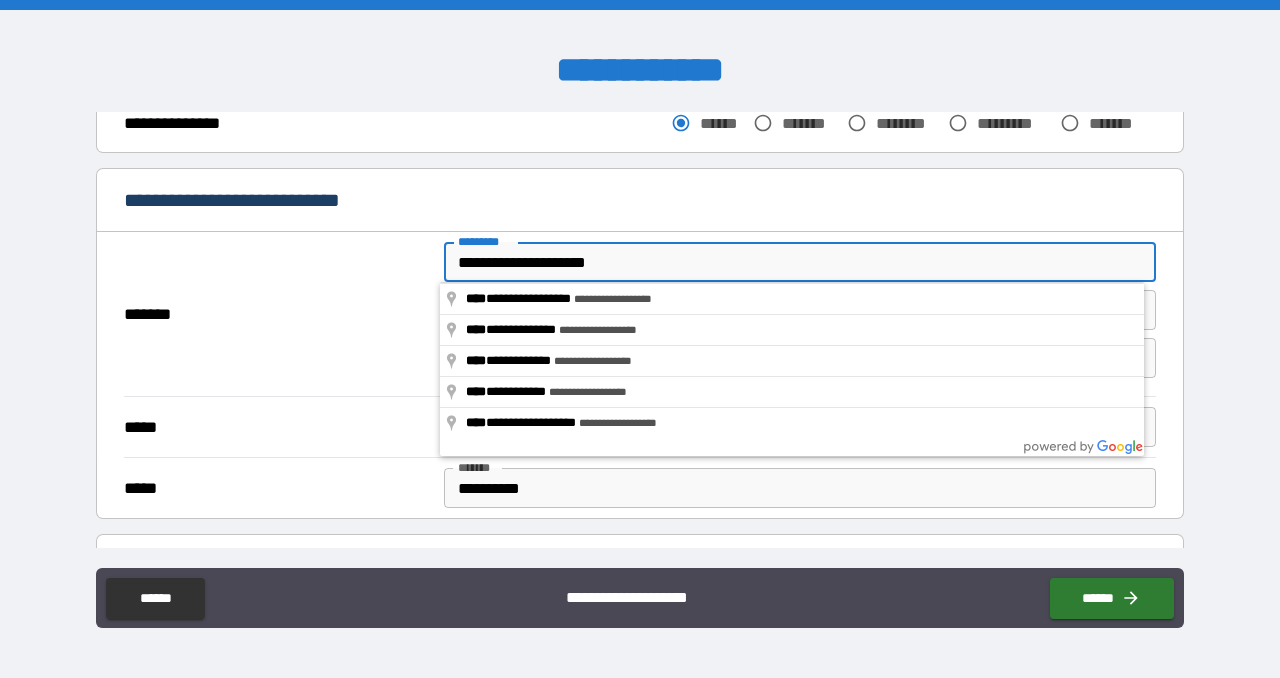type on "*" 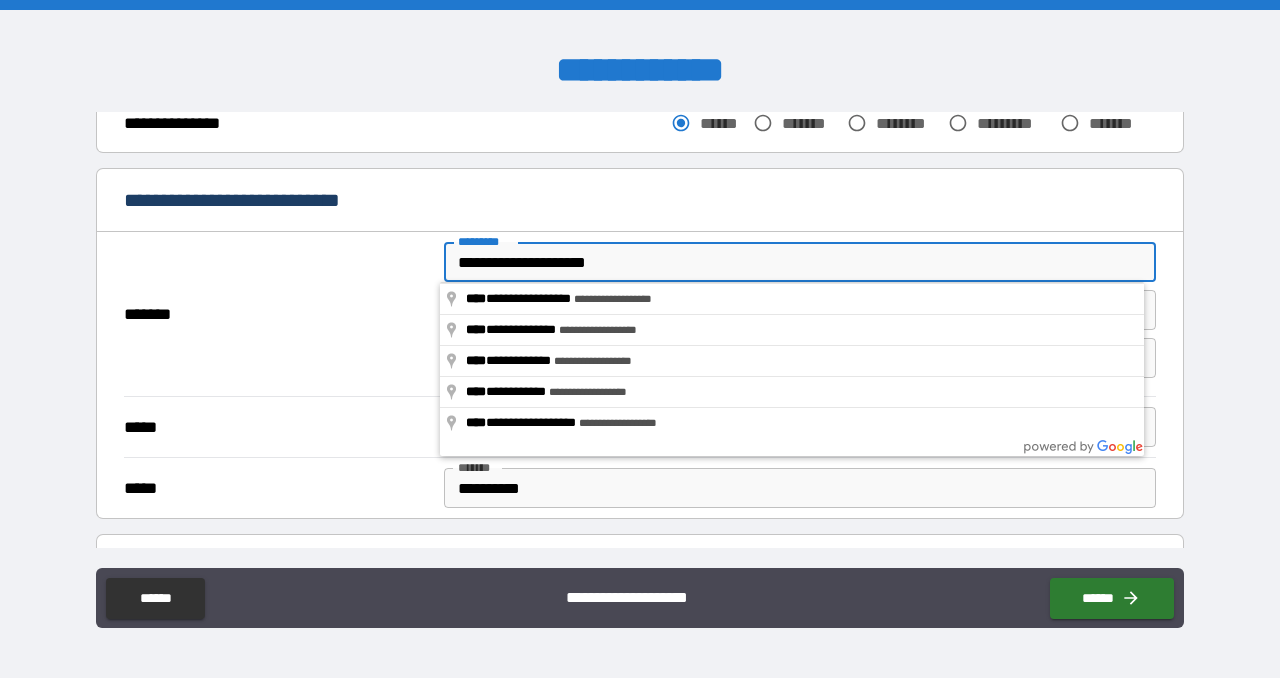 click on "*******" at bounding box center [277, 315] 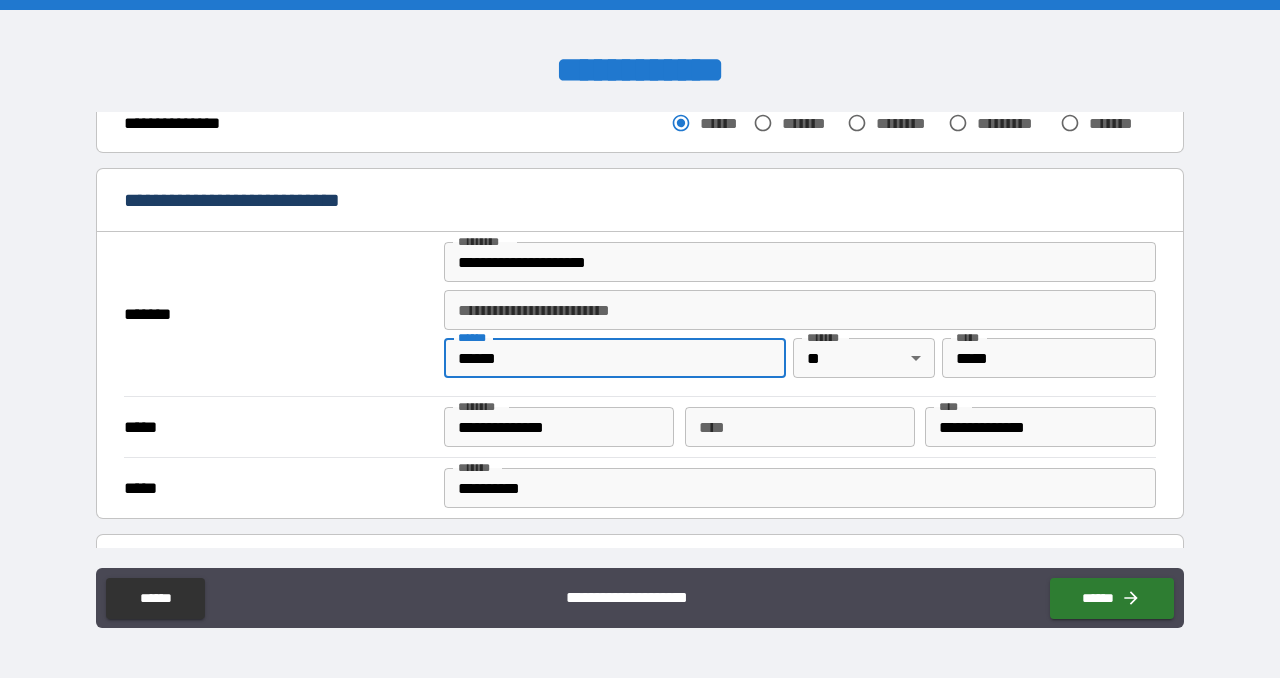drag, startPoint x: 516, startPoint y: 355, endPoint x: 434, endPoint y: 354, distance: 82.006096 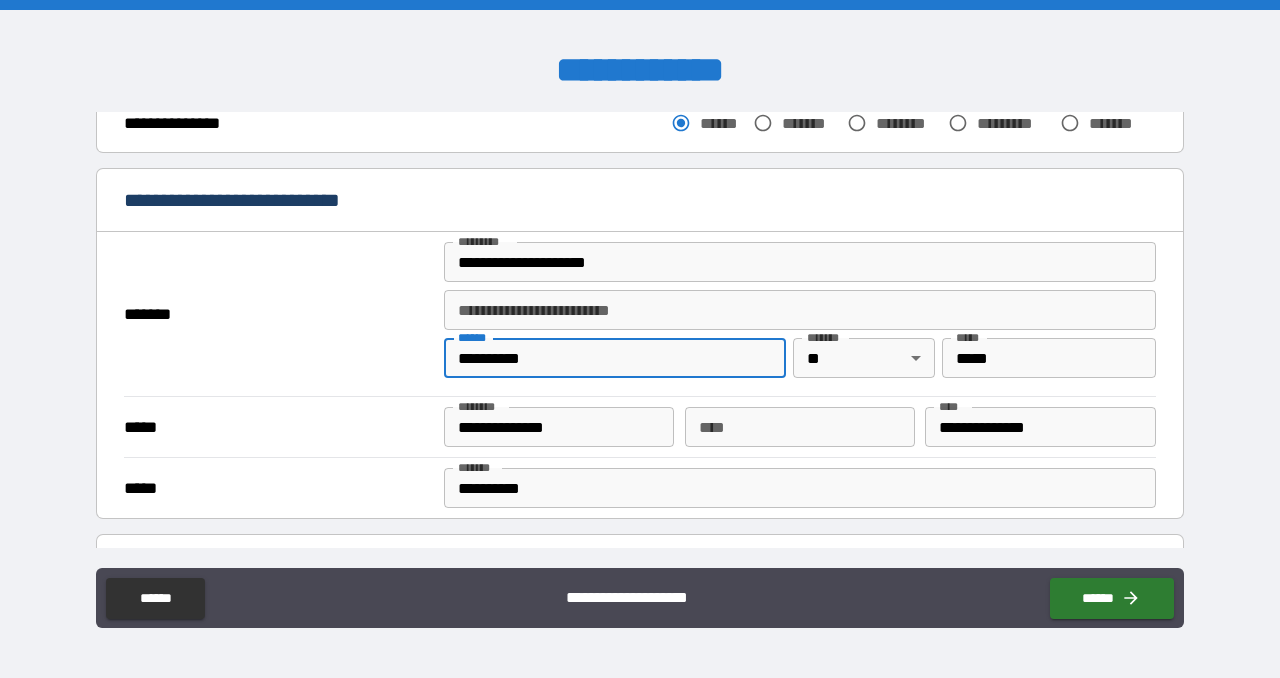 type on "**********" 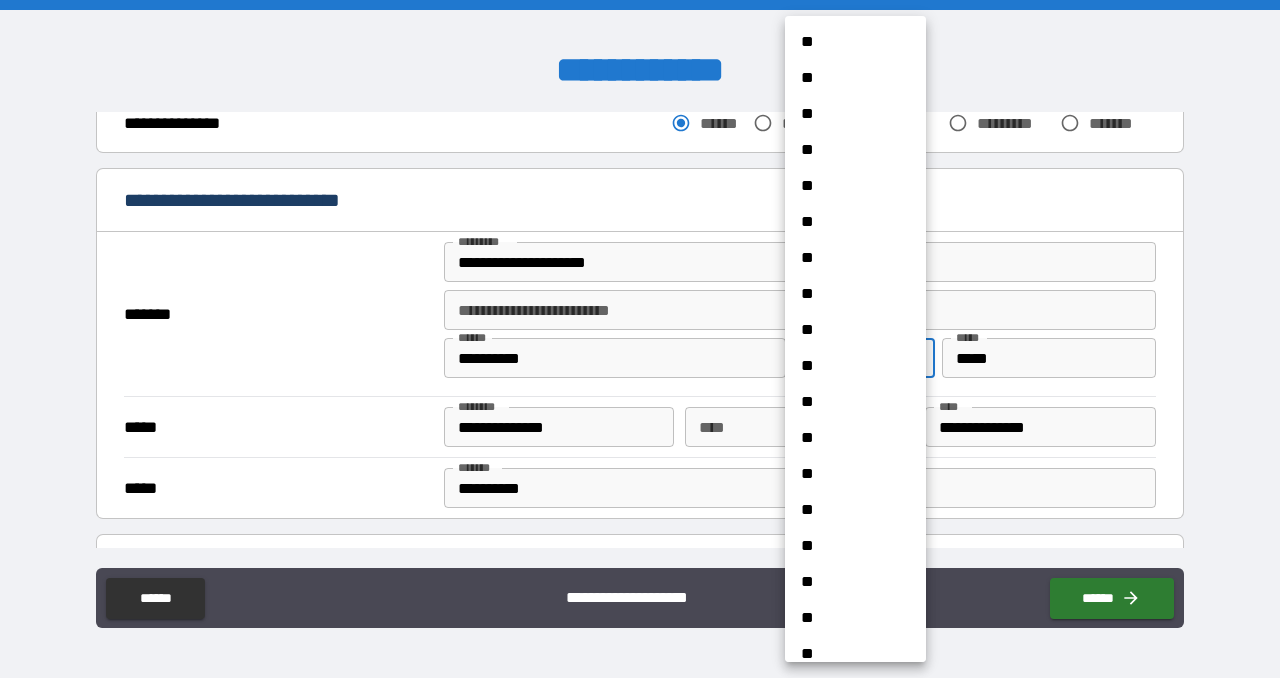 click on "**********" at bounding box center (640, 339) 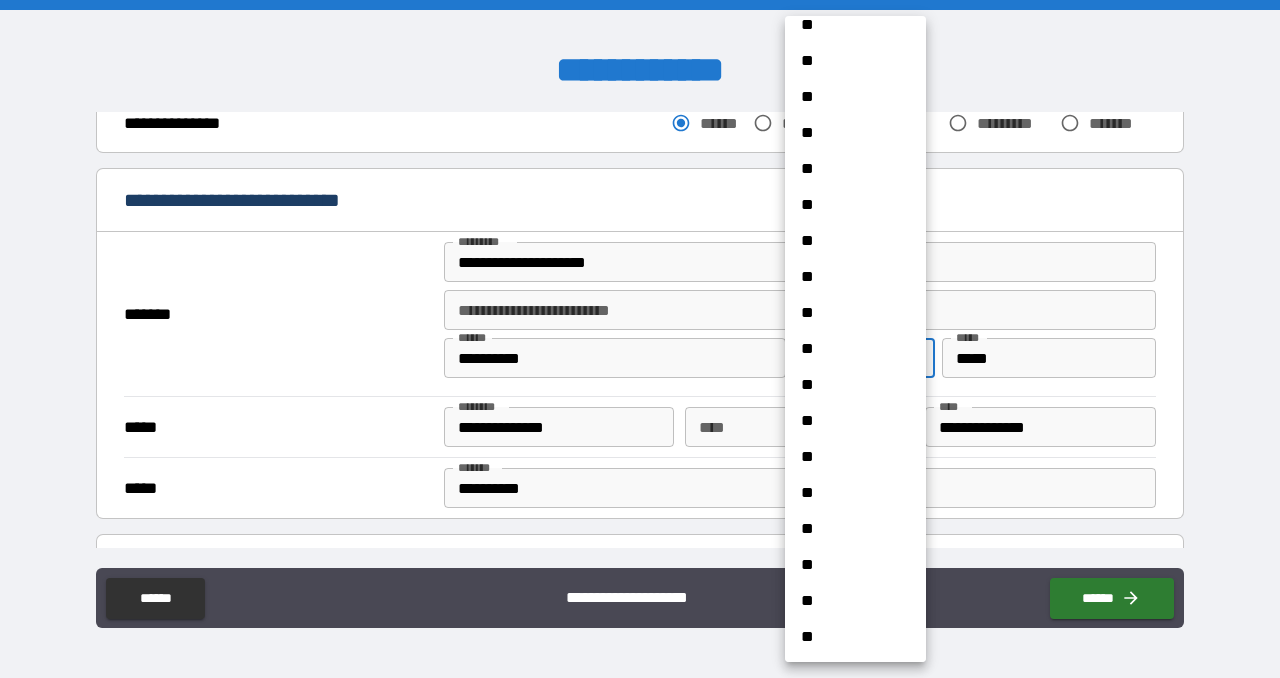 scroll, scrollTop: 1494, scrollLeft: 0, axis: vertical 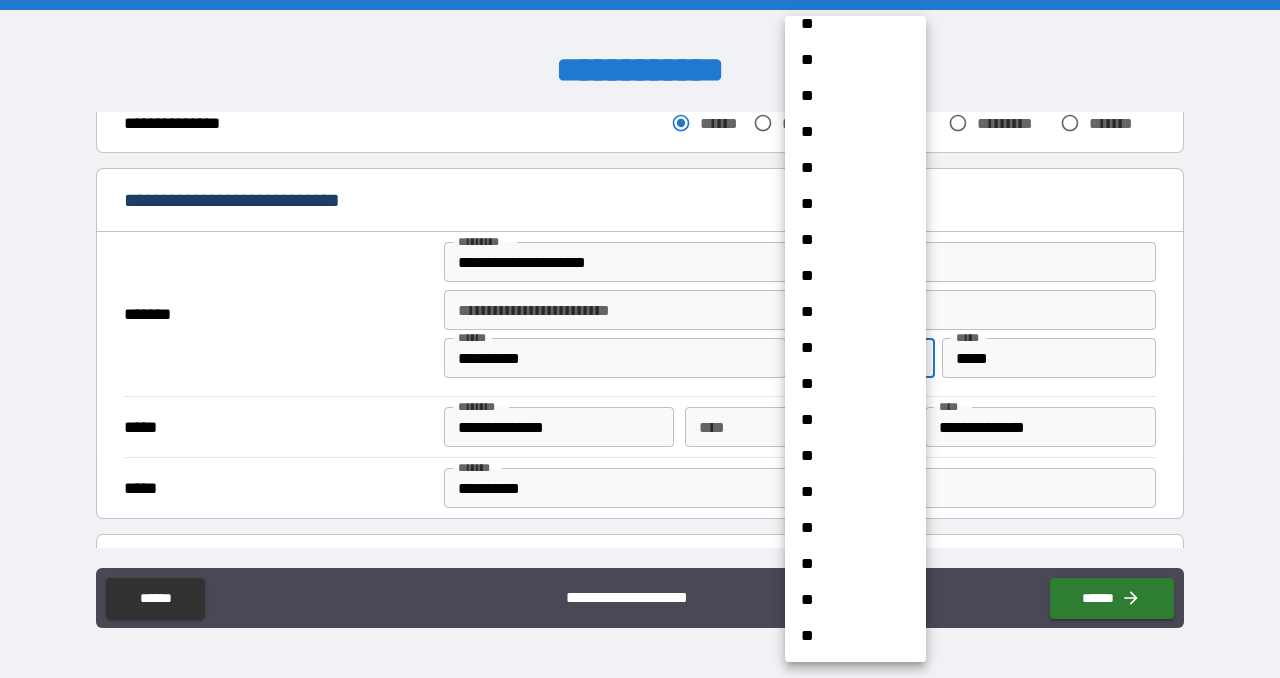 click on "**" at bounding box center [855, 492] 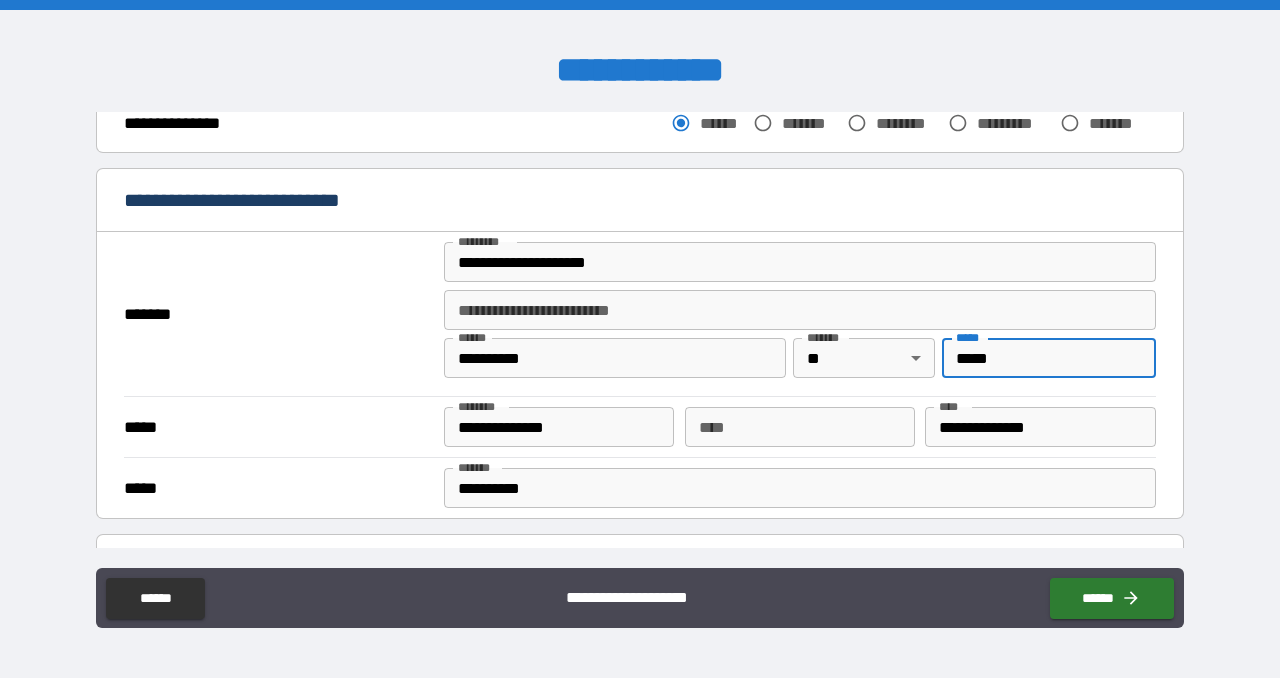 drag, startPoint x: 1003, startPoint y: 357, endPoint x: 941, endPoint y: 357, distance: 62 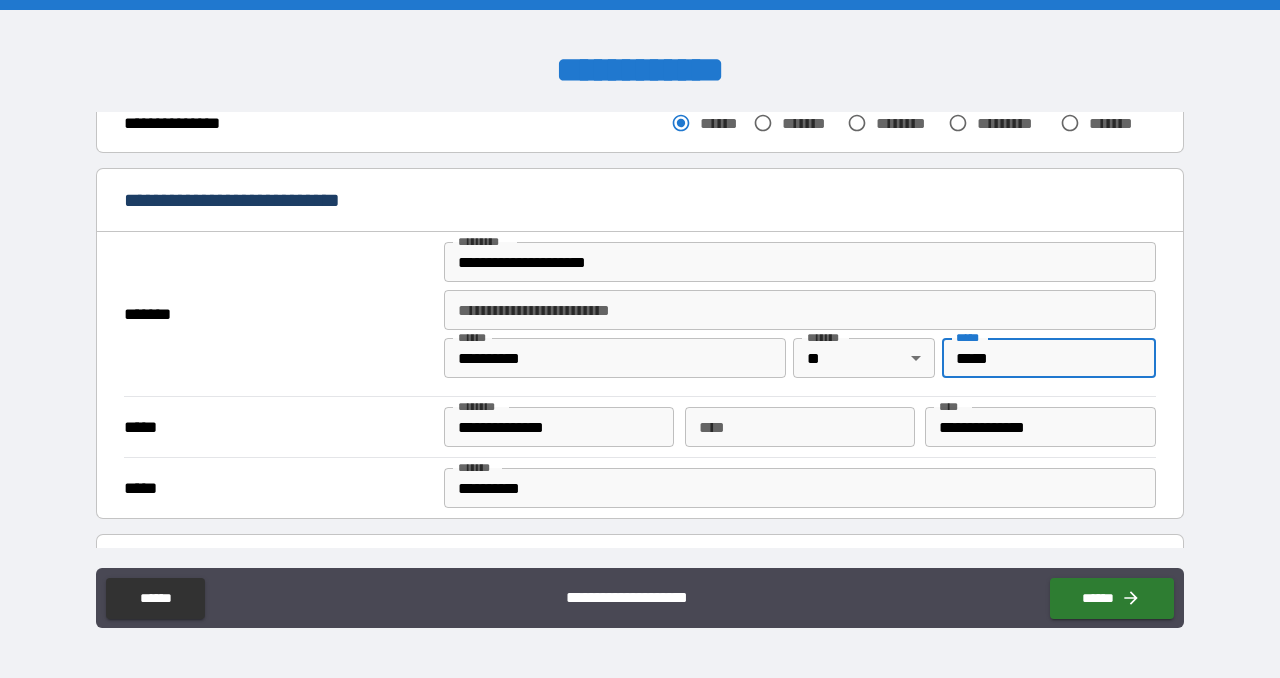 type on "*****" 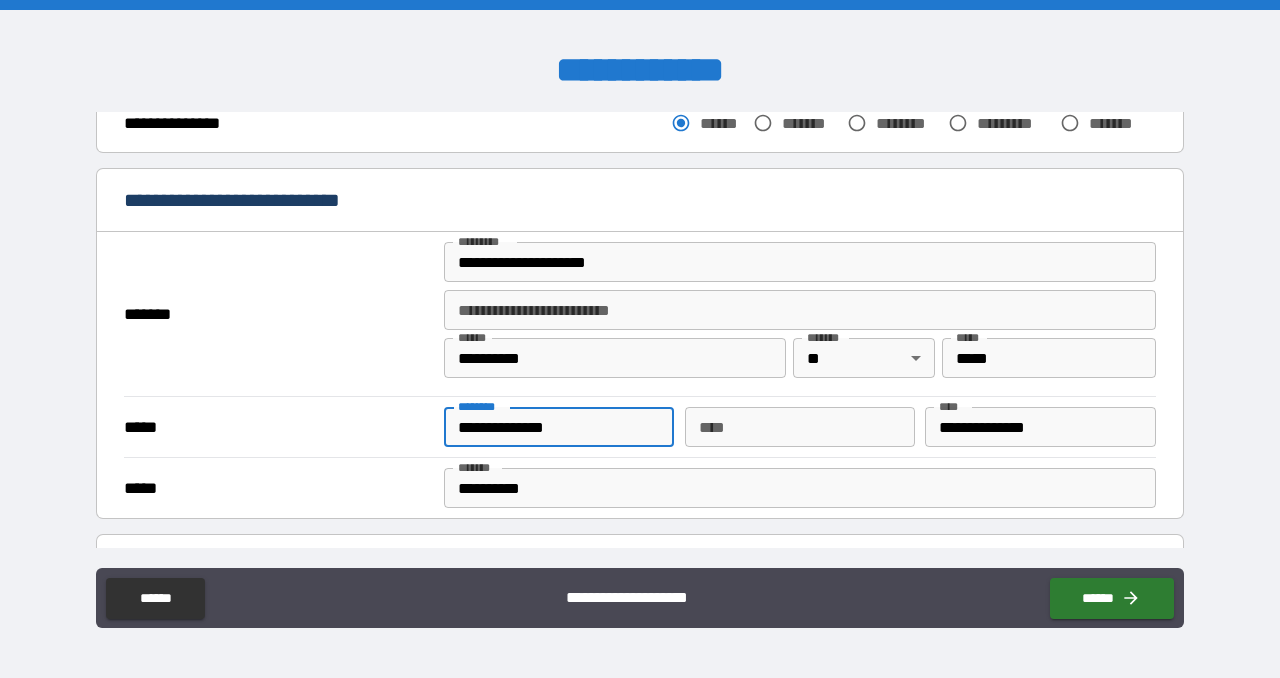 click on "**********" at bounding box center (559, 427) 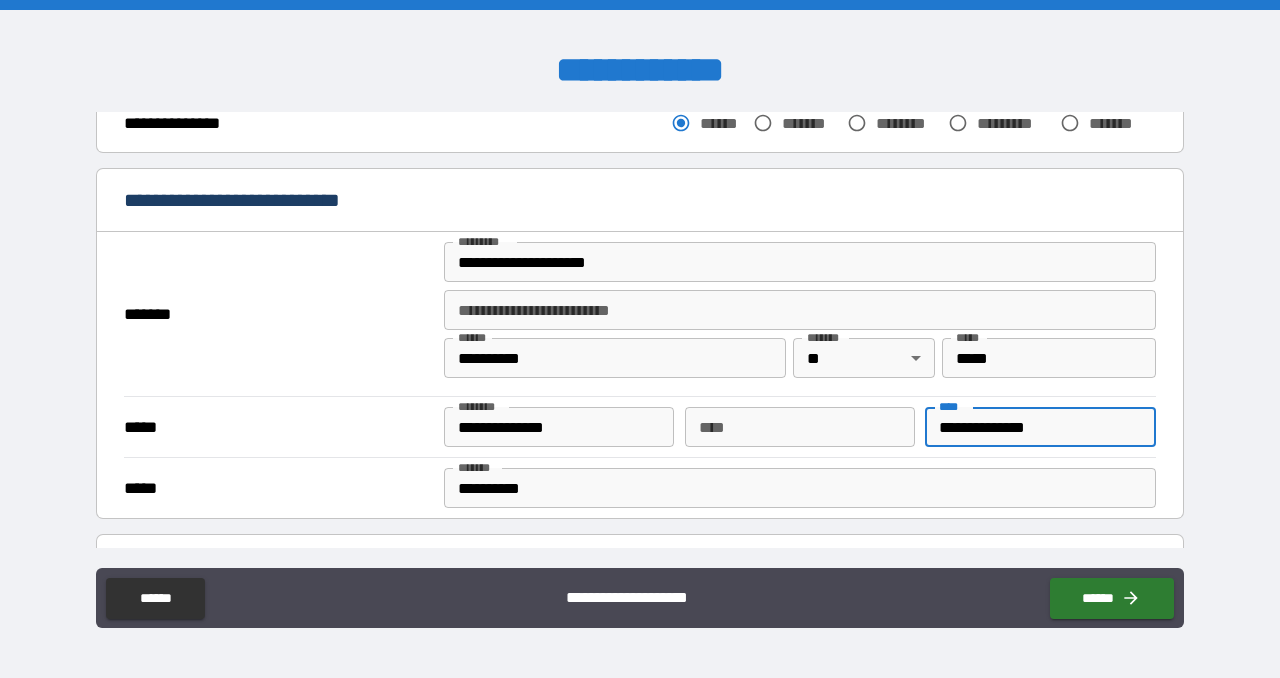 drag, startPoint x: 1046, startPoint y: 424, endPoint x: 921, endPoint y: 421, distance: 125.035995 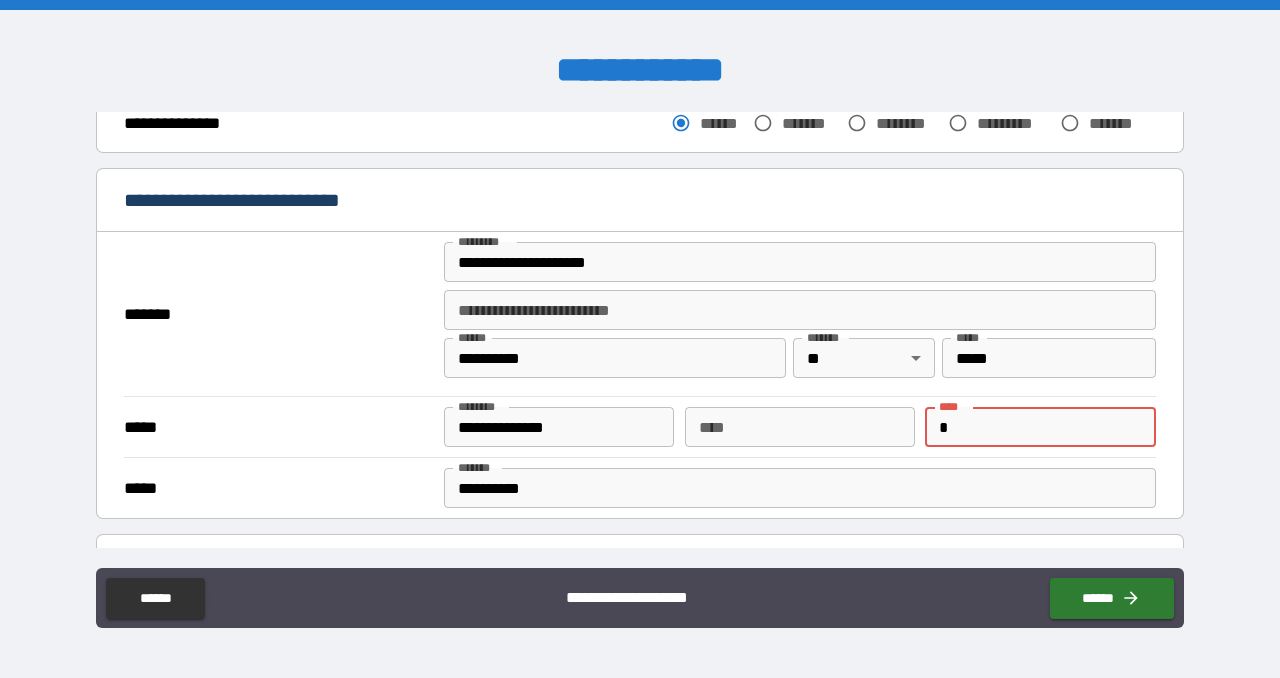 type on "*" 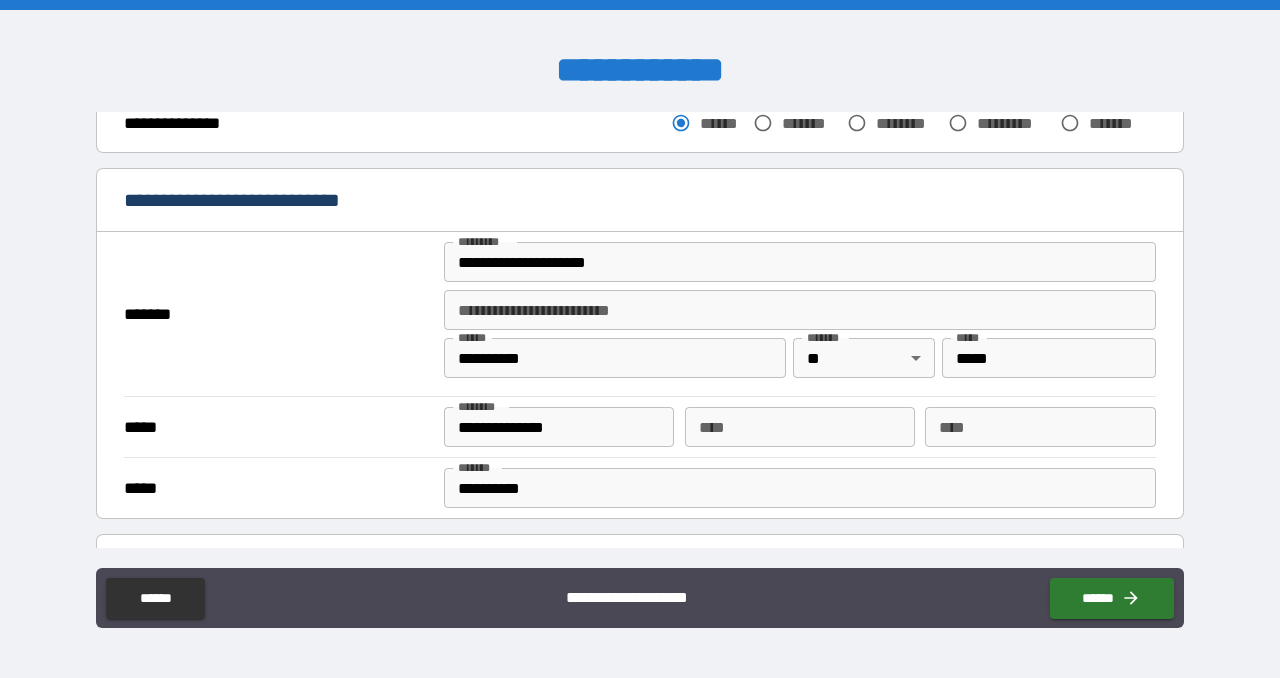 click on "*****" at bounding box center [277, 489] 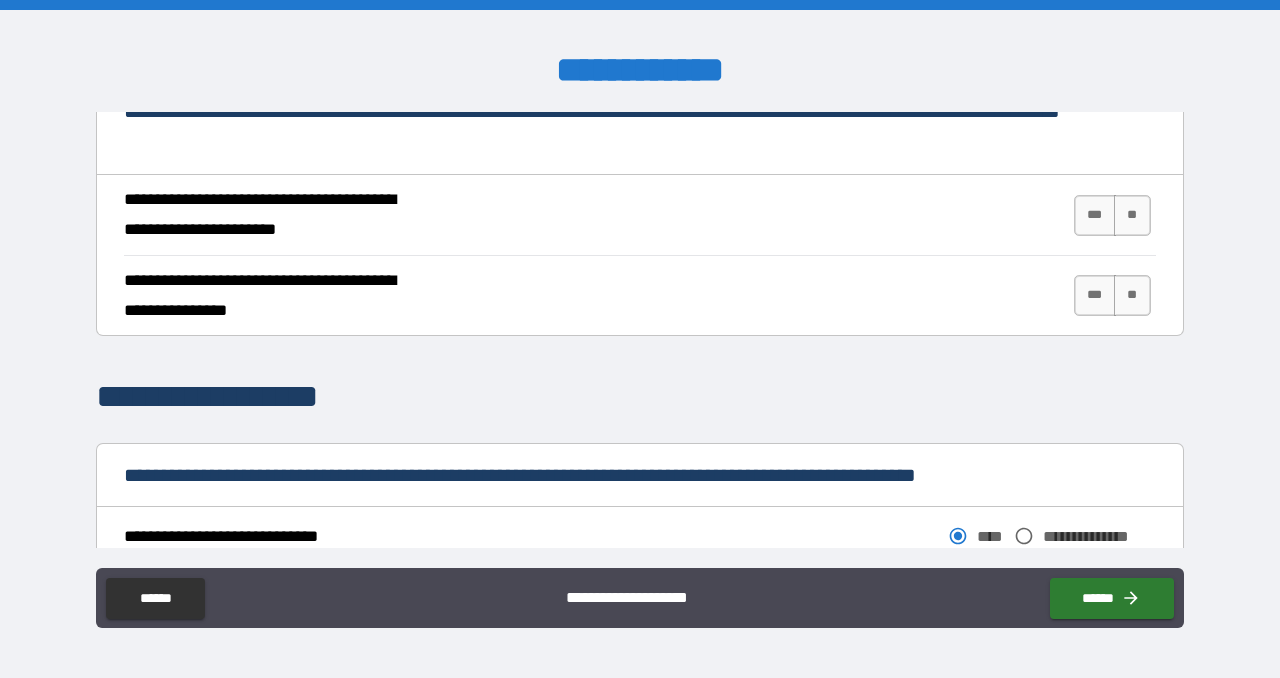 scroll, scrollTop: 747, scrollLeft: 0, axis: vertical 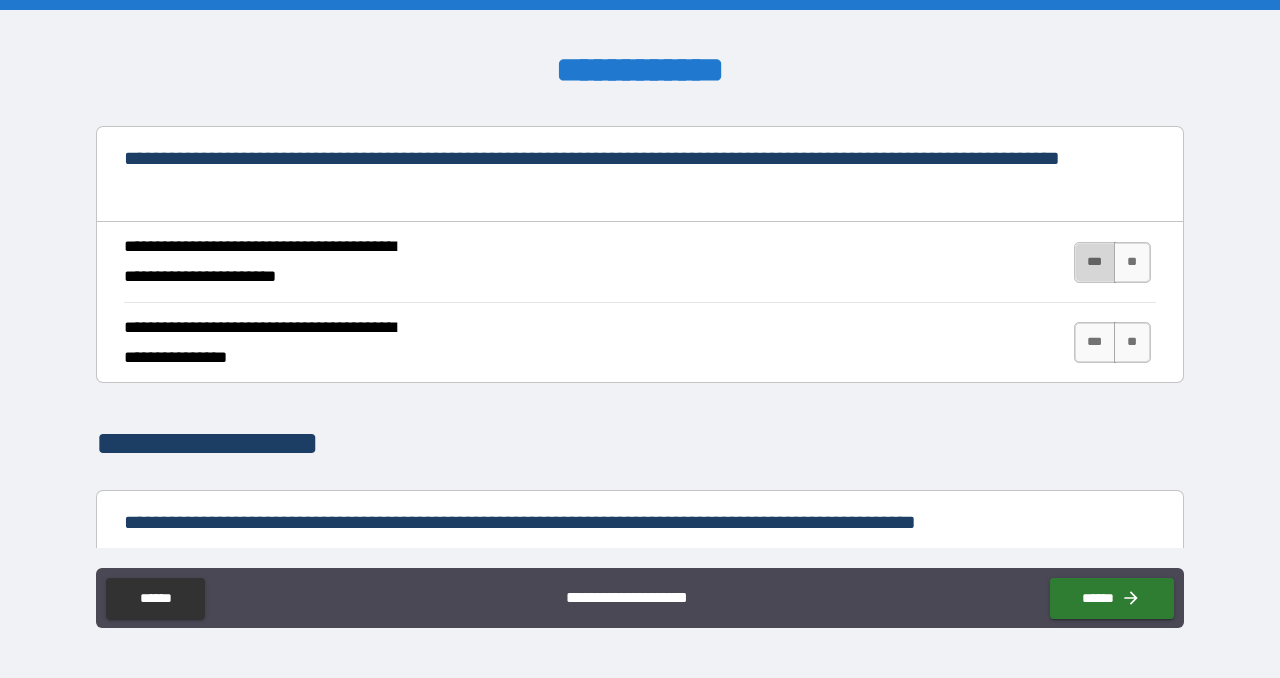 click on "***" at bounding box center [1095, 262] 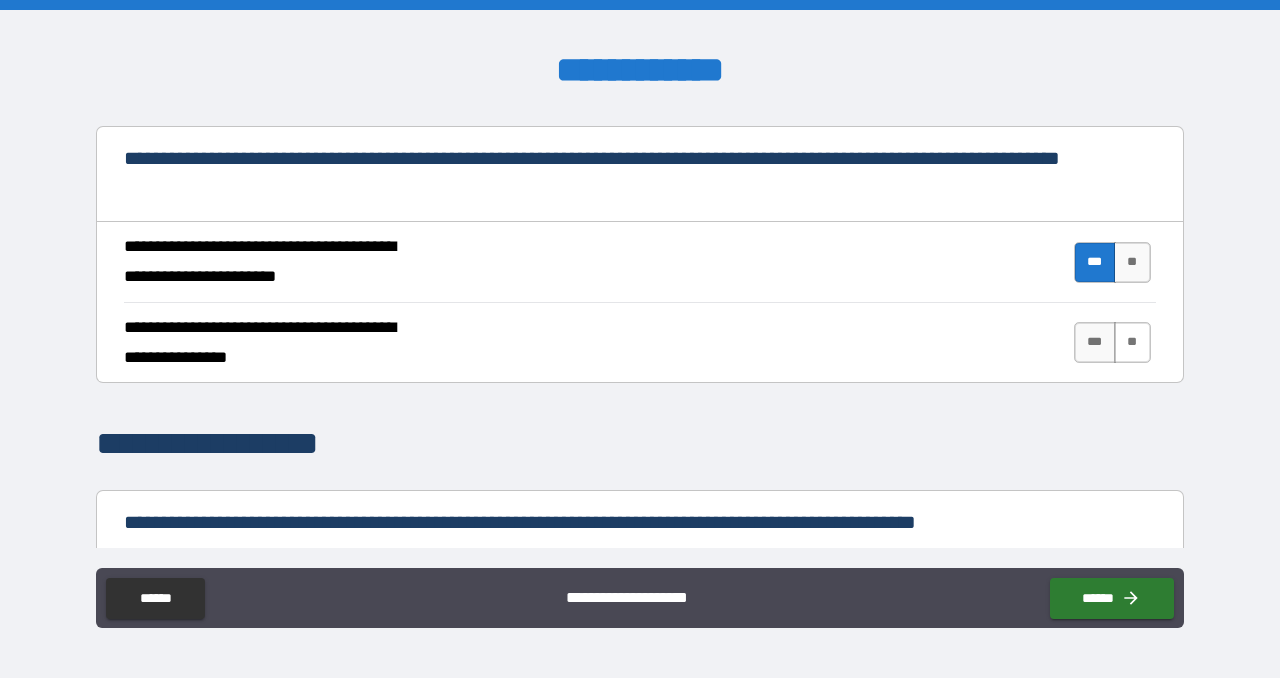 click on "**" at bounding box center [1132, 342] 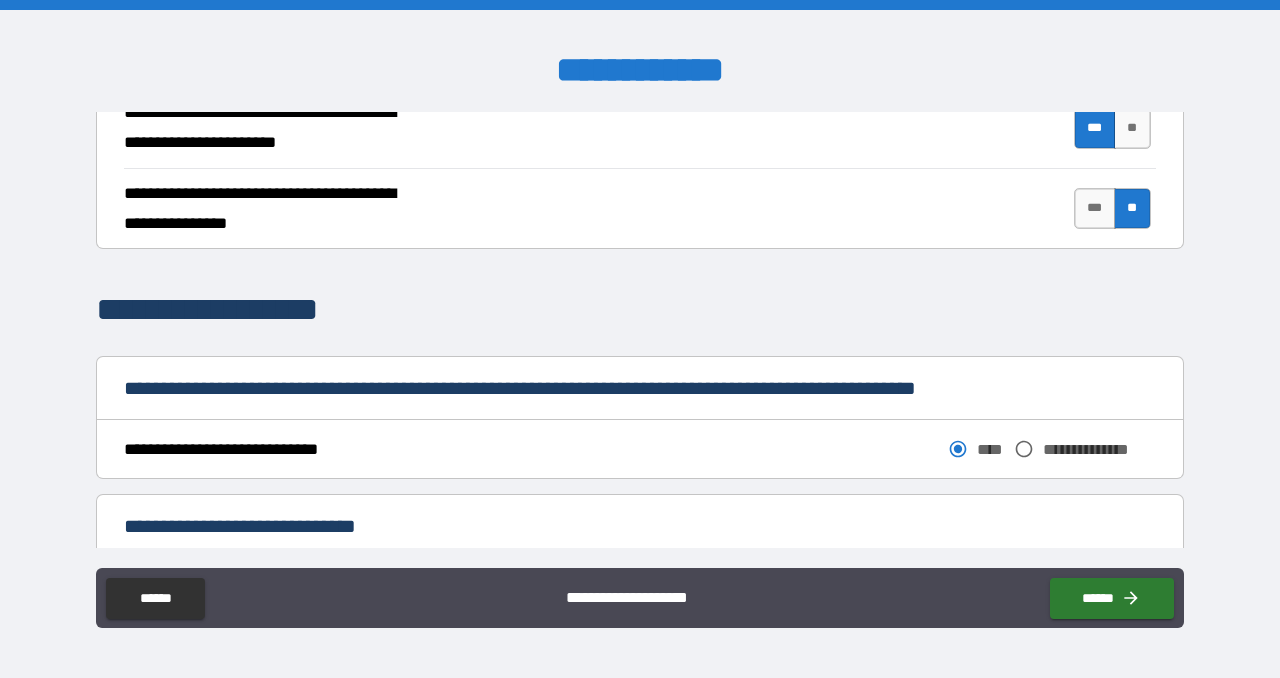 scroll, scrollTop: 995, scrollLeft: 0, axis: vertical 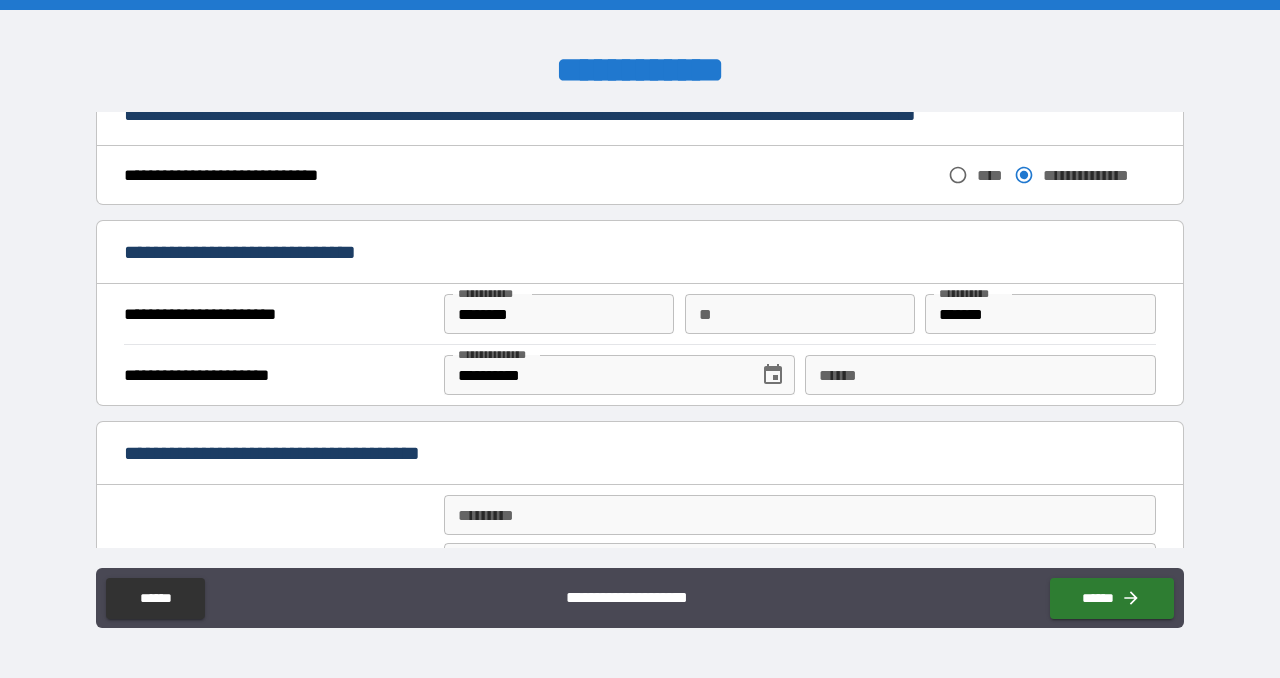 click on "****   *" at bounding box center [980, 375] 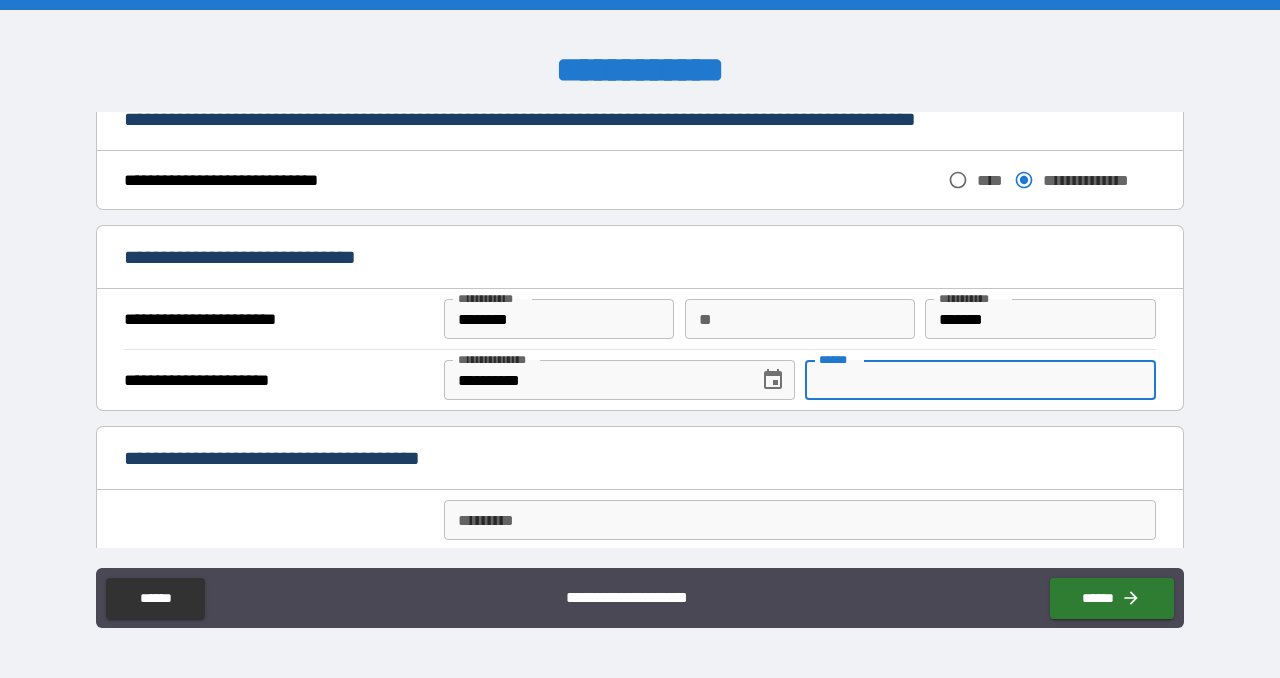 scroll, scrollTop: 1145, scrollLeft: 0, axis: vertical 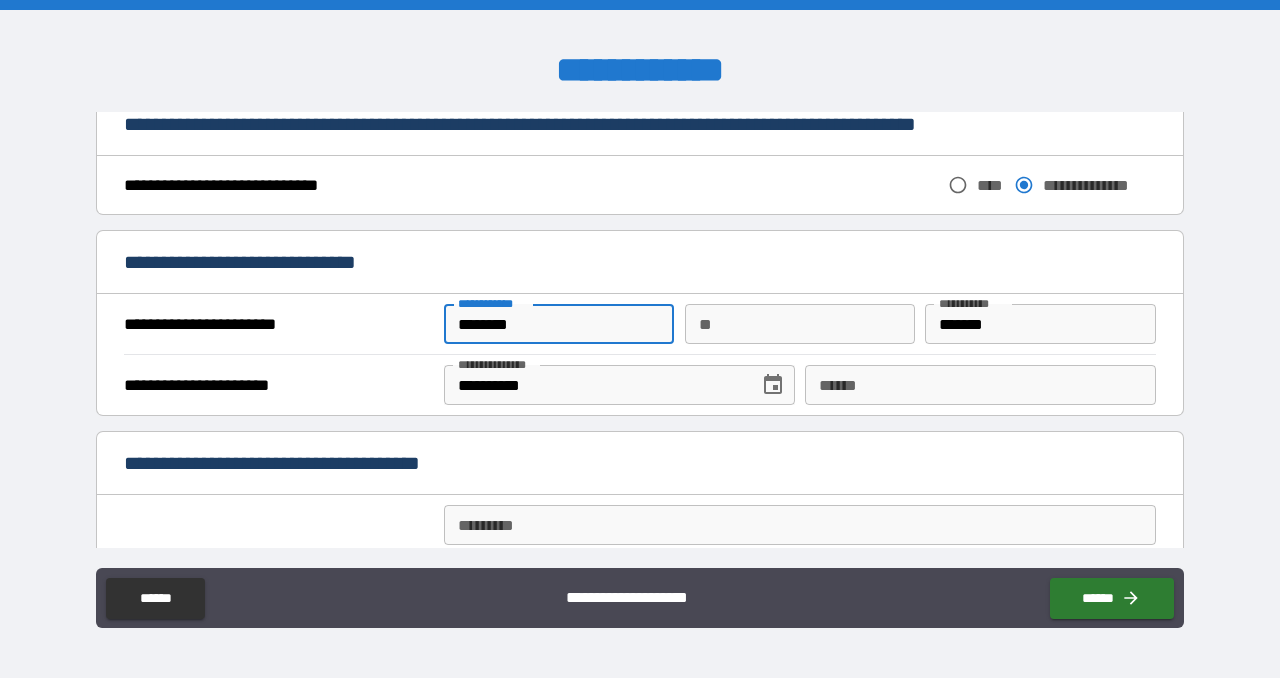 drag, startPoint x: 541, startPoint y: 325, endPoint x: 430, endPoint y: 311, distance: 111.8794 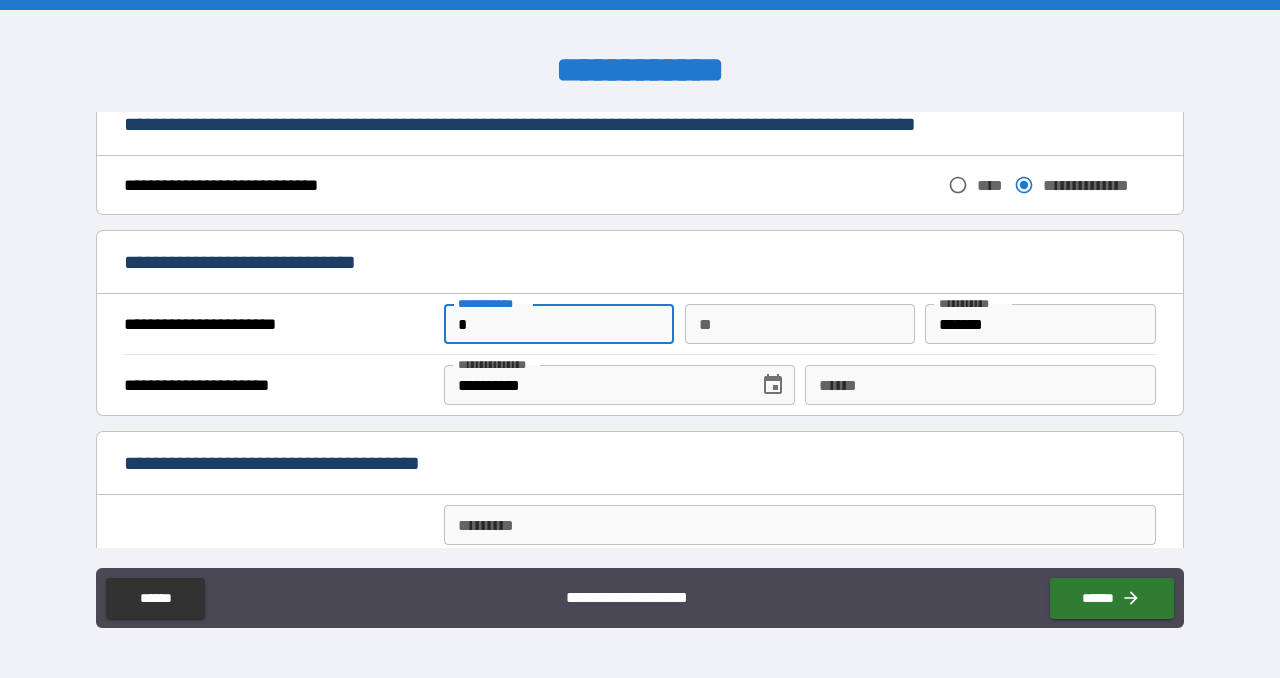 type on "*********" 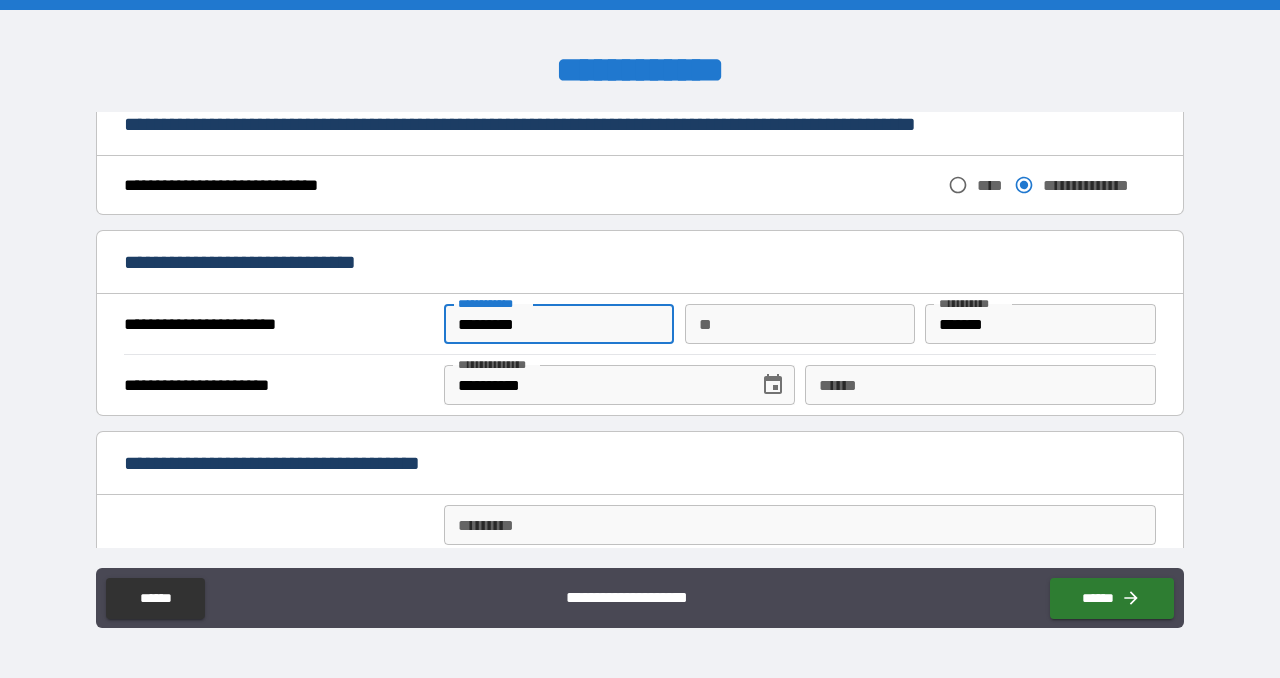 type on "*" 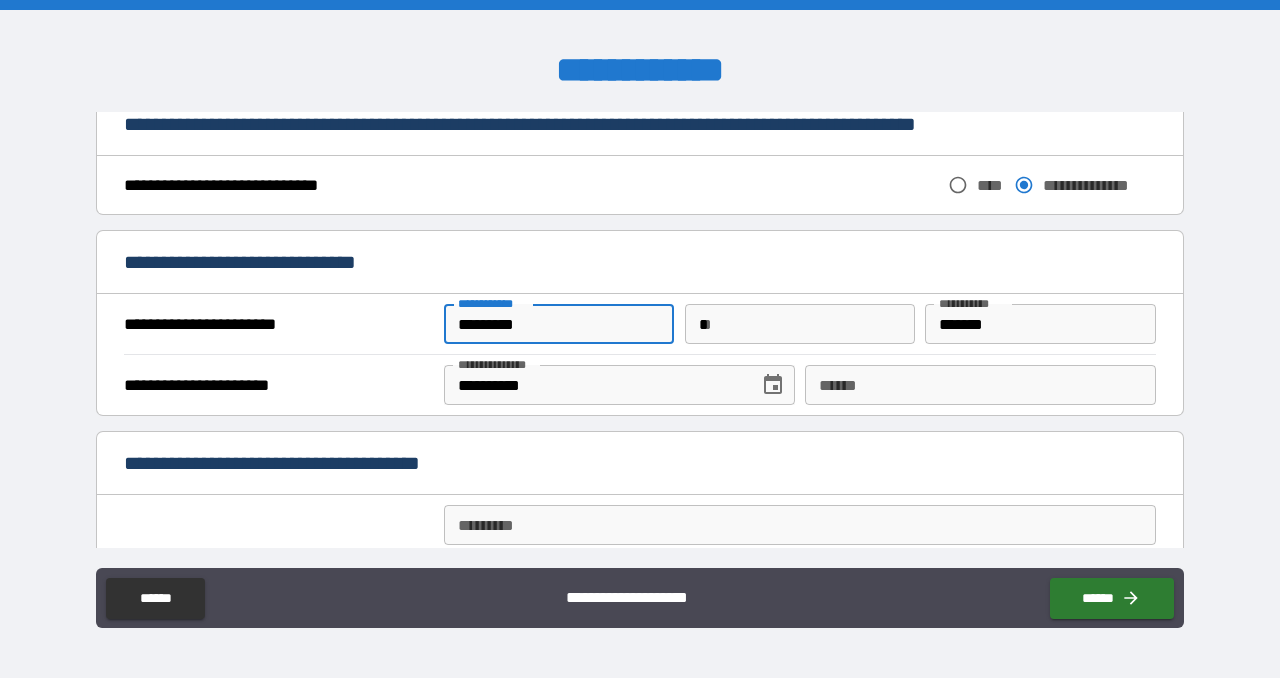 type on "**********" 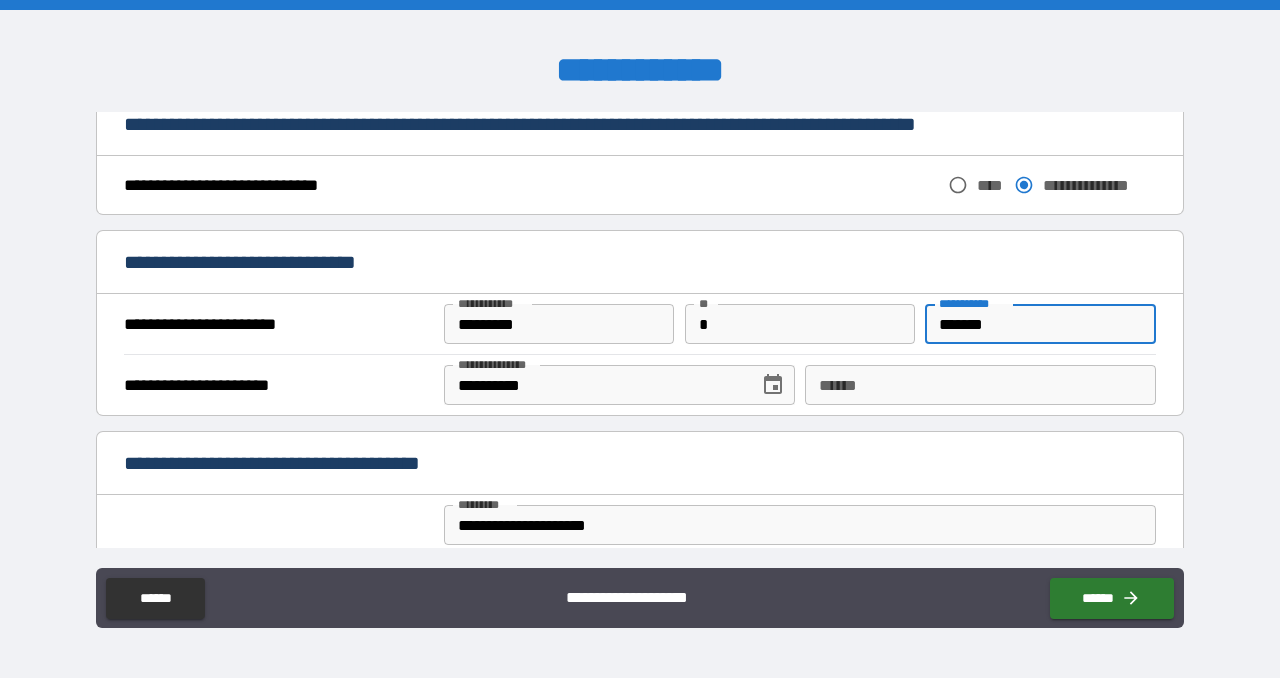 drag, startPoint x: 992, startPoint y: 325, endPoint x: 916, endPoint y: 325, distance: 76 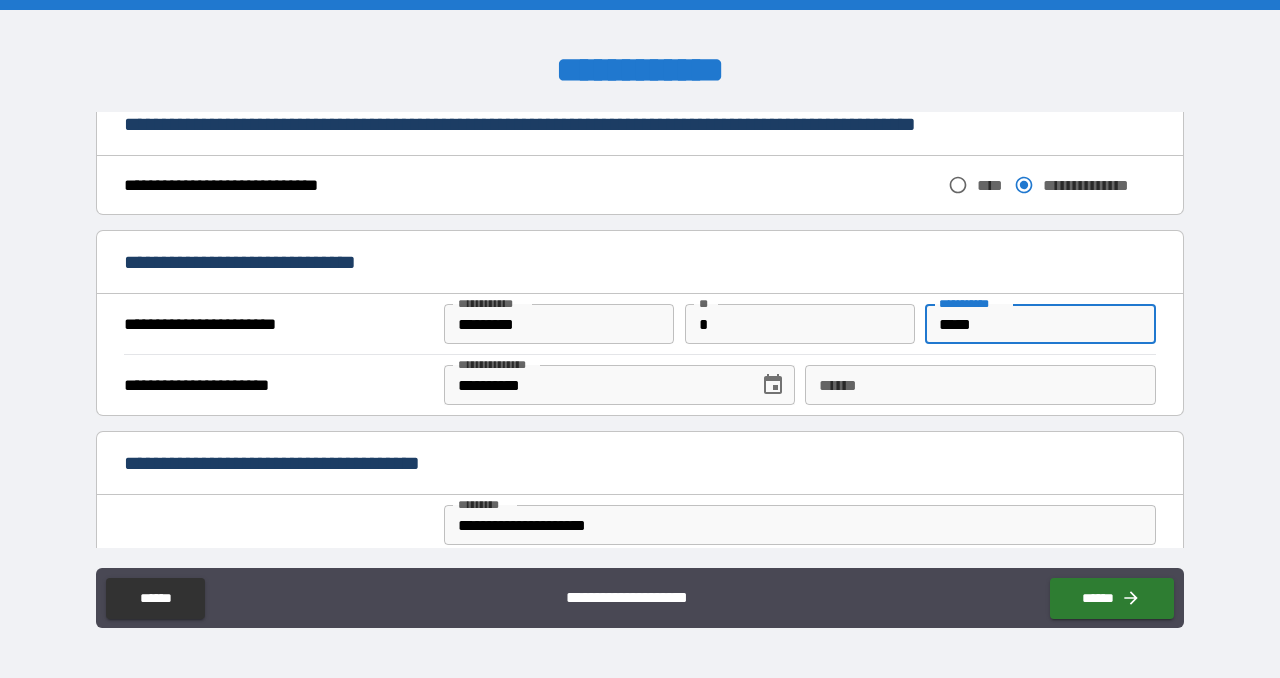 scroll, scrollTop: 1275, scrollLeft: 0, axis: vertical 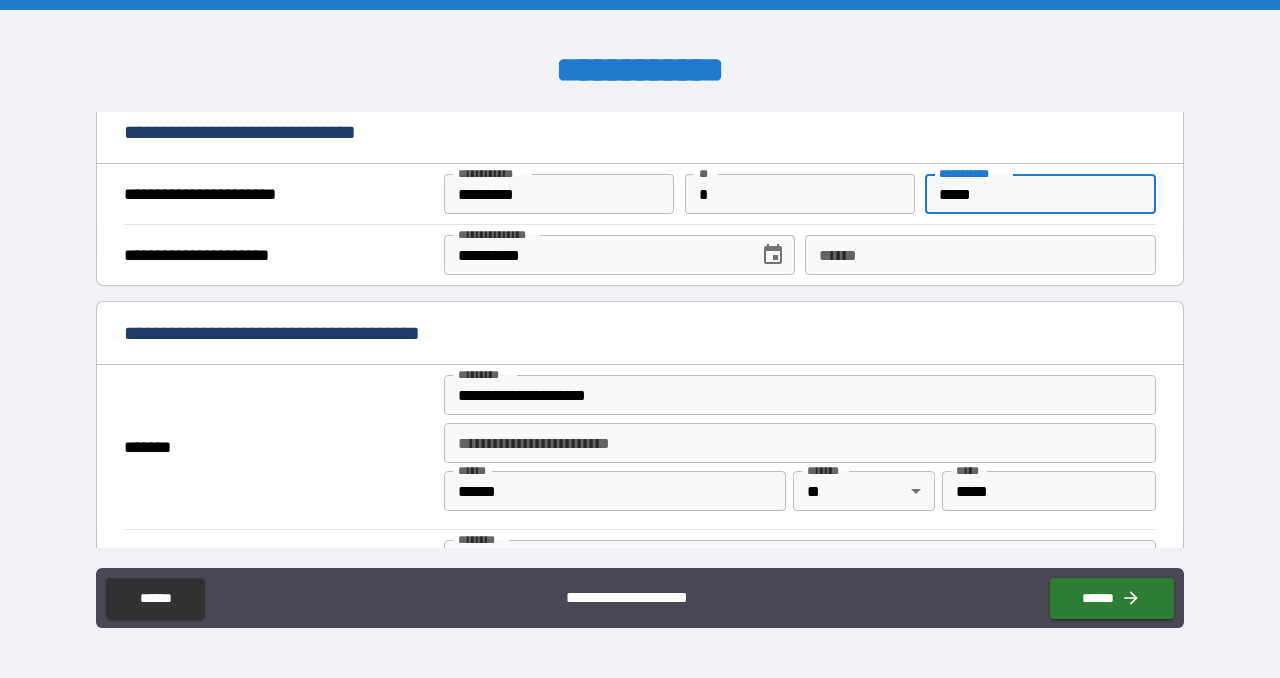 type on "*****" 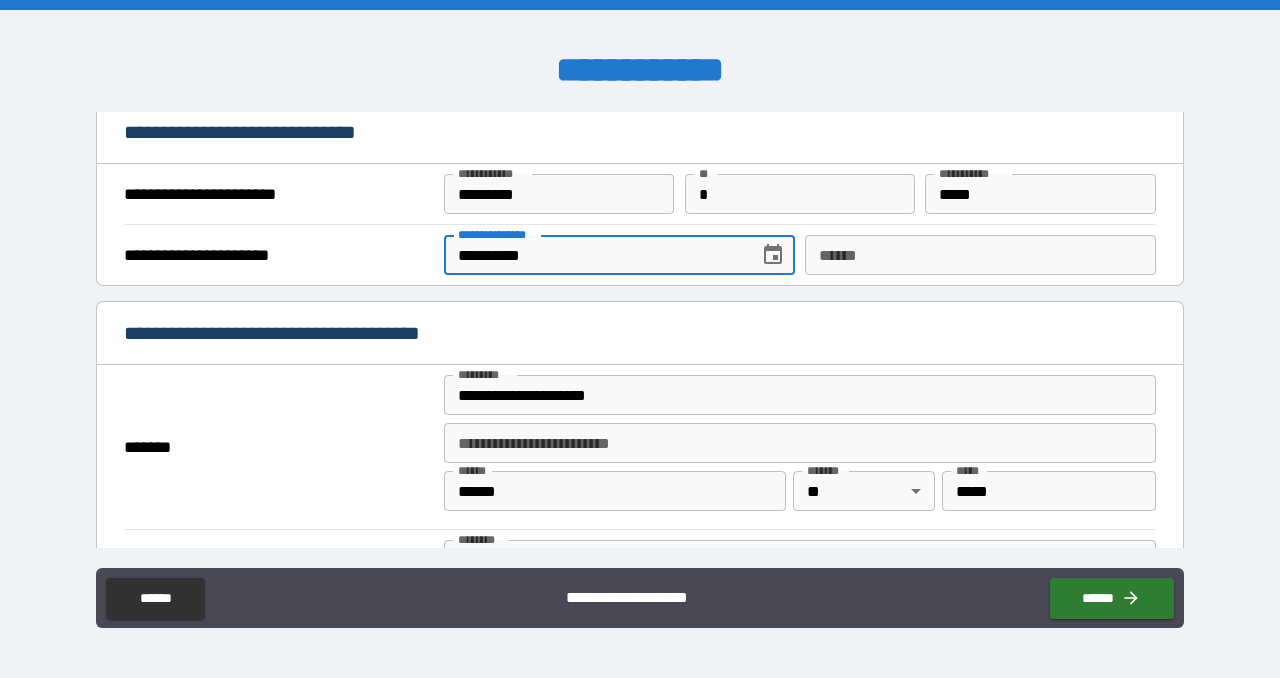 drag, startPoint x: 540, startPoint y: 254, endPoint x: 440, endPoint y: 252, distance: 100.02 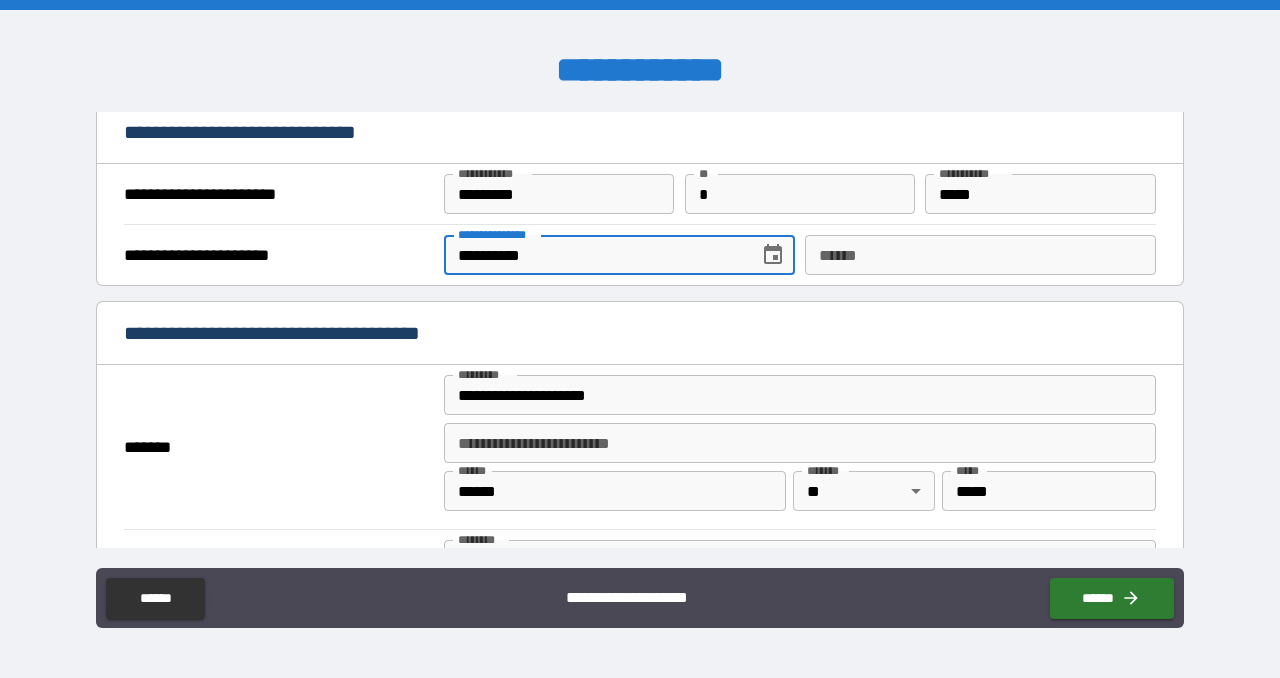 type on "**********" 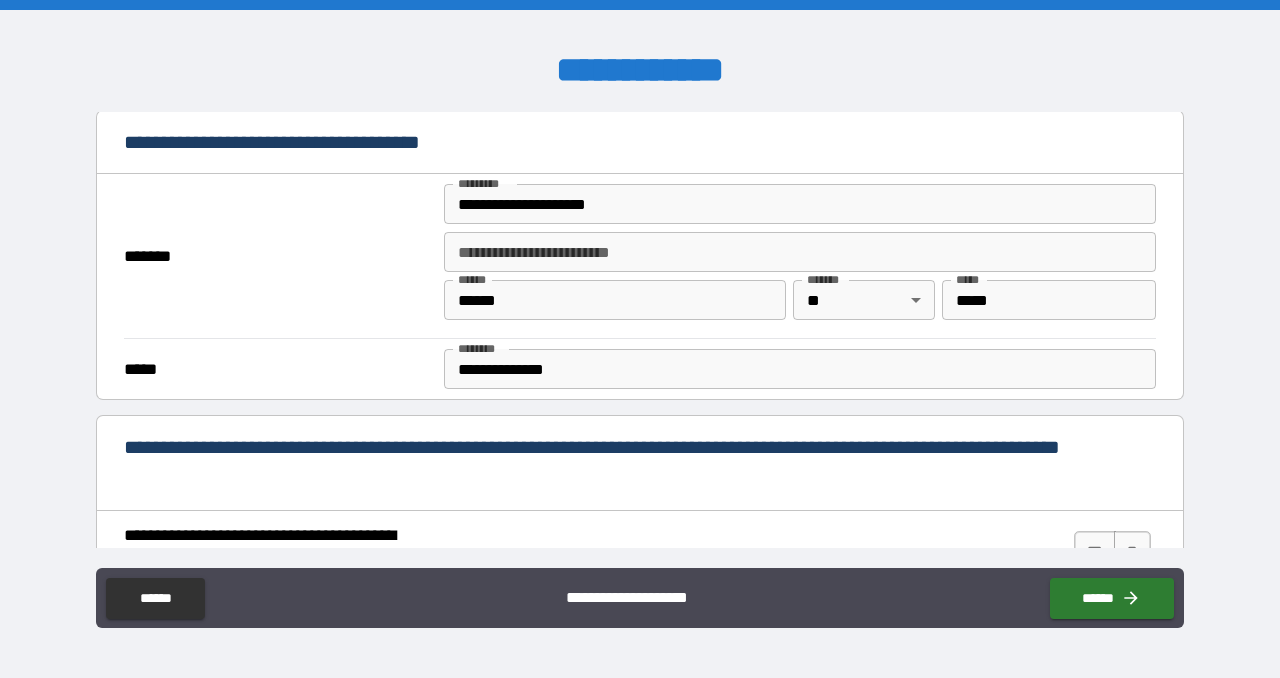 scroll, scrollTop: 1488, scrollLeft: 0, axis: vertical 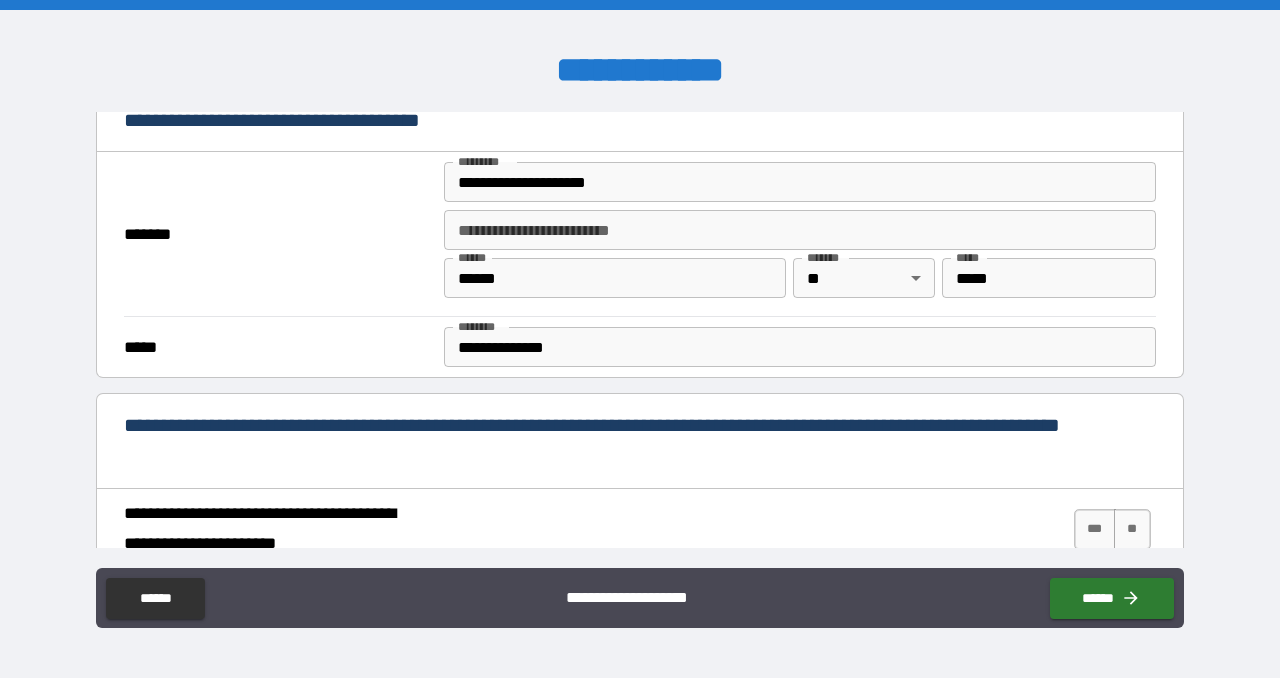 type on "**********" 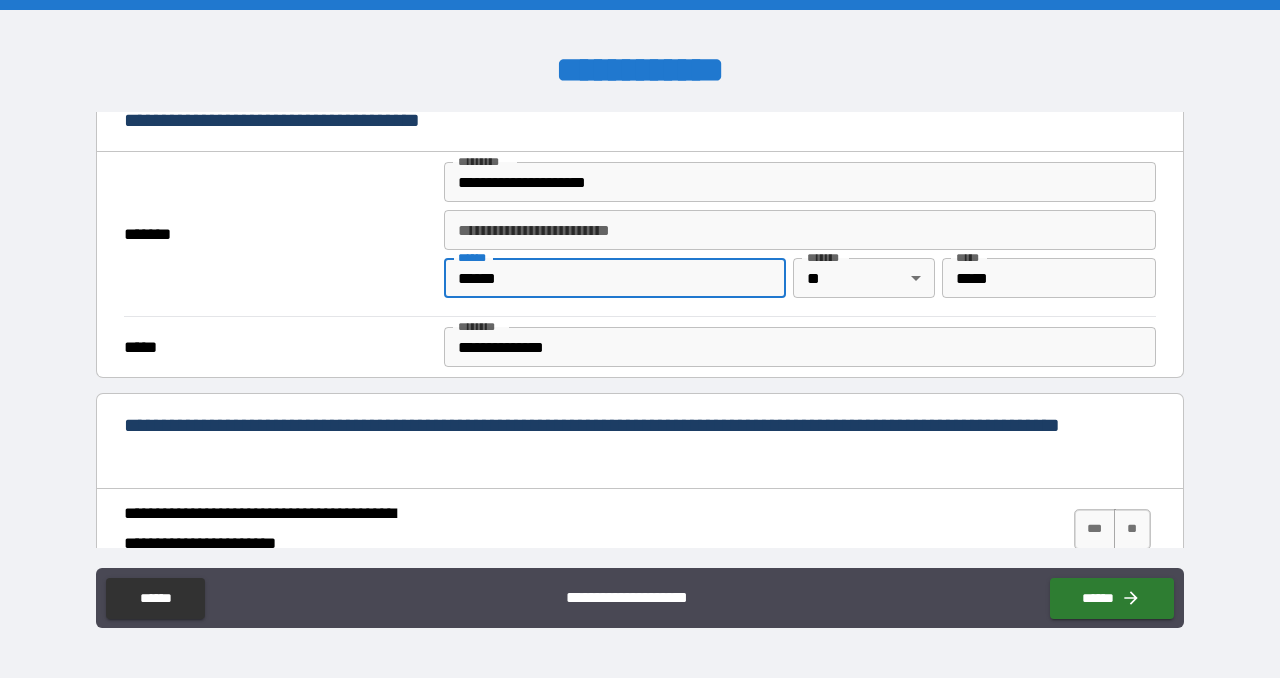 drag, startPoint x: 519, startPoint y: 280, endPoint x: 444, endPoint y: 280, distance: 75 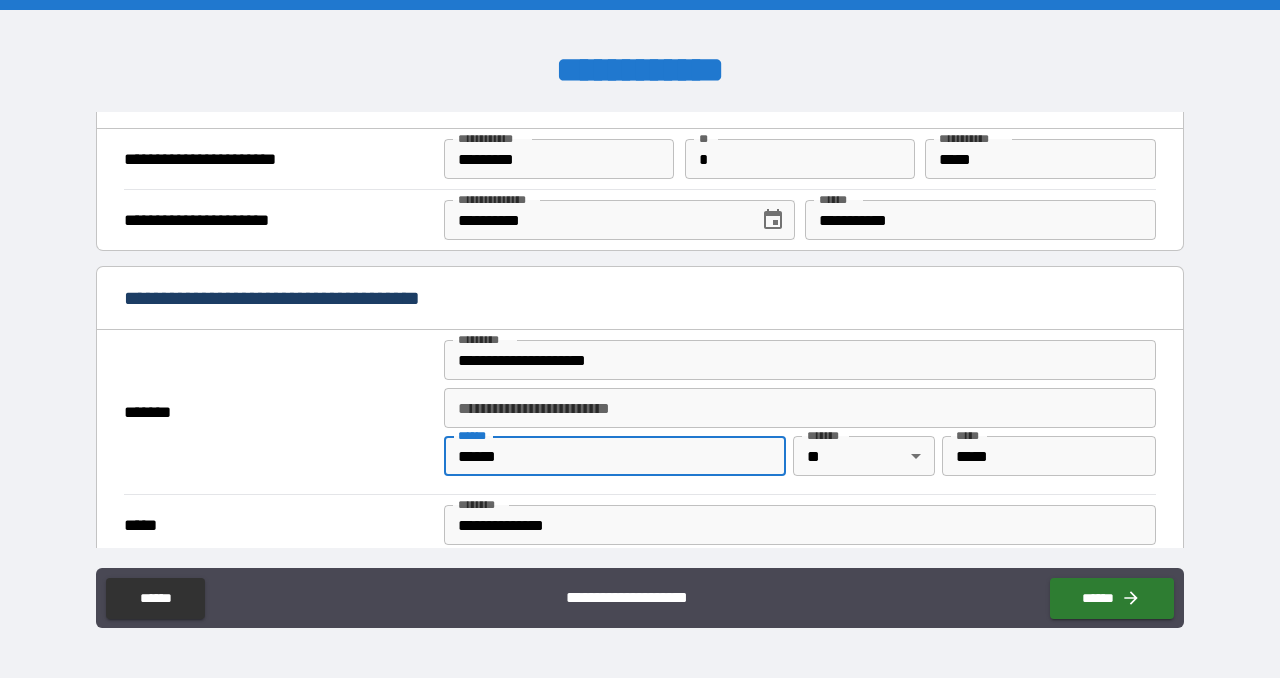 scroll, scrollTop: 1343, scrollLeft: 0, axis: vertical 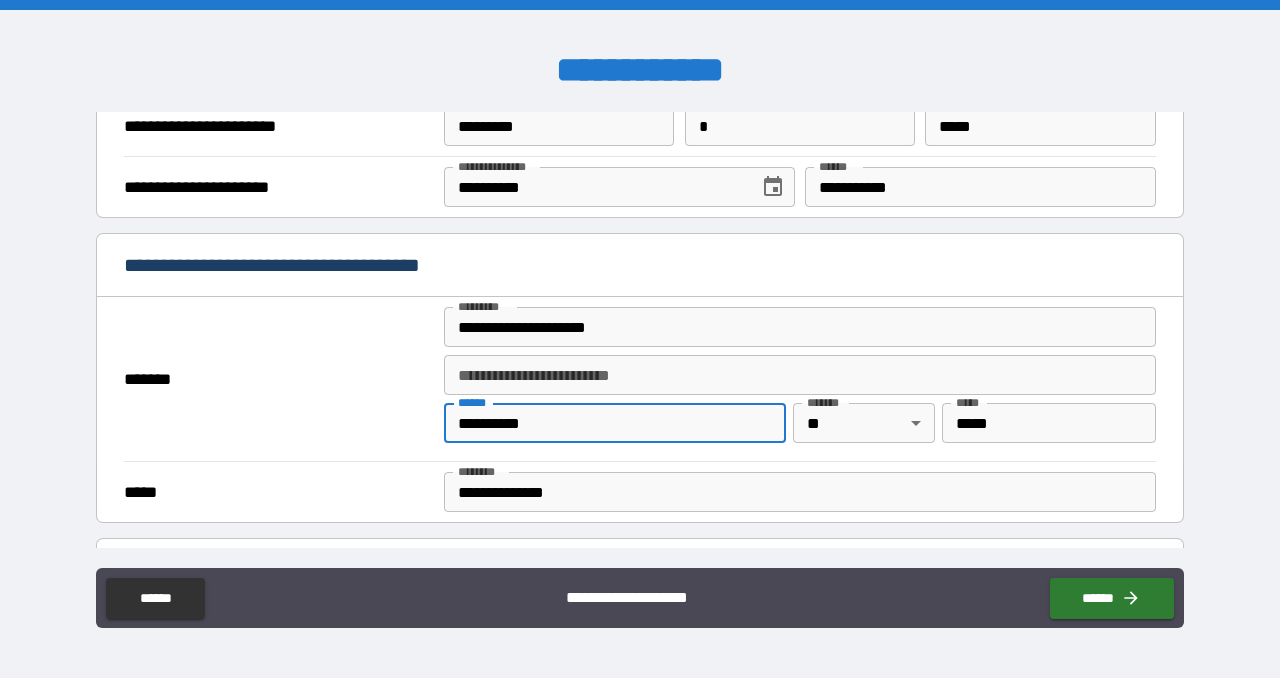type on "**********" 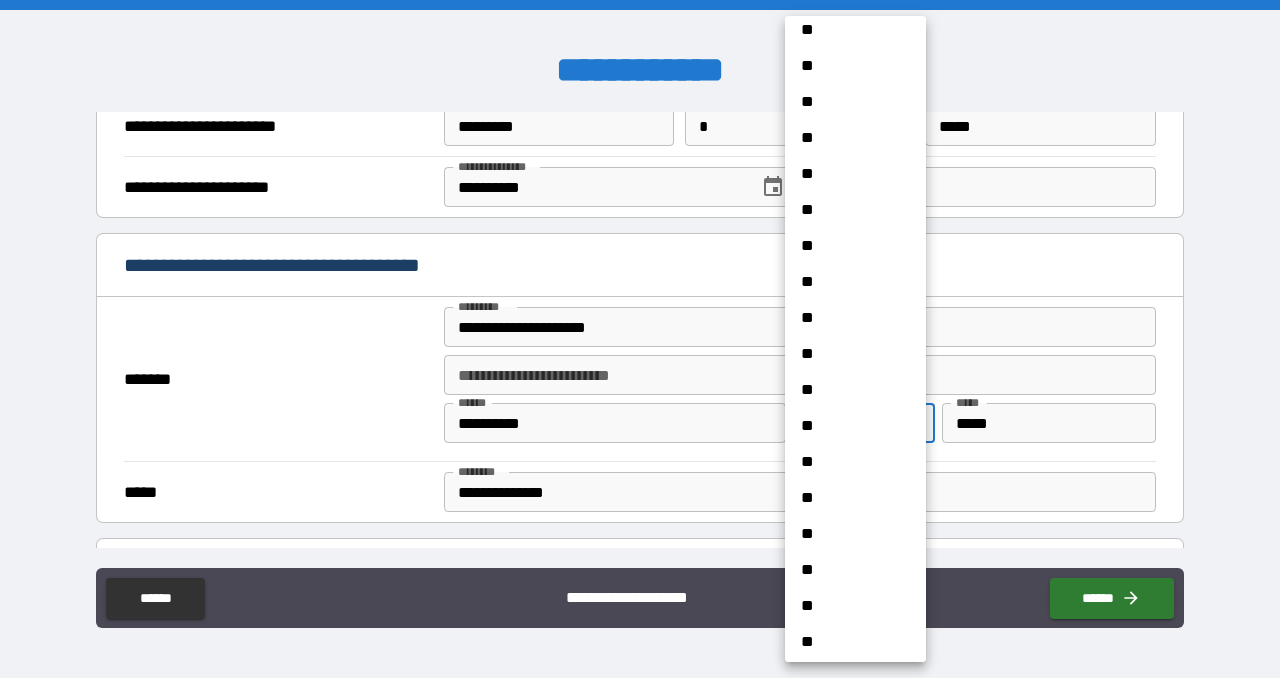 scroll, scrollTop: 1434, scrollLeft: 0, axis: vertical 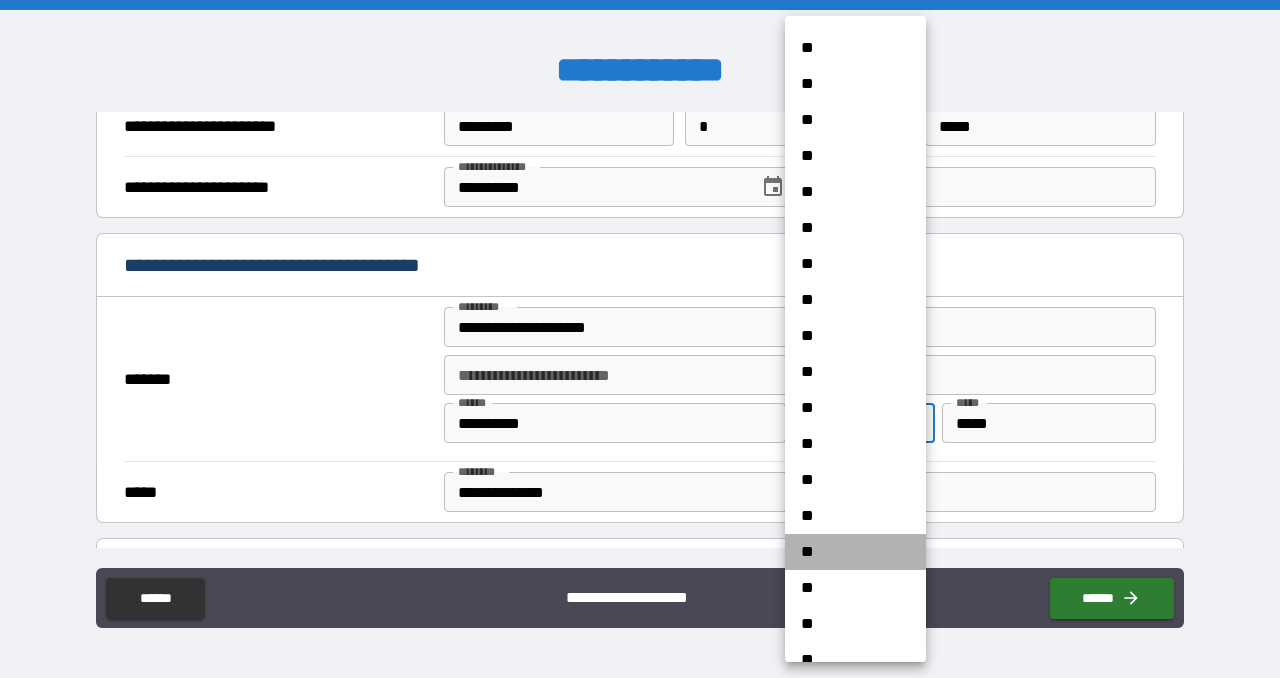 click on "**" at bounding box center [855, 552] 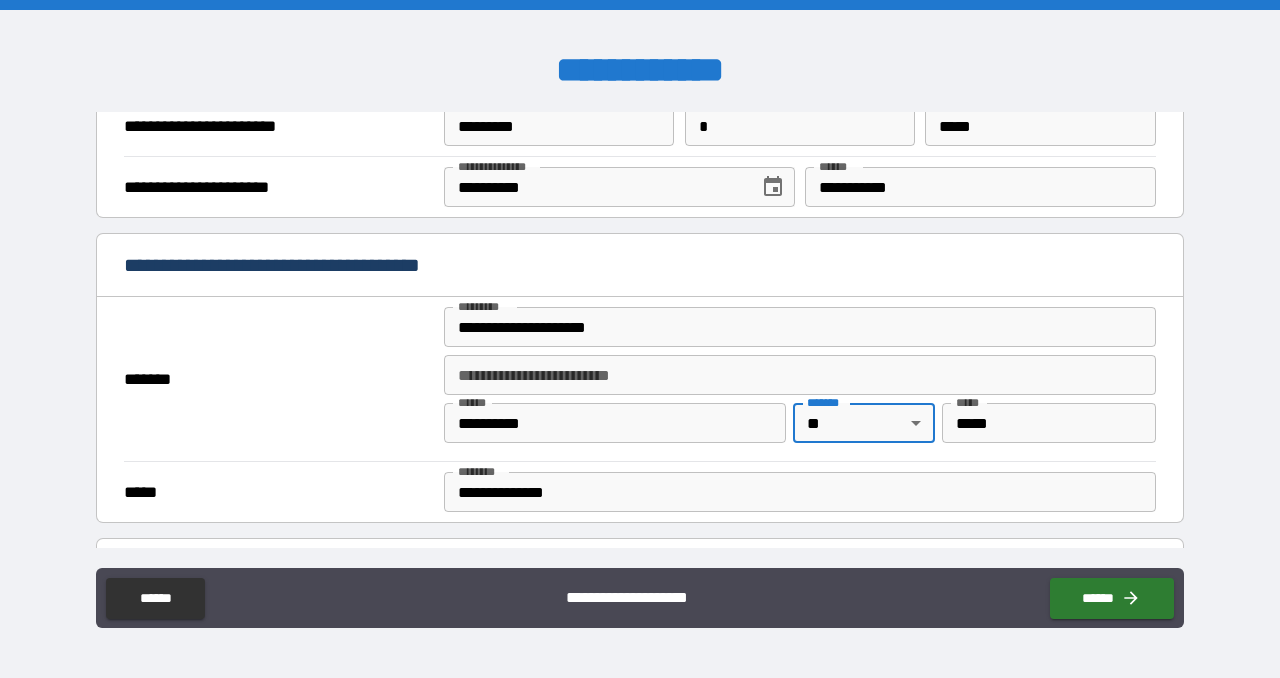 click on "*****" at bounding box center [1049, 423] 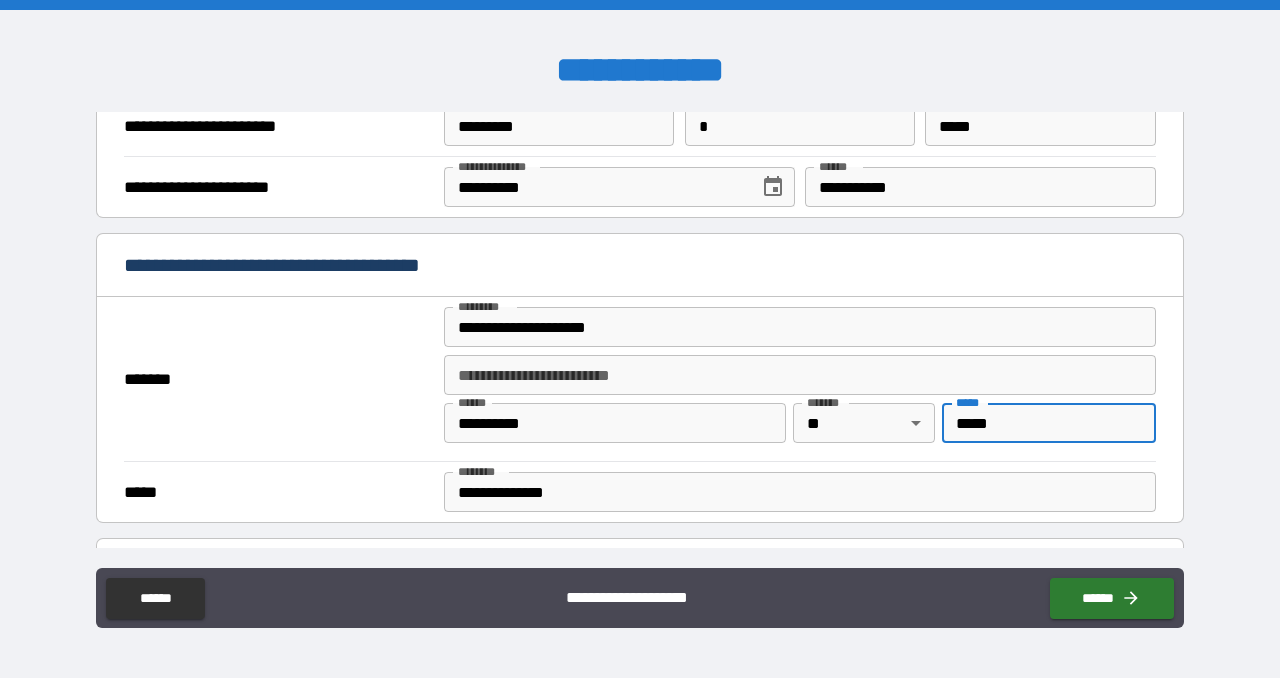 drag, startPoint x: 1007, startPoint y: 425, endPoint x: 944, endPoint y: 423, distance: 63.03174 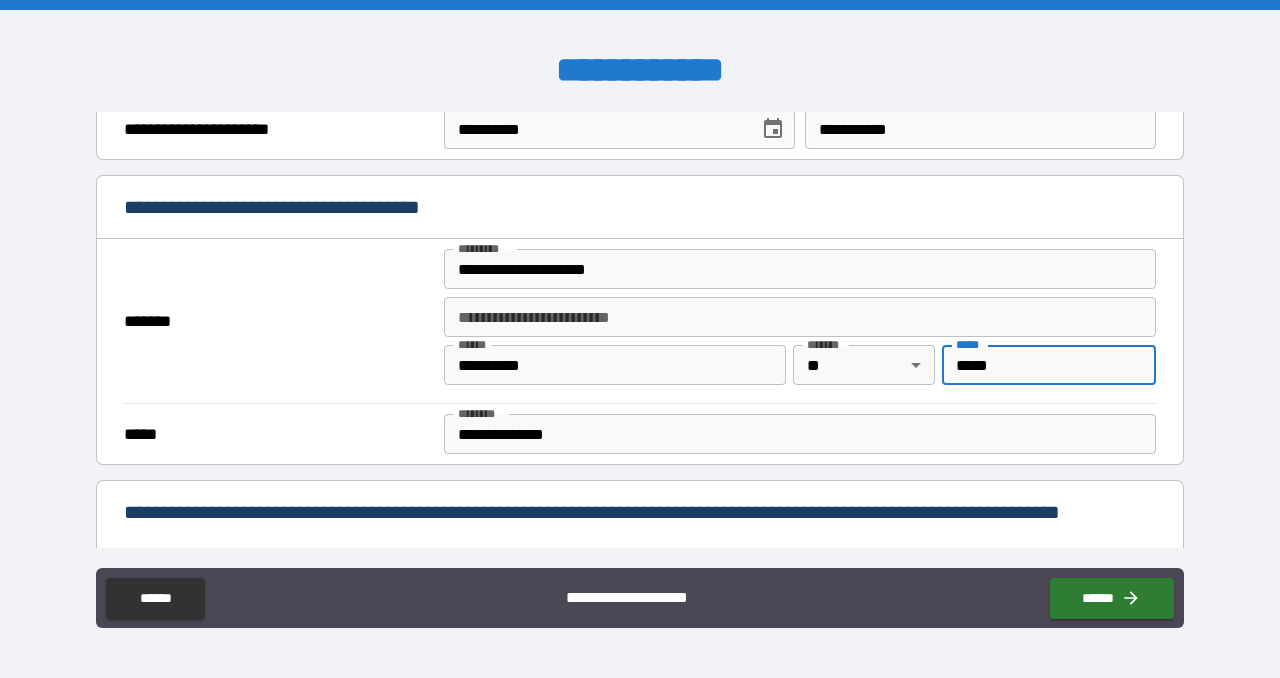 scroll, scrollTop: 1403, scrollLeft: 0, axis: vertical 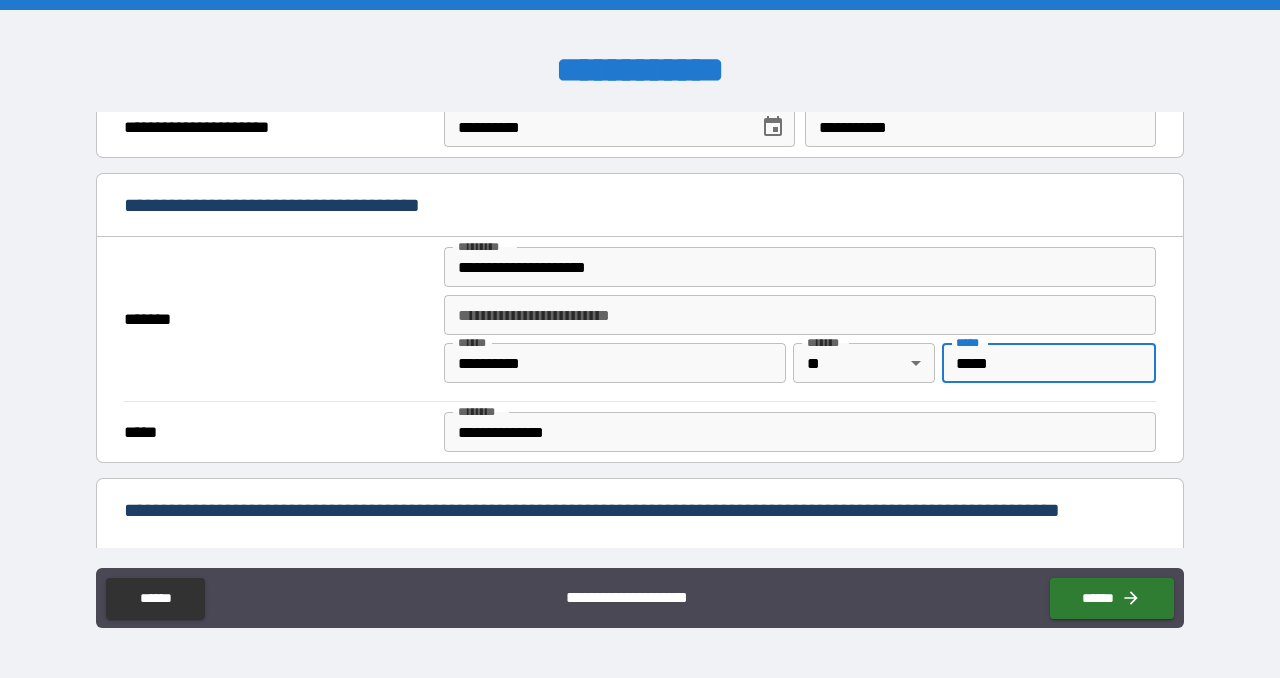type on "*****" 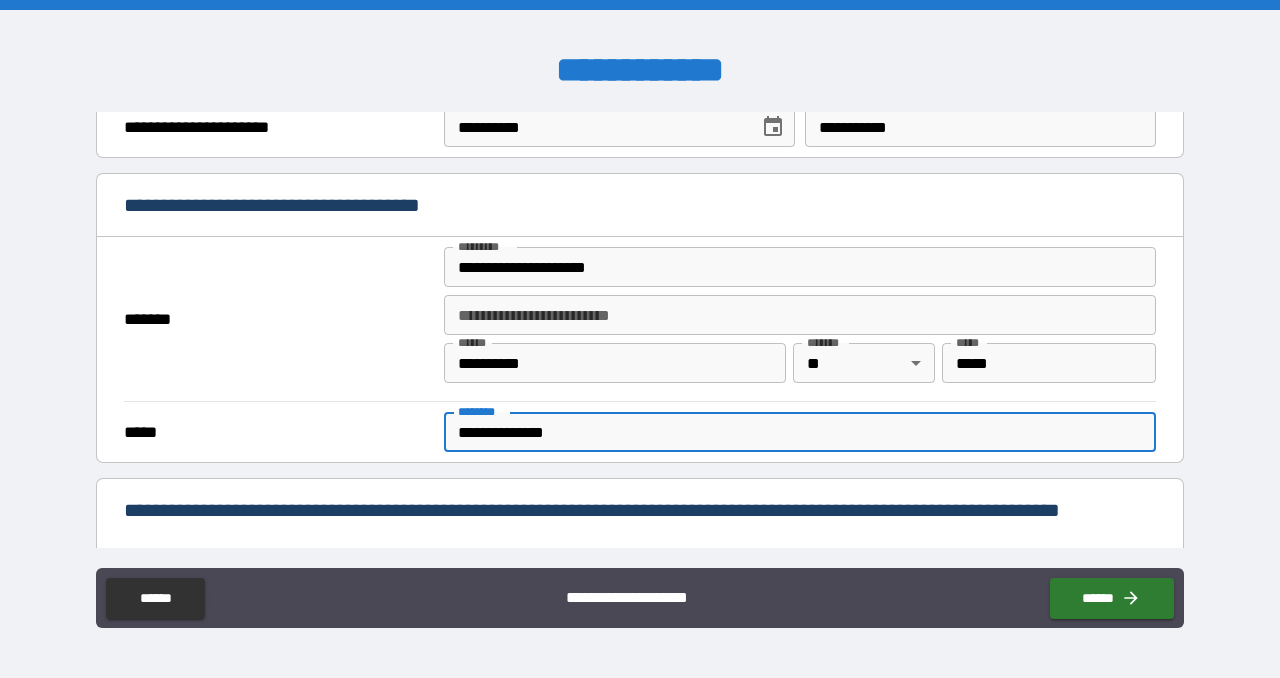 drag, startPoint x: 570, startPoint y: 434, endPoint x: 433, endPoint y: 431, distance: 137.03284 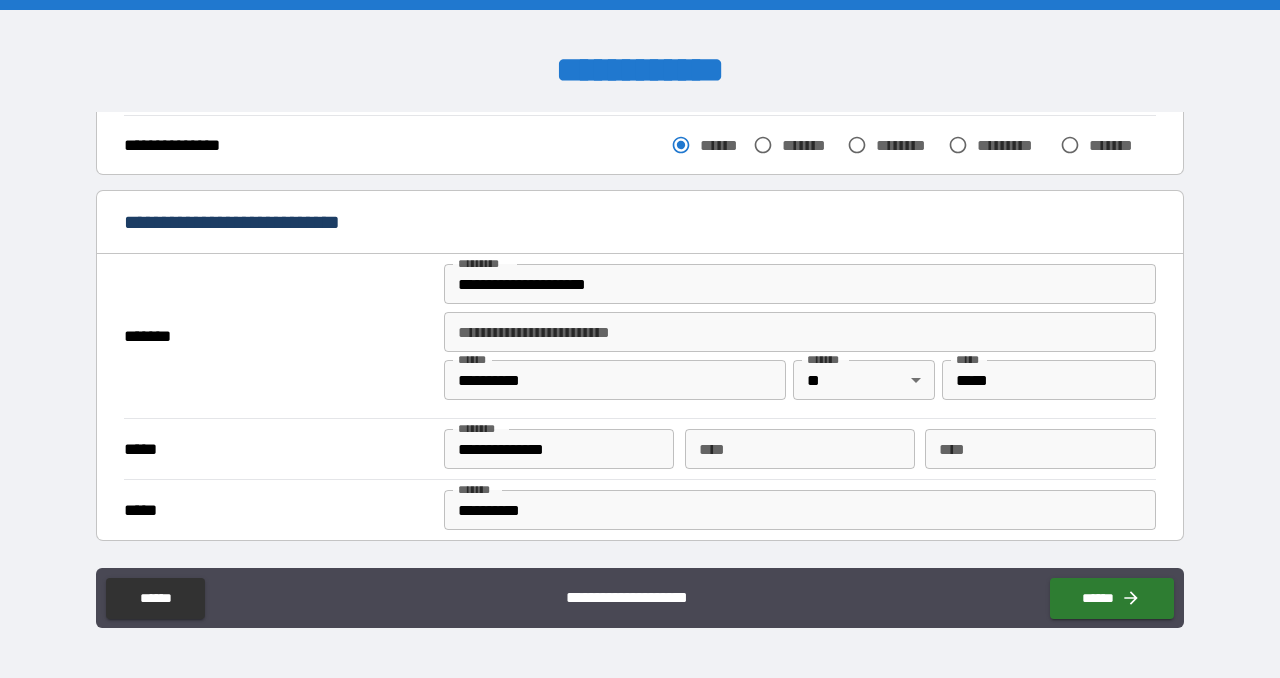 scroll, scrollTop: 328, scrollLeft: 0, axis: vertical 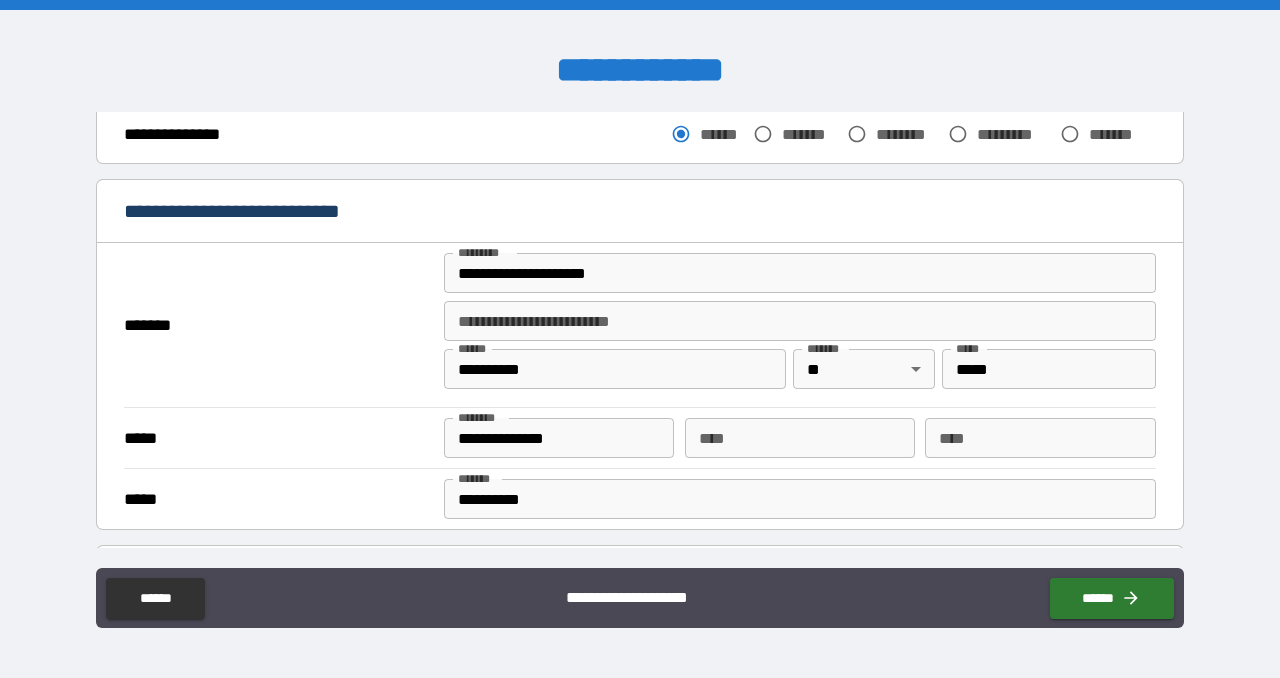 type on "**********" 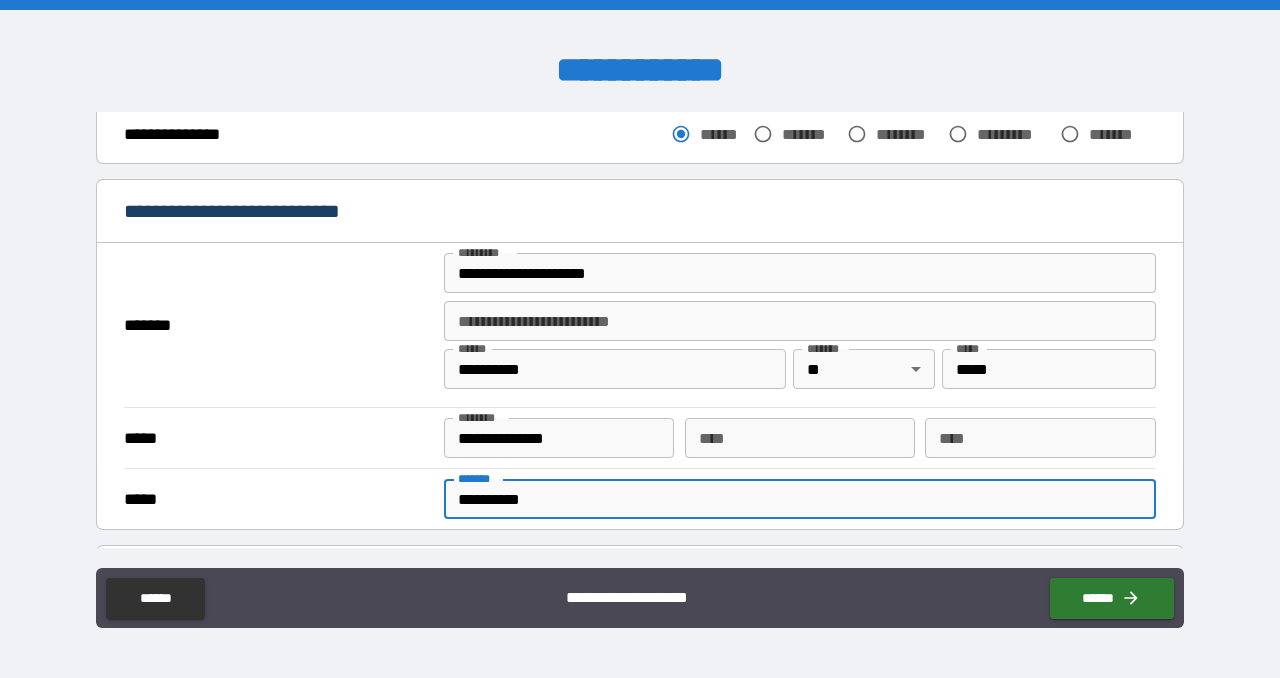 drag, startPoint x: 562, startPoint y: 500, endPoint x: 420, endPoint y: 495, distance: 142.088 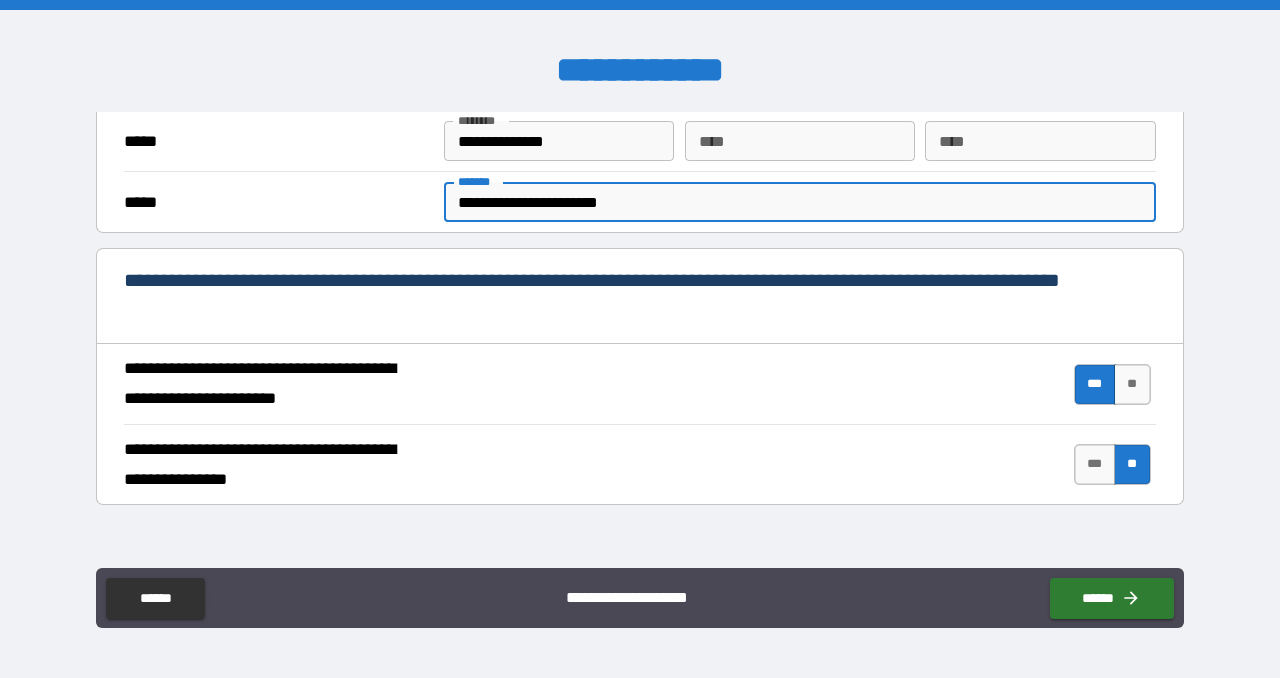 scroll, scrollTop: 603, scrollLeft: 0, axis: vertical 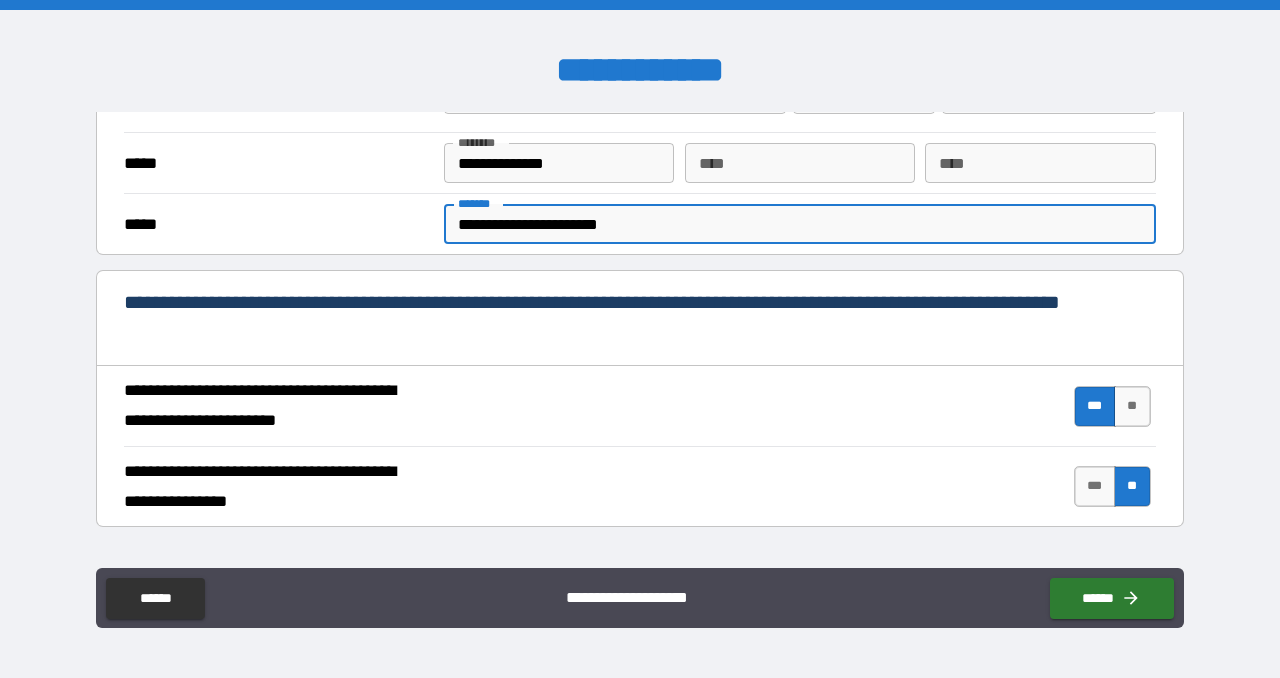 type on "**********" 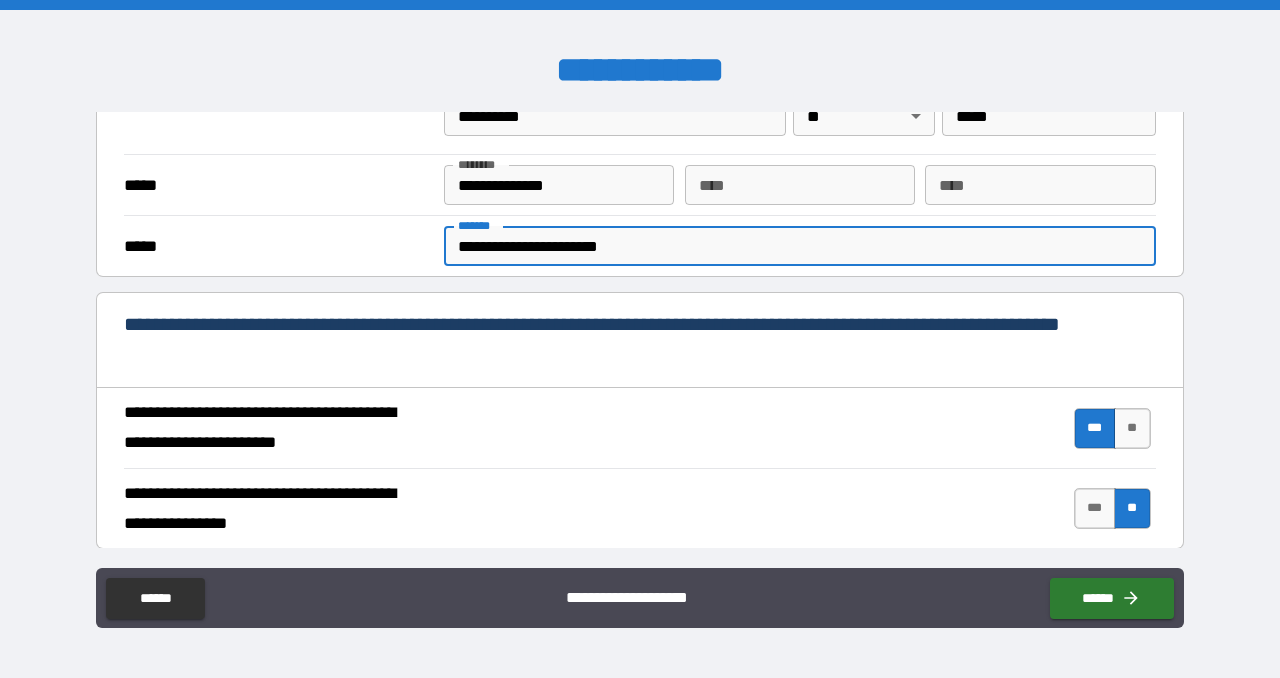scroll, scrollTop: 592, scrollLeft: 0, axis: vertical 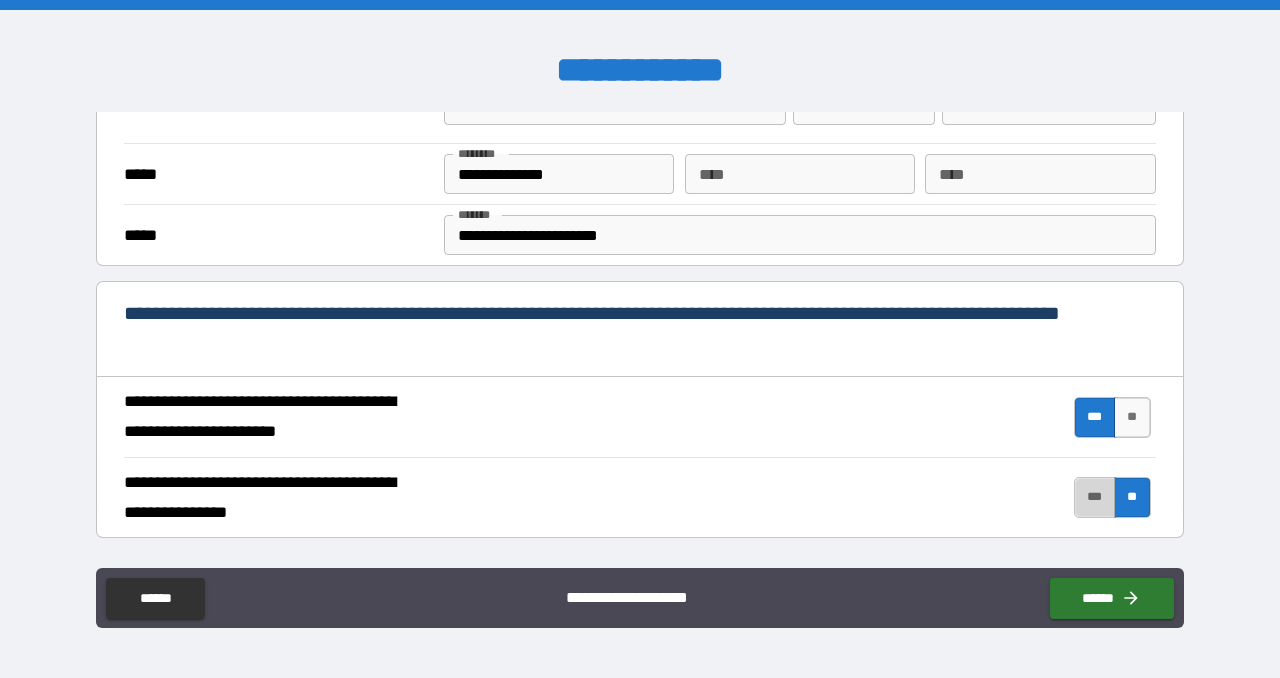 click on "***" at bounding box center [1095, 497] 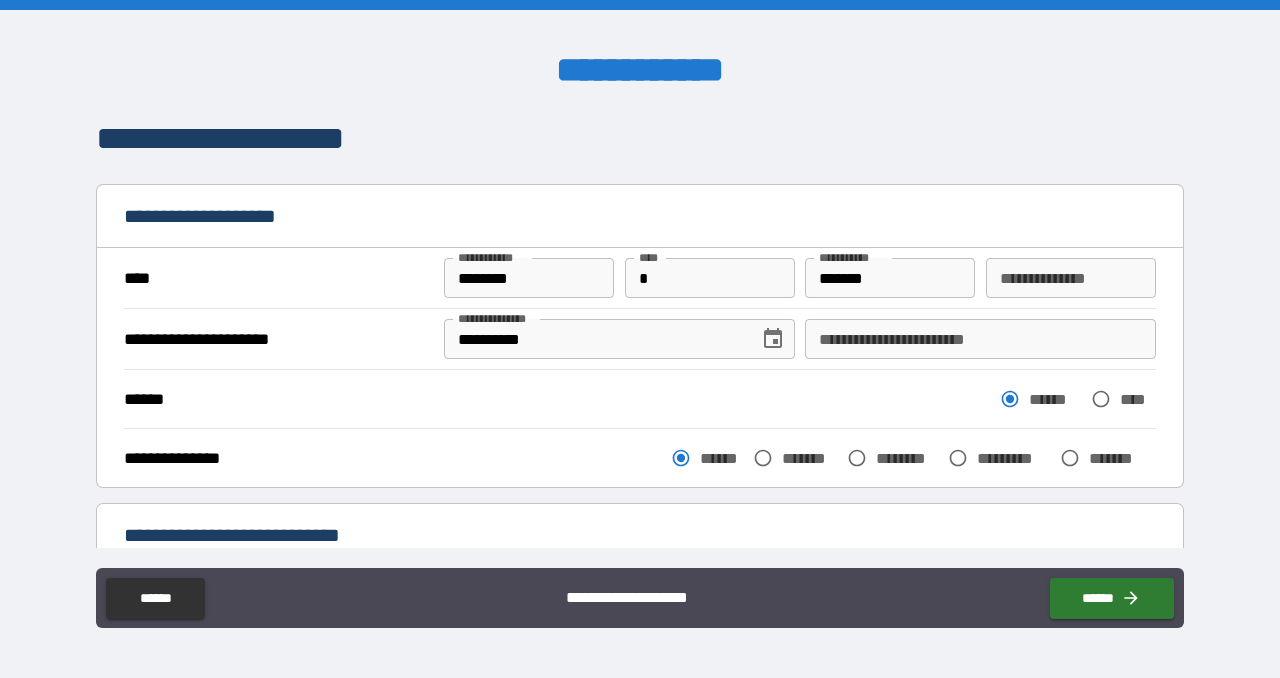 scroll, scrollTop: 0, scrollLeft: 0, axis: both 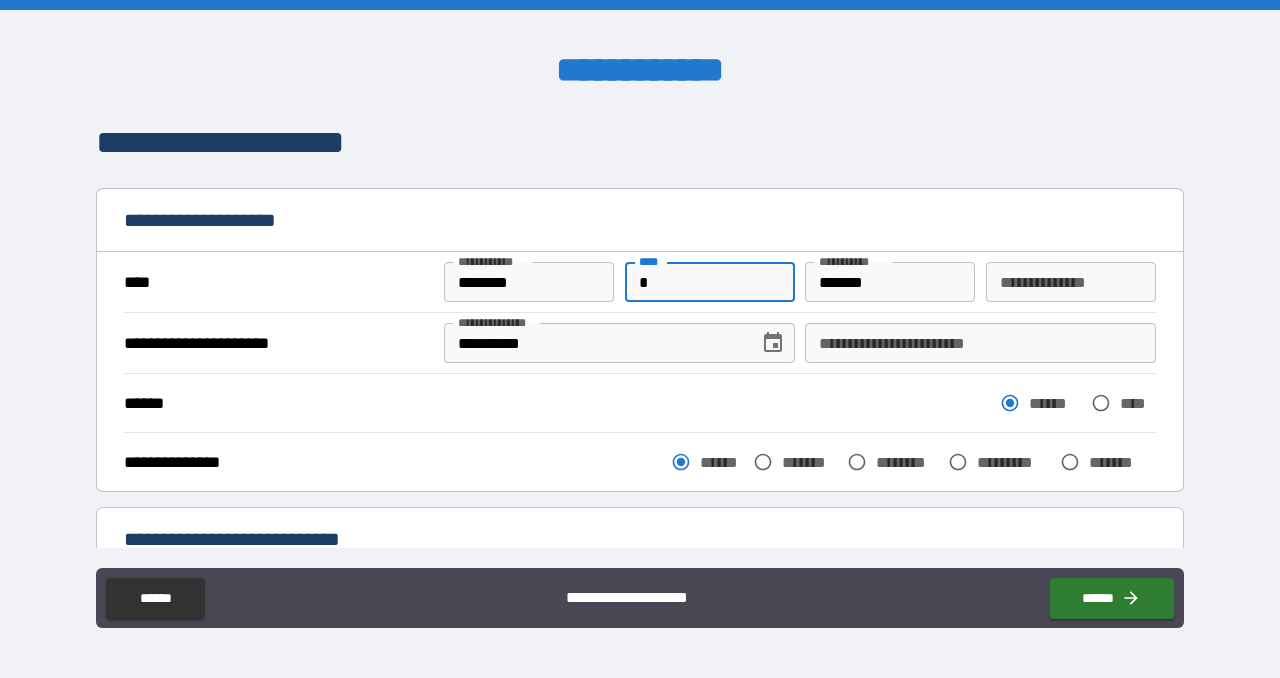 drag, startPoint x: 652, startPoint y: 279, endPoint x: 631, endPoint y: 279, distance: 21 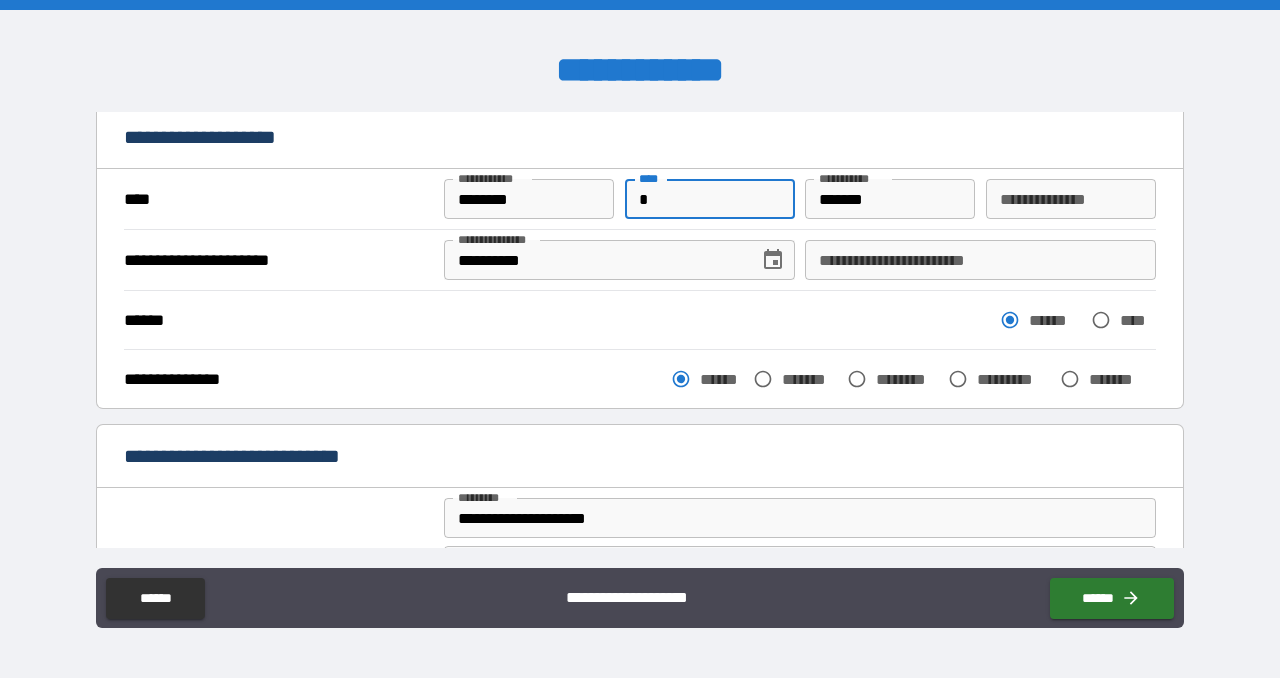 scroll, scrollTop: 55, scrollLeft: 0, axis: vertical 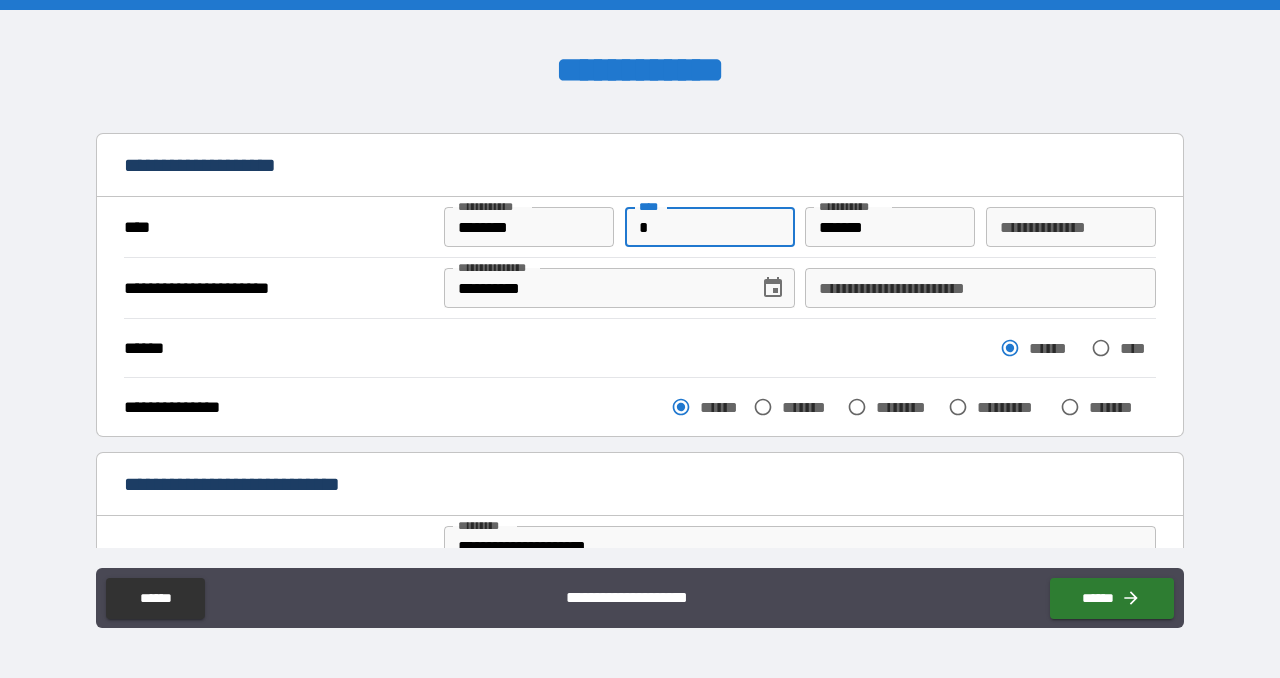 type on "*" 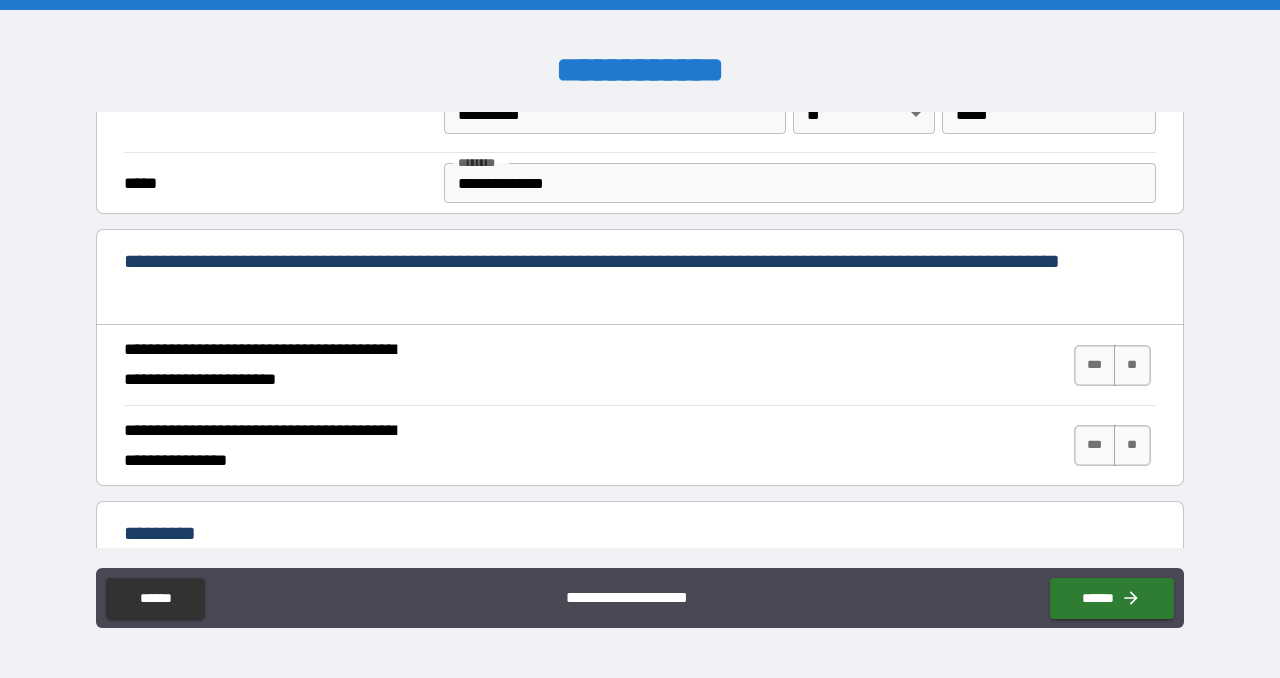 scroll, scrollTop: 1657, scrollLeft: 0, axis: vertical 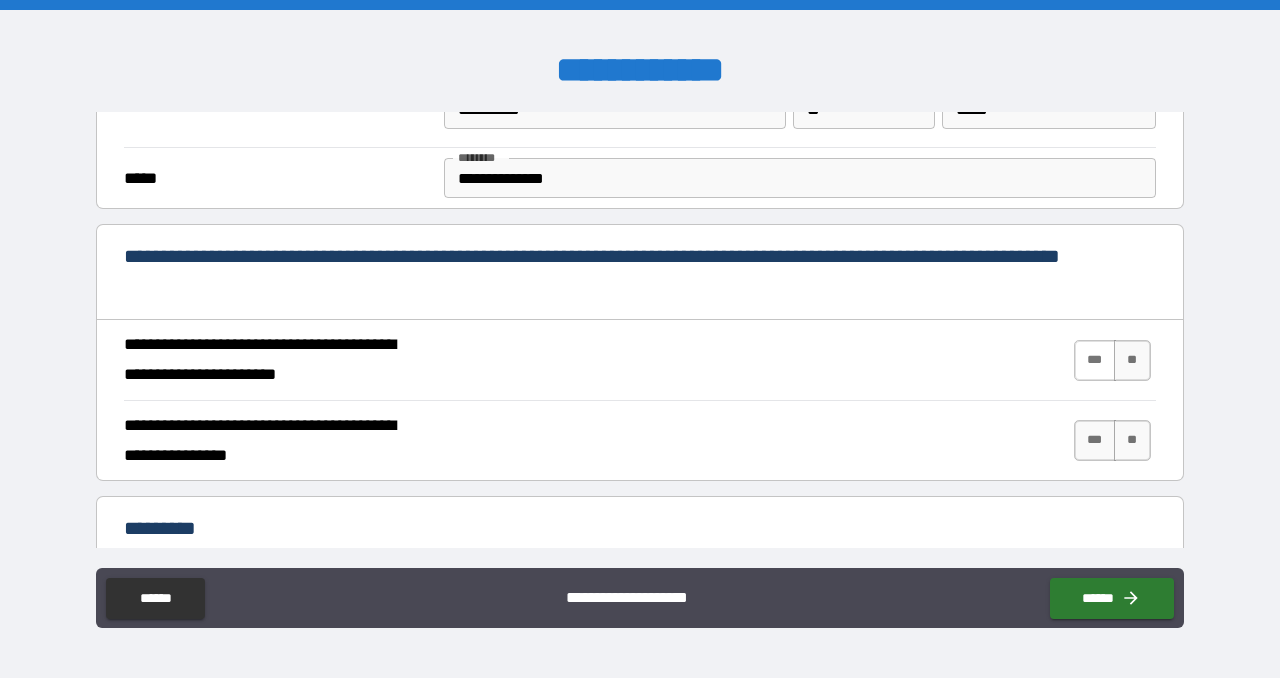 type on "********" 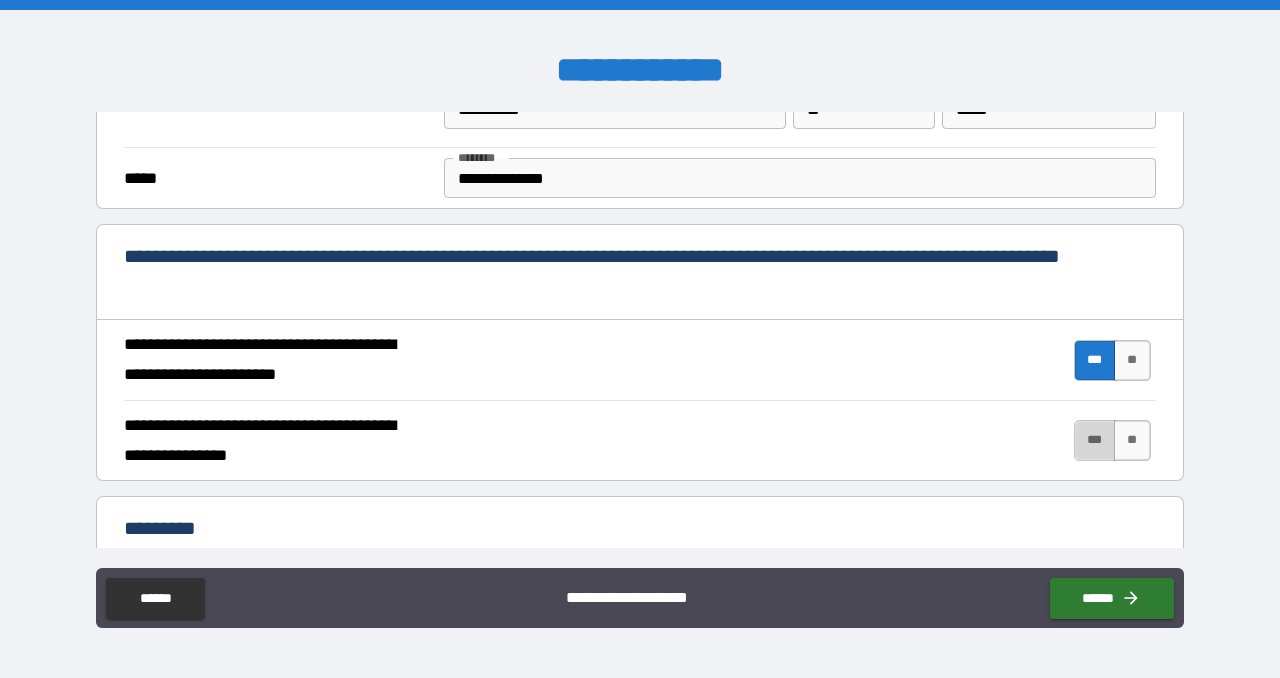 click on "***" at bounding box center (1095, 440) 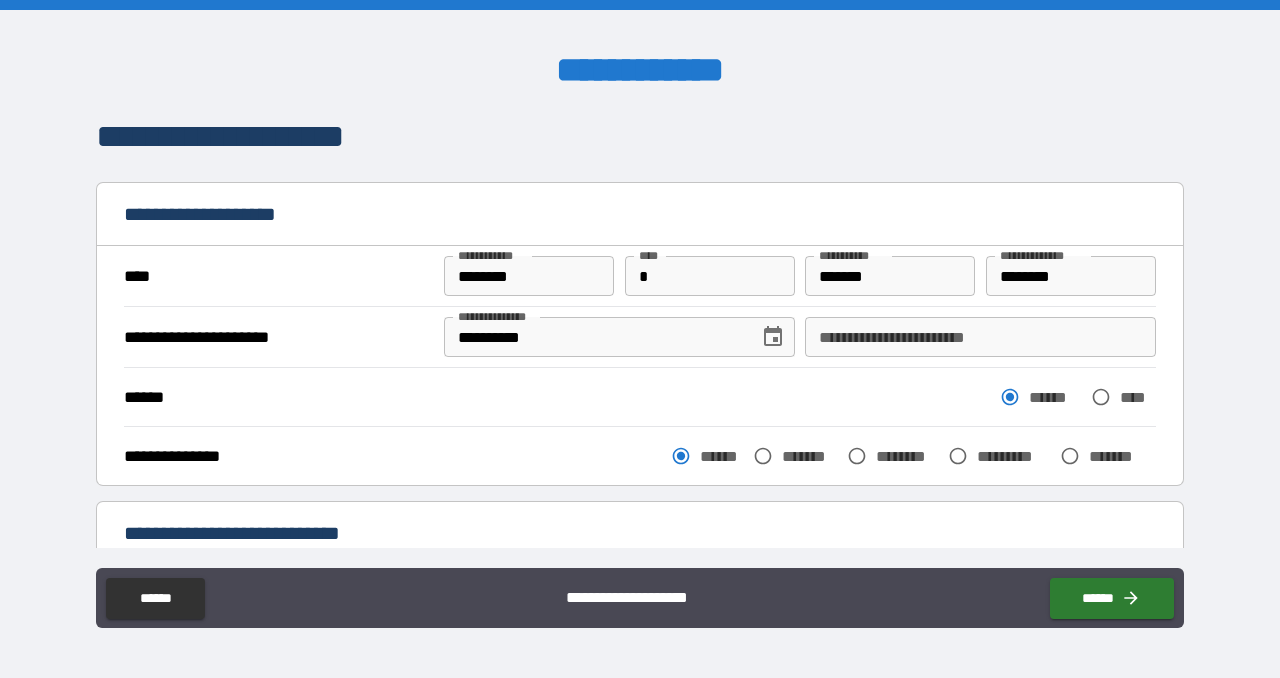 scroll, scrollTop: 0, scrollLeft: 0, axis: both 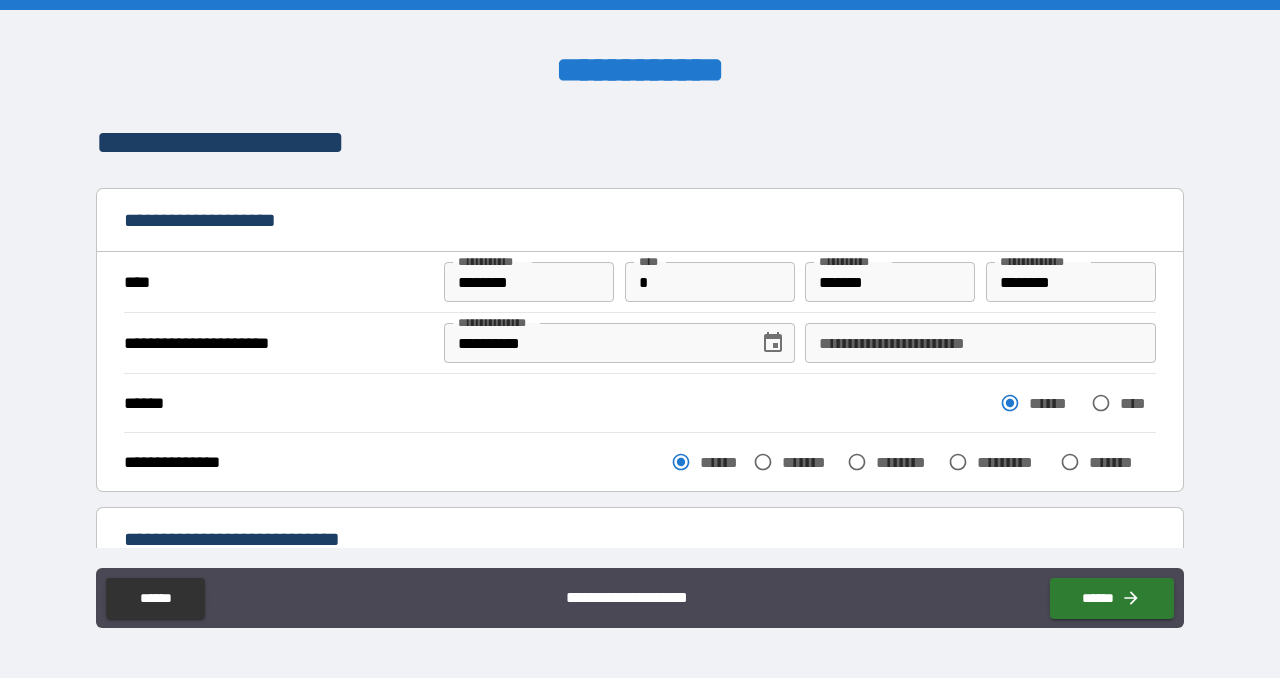 click on "**********" at bounding box center (980, 343) 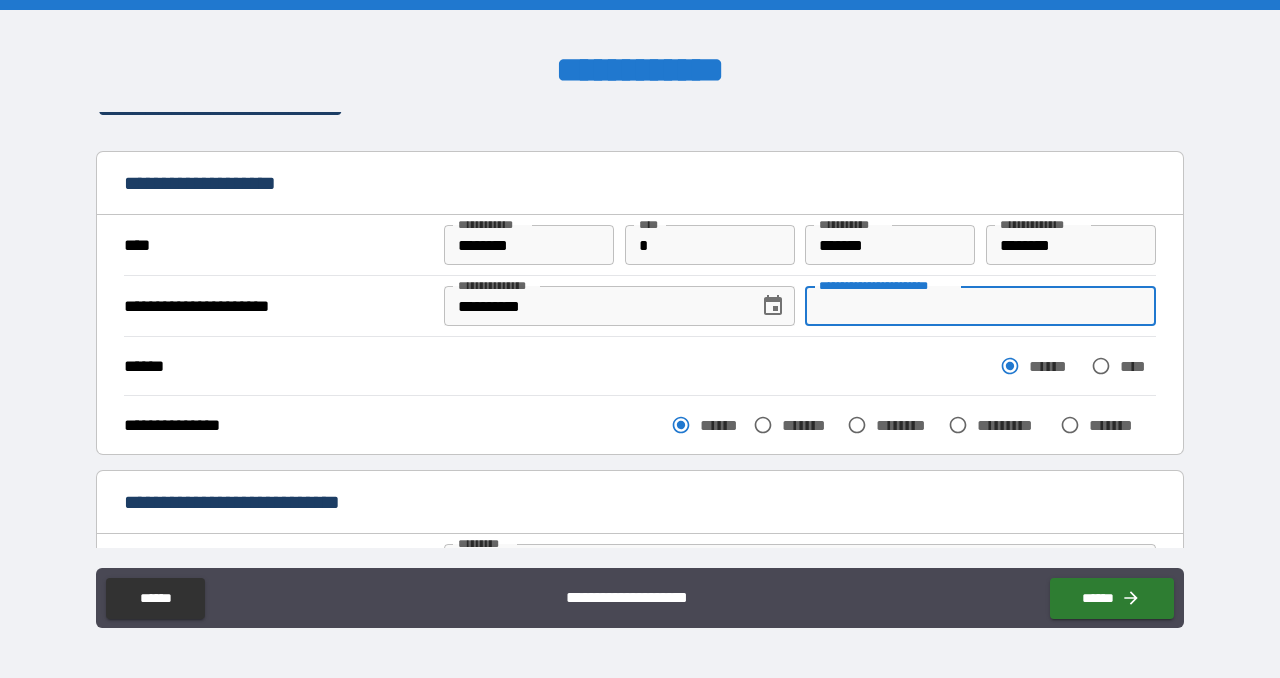 scroll, scrollTop: 0, scrollLeft: 0, axis: both 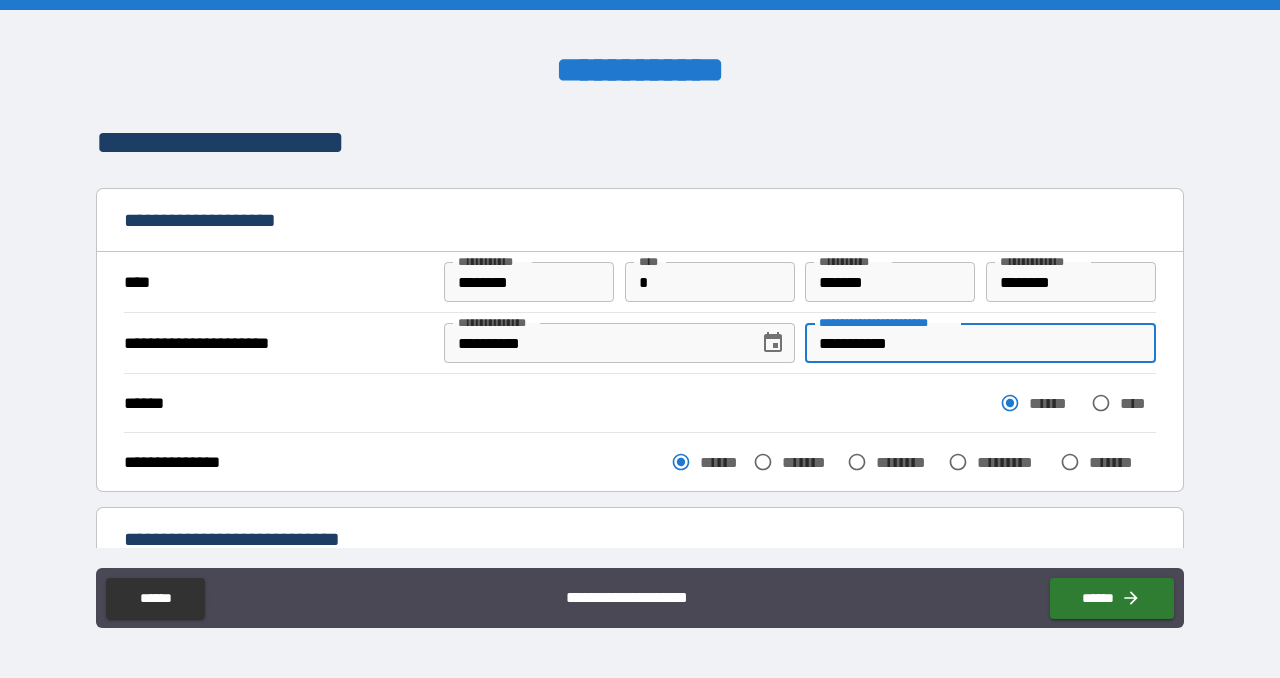 type on "**********" 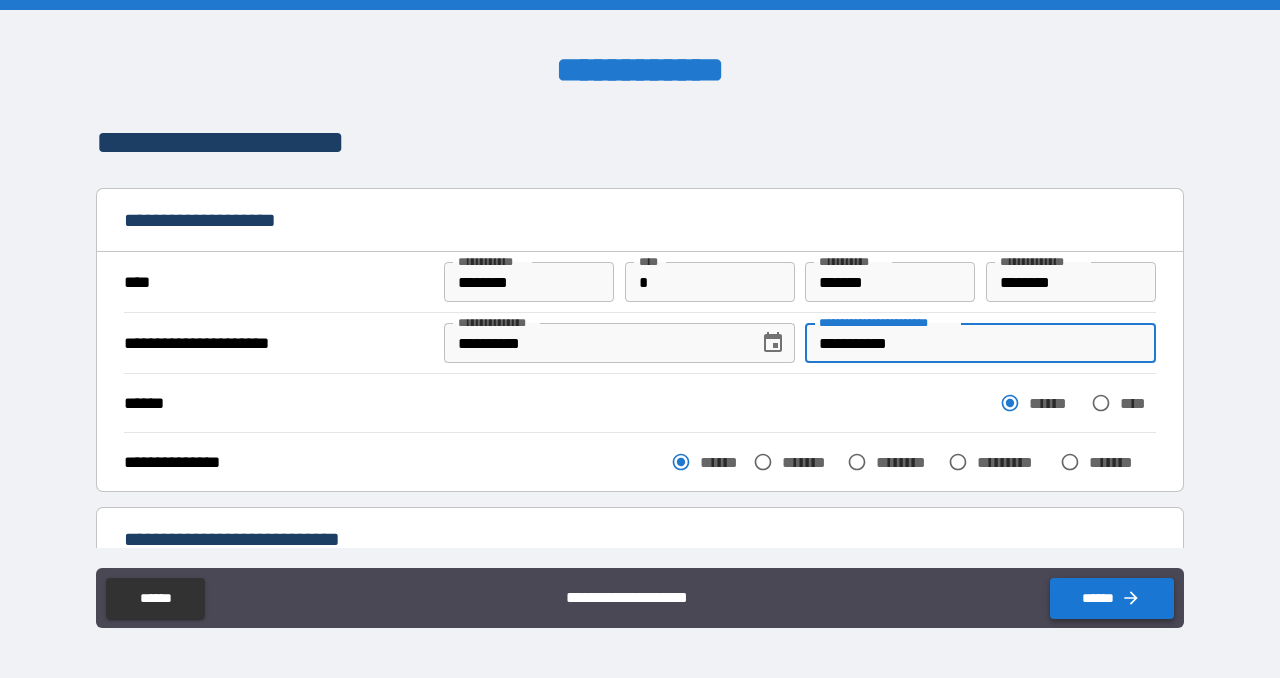 click on "******" at bounding box center (1112, 598) 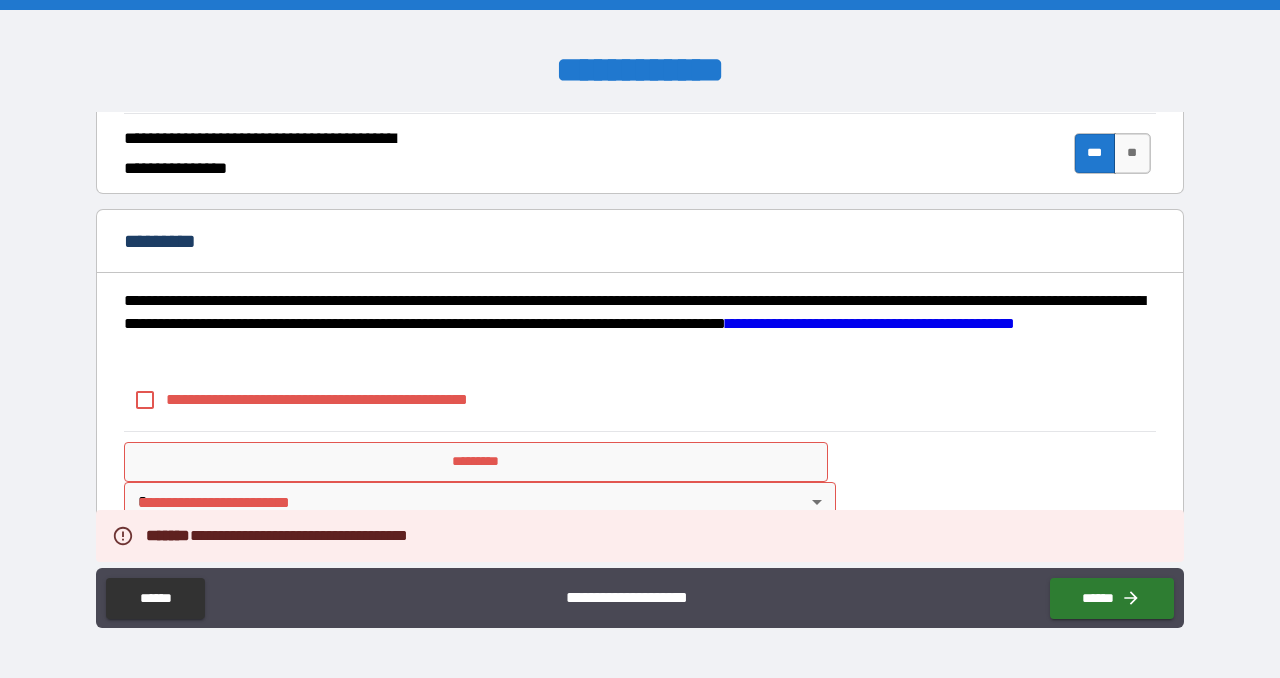 scroll, scrollTop: 1948, scrollLeft: 0, axis: vertical 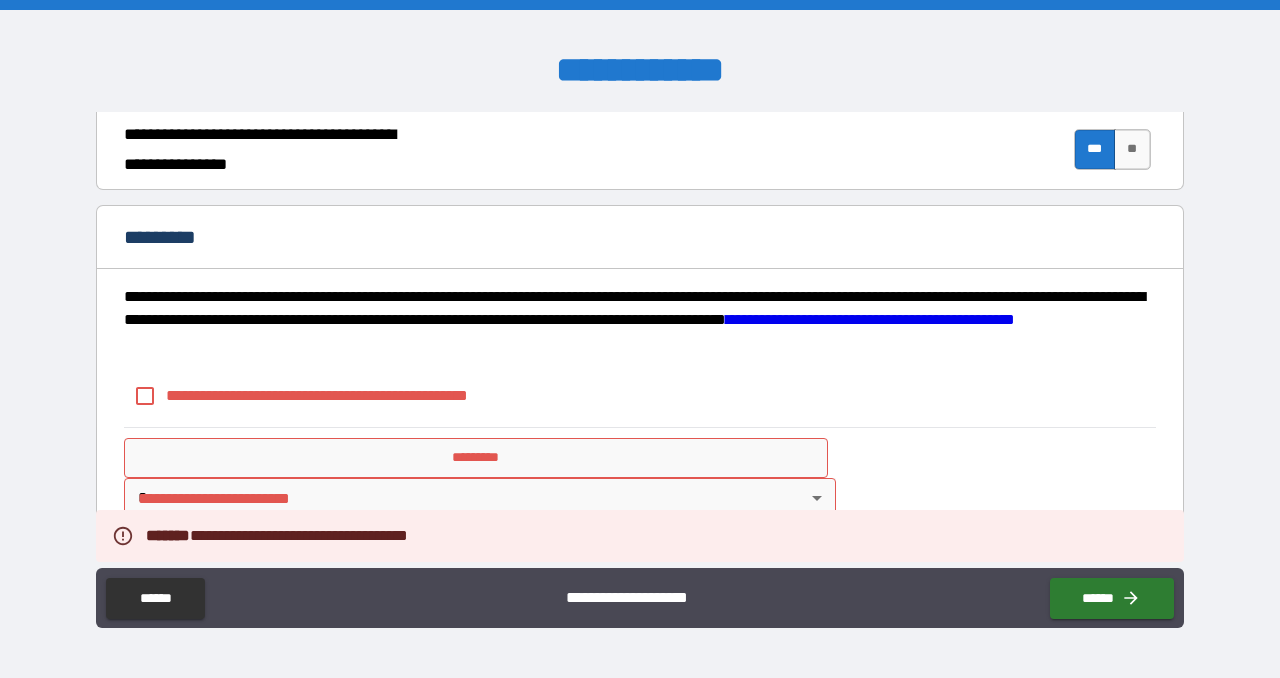 click on "*********" at bounding box center (476, 458) 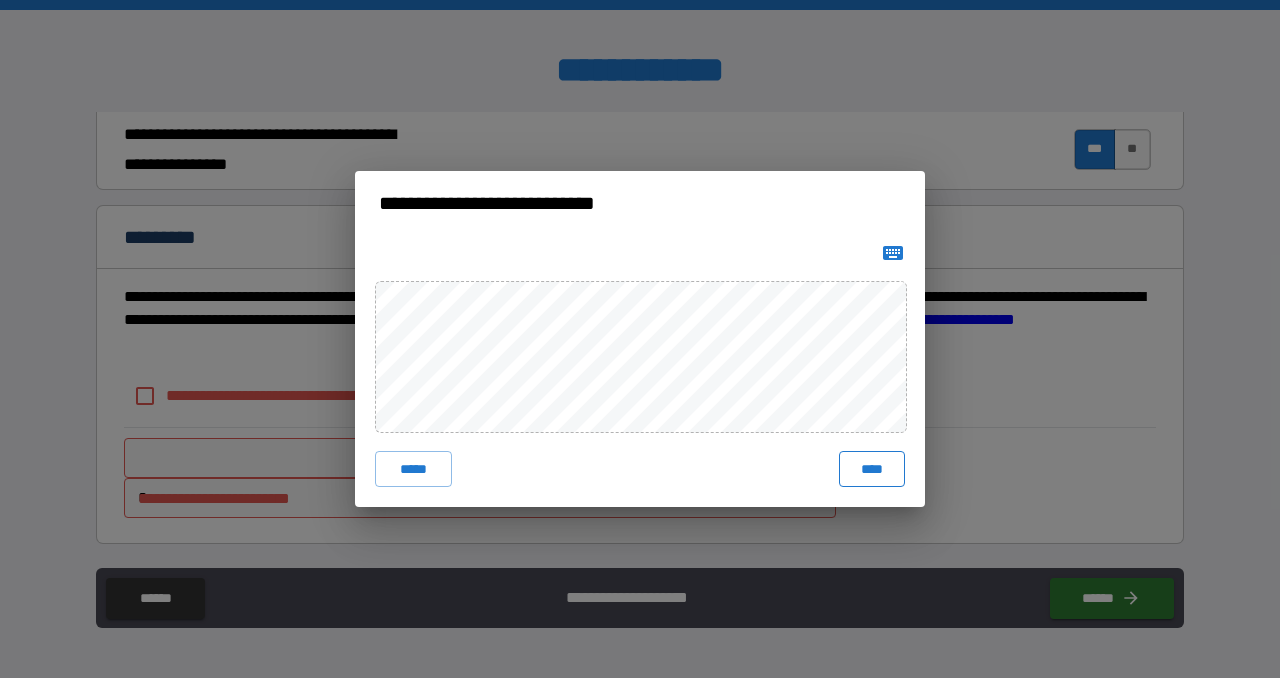 click on "****" at bounding box center [872, 469] 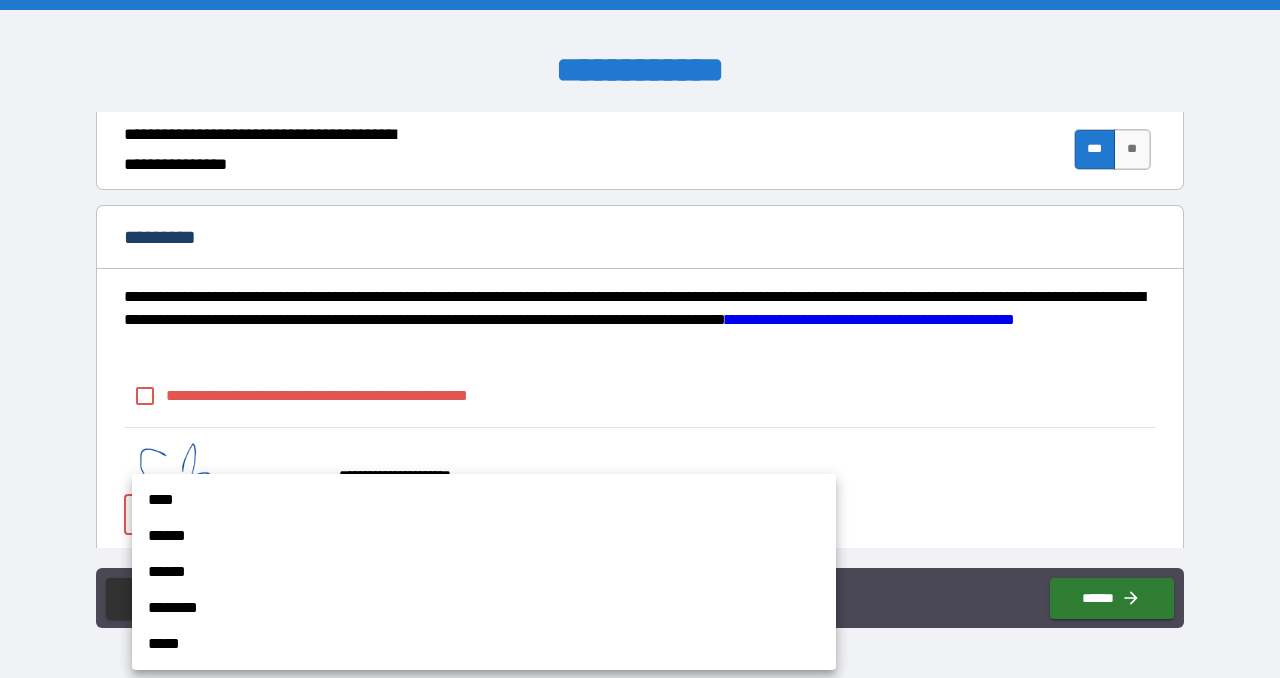click on "**********" at bounding box center (640, 339) 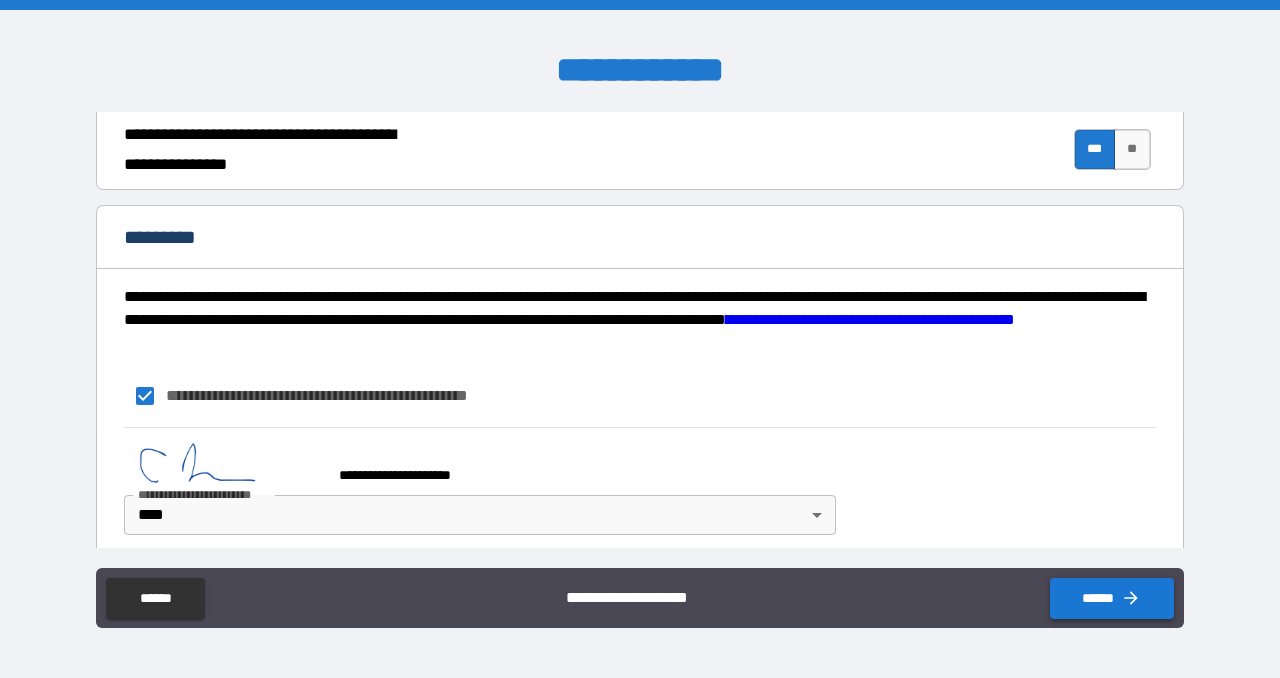 click on "******" at bounding box center (1112, 598) 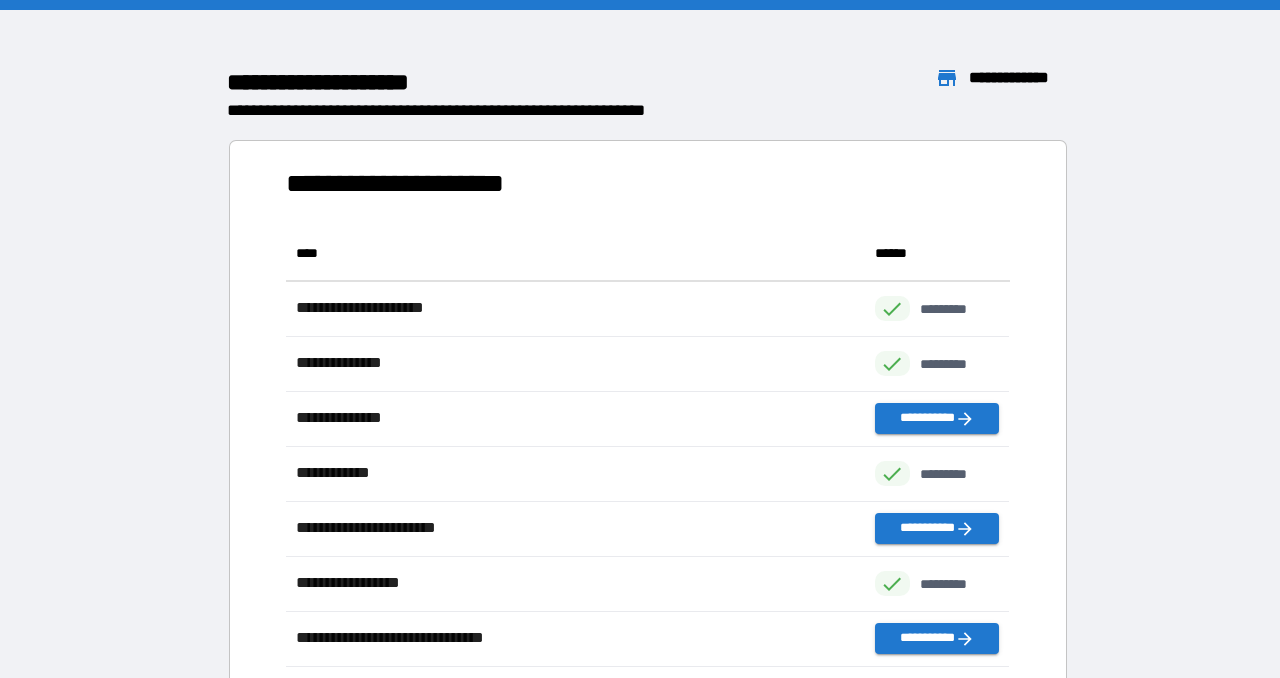 scroll, scrollTop: 1, scrollLeft: 0, axis: vertical 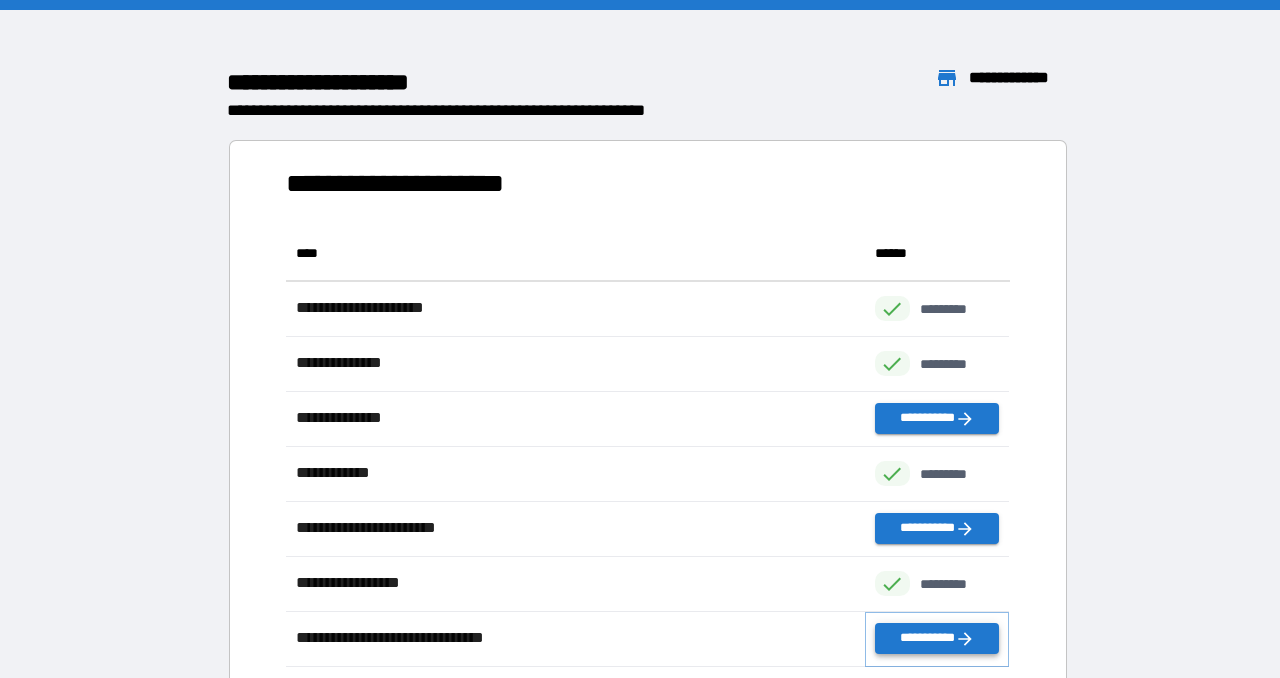 click on "**********" at bounding box center (937, 638) 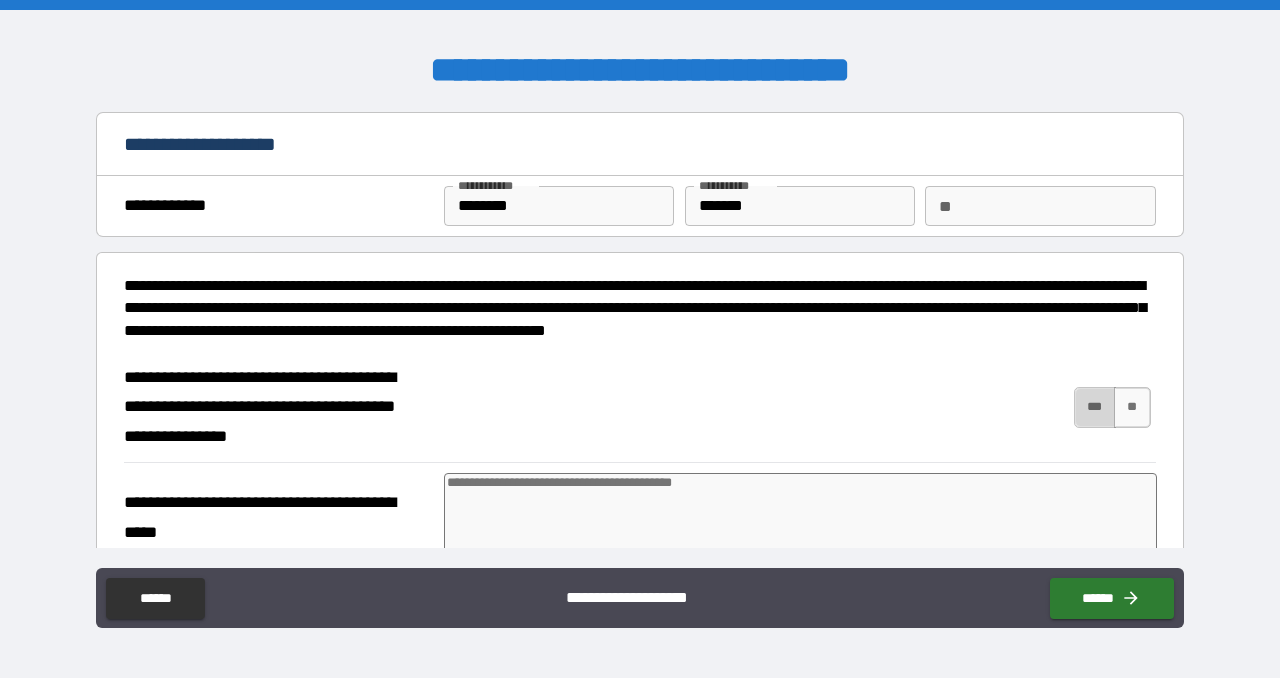 click on "***" at bounding box center [1095, 407] 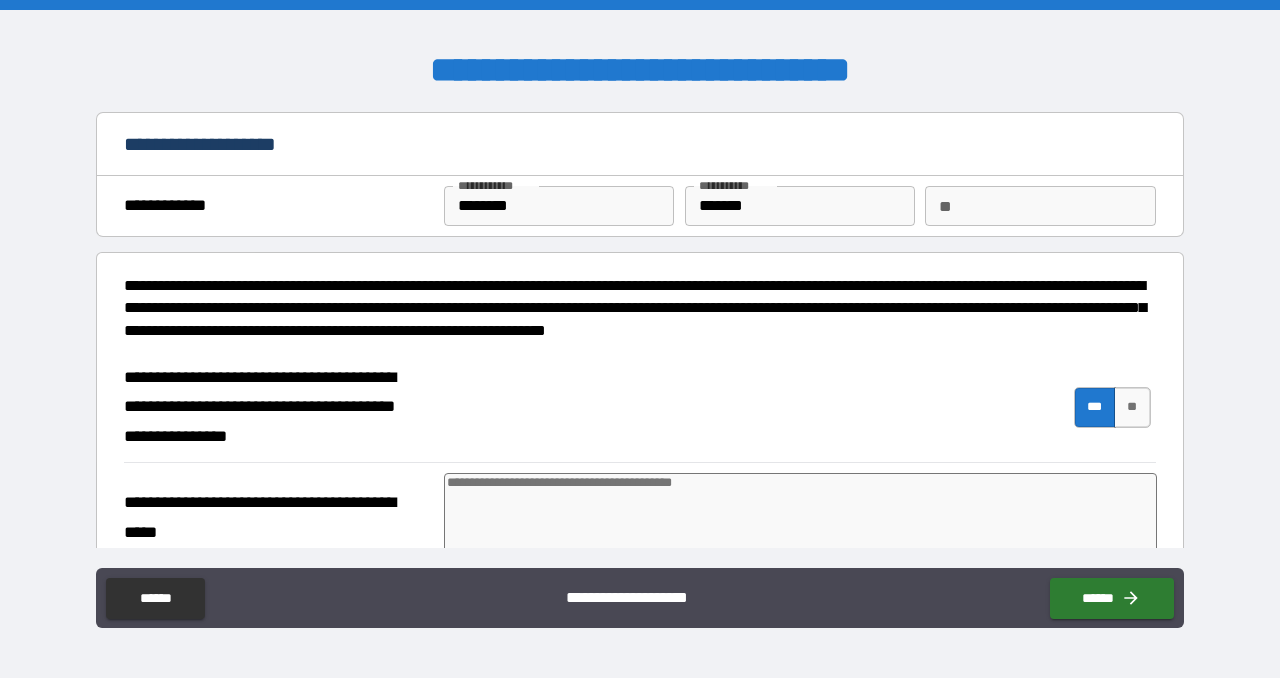 type on "*" 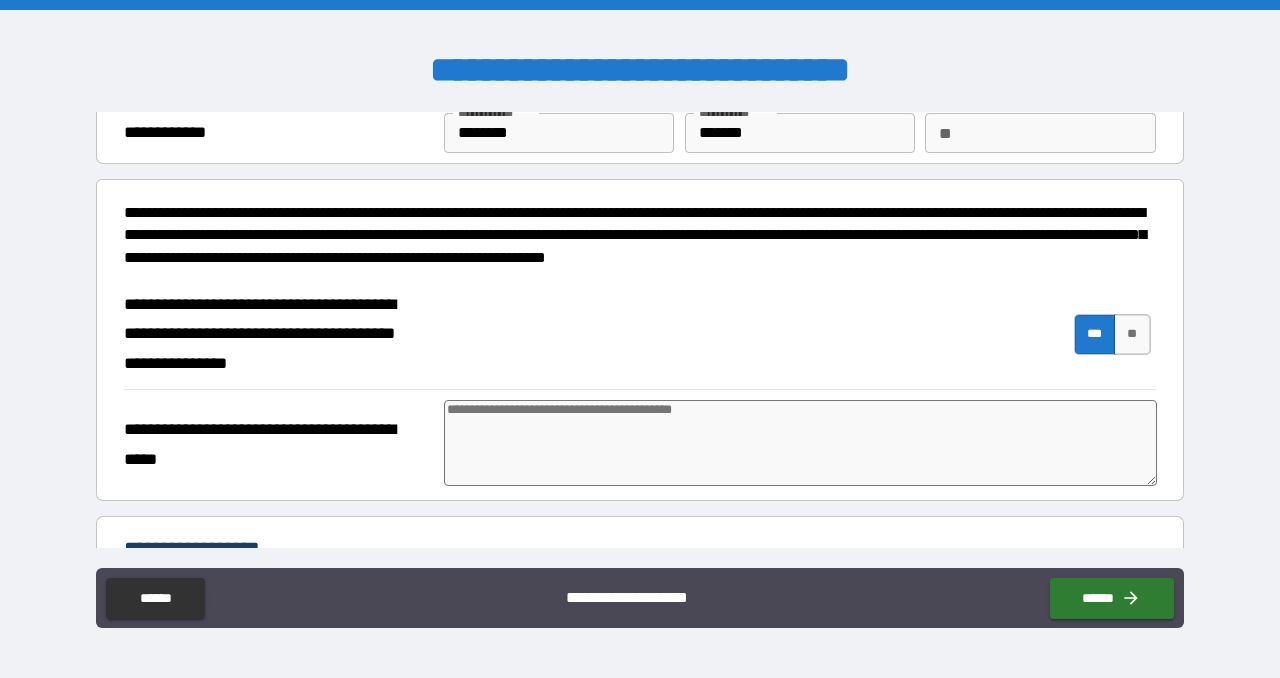 scroll, scrollTop: 99, scrollLeft: 0, axis: vertical 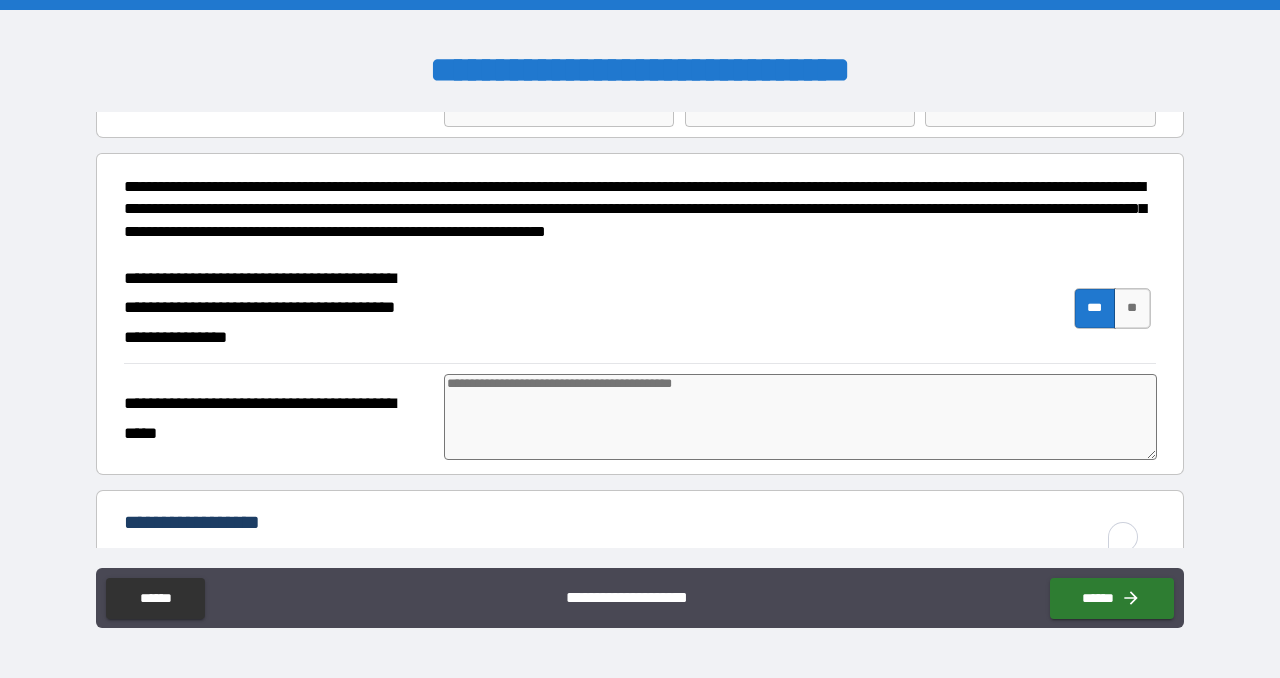 click at bounding box center (800, 417) 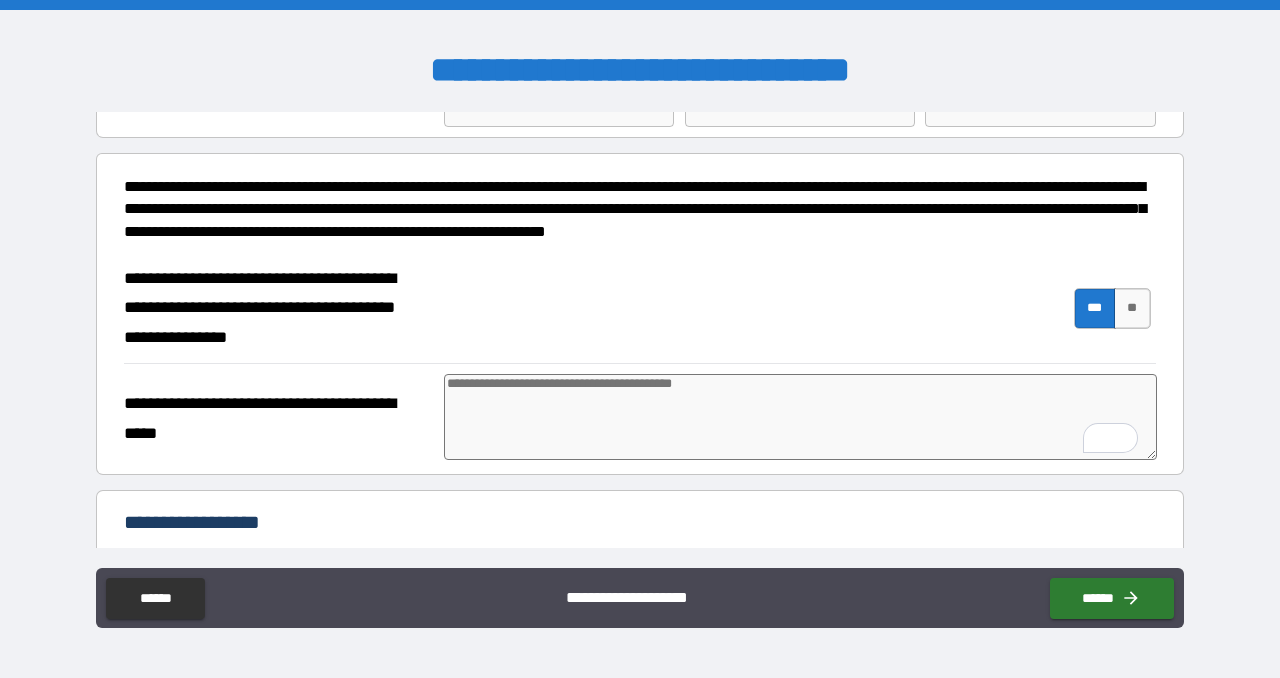 type on "*" 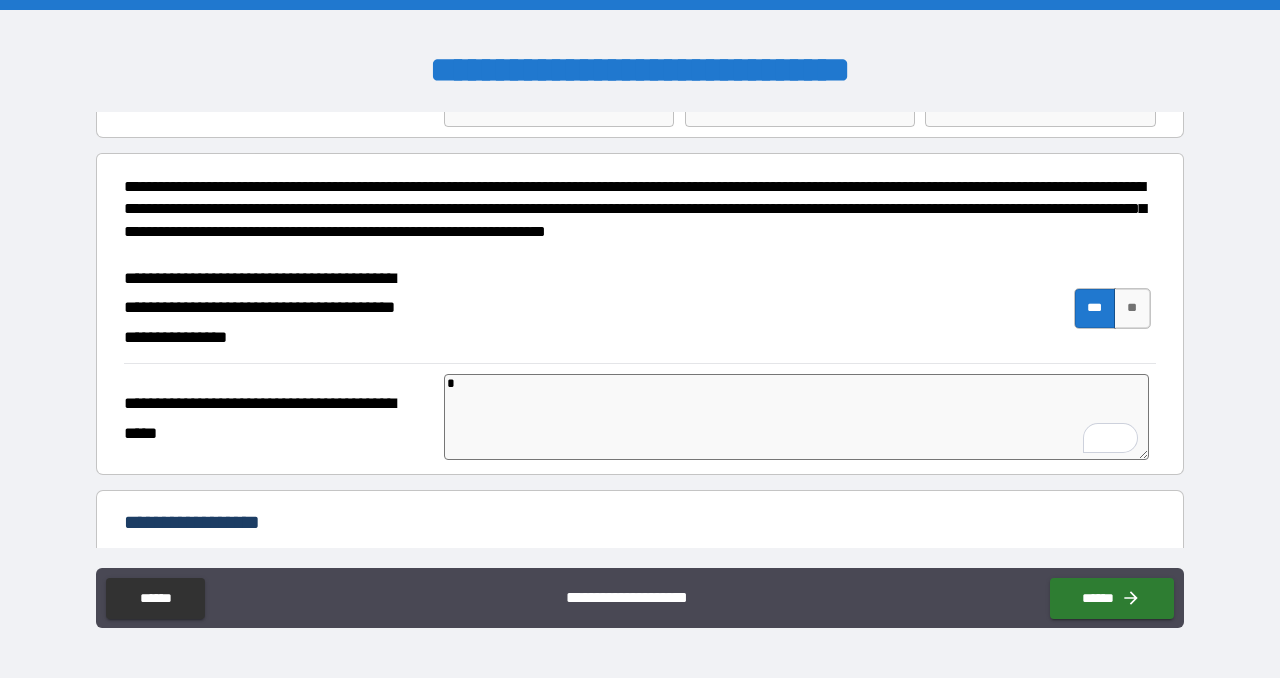 type on "*" 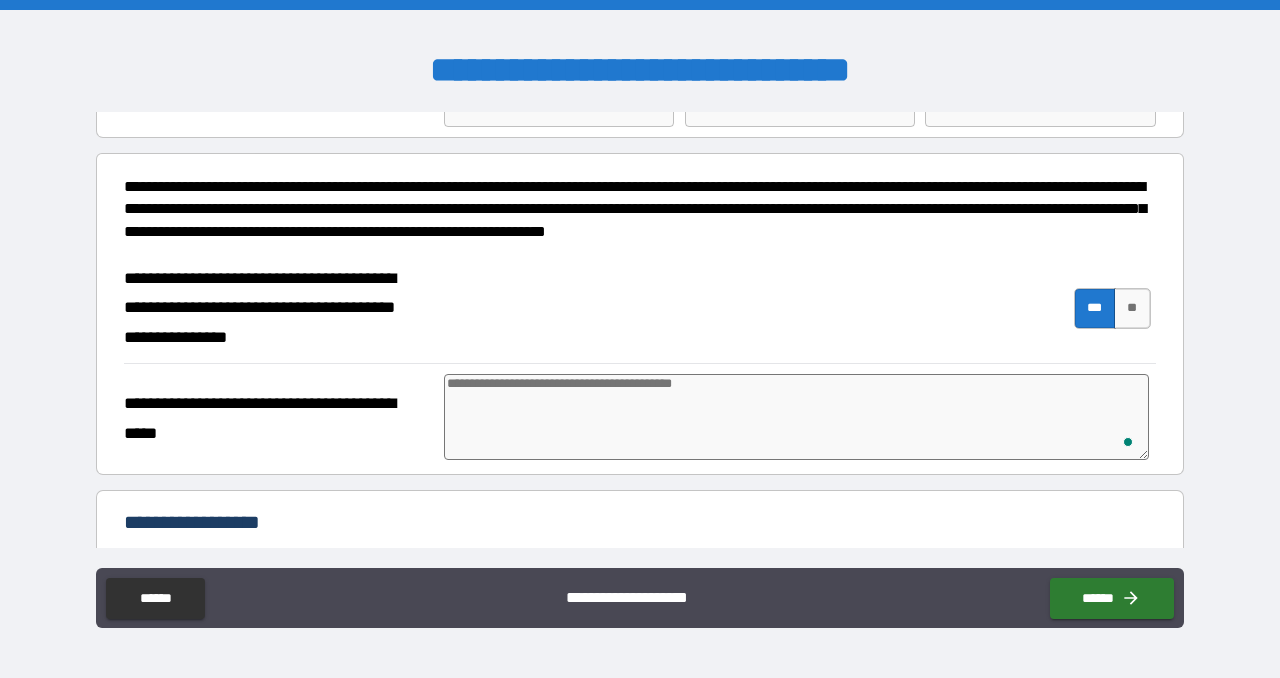 type on "*" 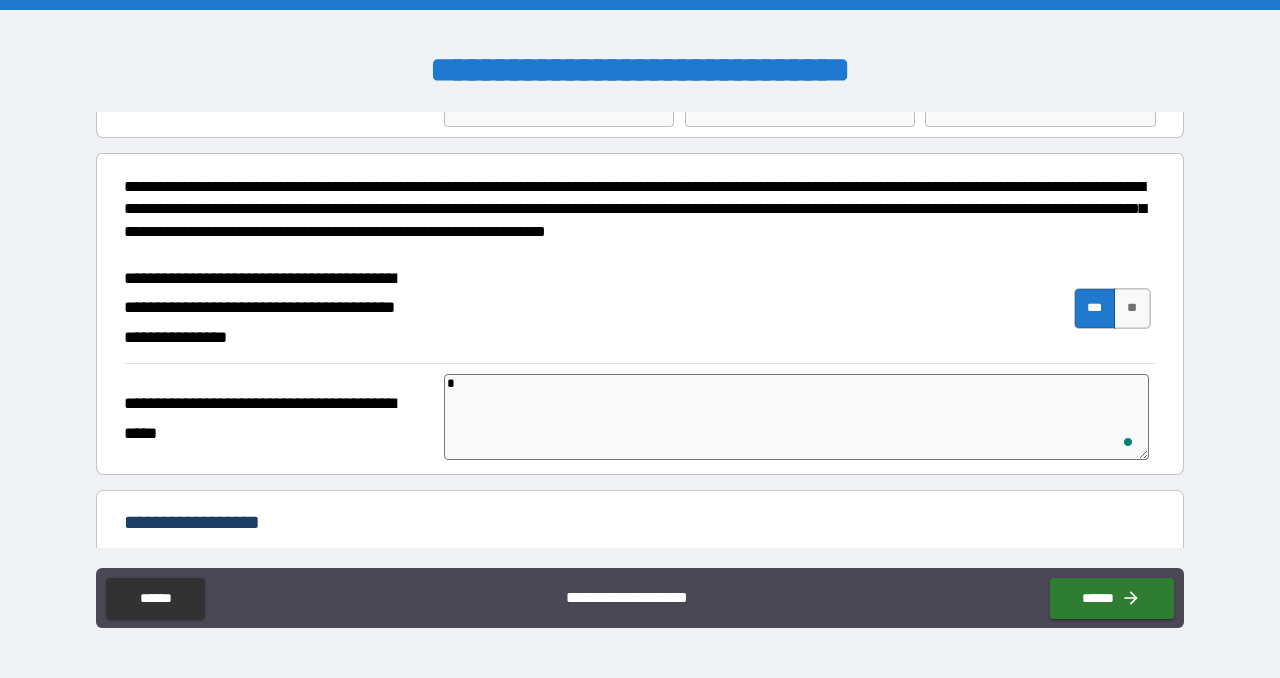 type on "*" 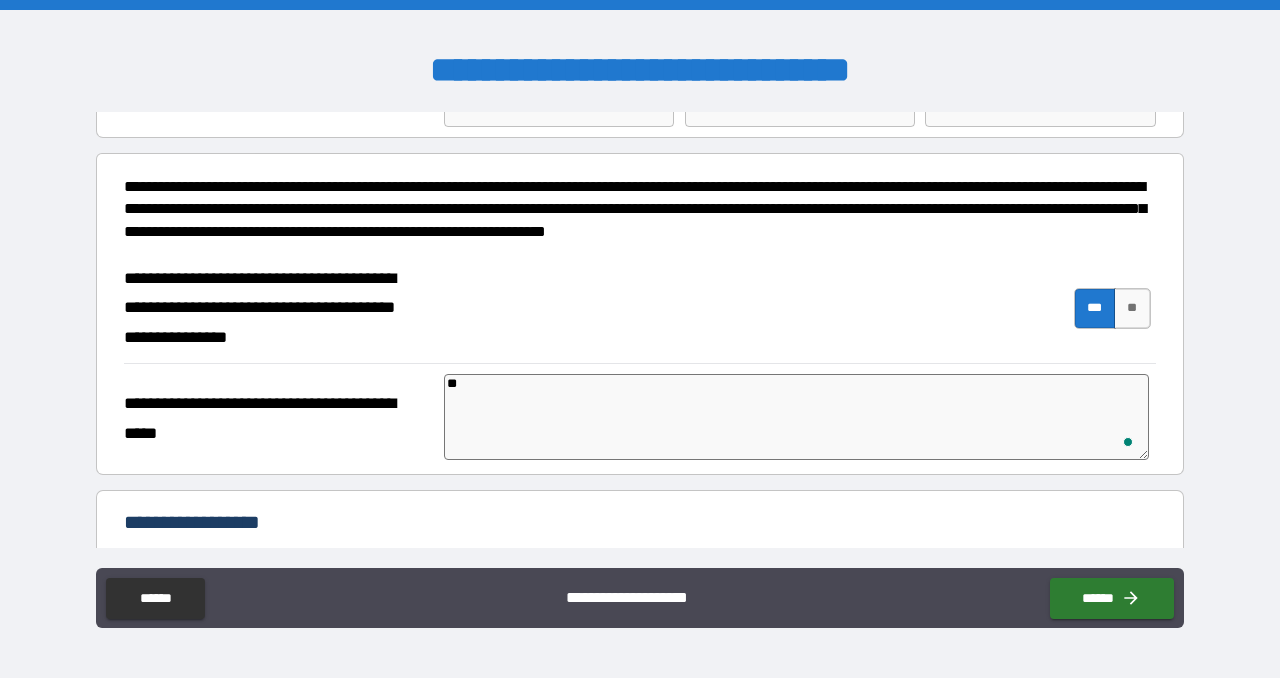 type on "***" 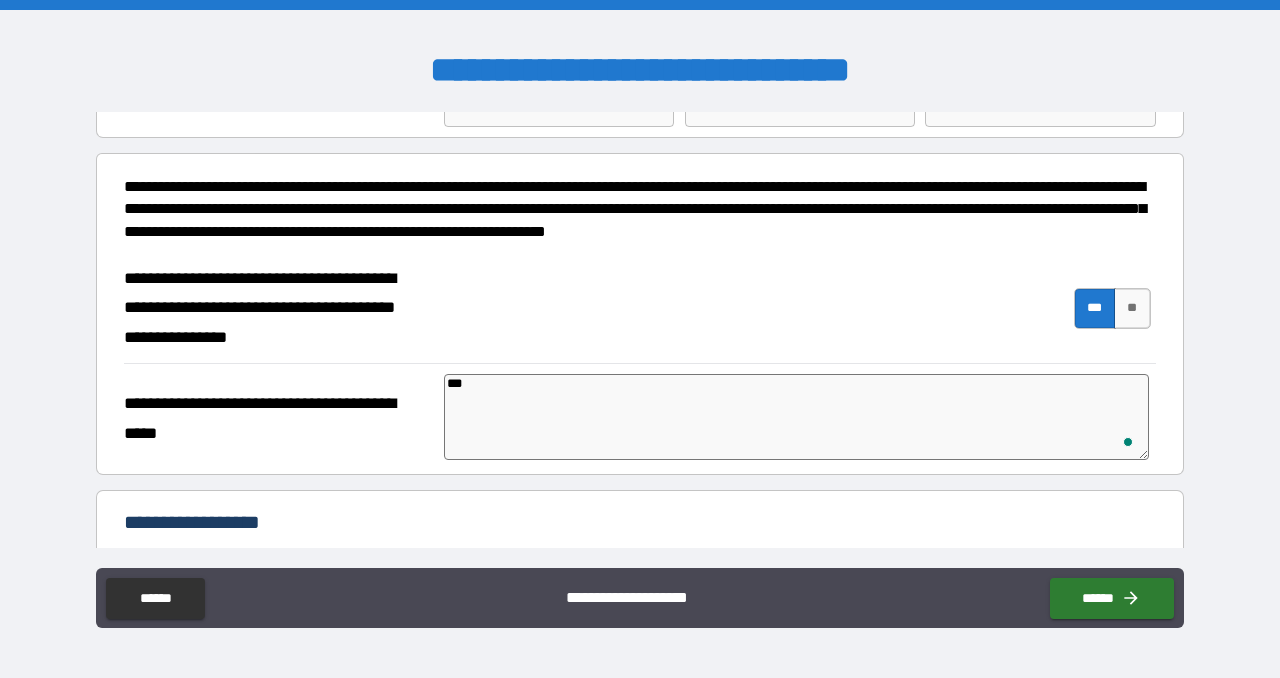 type on "****" 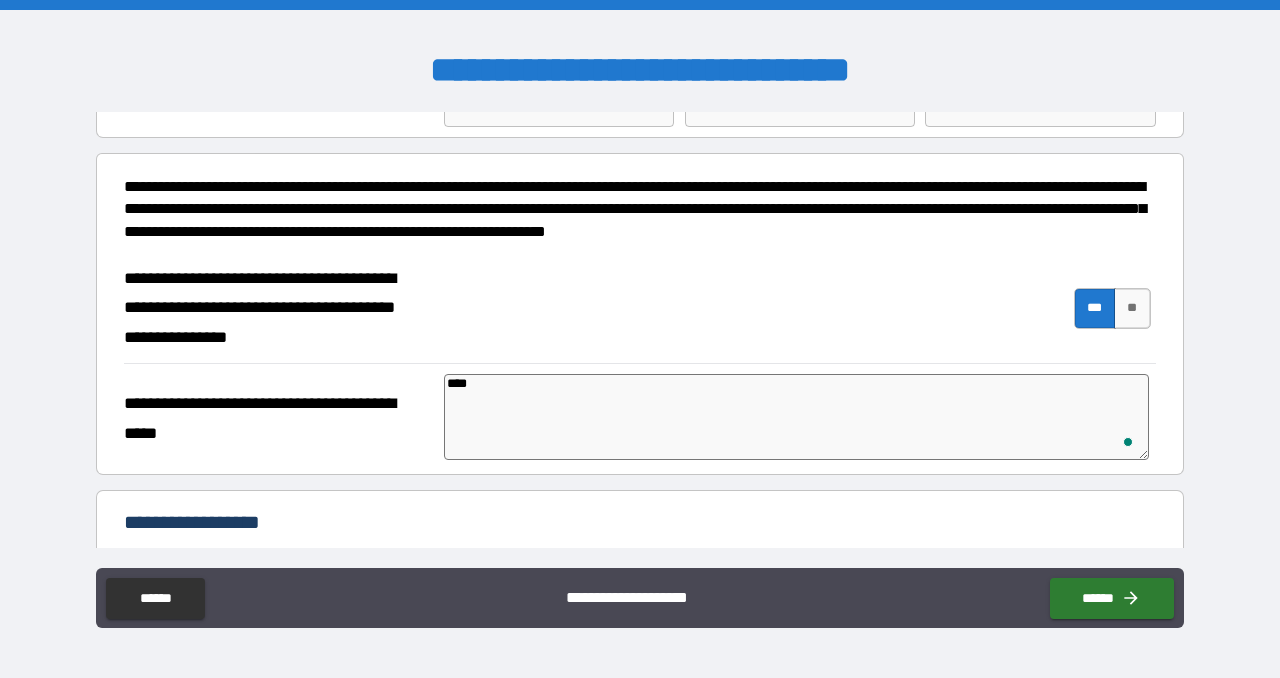 type on "*" 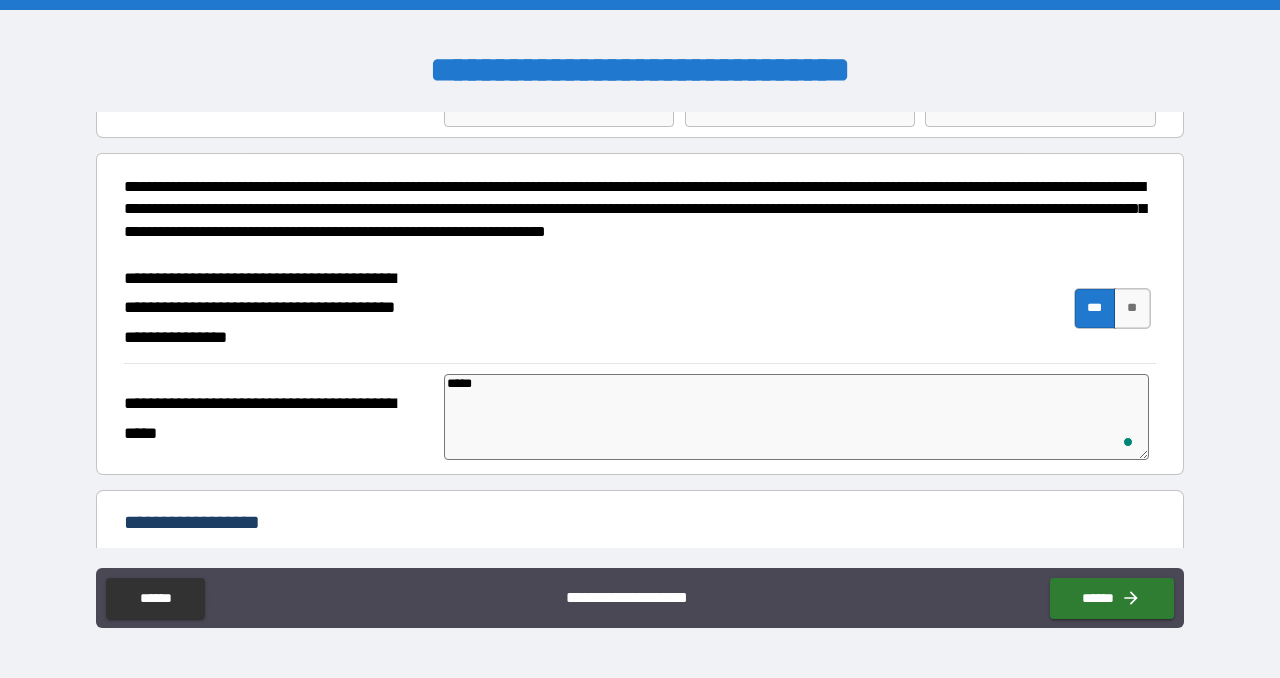 type on "******" 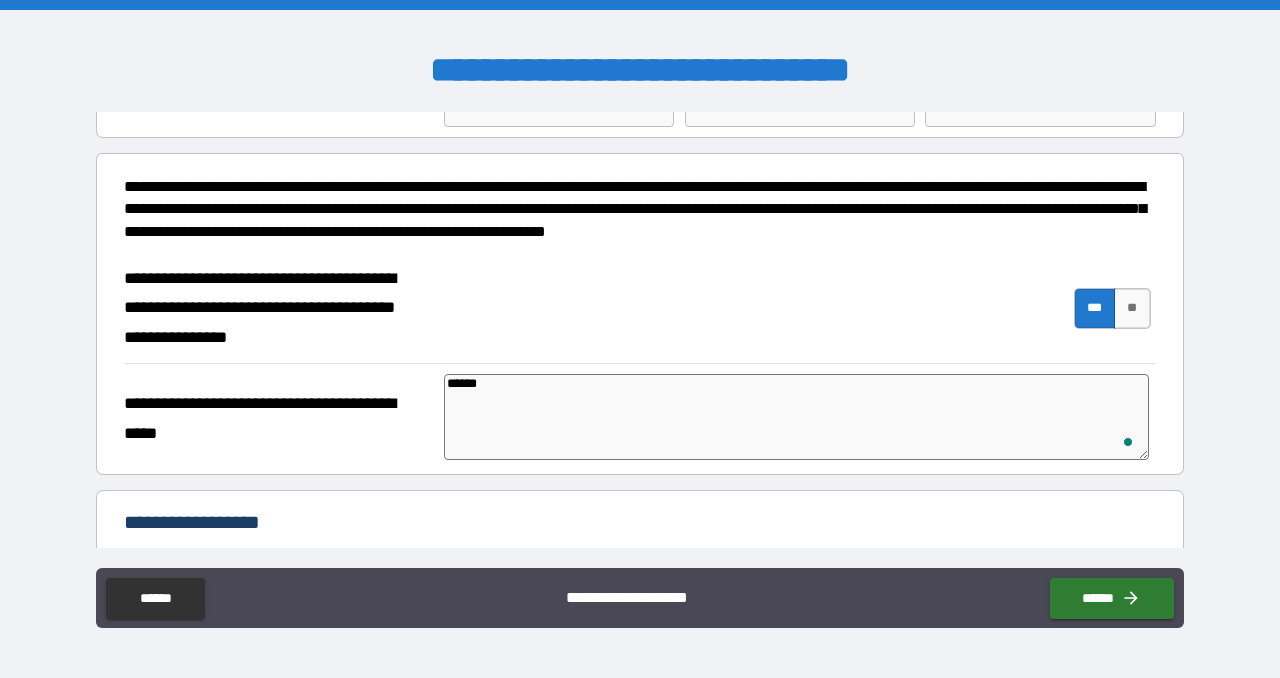 type on "*******" 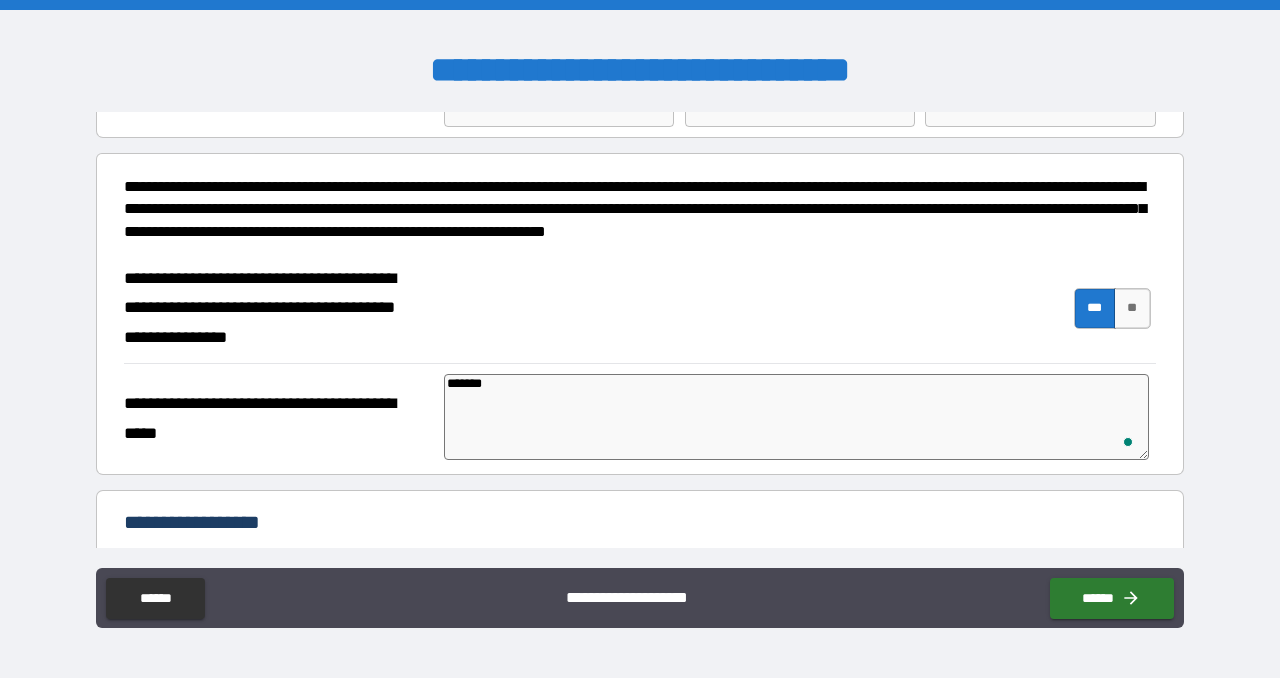 type on "********" 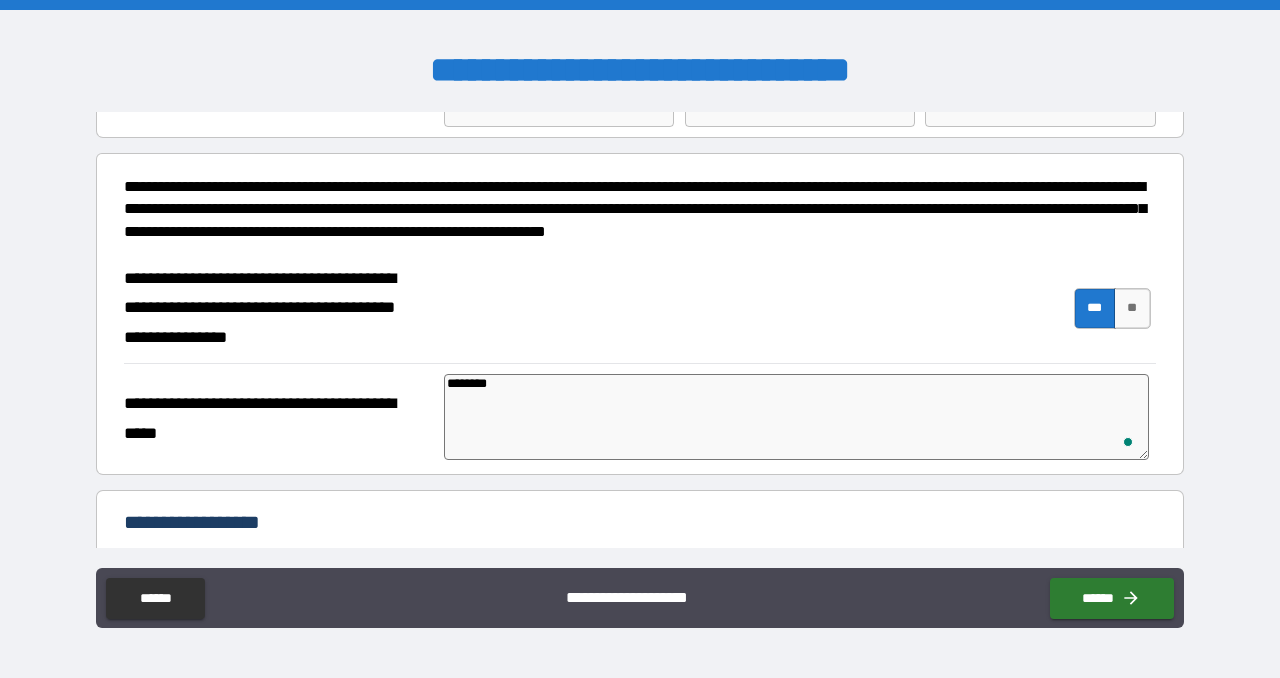 type on "*" 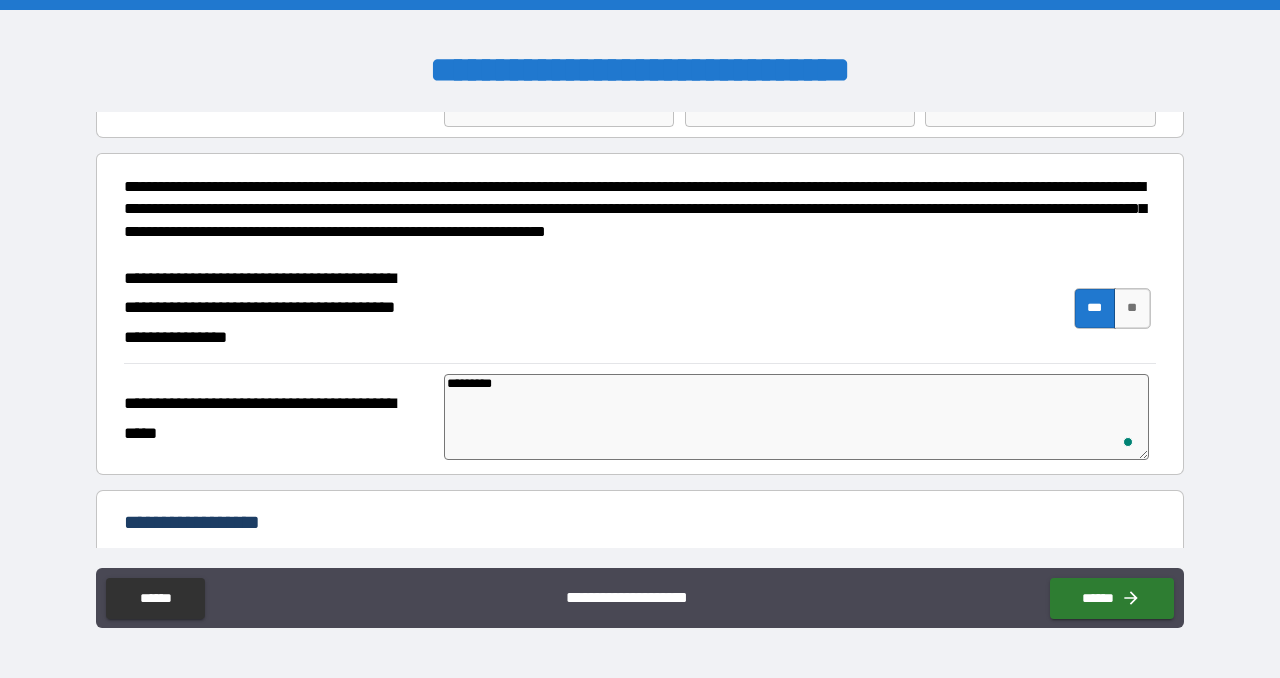 type on "*********" 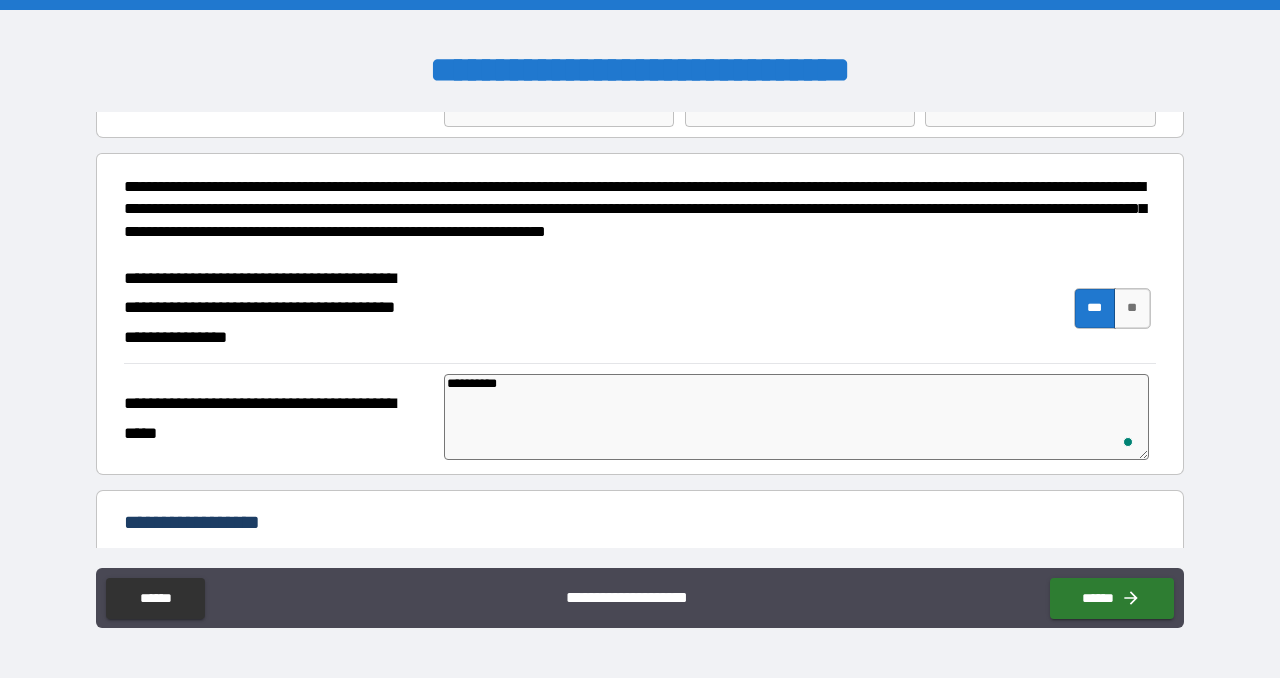 type on "*" 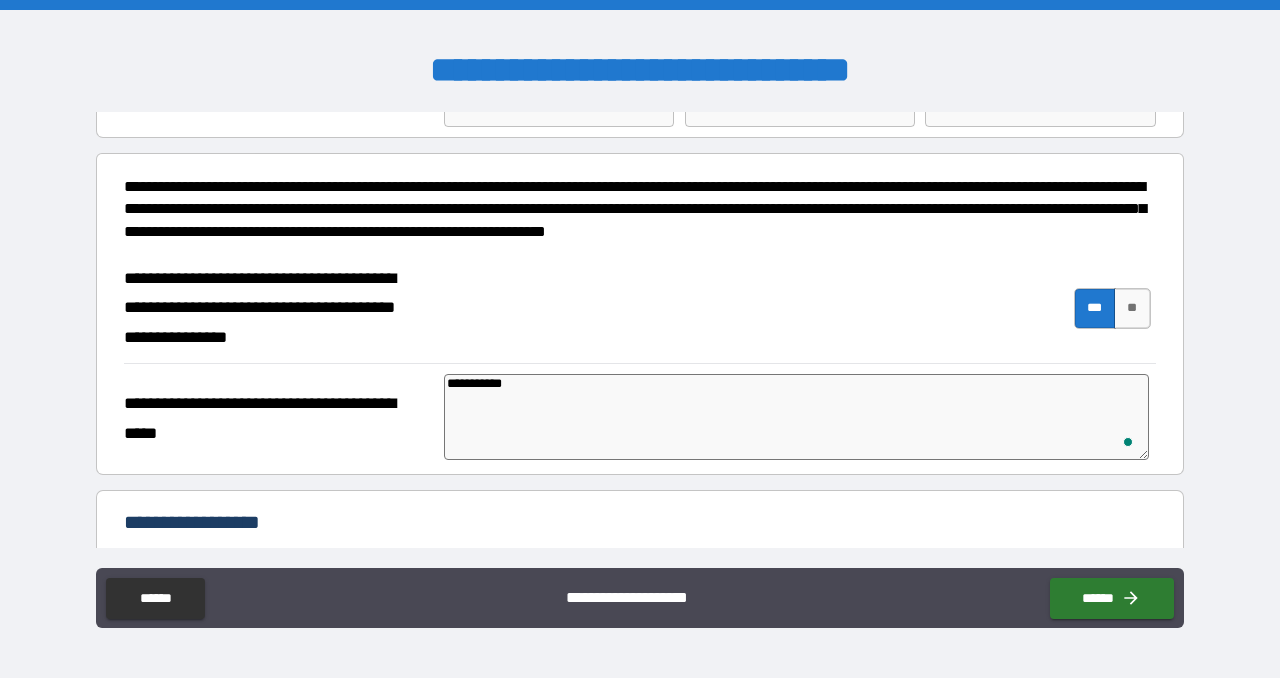 type on "*" 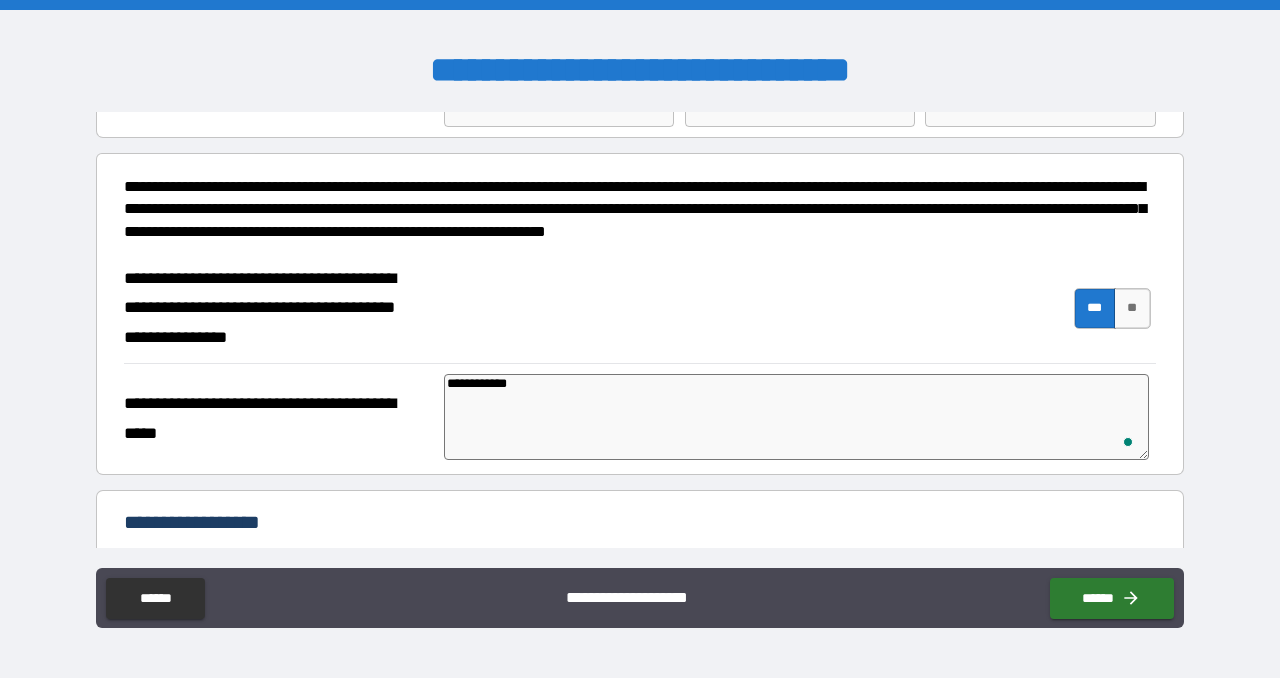 type on "**********" 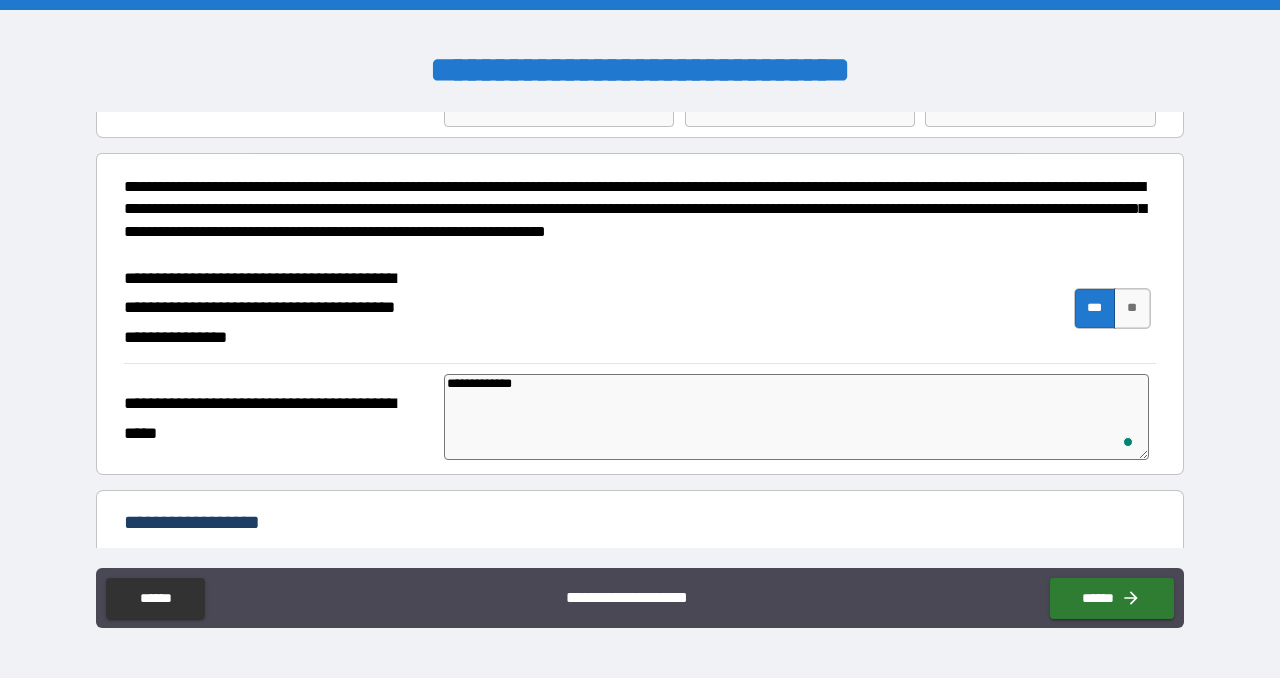 type on "**********" 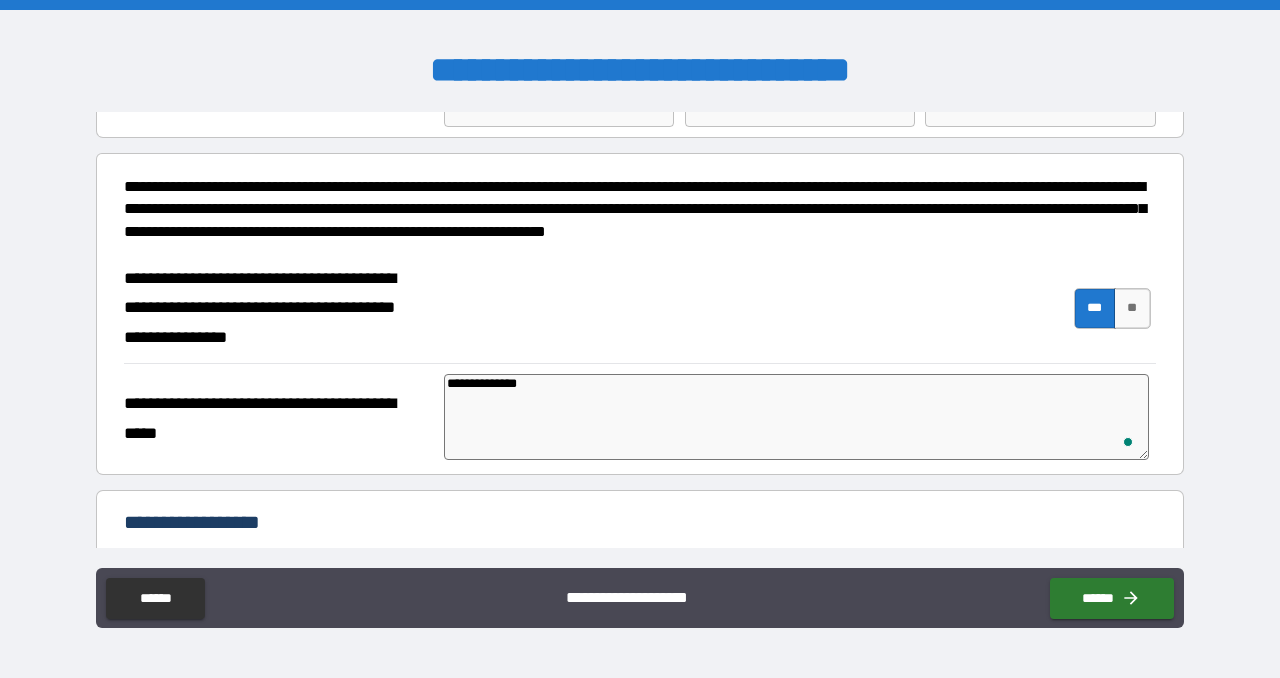 type on "**********" 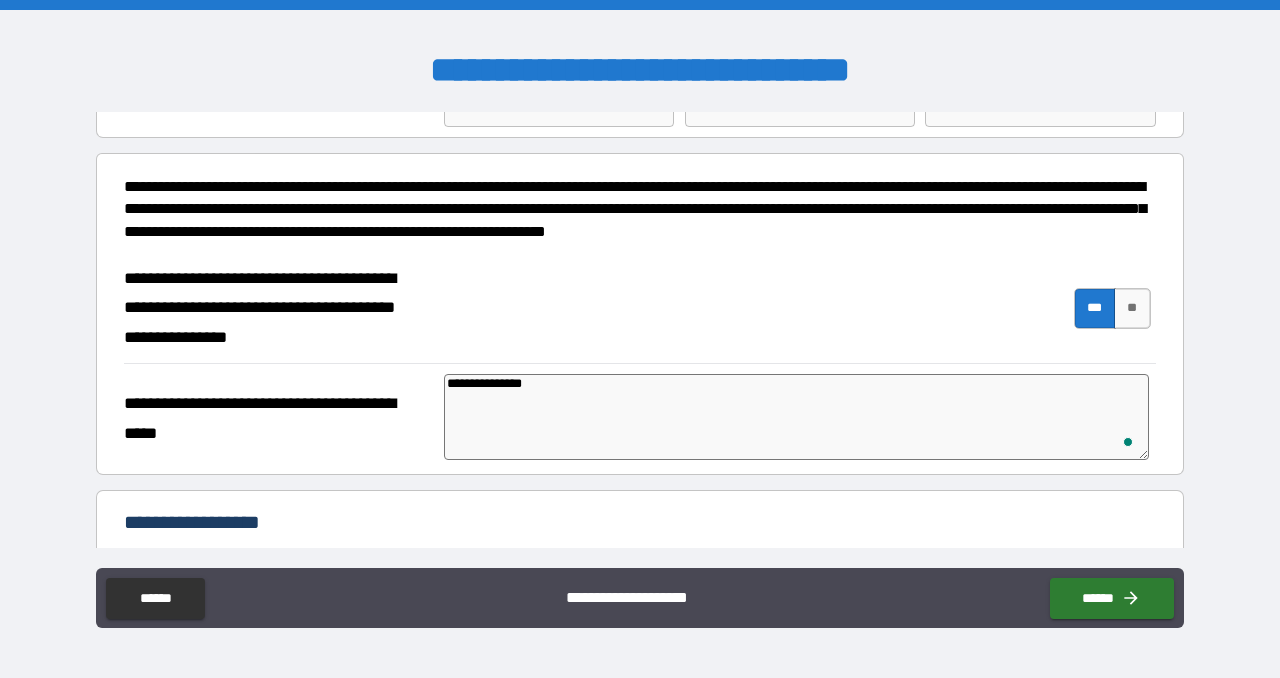 type on "*" 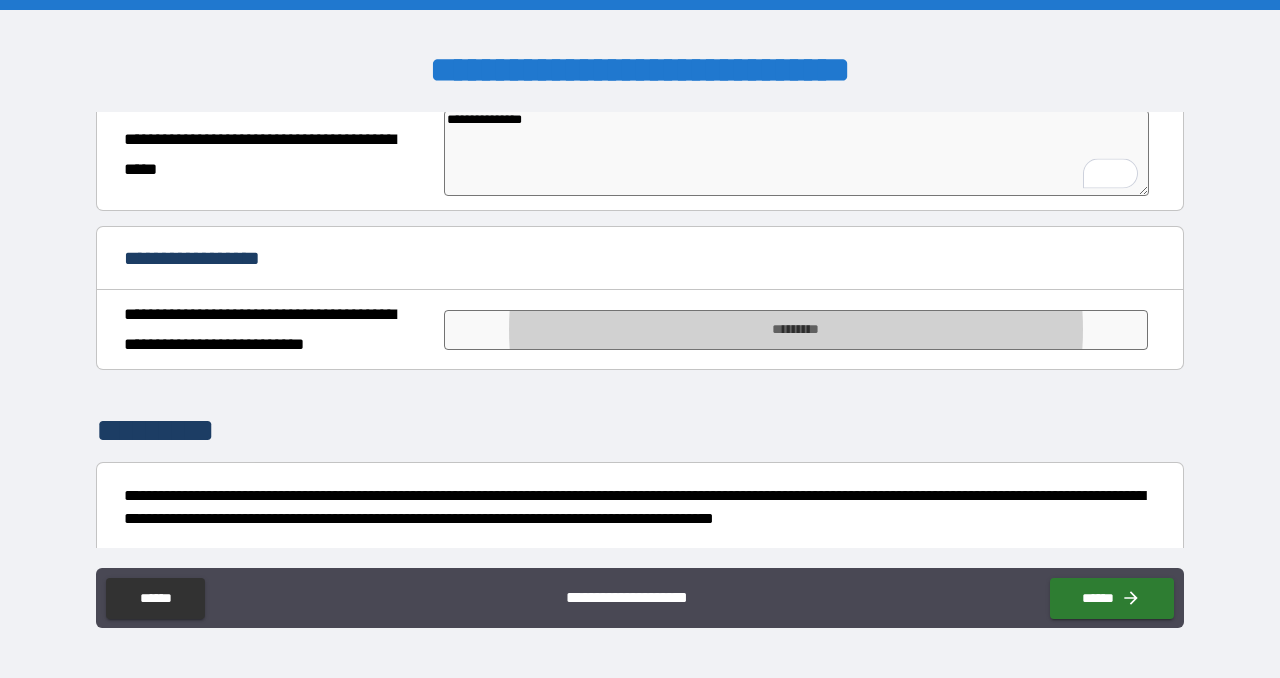 scroll, scrollTop: 354, scrollLeft: 0, axis: vertical 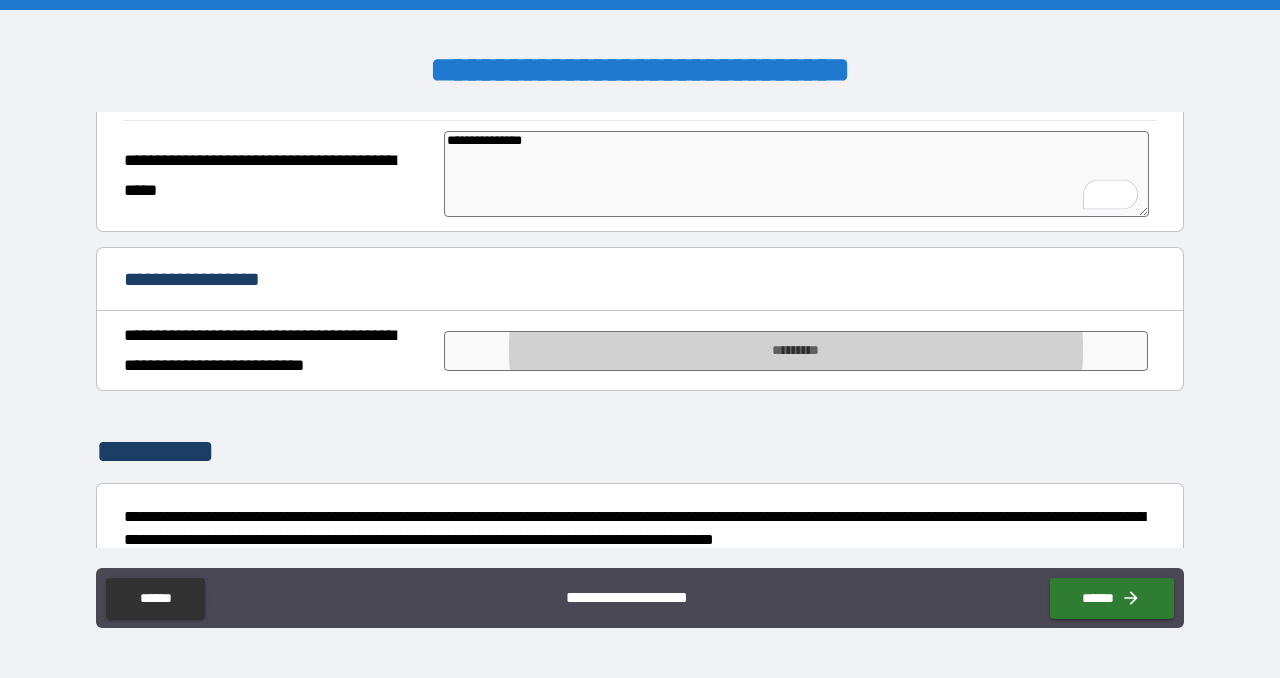 click on "**********" at bounding box center (796, 174) 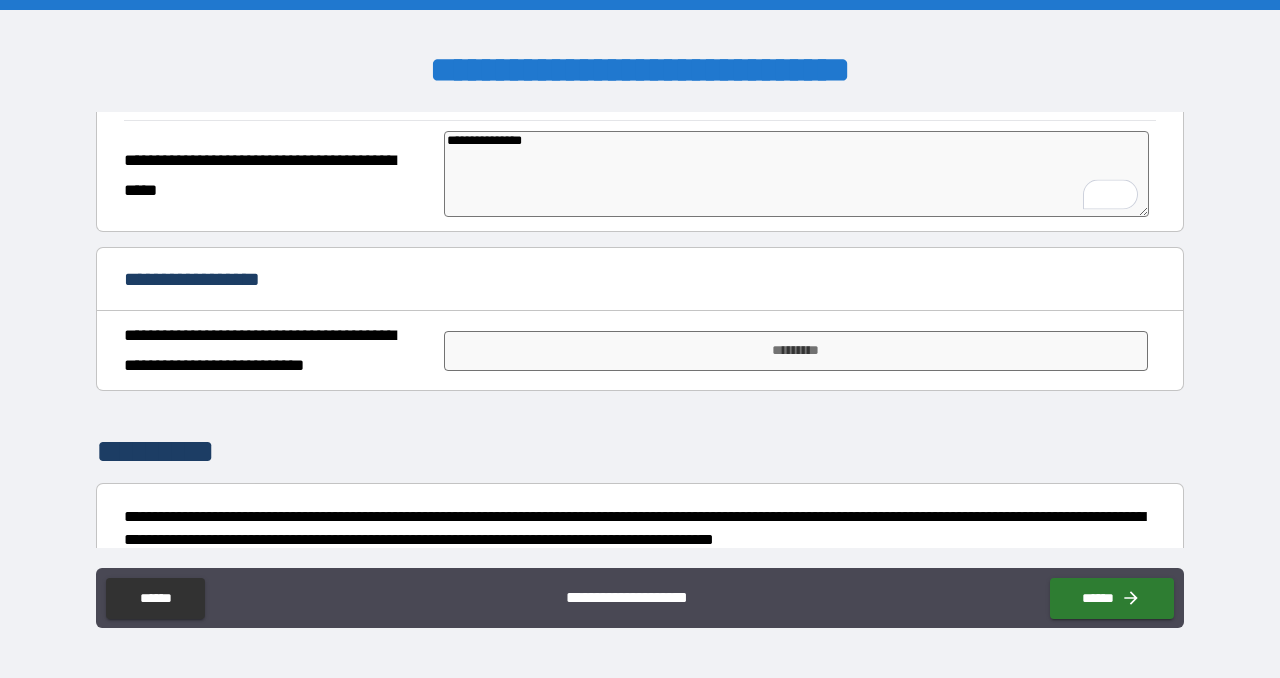 type on "**********" 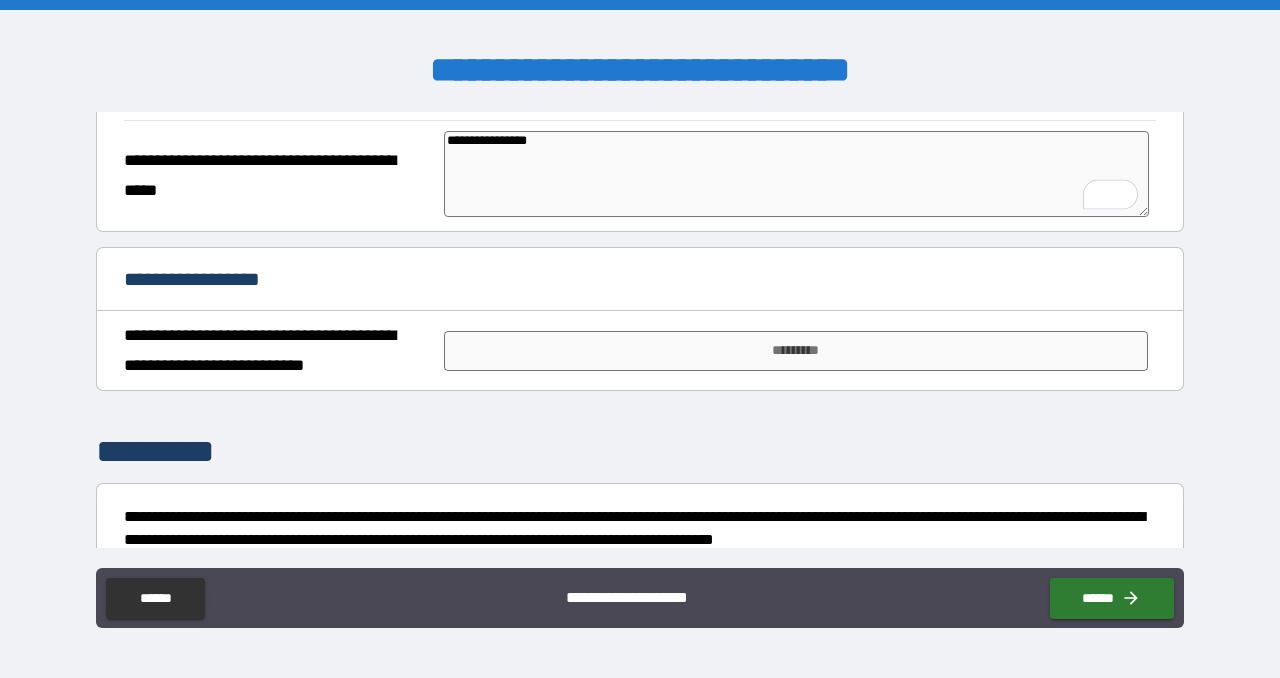type on "*" 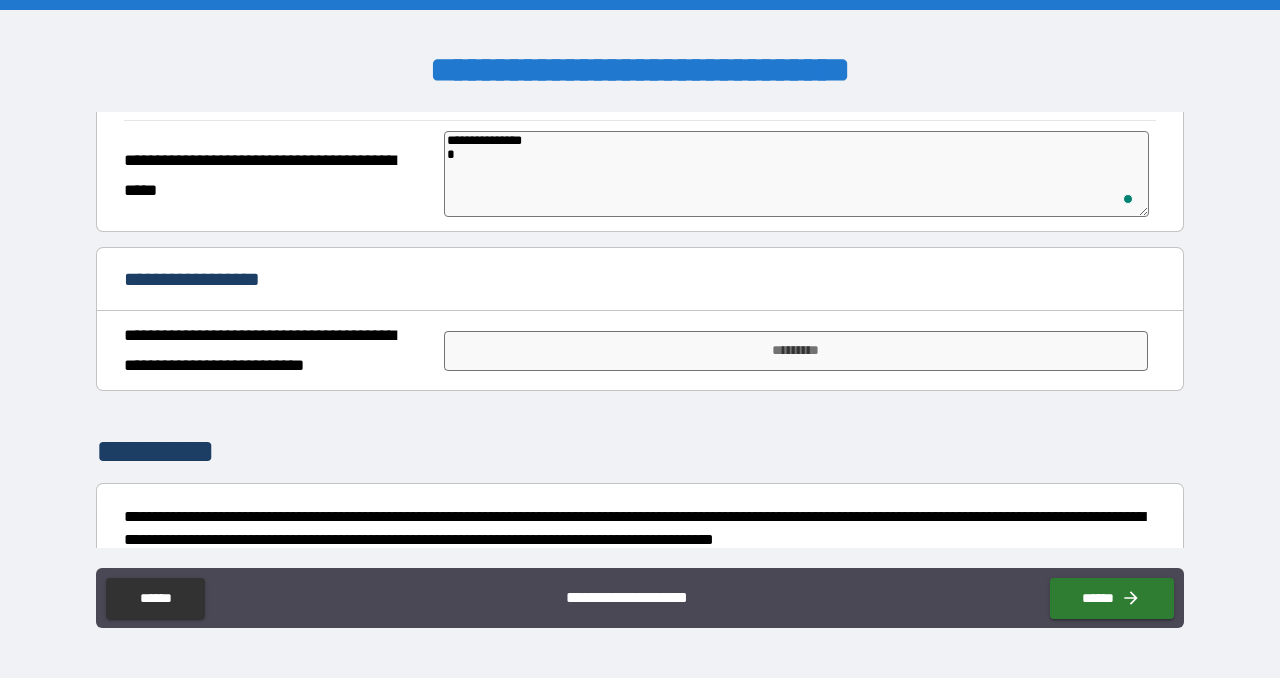 type on "**********" 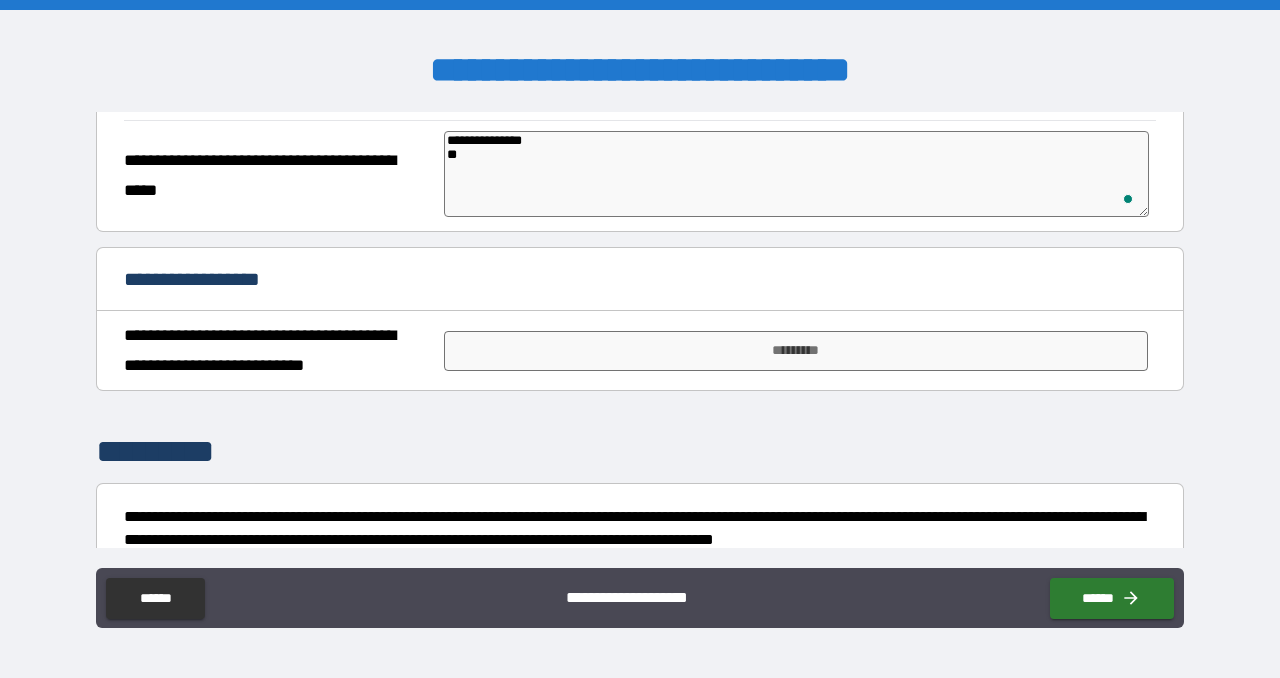 type on "*" 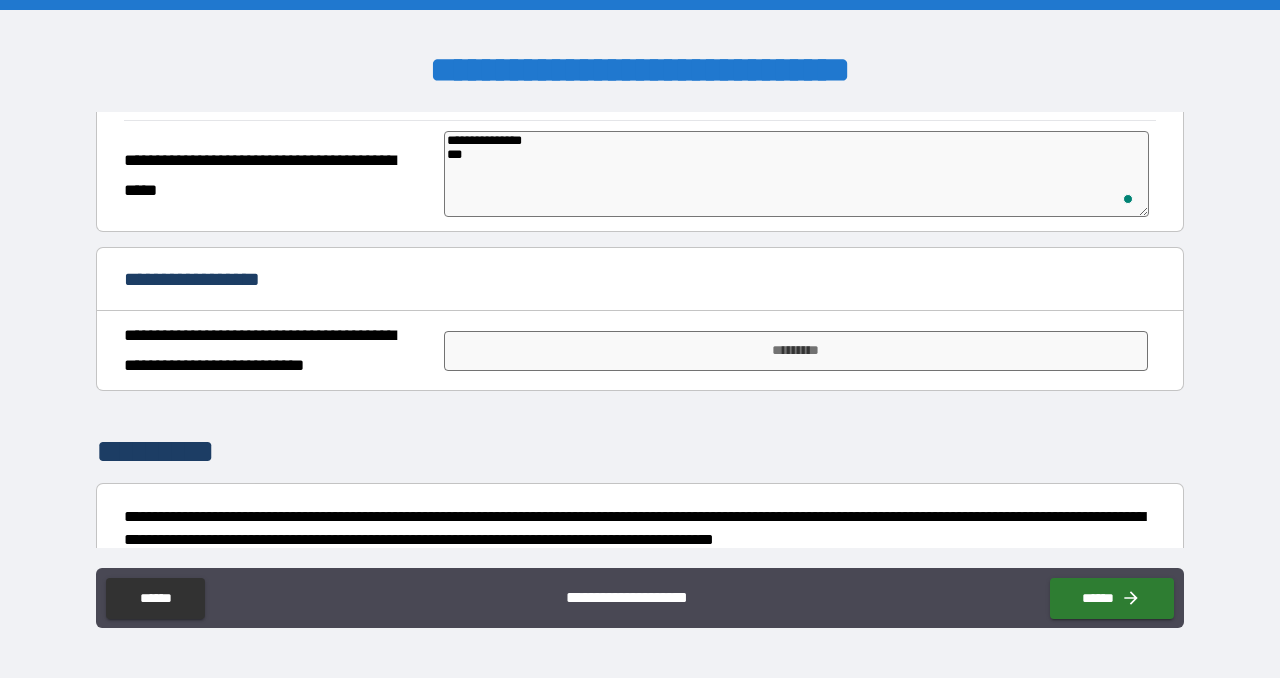 type on "**********" 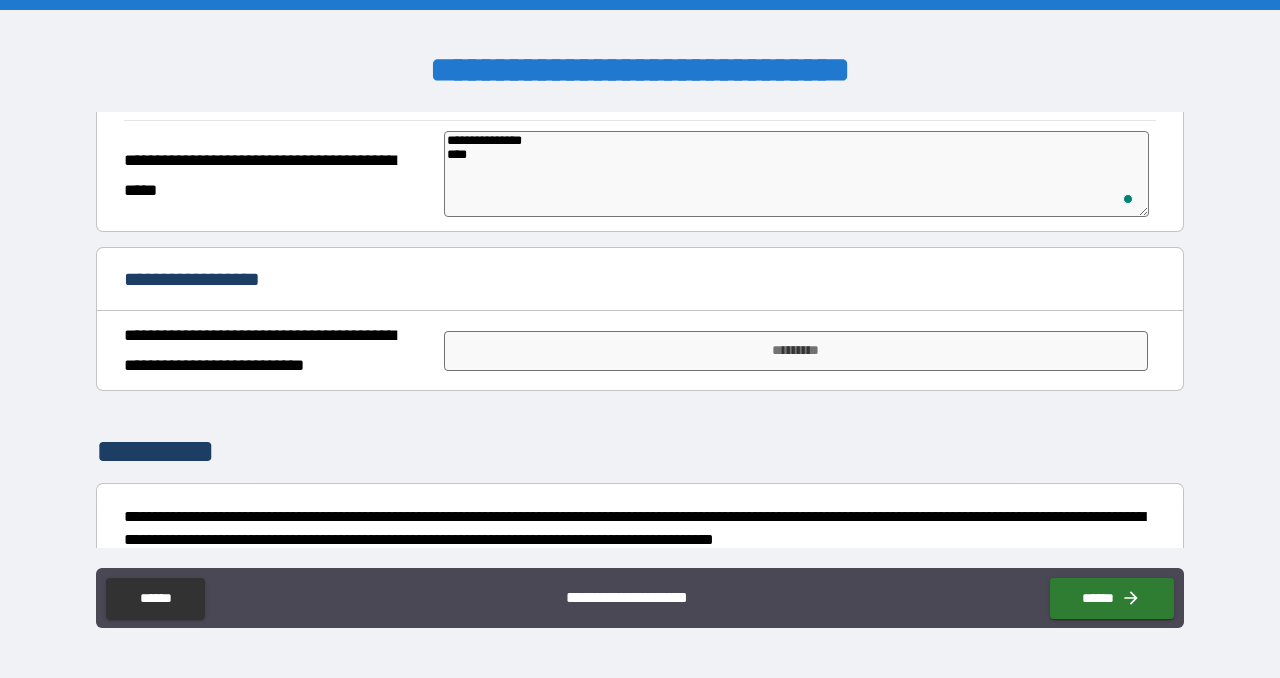 type on "*" 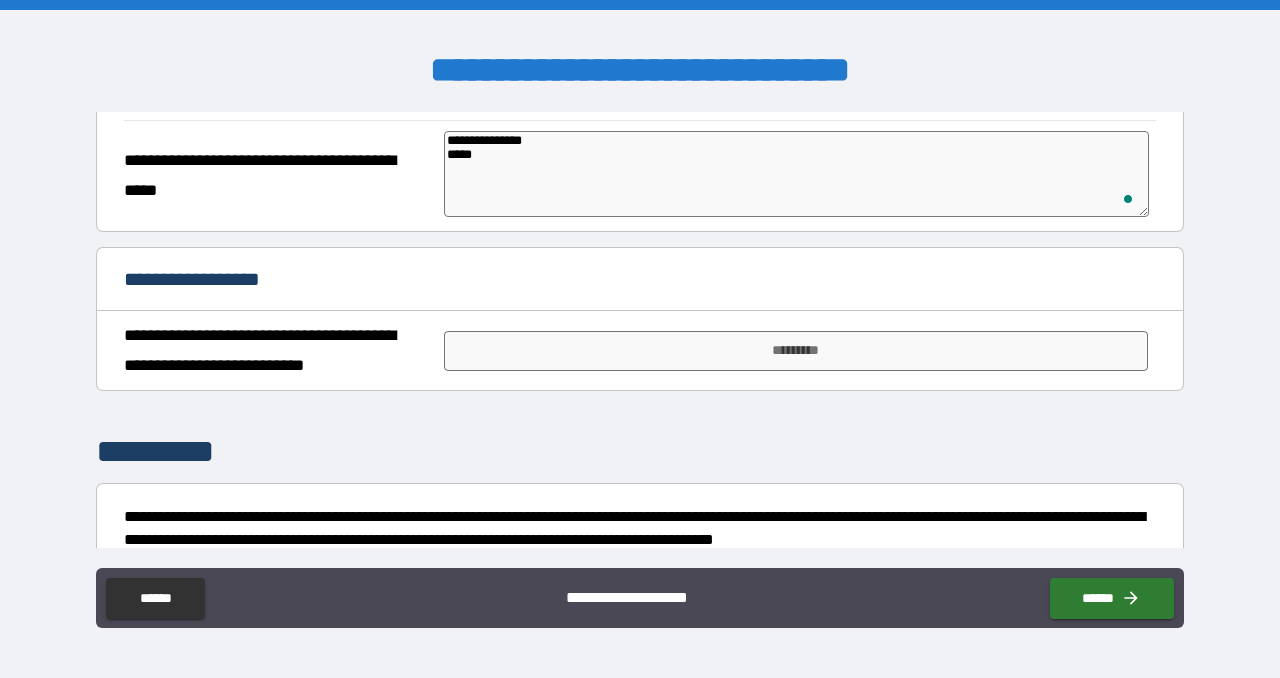 type on "*" 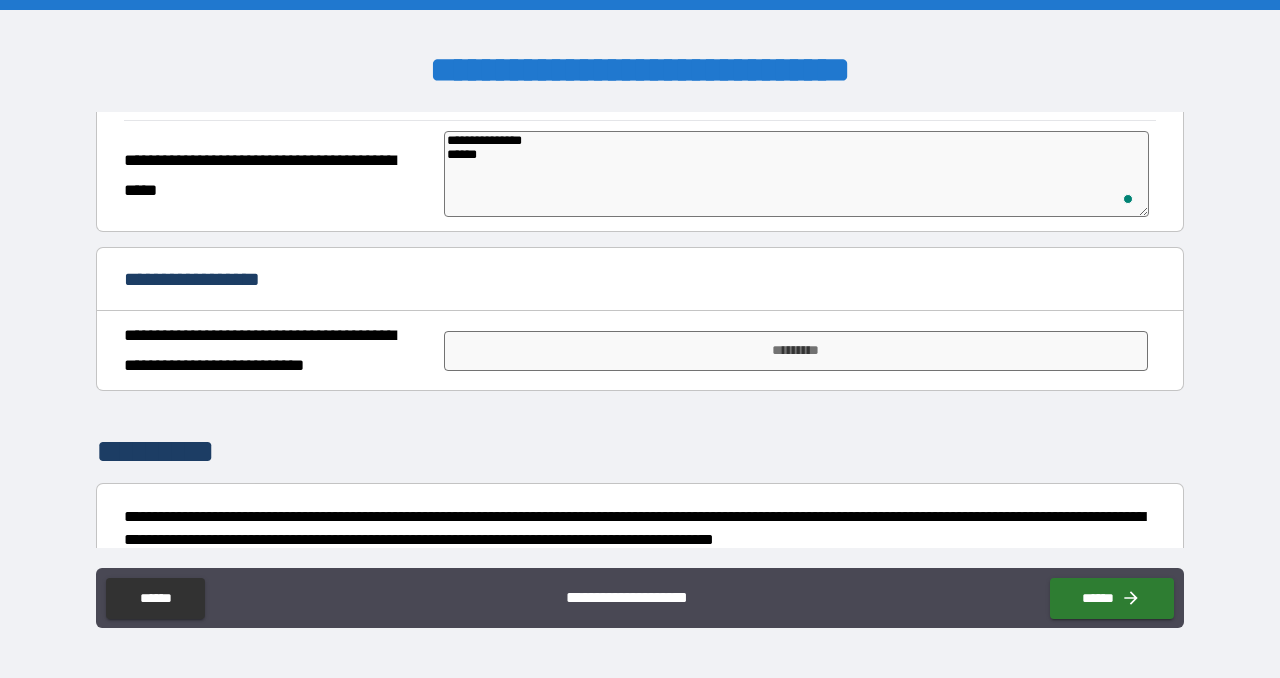 type on "*" 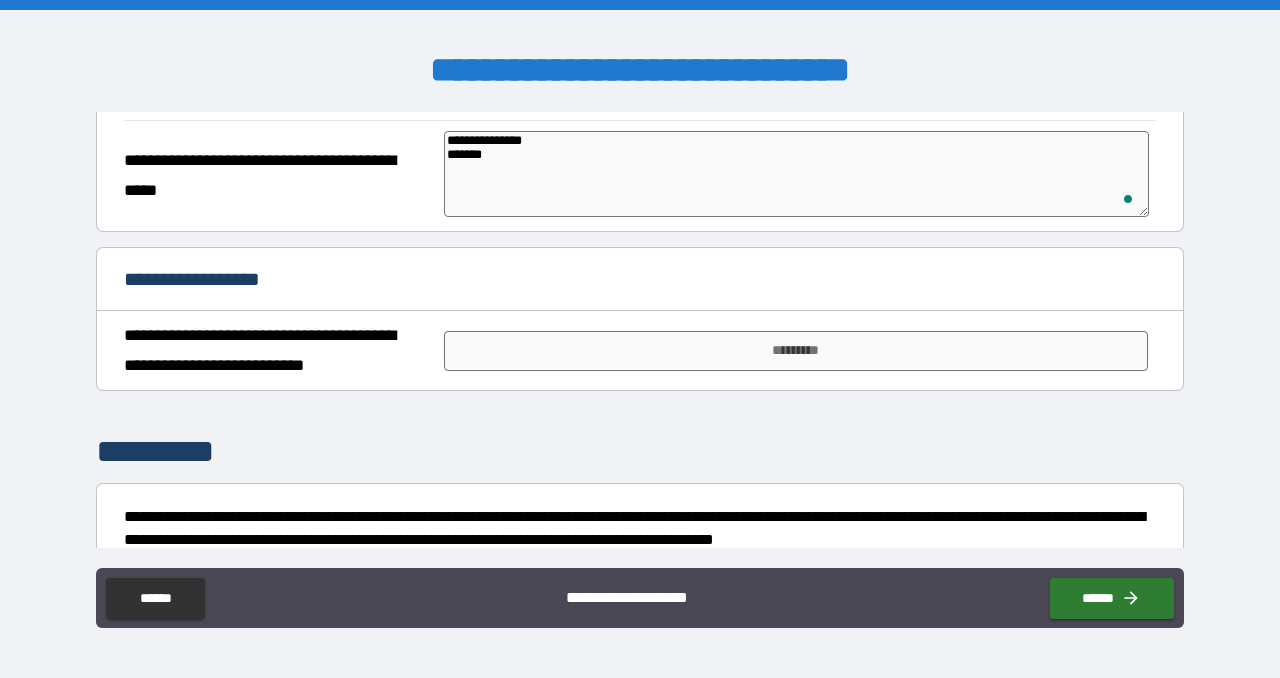 type on "**********" 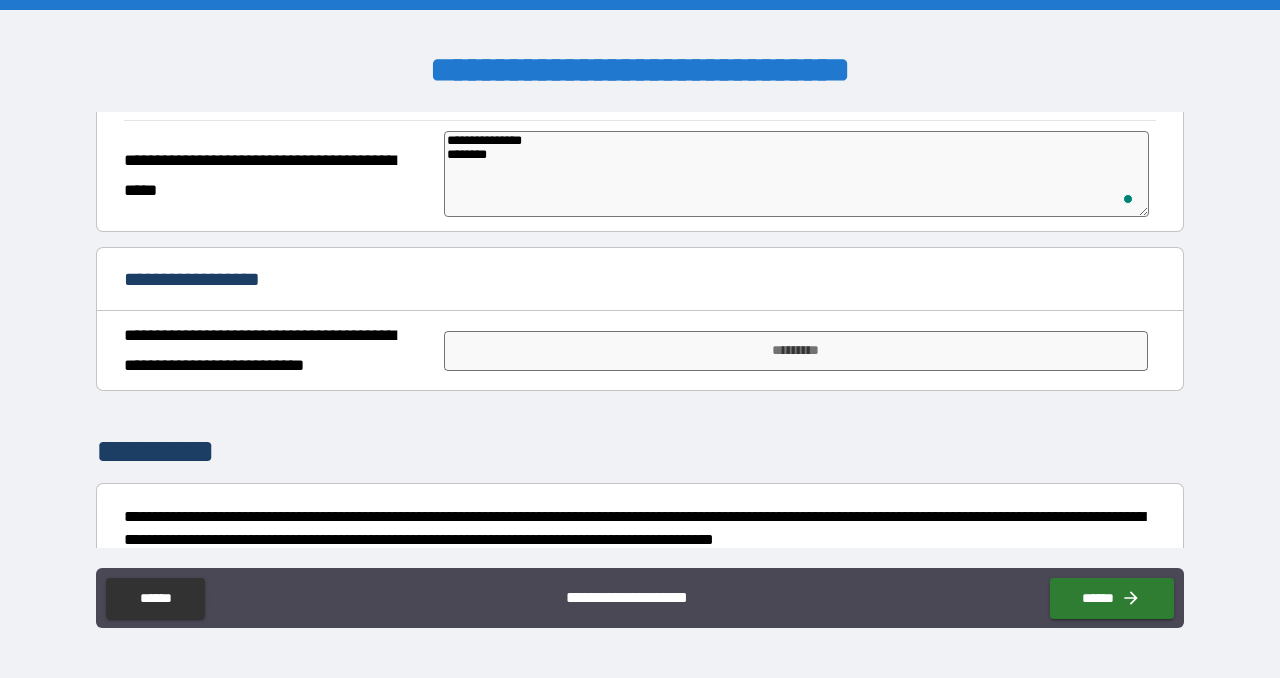 type on "**********" 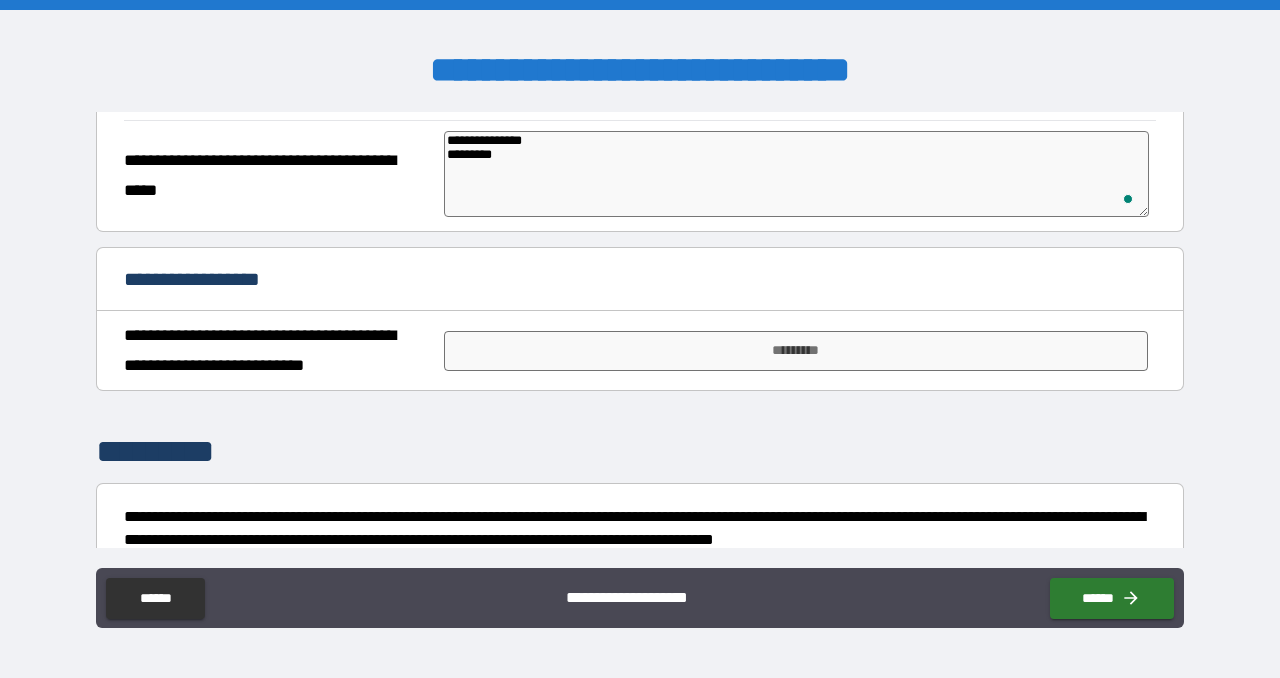 type on "**********" 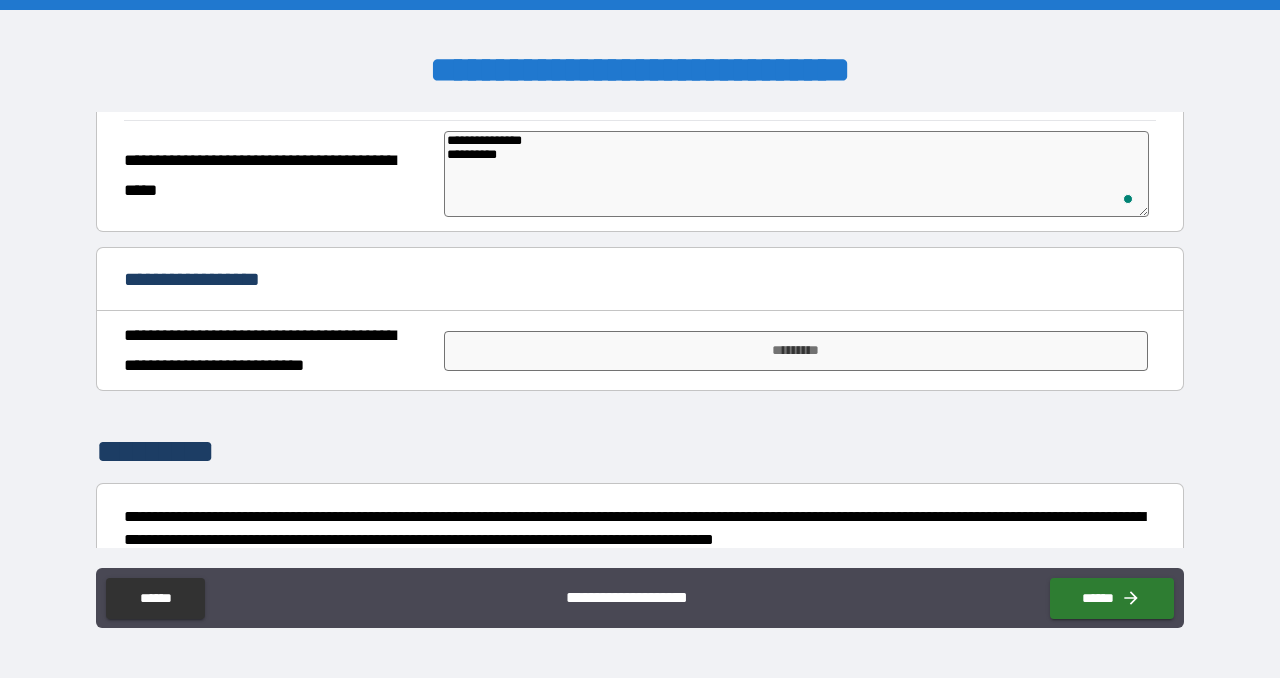 type on "**********" 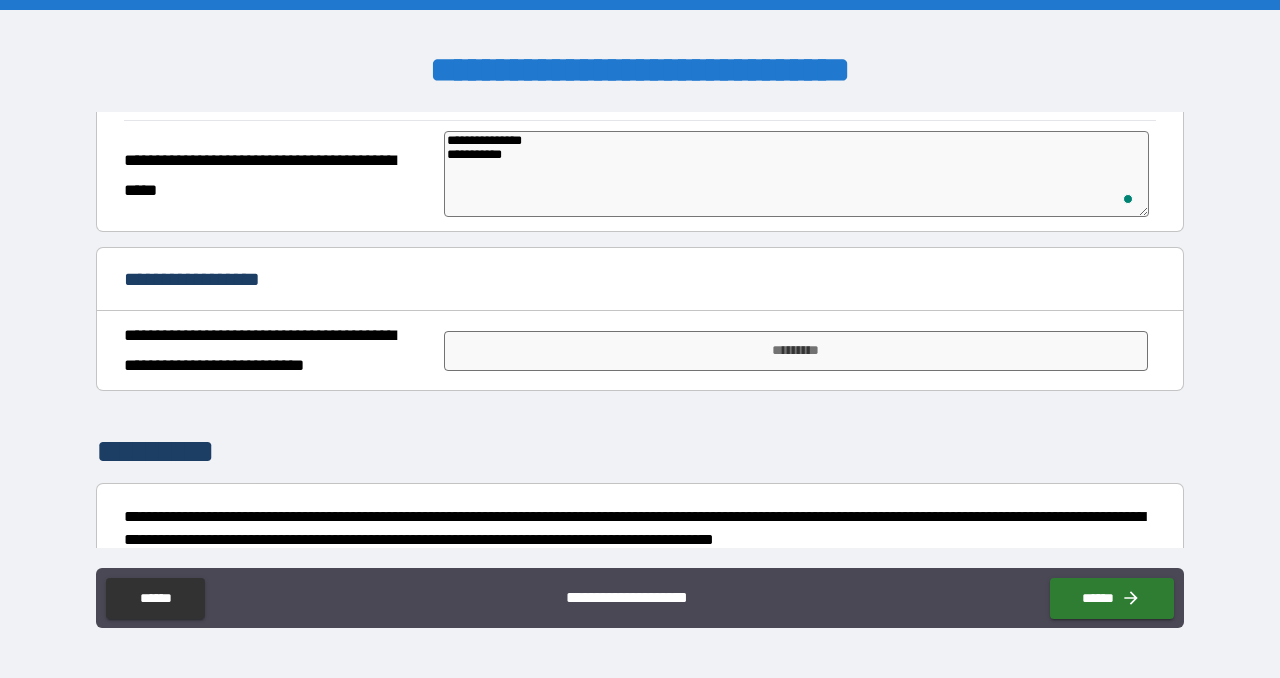 type on "*" 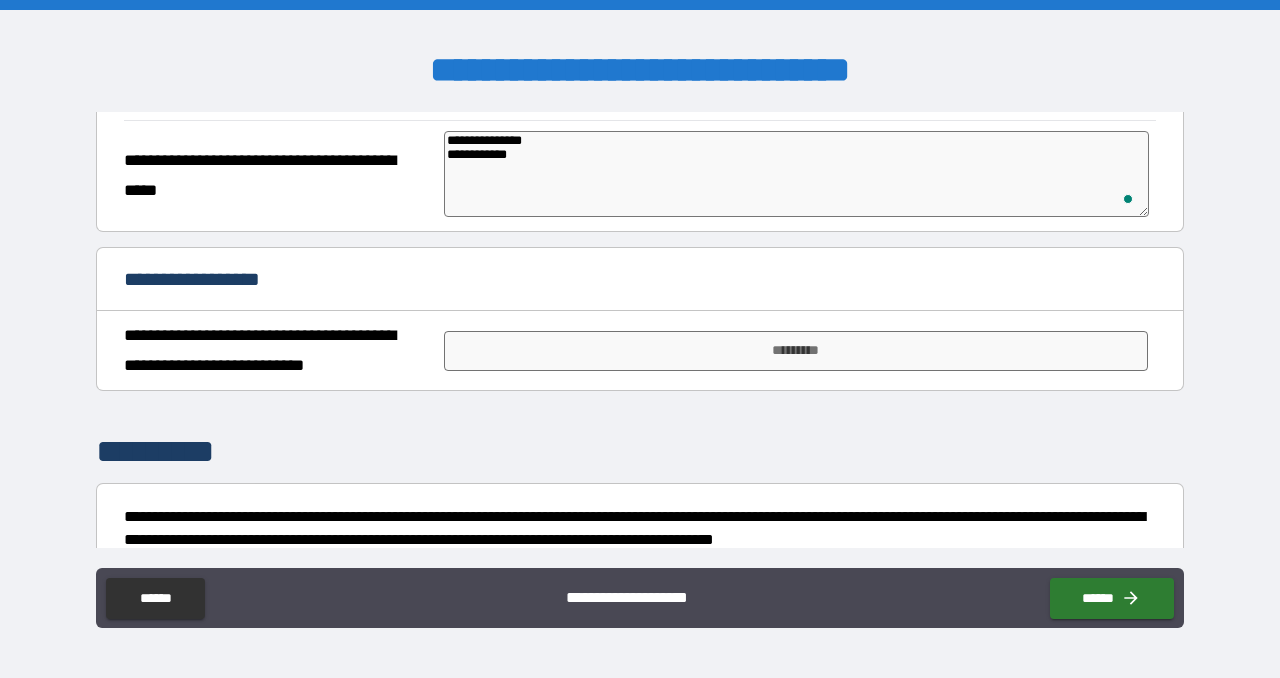 type on "*" 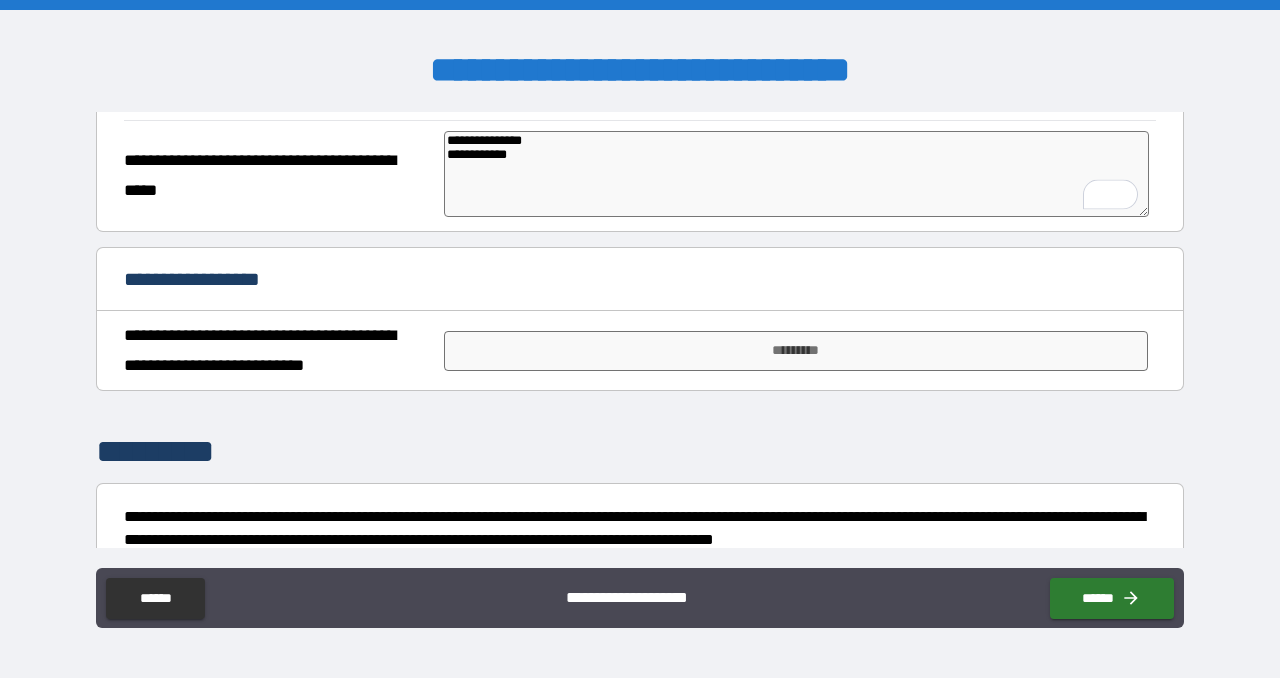 scroll, scrollTop: 470, scrollLeft: 0, axis: vertical 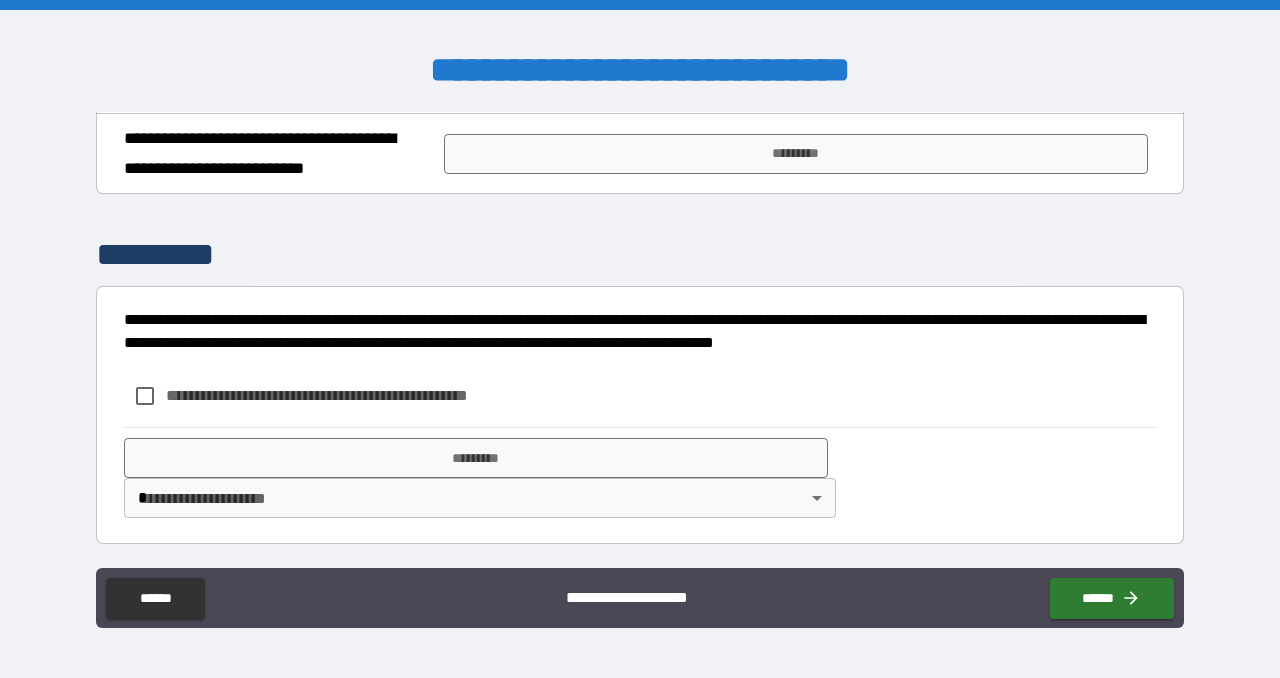 type on "**********" 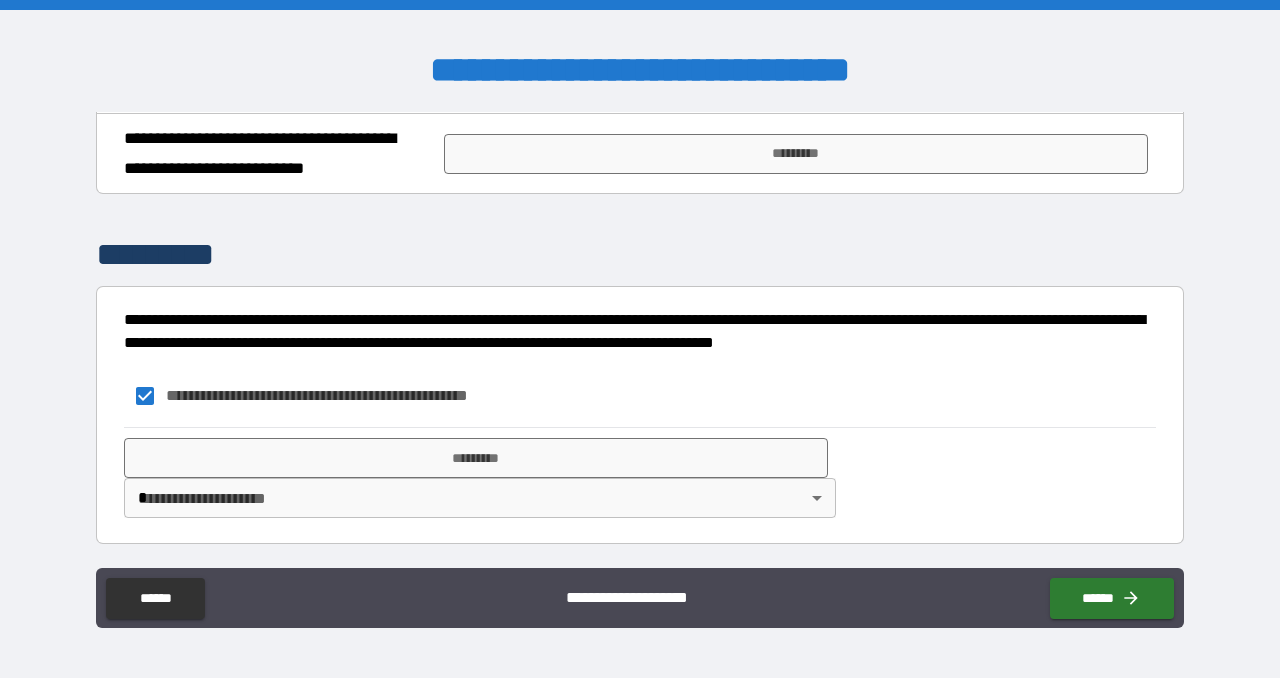 scroll, scrollTop: 399, scrollLeft: 0, axis: vertical 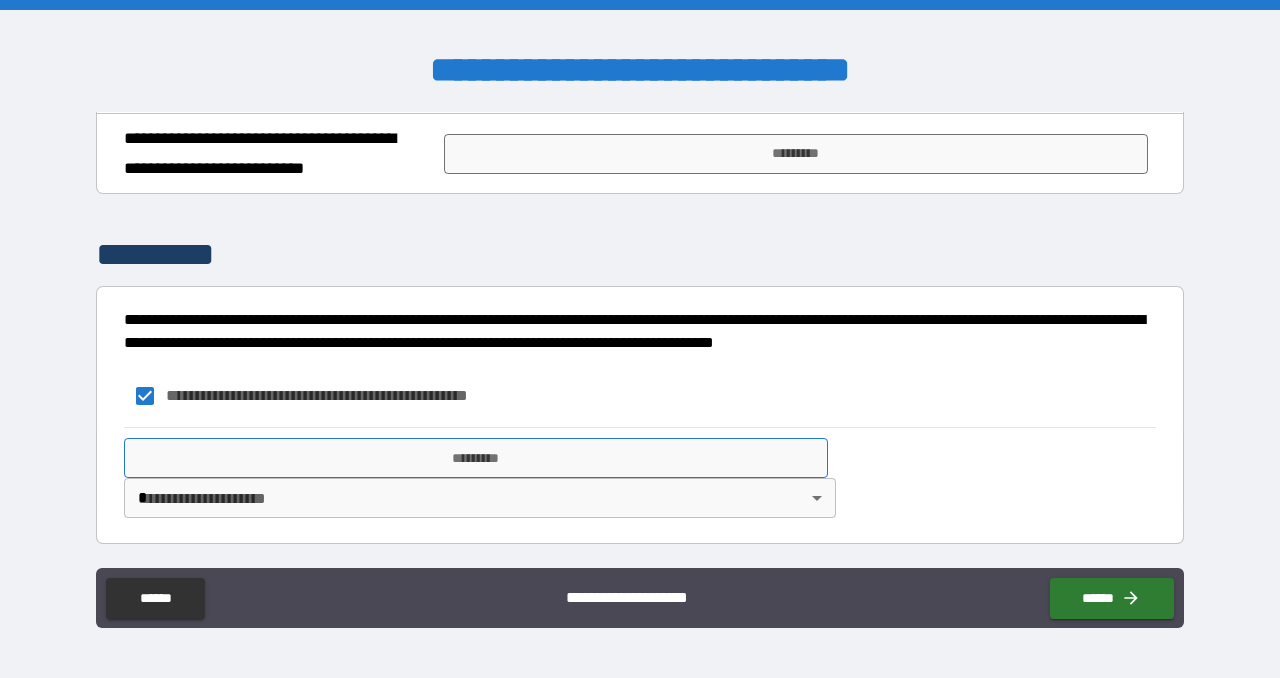 click on "*********" at bounding box center (476, 458) 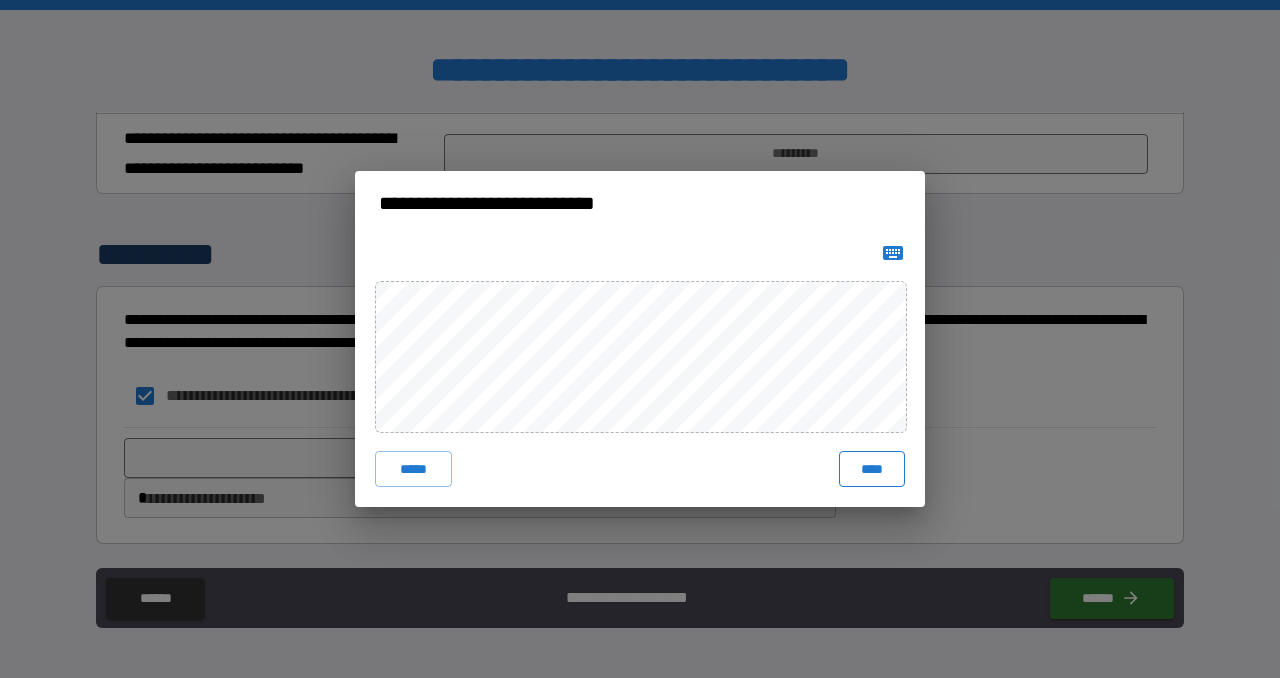 click on "****" at bounding box center [872, 469] 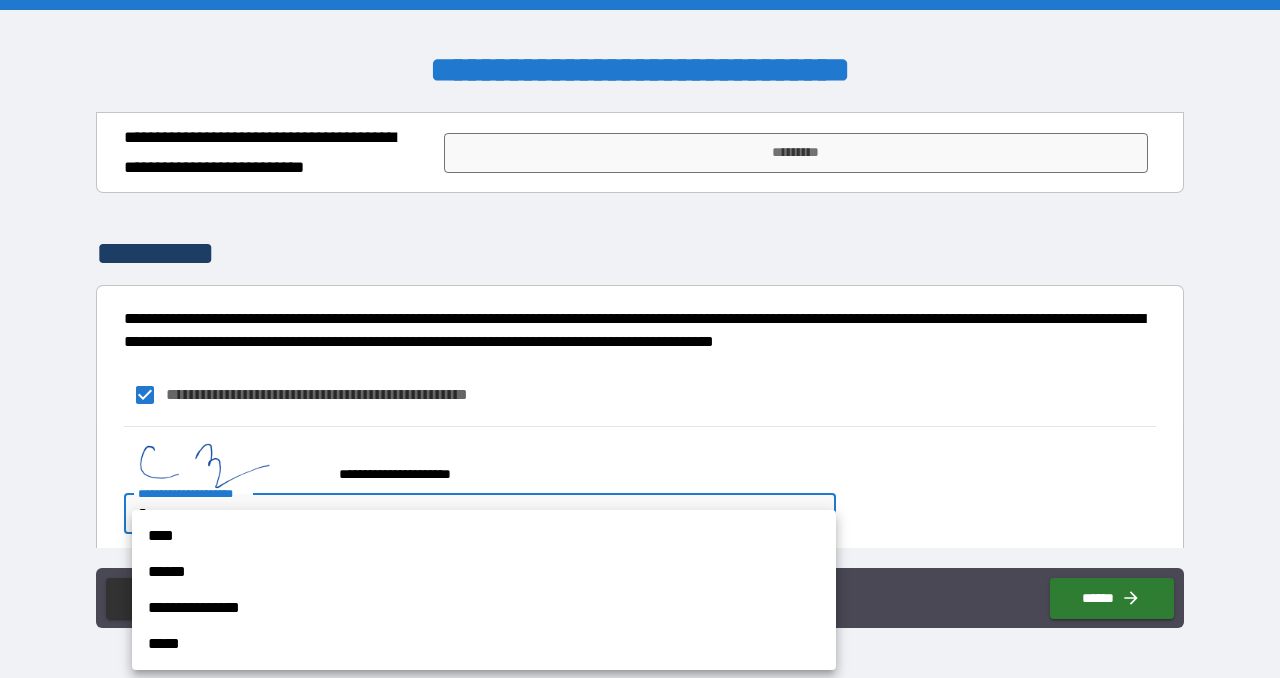 click on "**********" at bounding box center [640, 339] 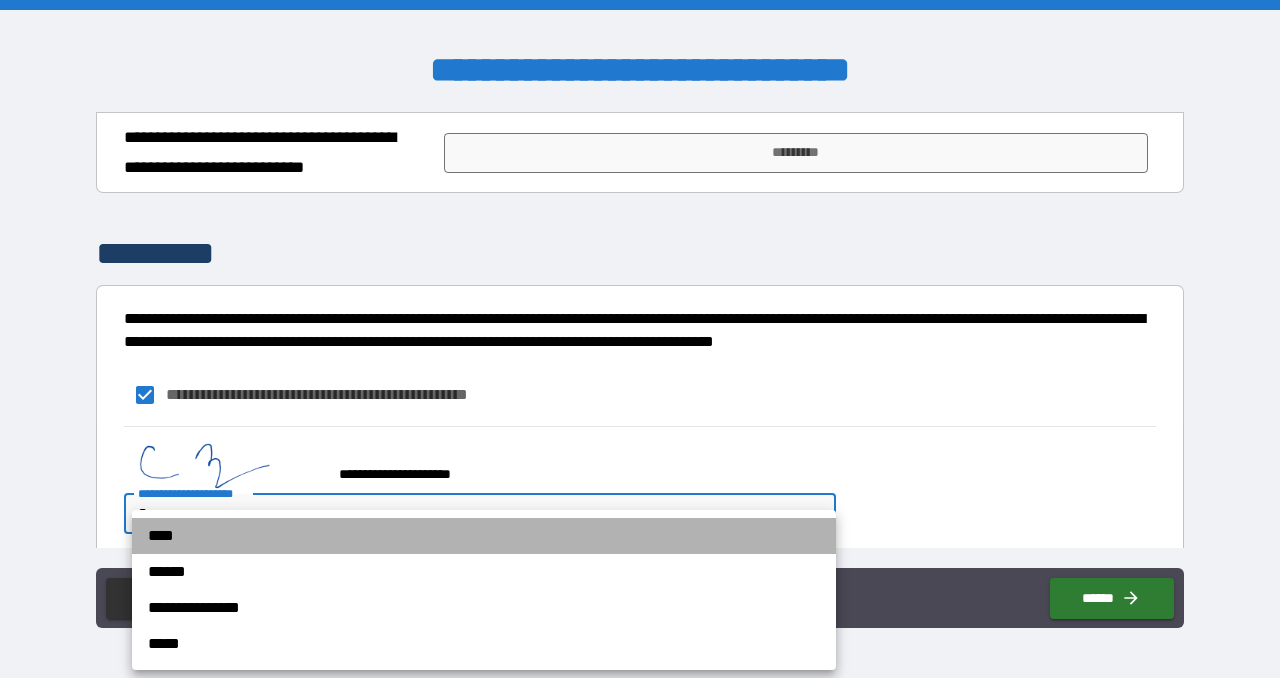 click on "****" at bounding box center [484, 536] 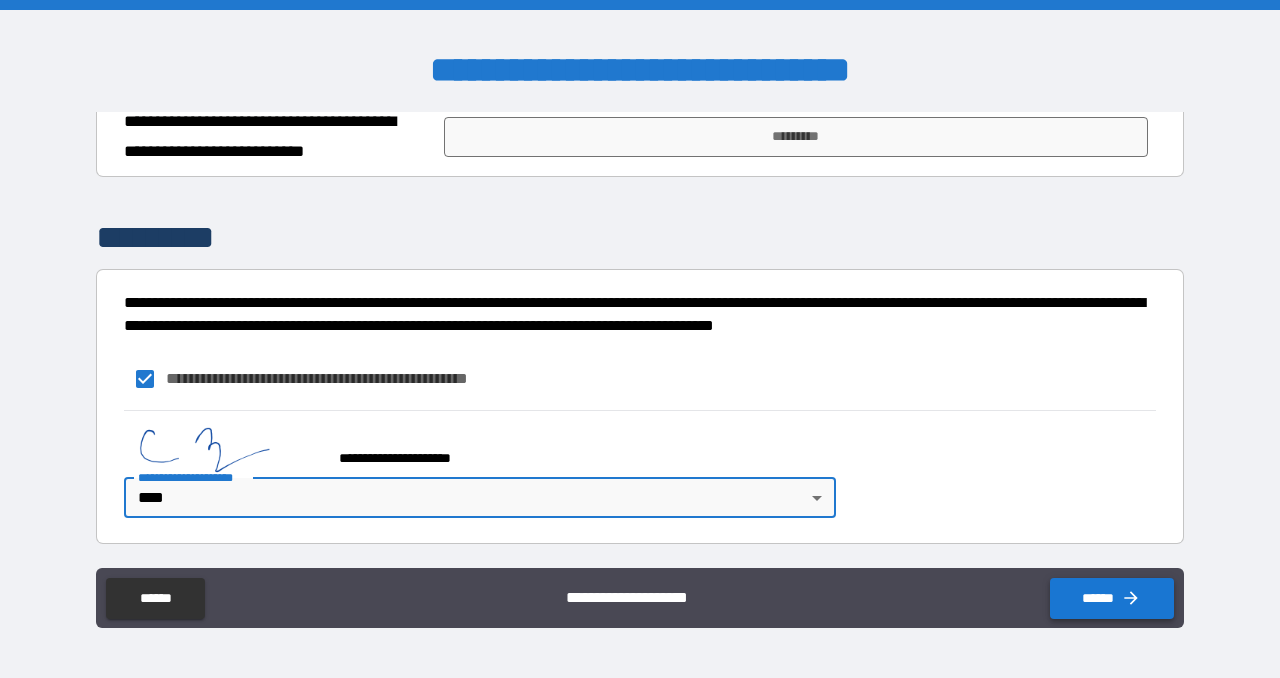 click on "******" at bounding box center [1112, 598] 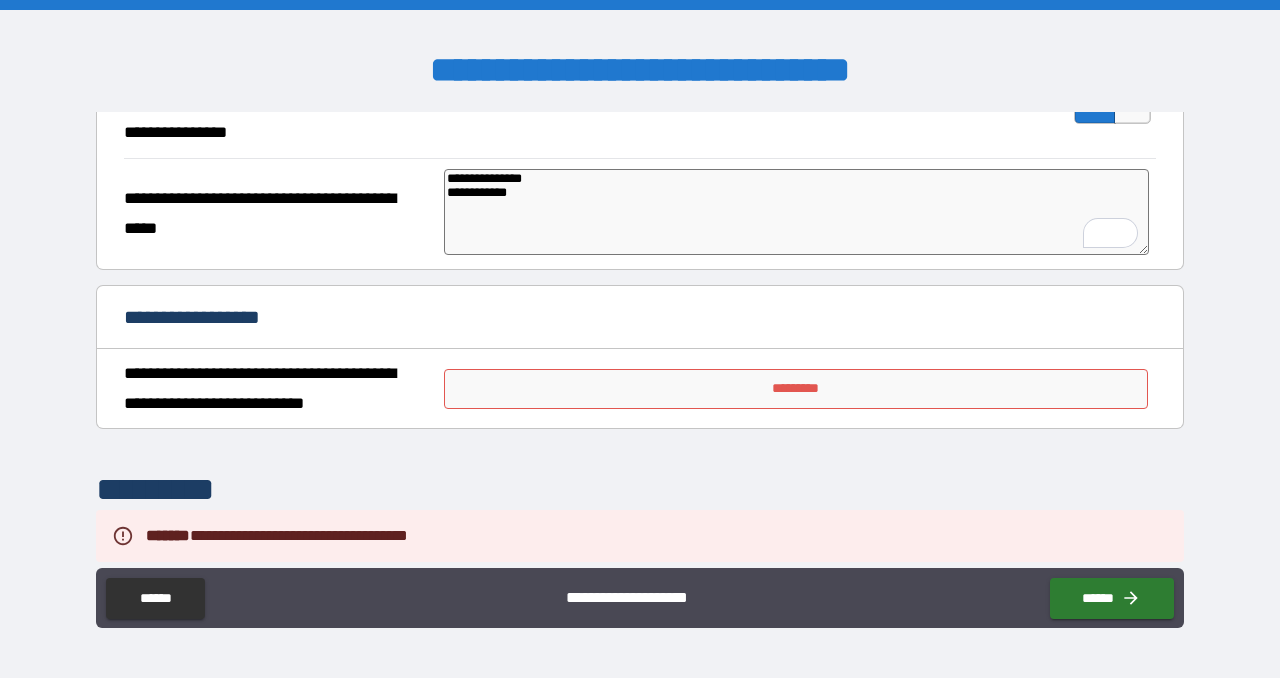 click on "*********" at bounding box center [796, 389] 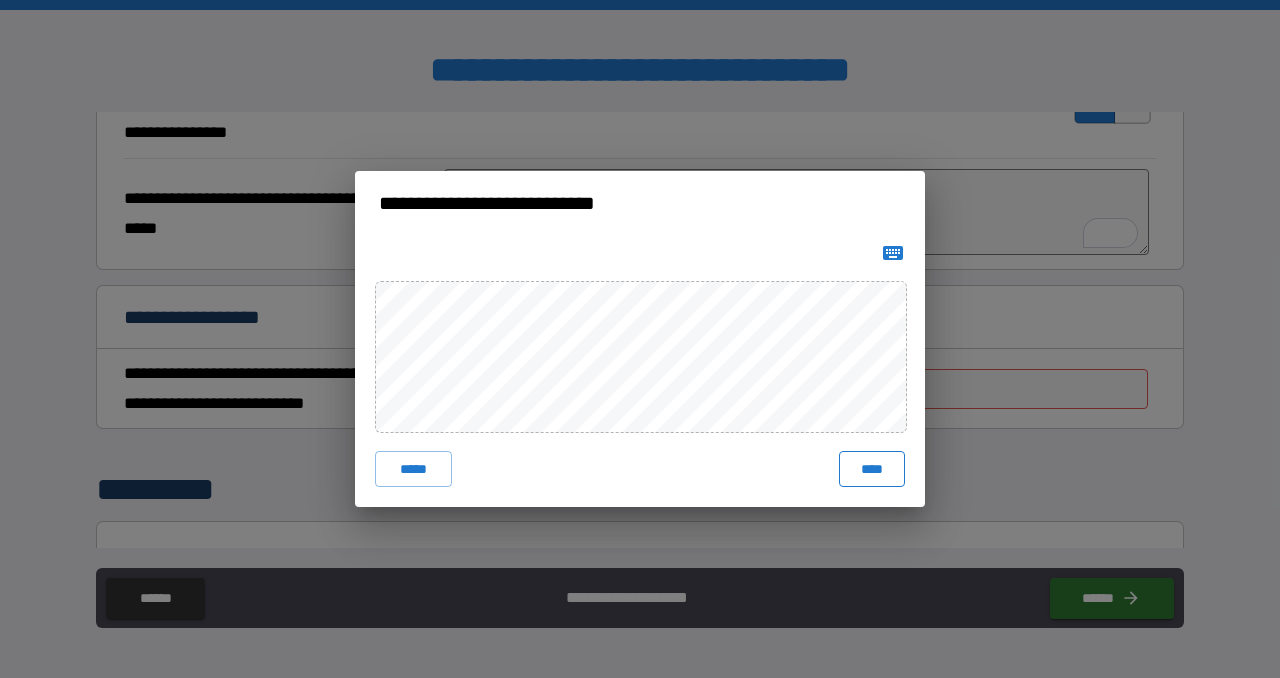 click on "****" at bounding box center [872, 469] 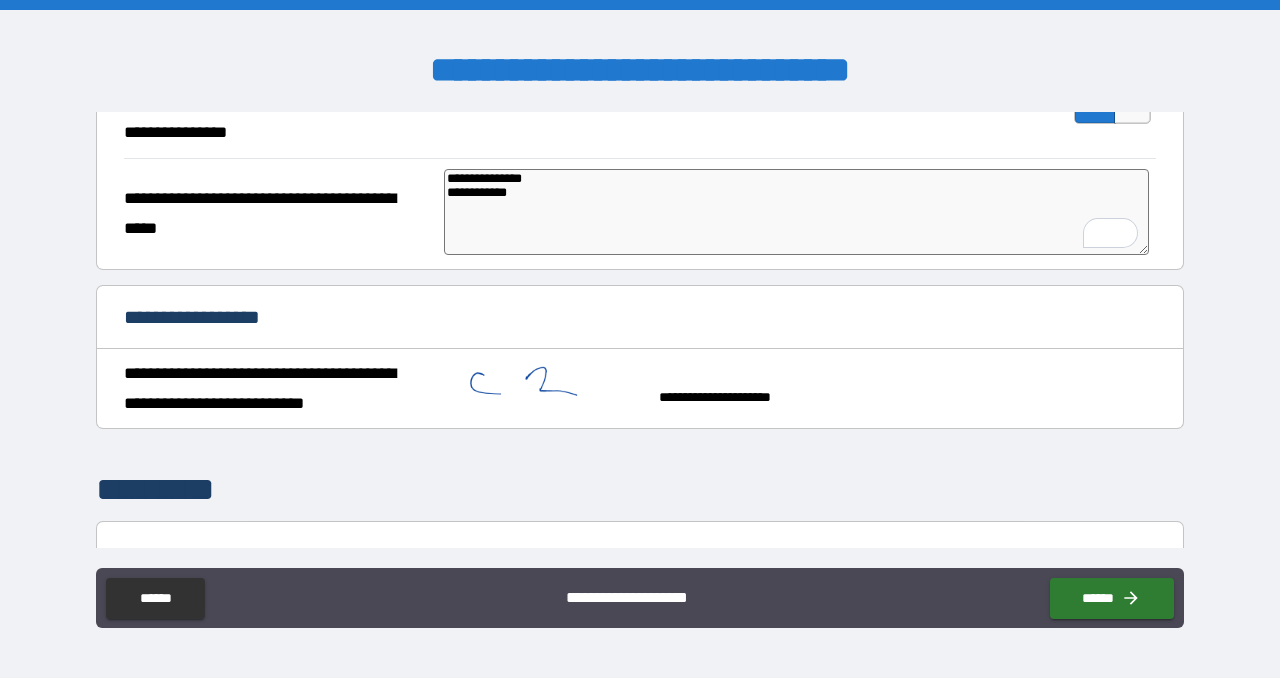type on "*" 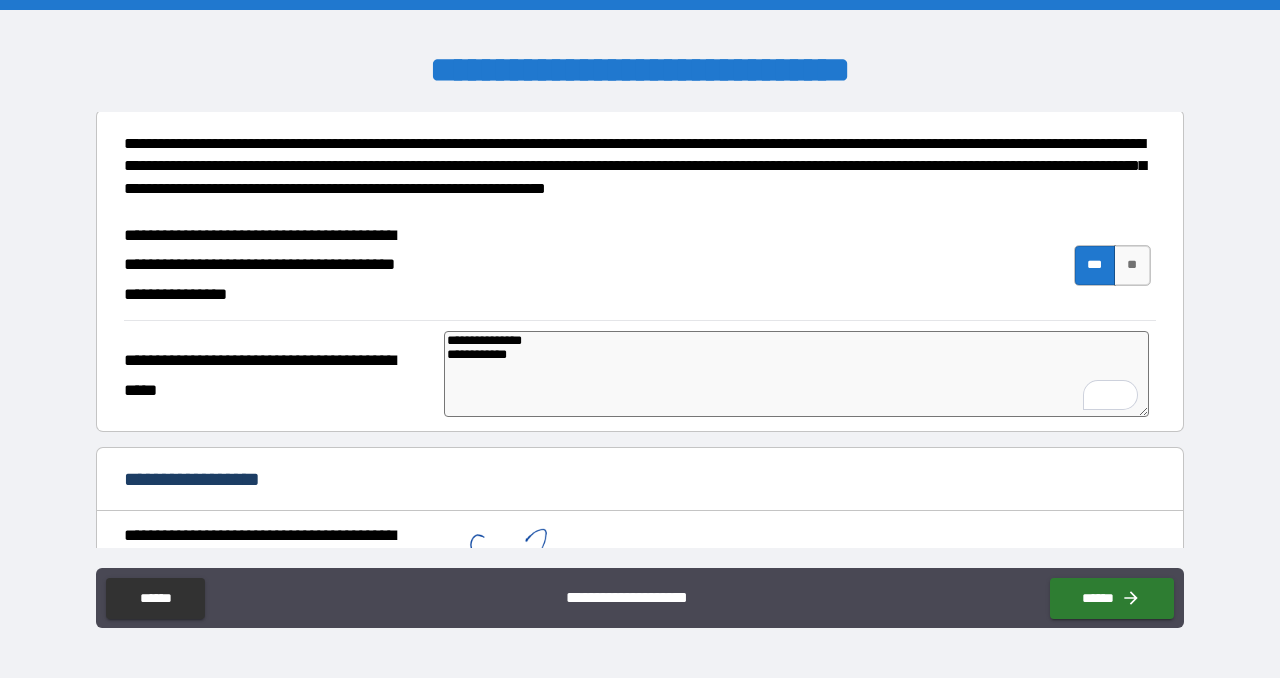 click on "**********" at bounding box center [796, 374] 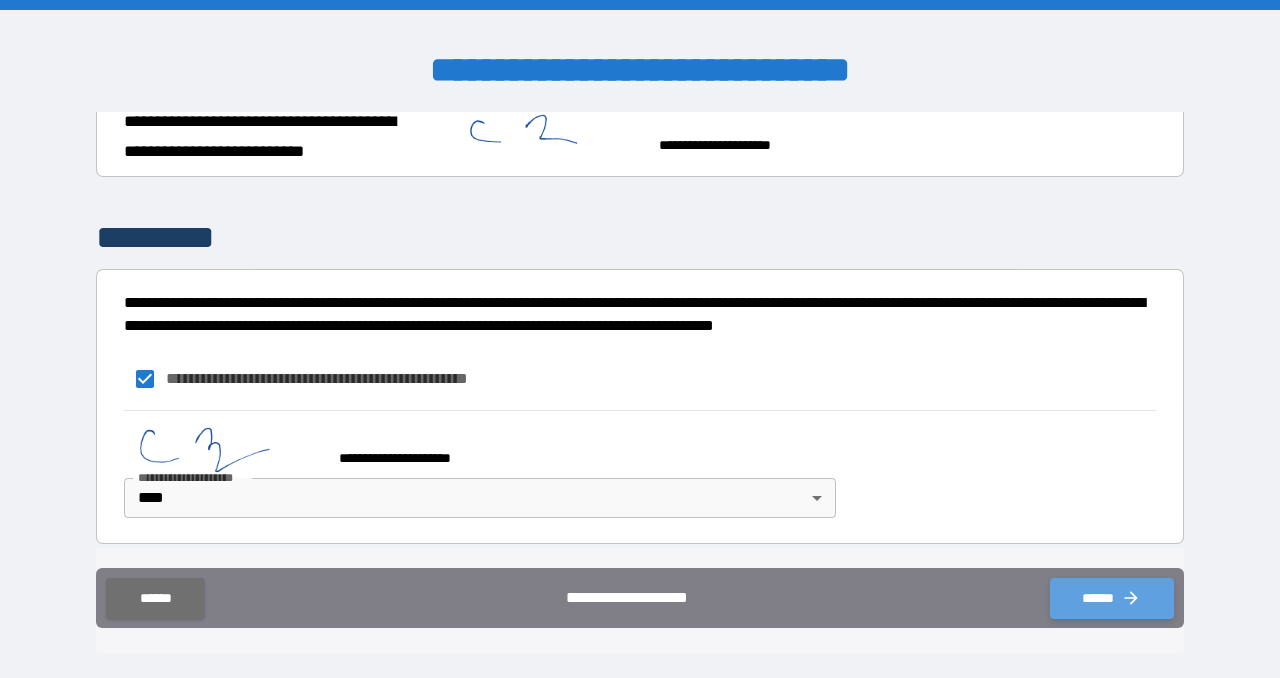 click on "******" at bounding box center [1112, 598] 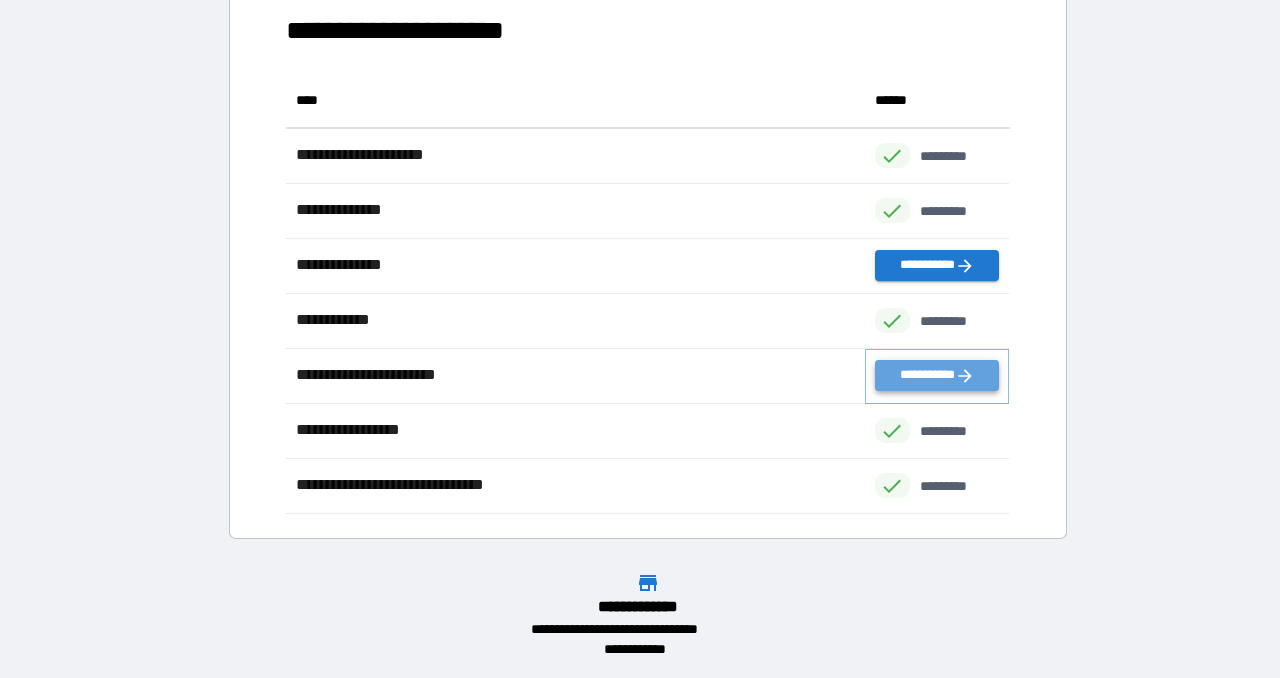 click on "**********" at bounding box center (937, 375) 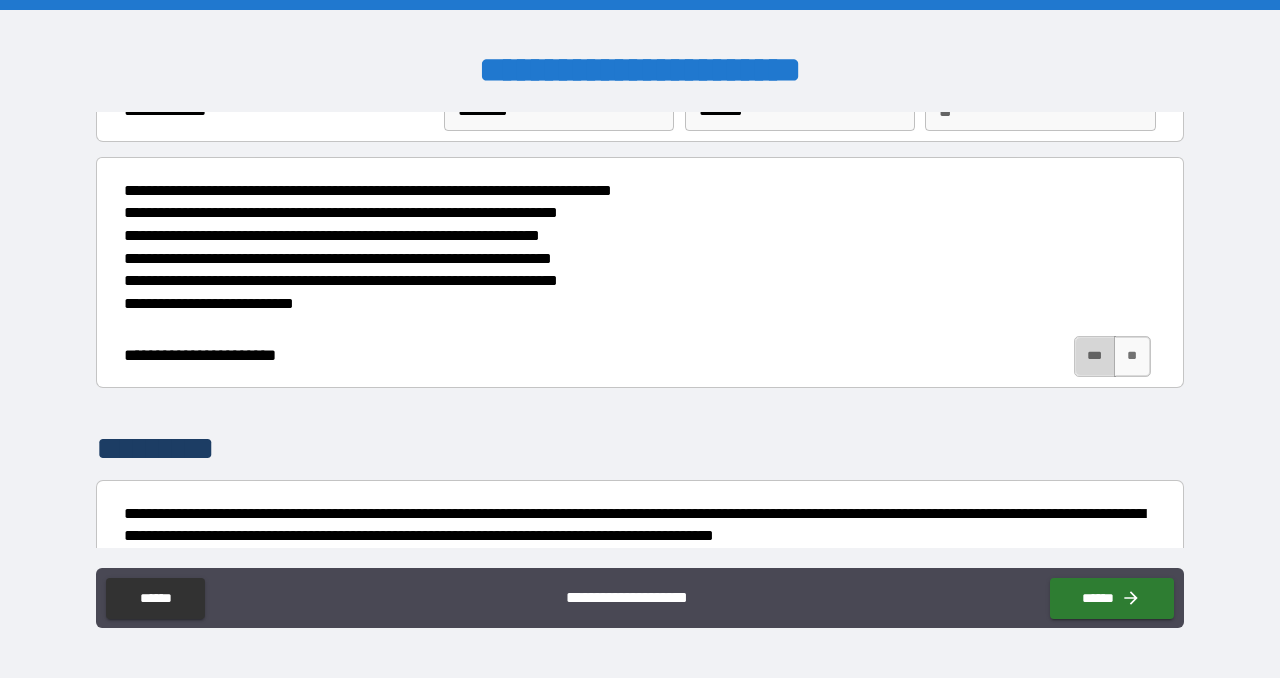 click on "***" at bounding box center [1095, 356] 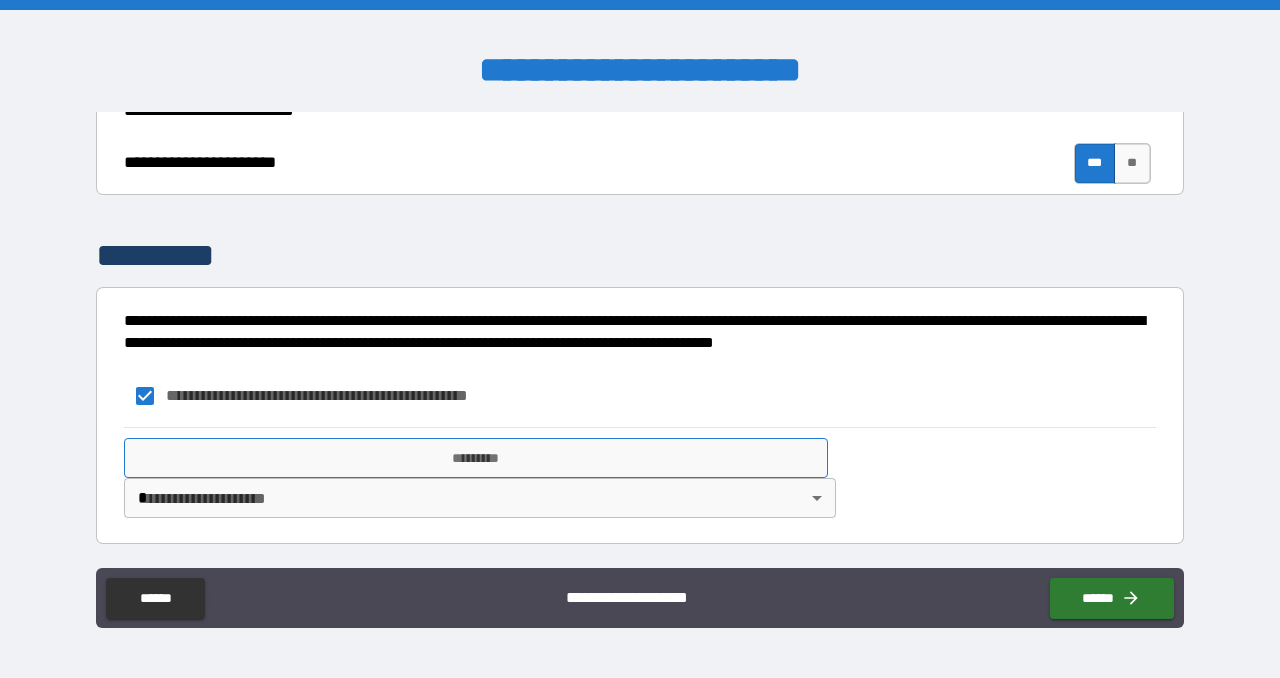 click on "*********" at bounding box center (476, 458) 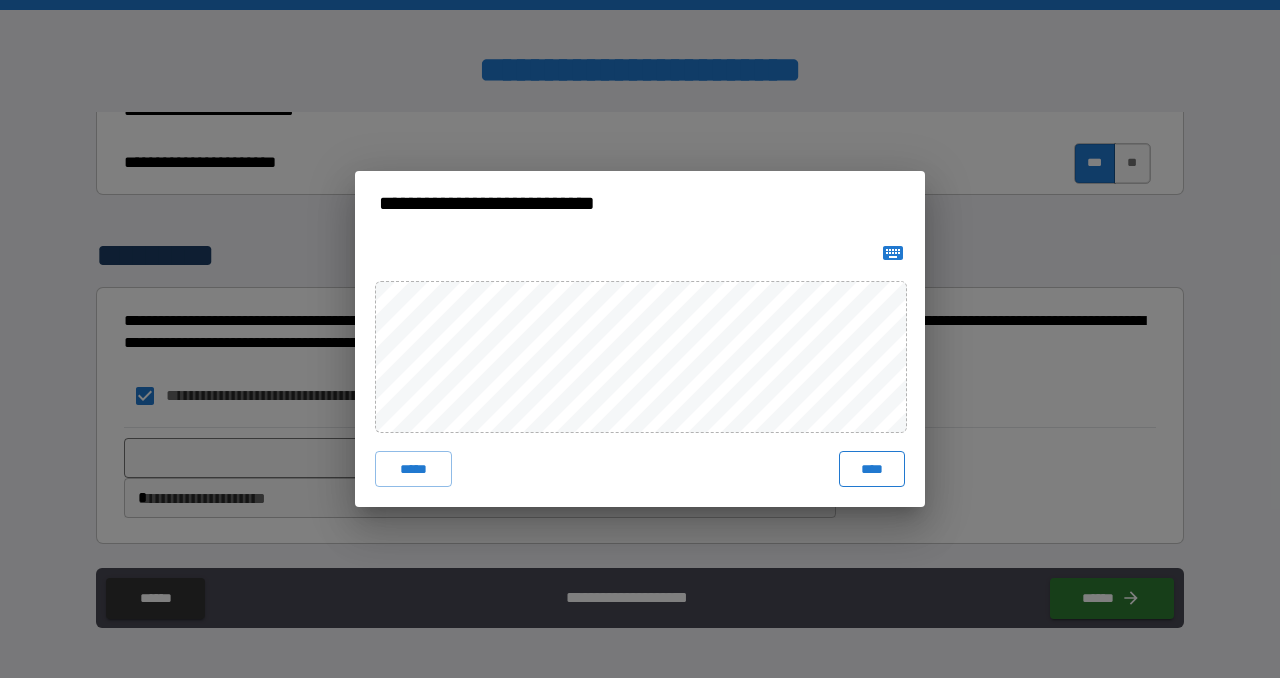 click on "****" at bounding box center (872, 469) 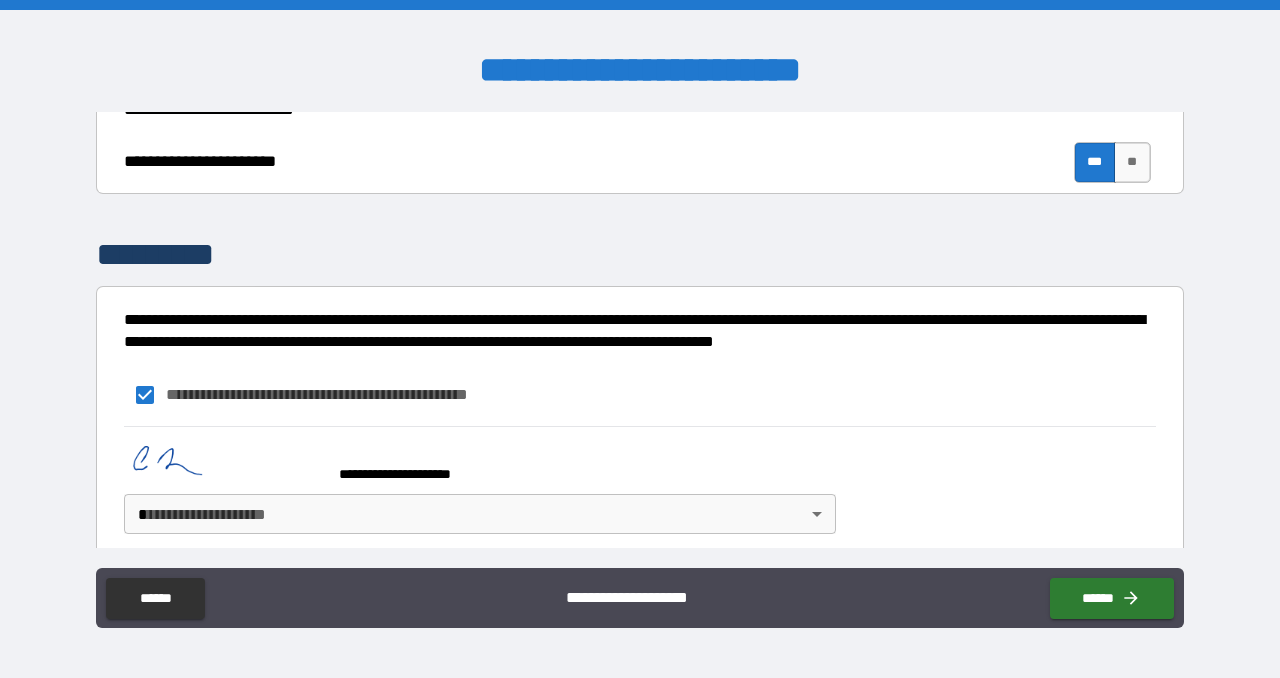 click on "**********" at bounding box center (640, 339) 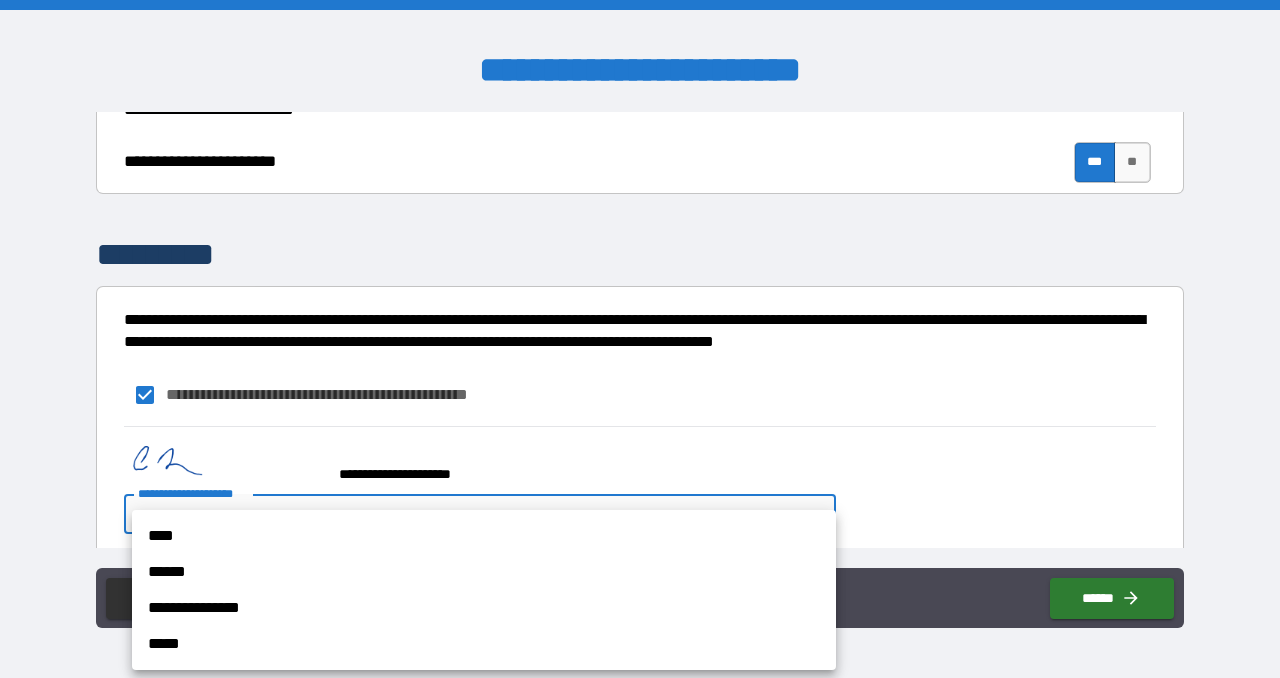 click on "****" at bounding box center [484, 536] 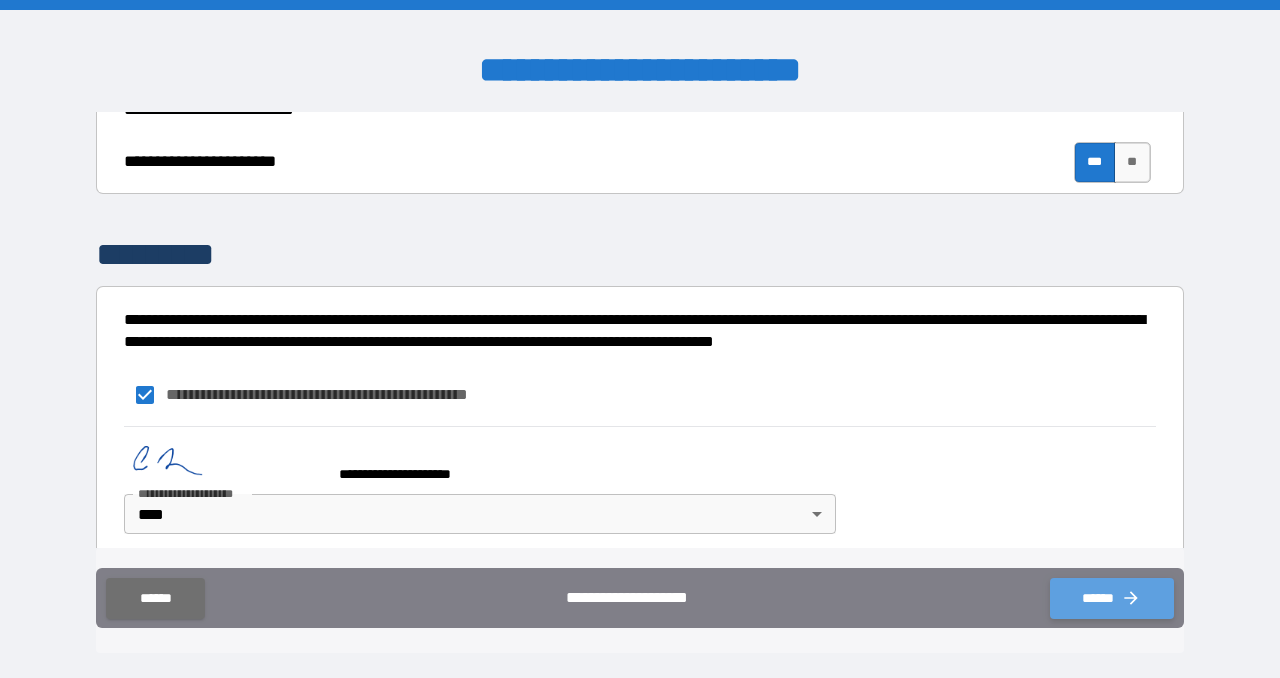click on "******" at bounding box center [1112, 598] 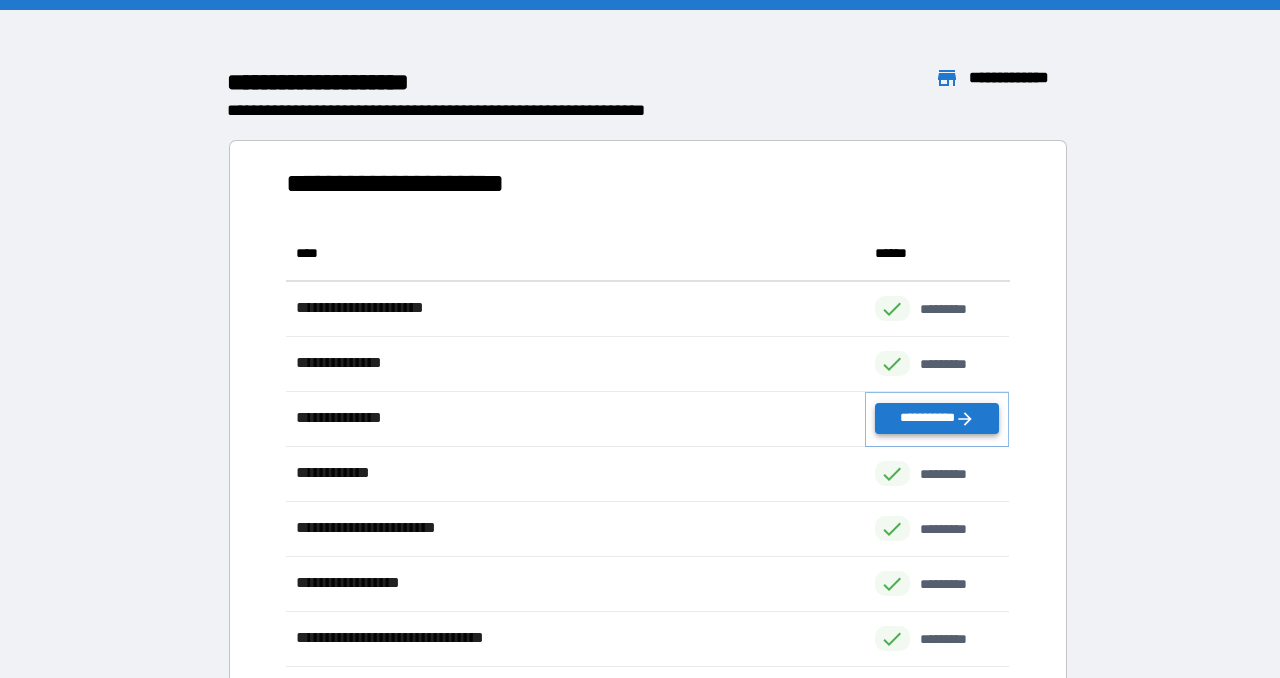 click on "**********" at bounding box center (937, 418) 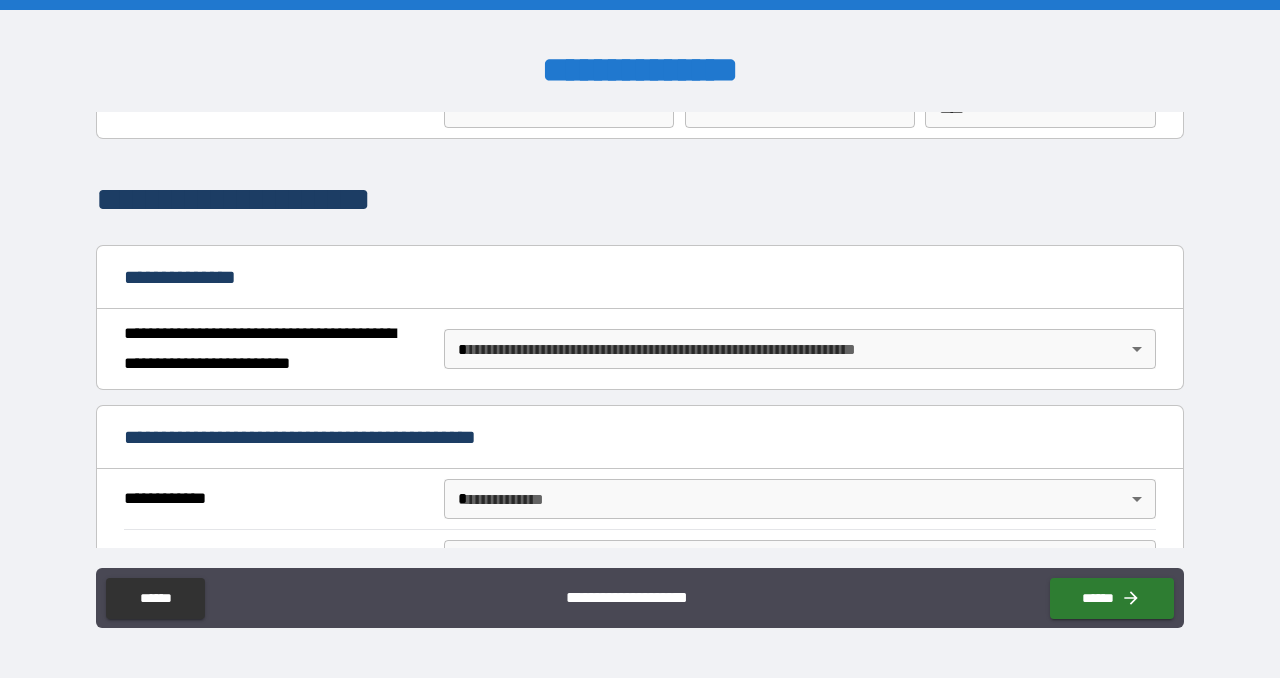 click on "**********" at bounding box center [640, 339] 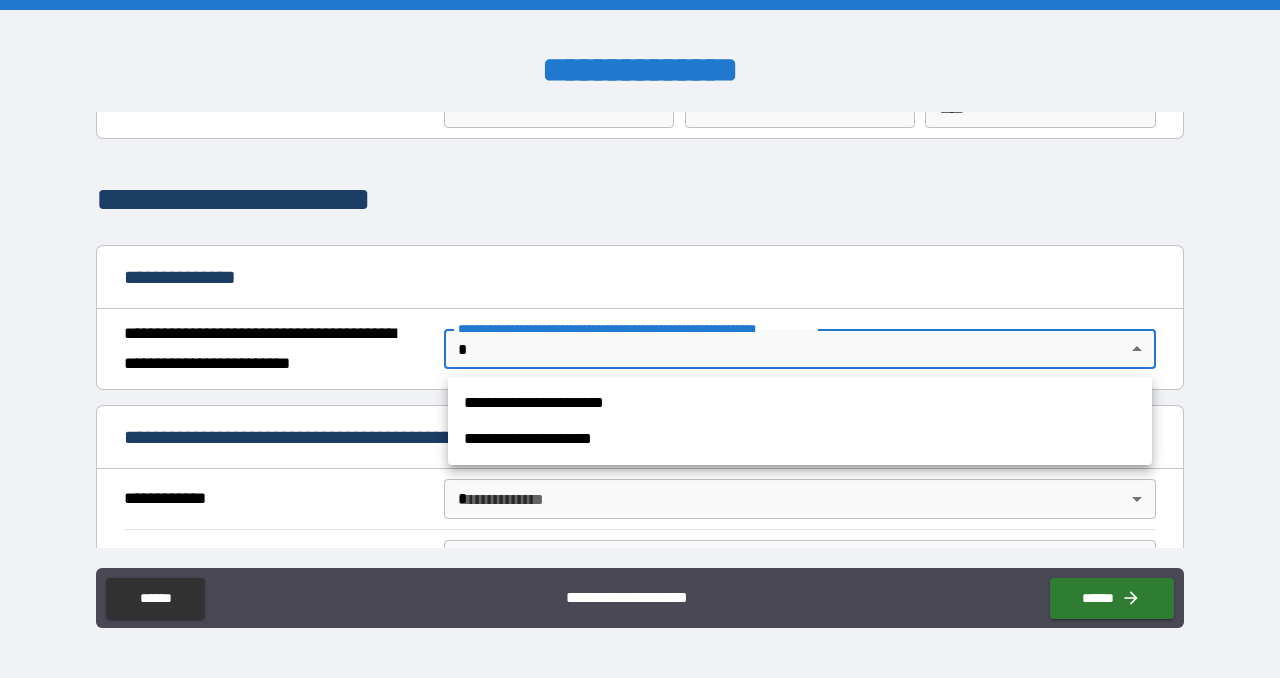 click on "**********" at bounding box center (800, 403) 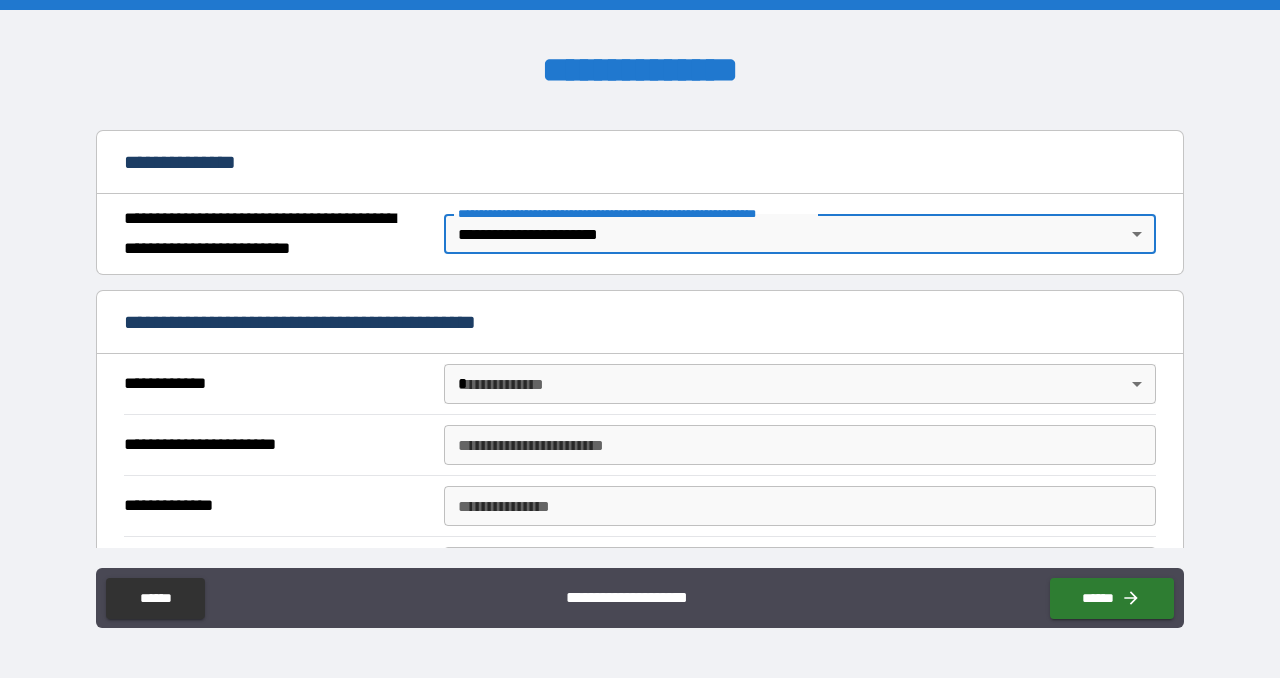 click on "**********" at bounding box center [640, 339] 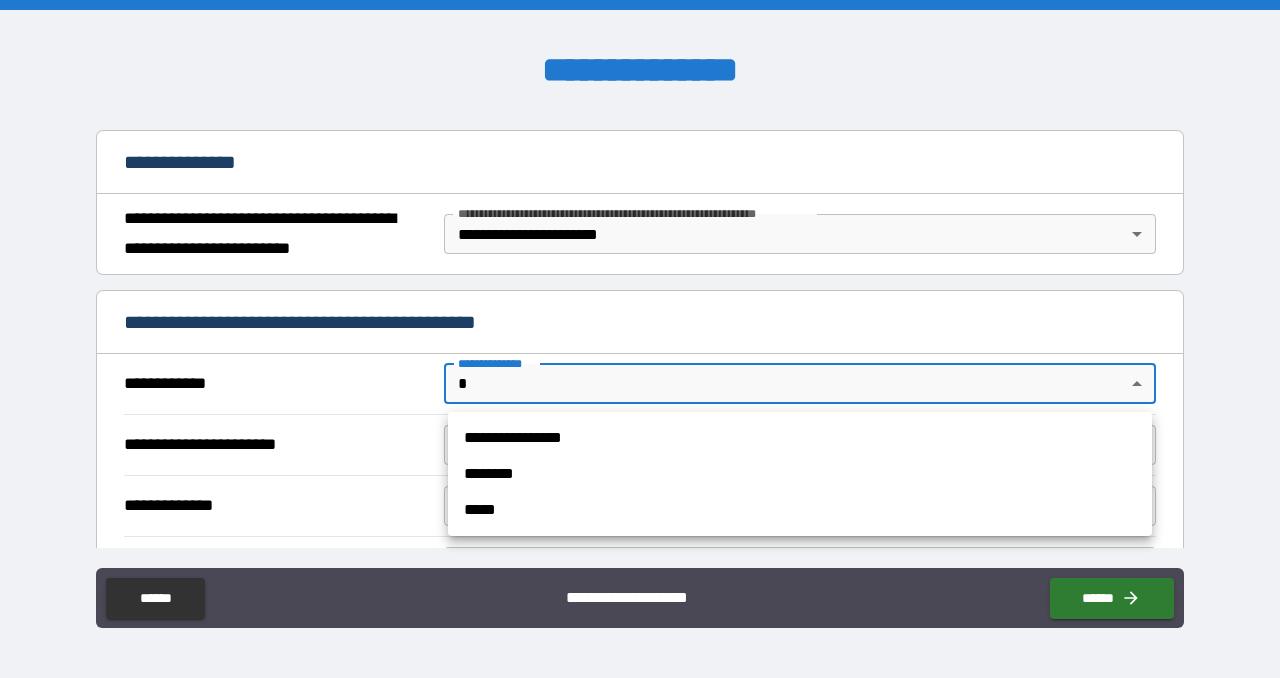 click on "**********" at bounding box center (800, 438) 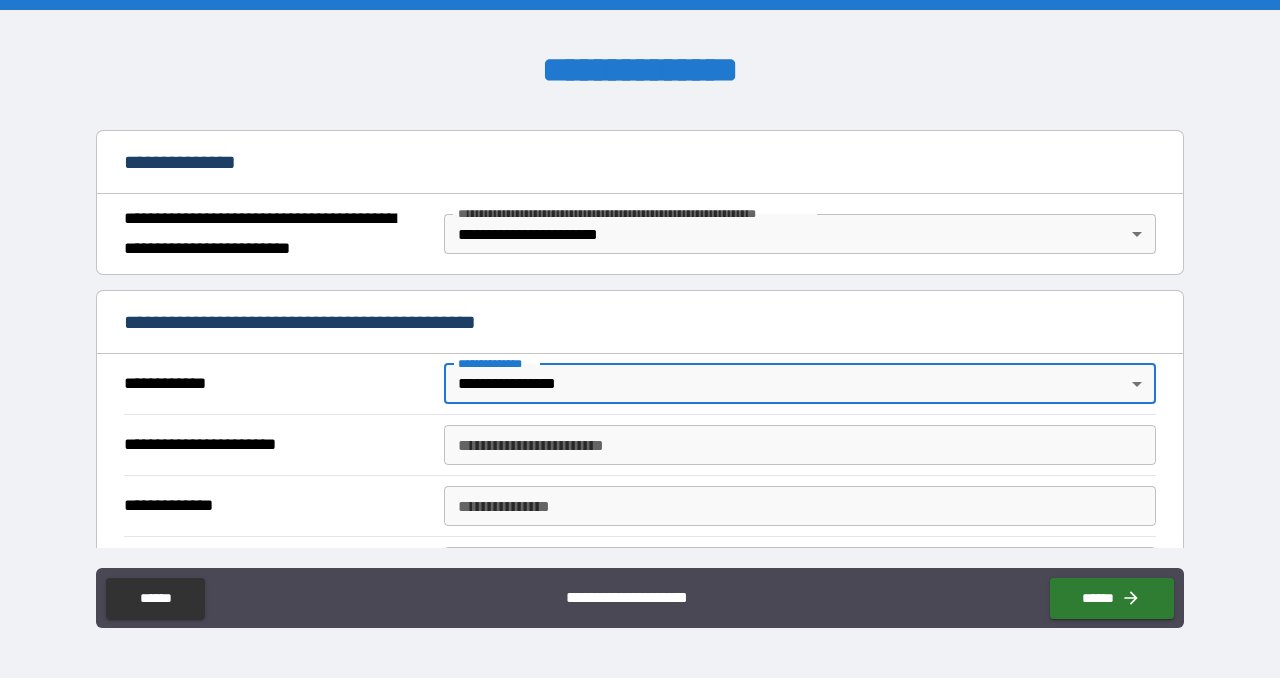 click on "**********" at bounding box center [800, 445] 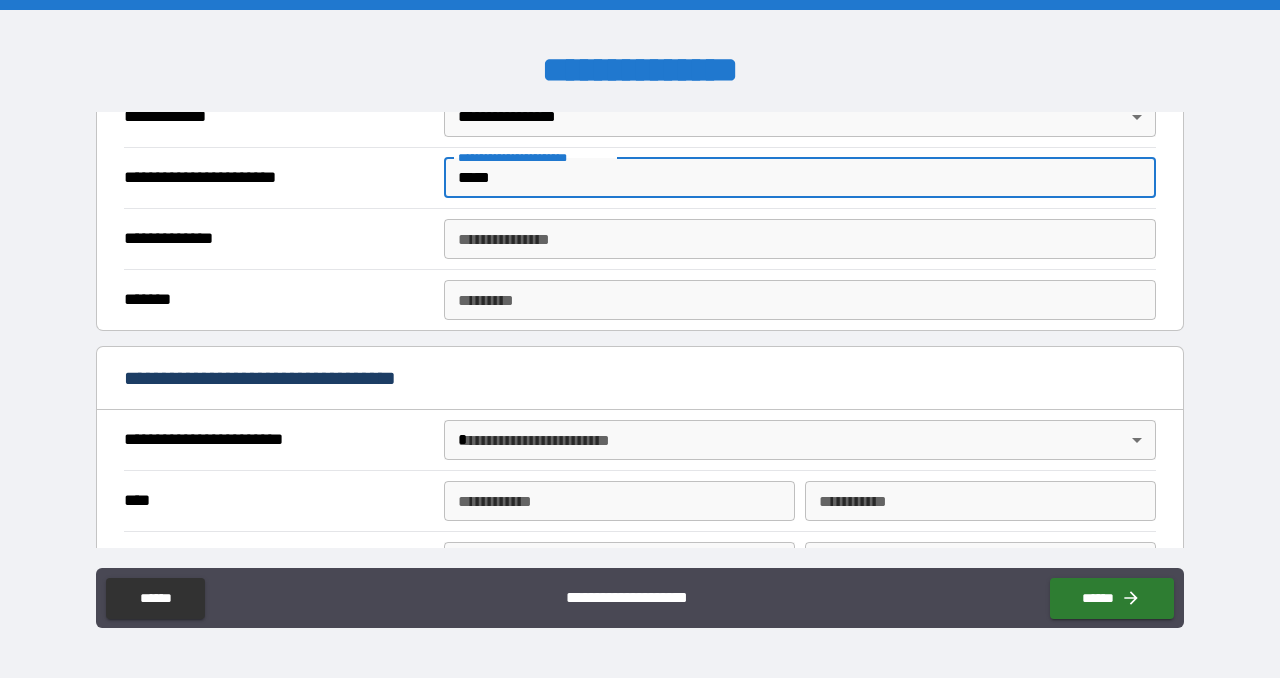 scroll, scrollTop: 488, scrollLeft: 0, axis: vertical 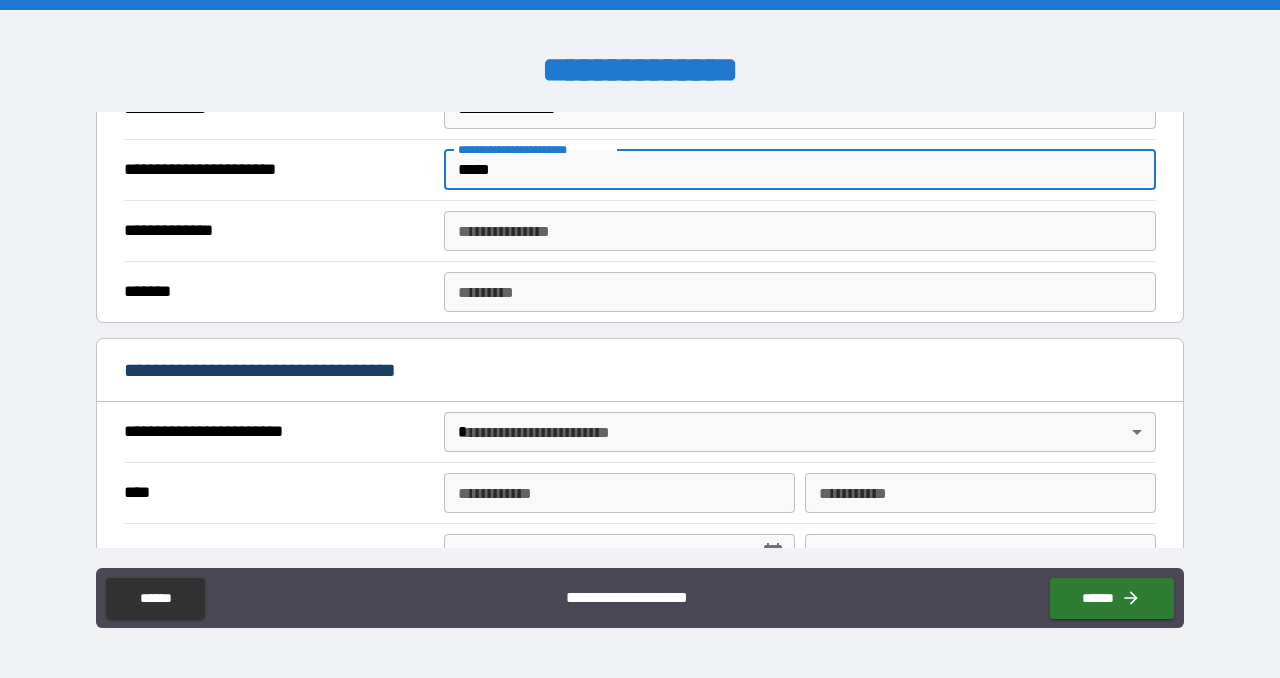 type on "*****" 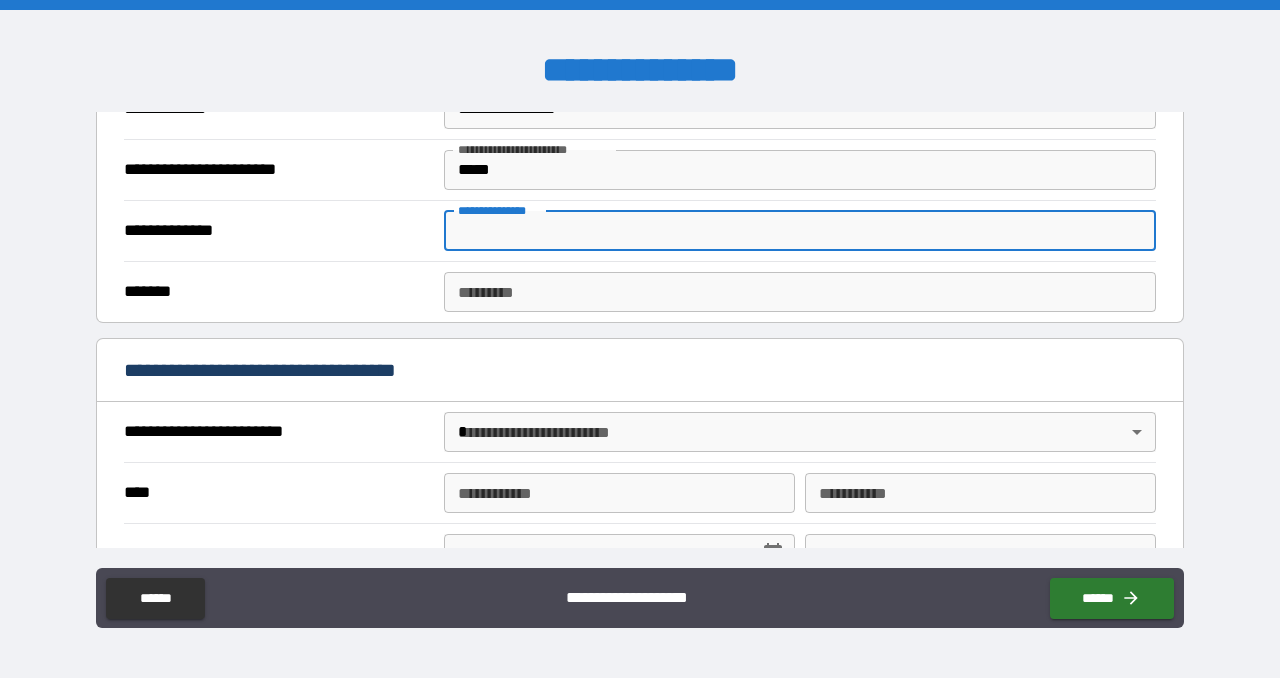 click on "**********" at bounding box center (800, 231) 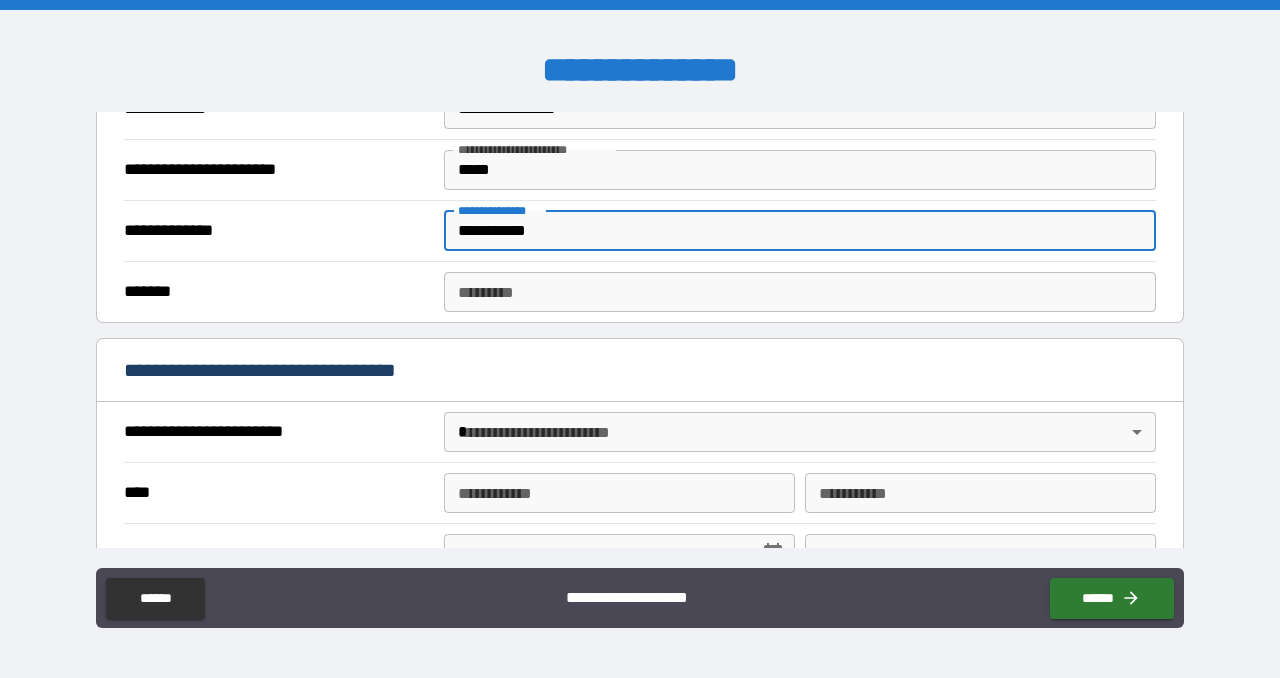 type on "**********" 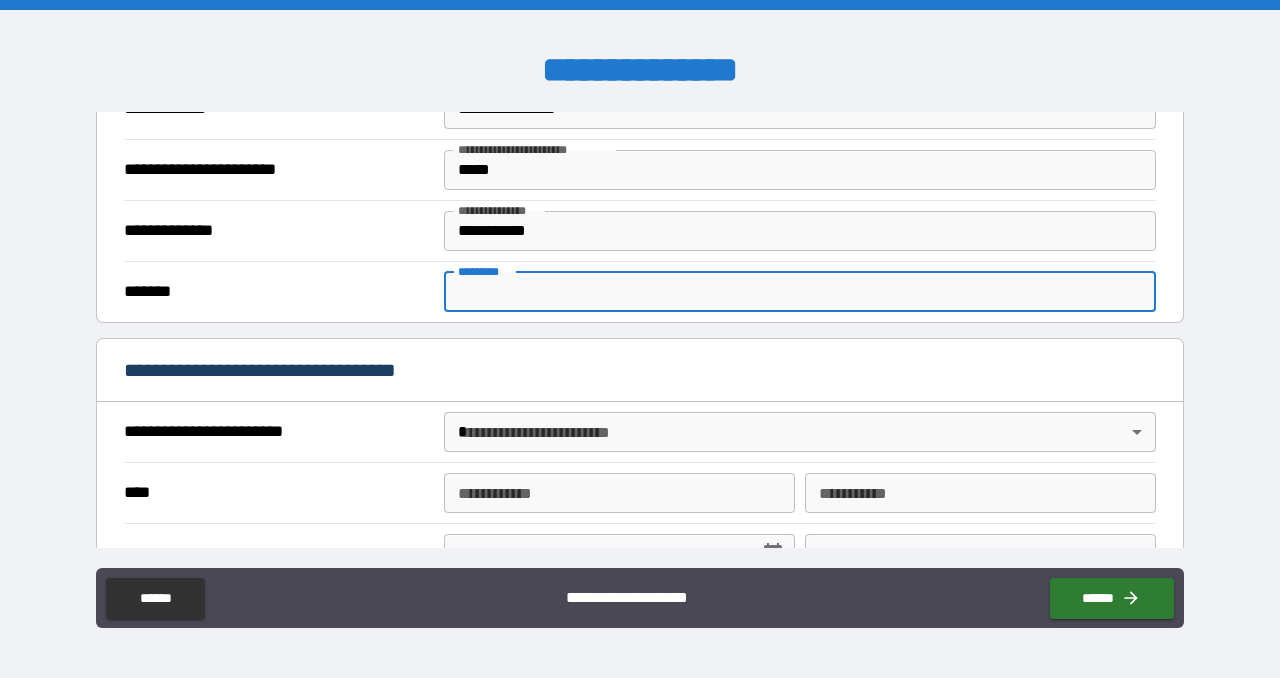 click on "*******   *" at bounding box center [800, 292] 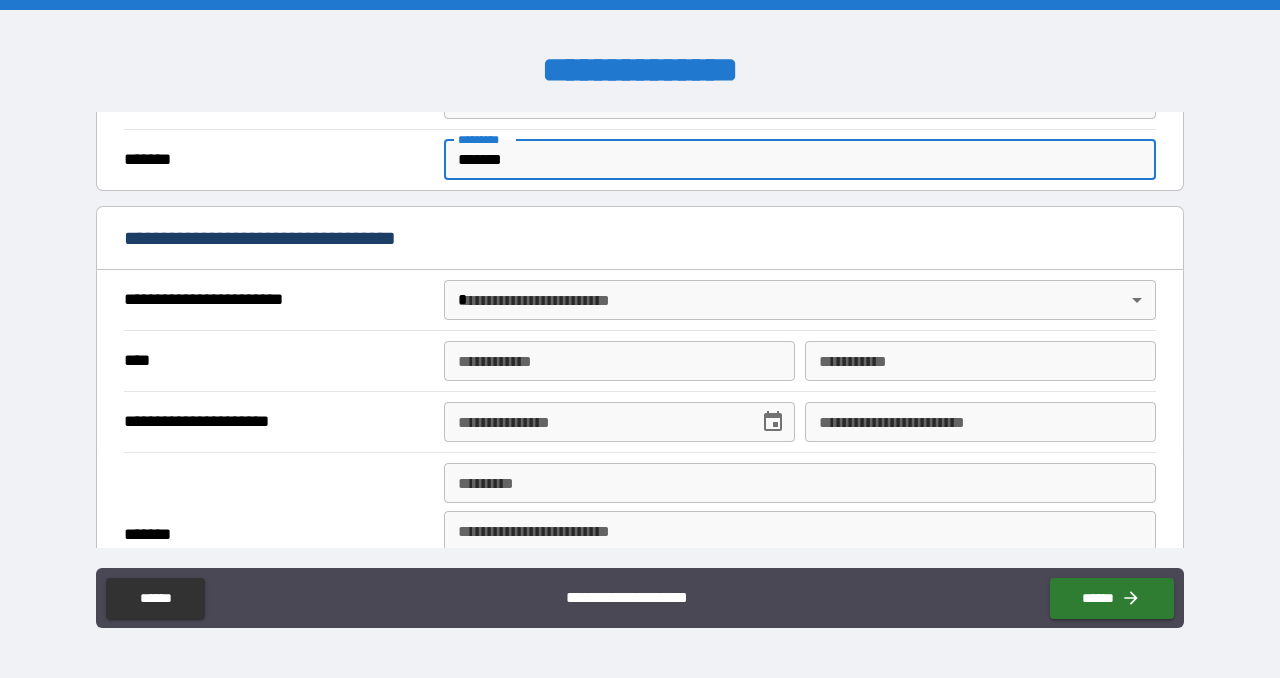 scroll, scrollTop: 635, scrollLeft: 0, axis: vertical 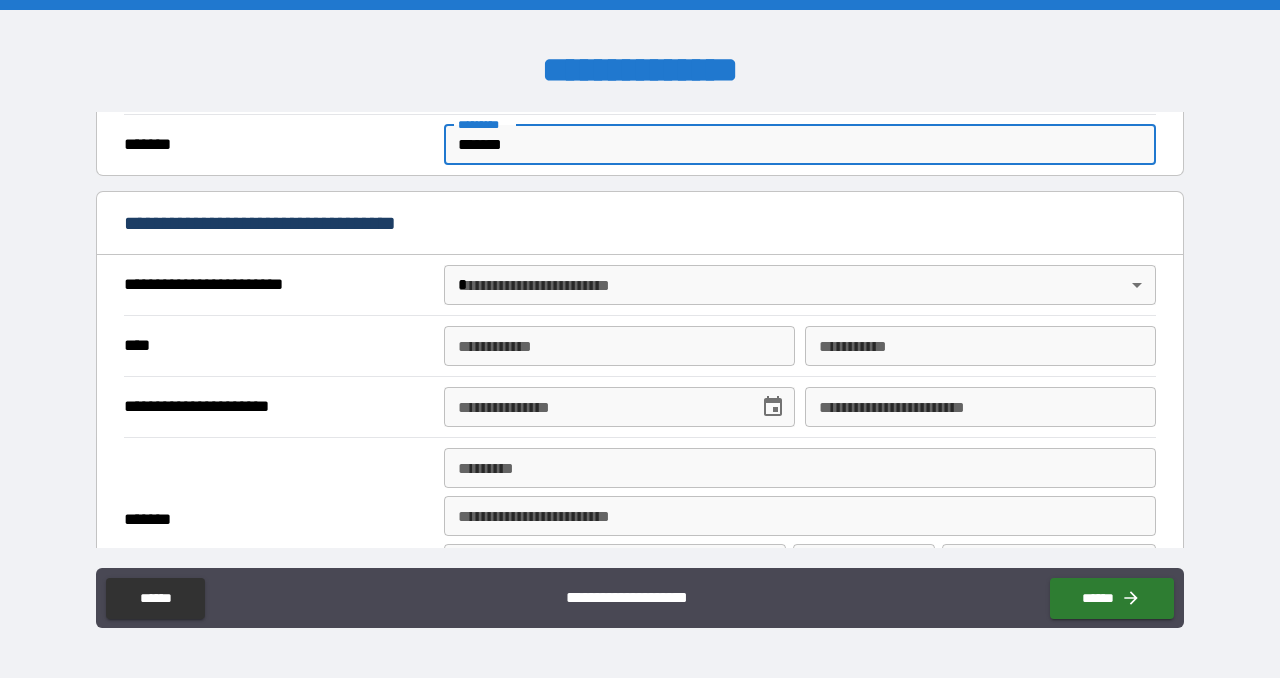 type on "*******" 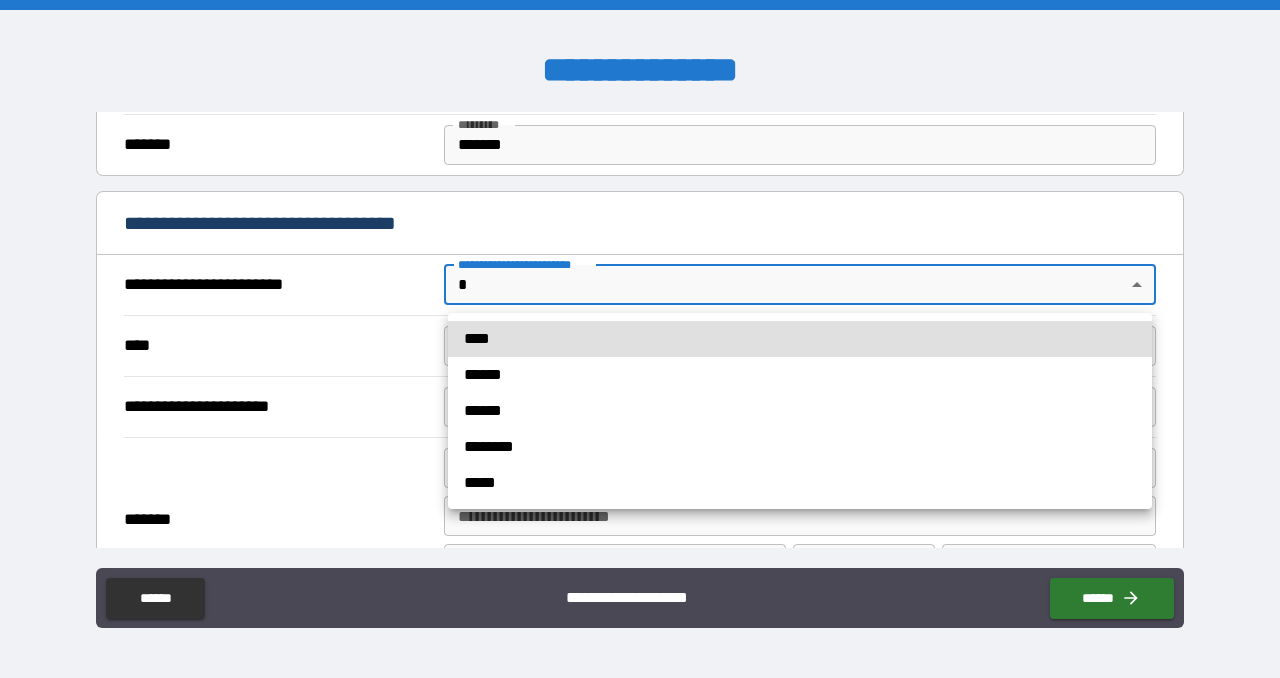 click on "**********" at bounding box center (640, 339) 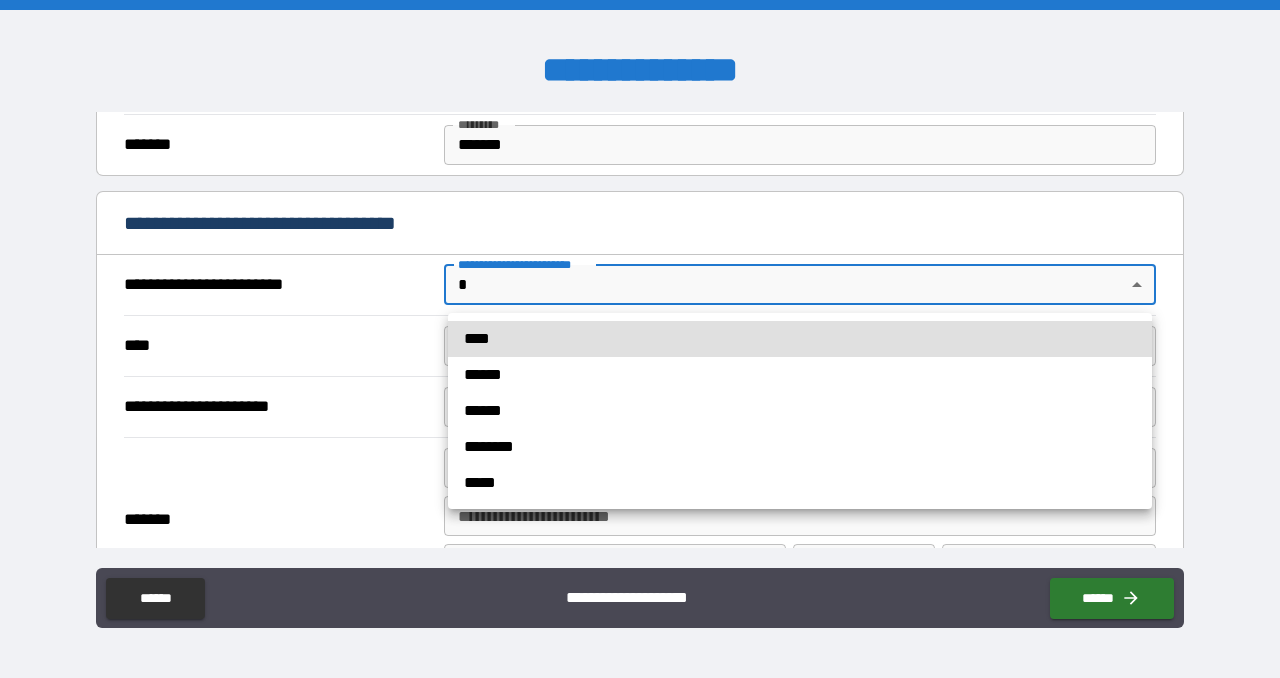 click on "******" at bounding box center (800, 375) 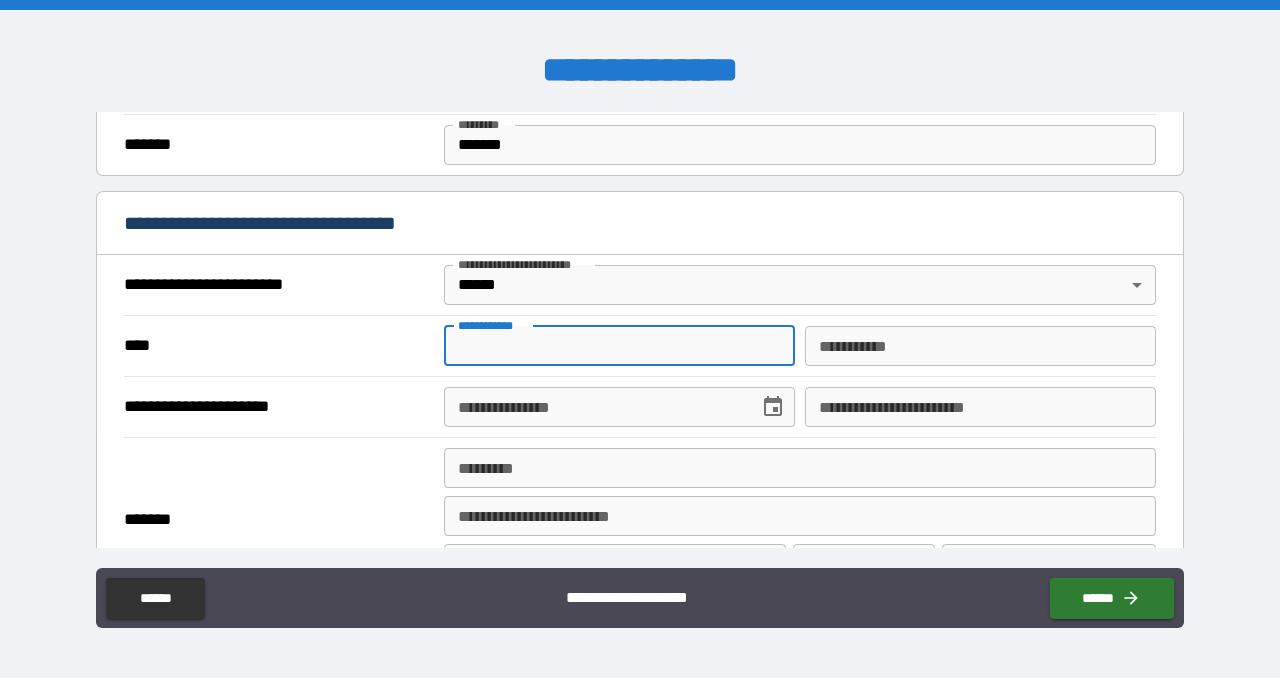 click on "**********" at bounding box center (619, 346) 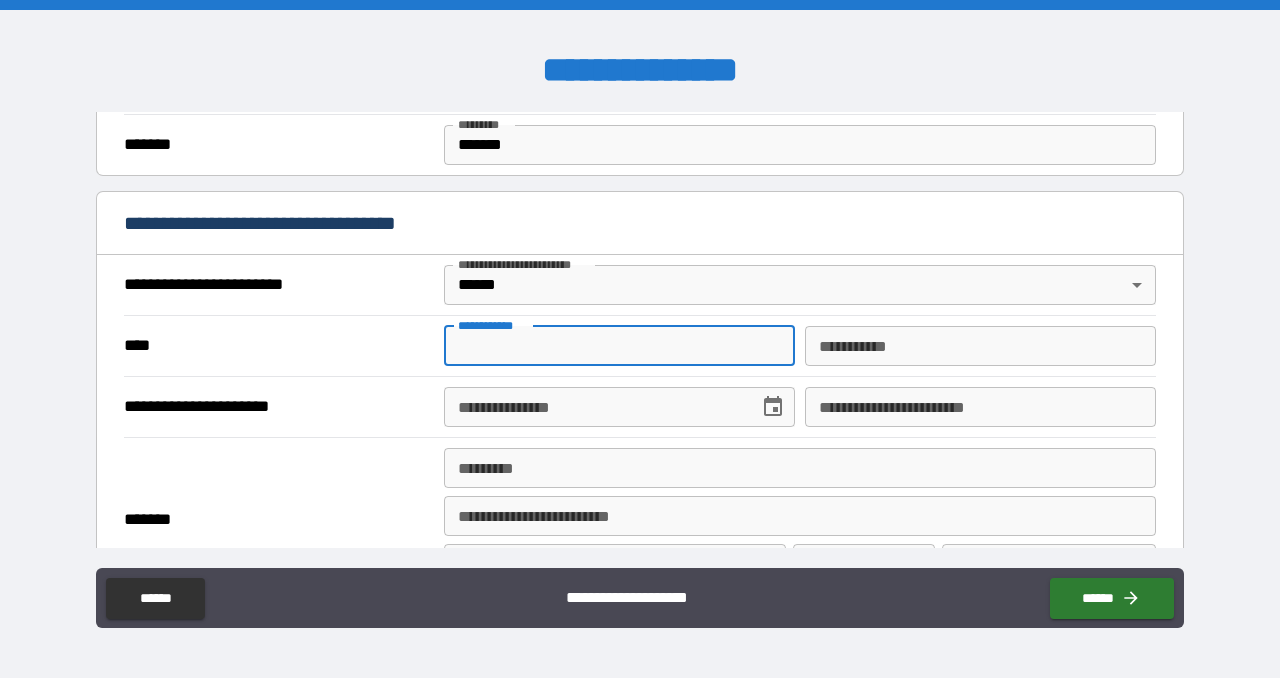 type on "*********" 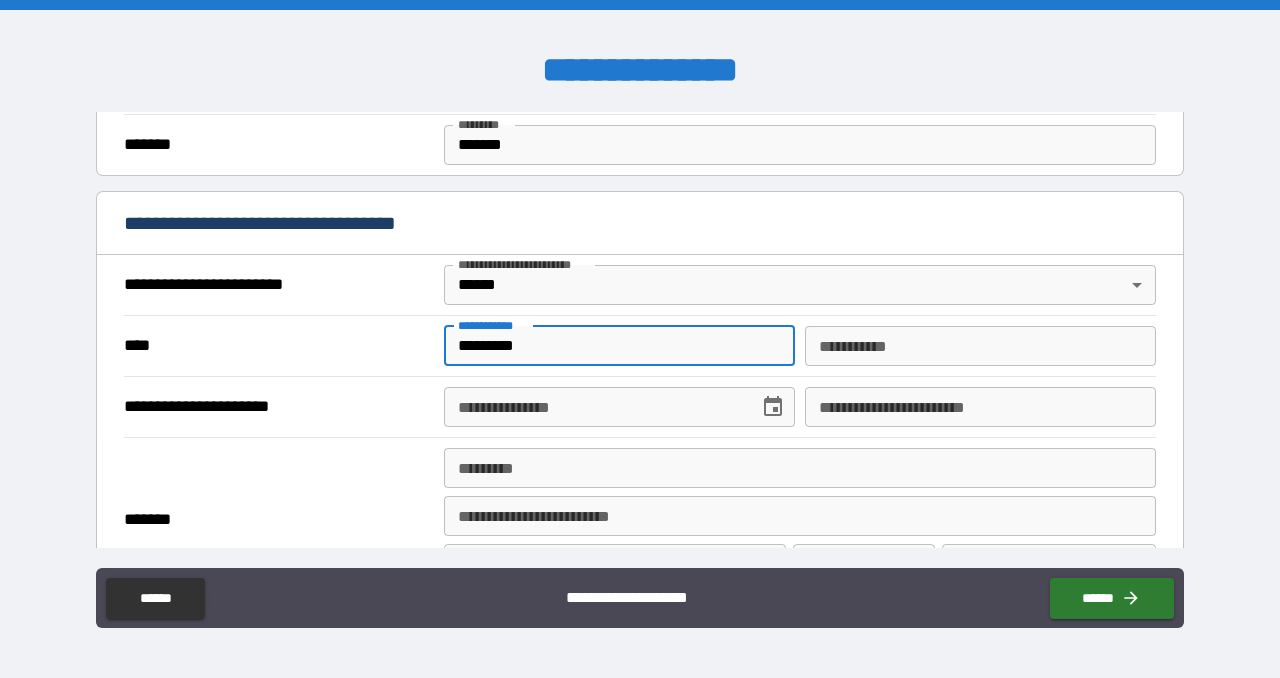 type on "*****" 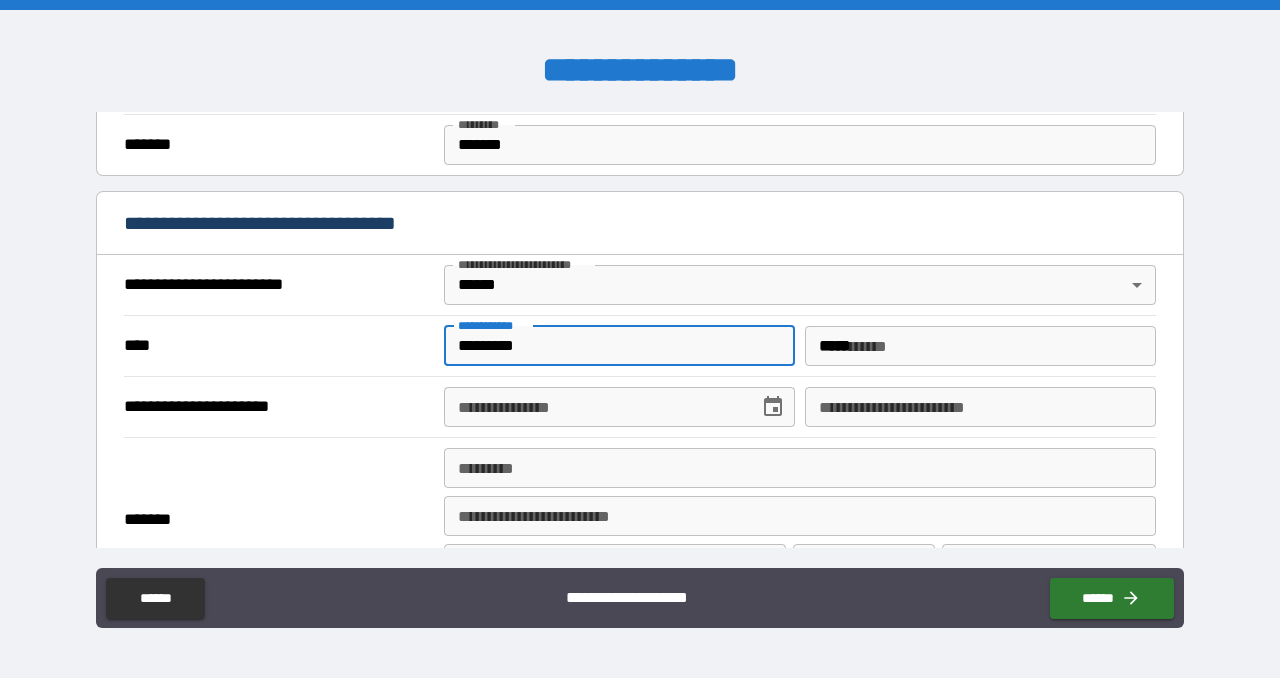 type on "**********" 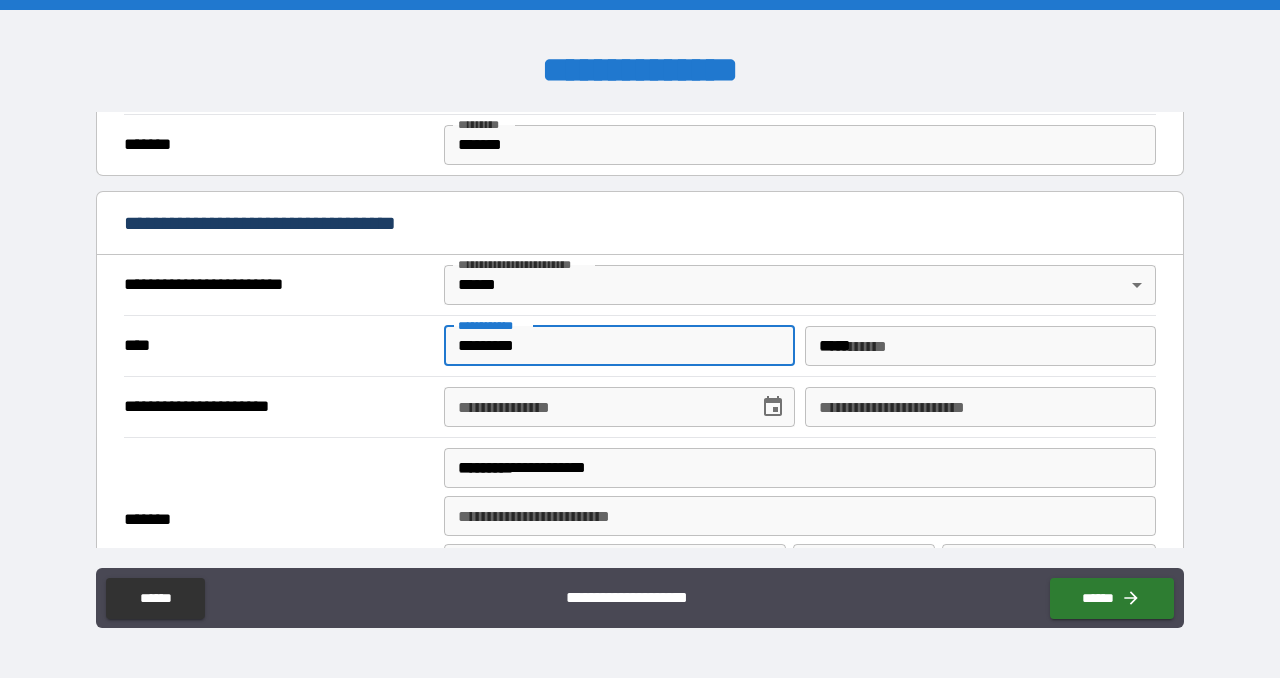 type on "**********" 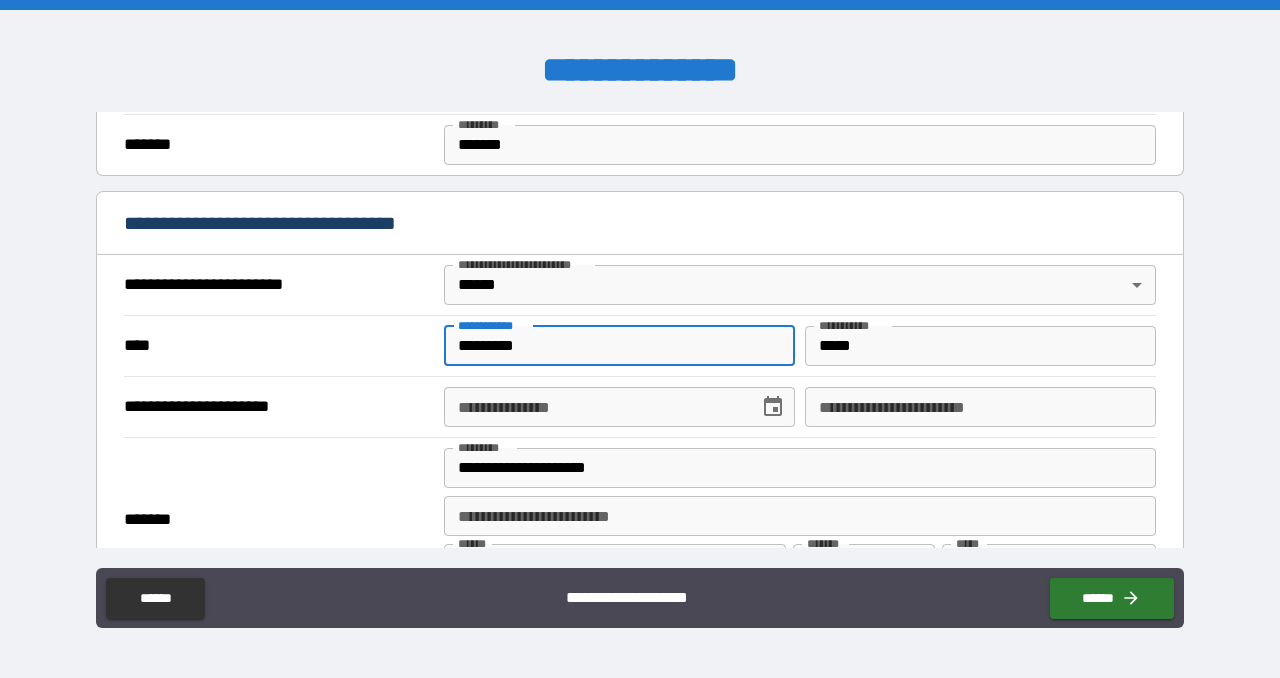 click on "**********" at bounding box center (594, 407) 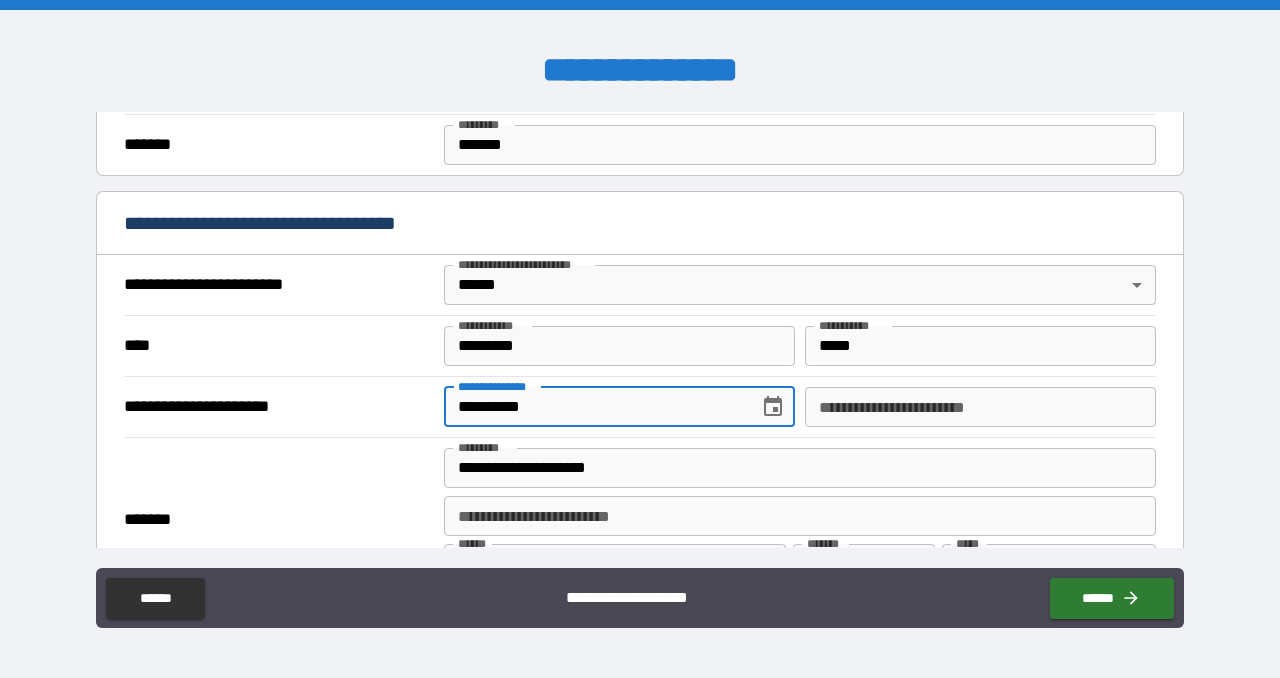 type on "**********" 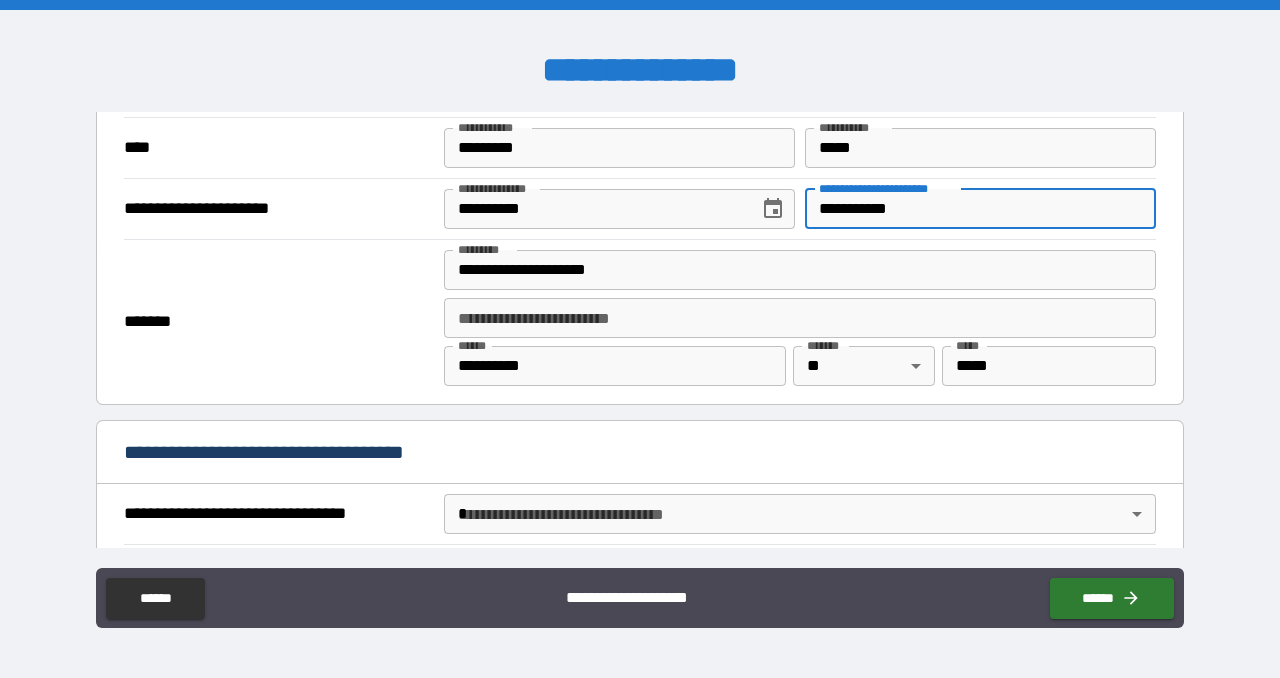 scroll, scrollTop: 891, scrollLeft: 0, axis: vertical 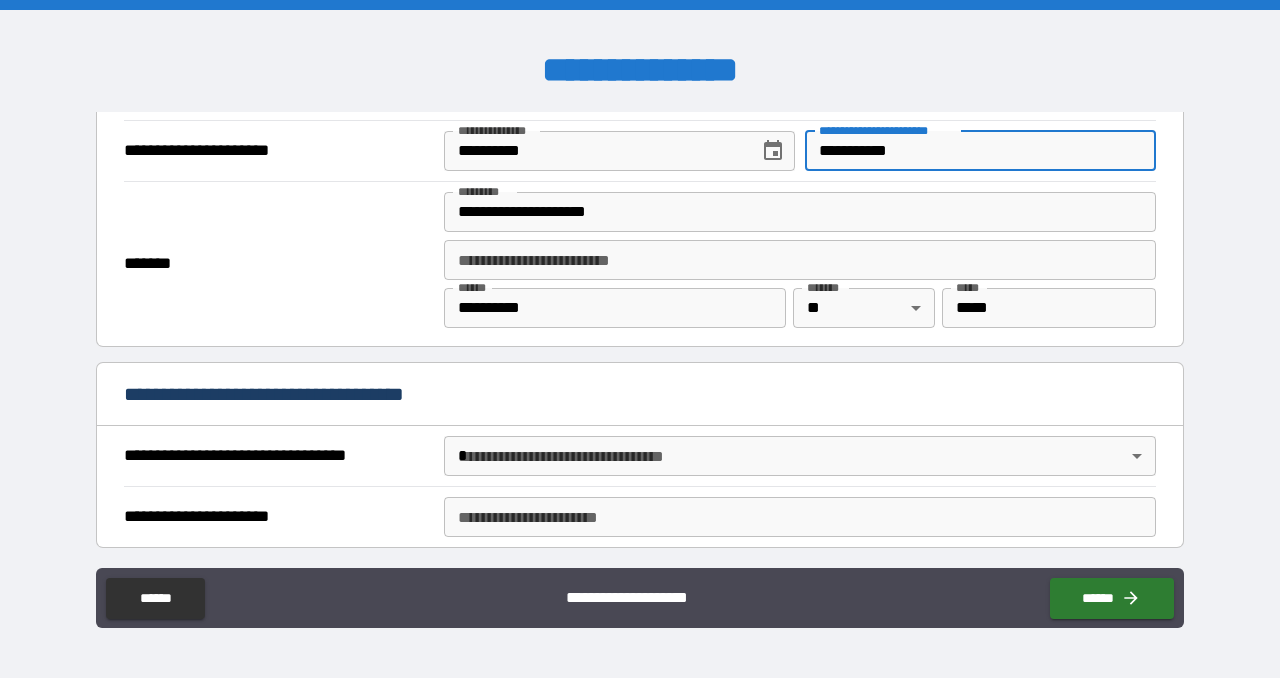 type on "**********" 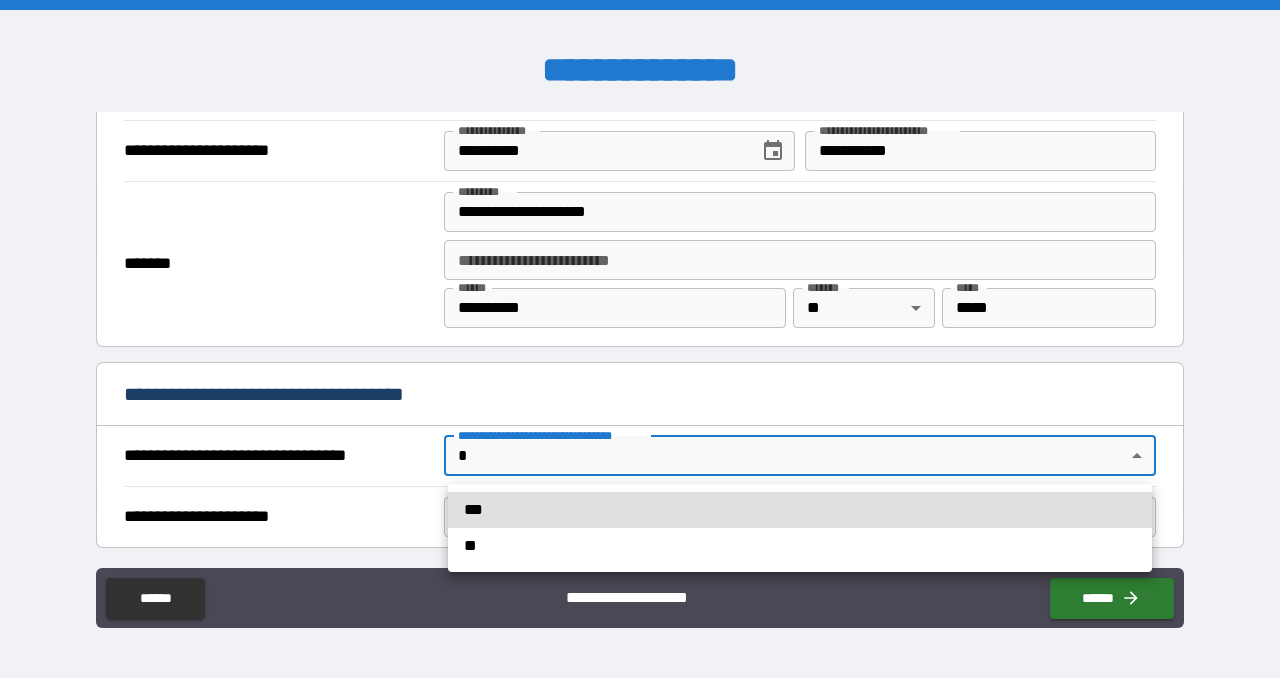 click on "***" at bounding box center (800, 510) 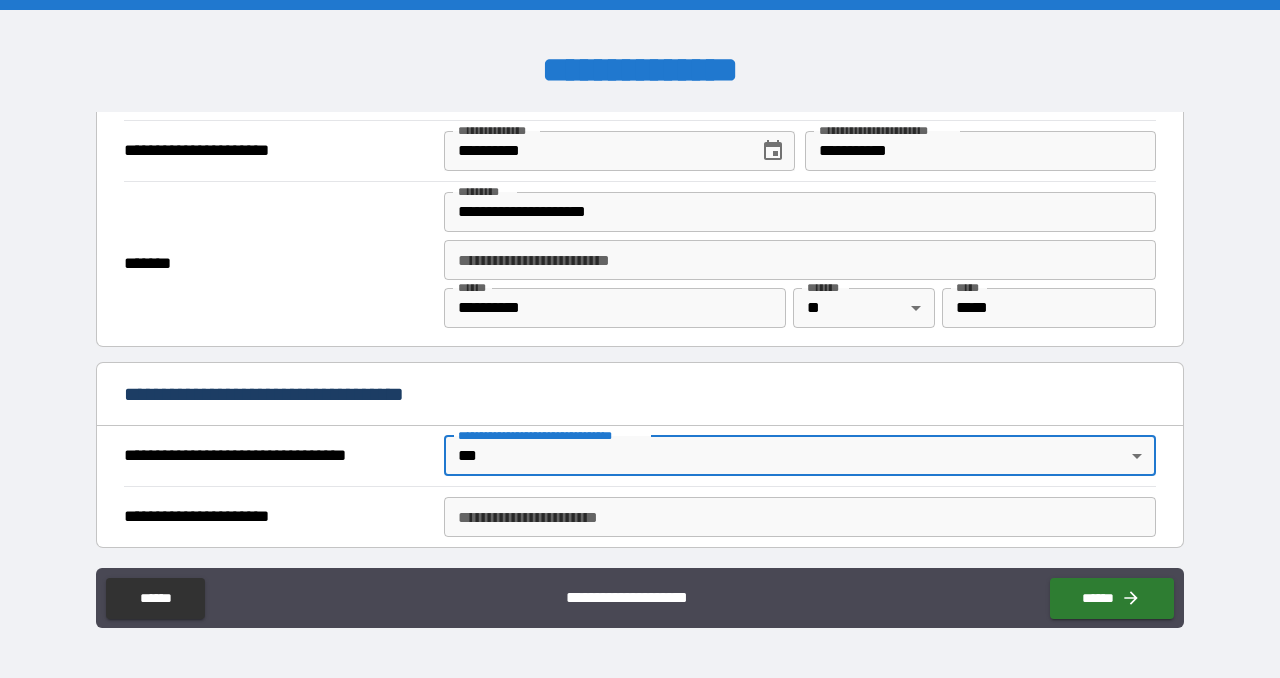 click on "**********" at bounding box center (800, 517) 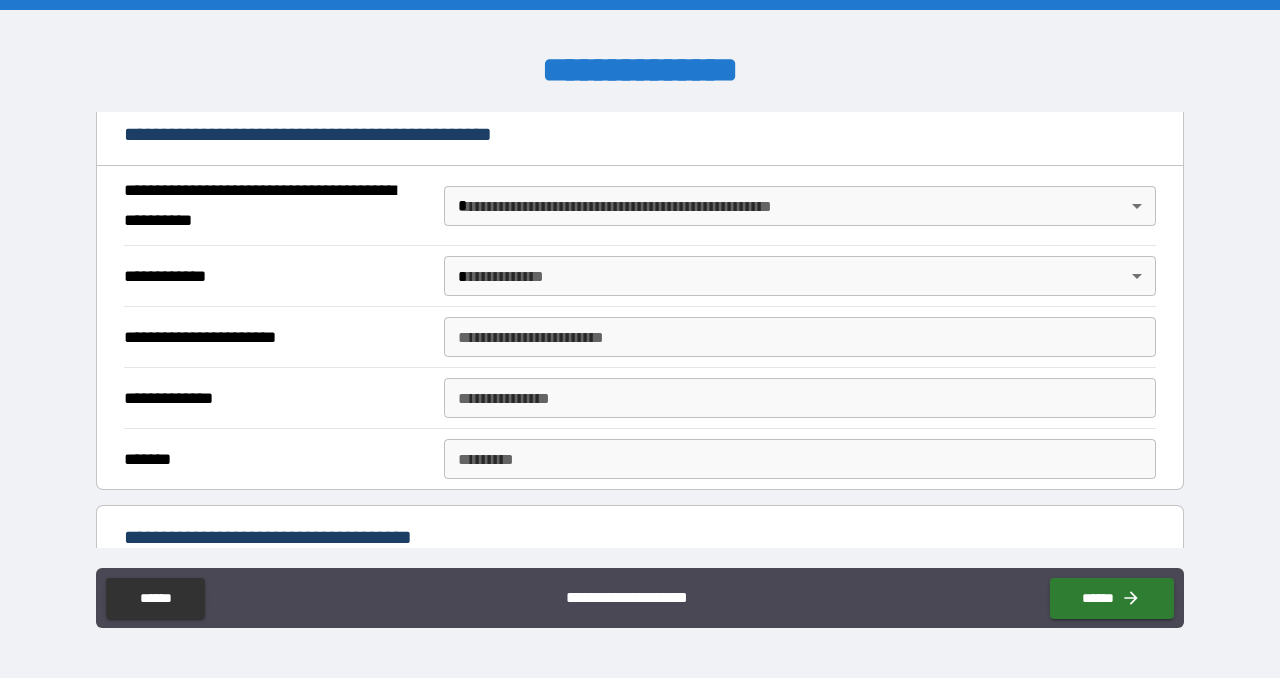 scroll, scrollTop: 1349, scrollLeft: 0, axis: vertical 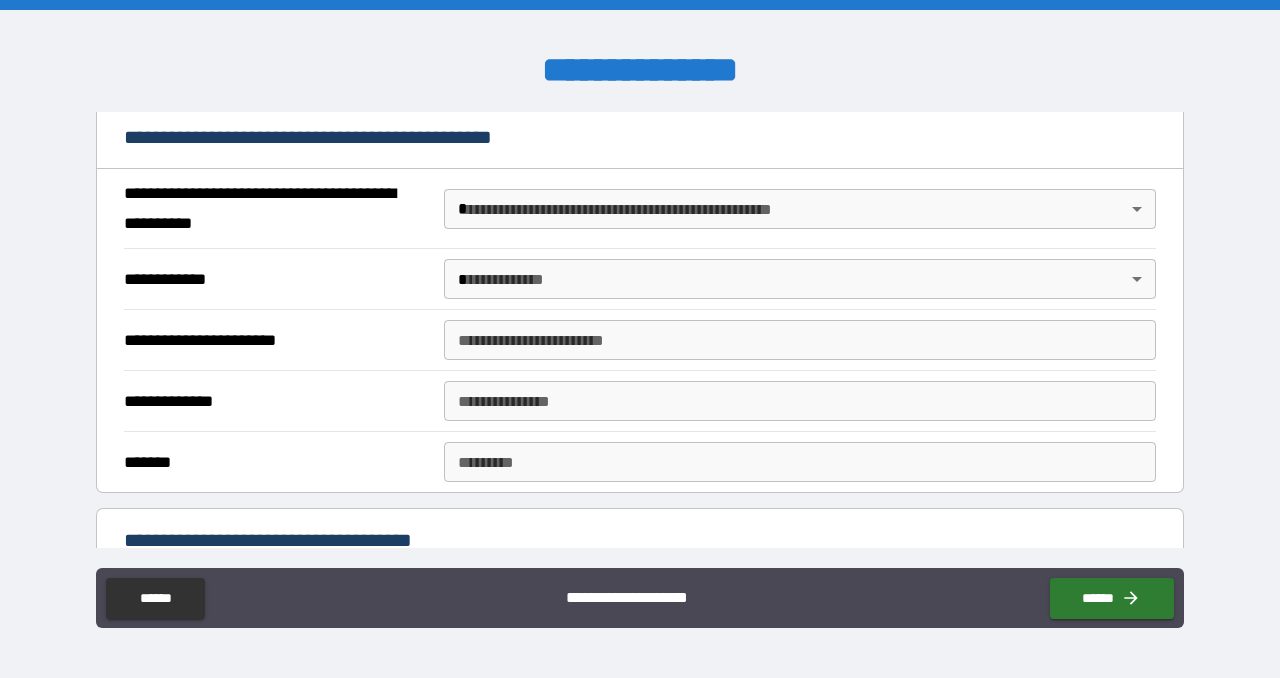 type on "**********" 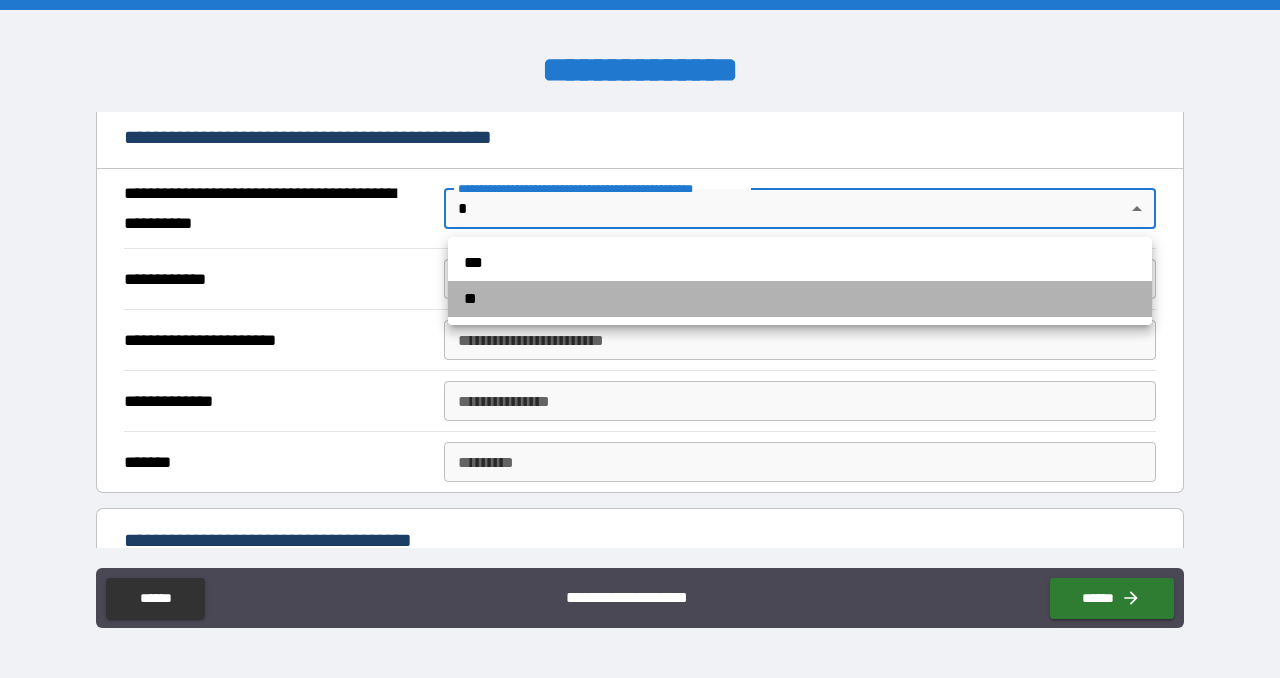 click on "**" at bounding box center [800, 299] 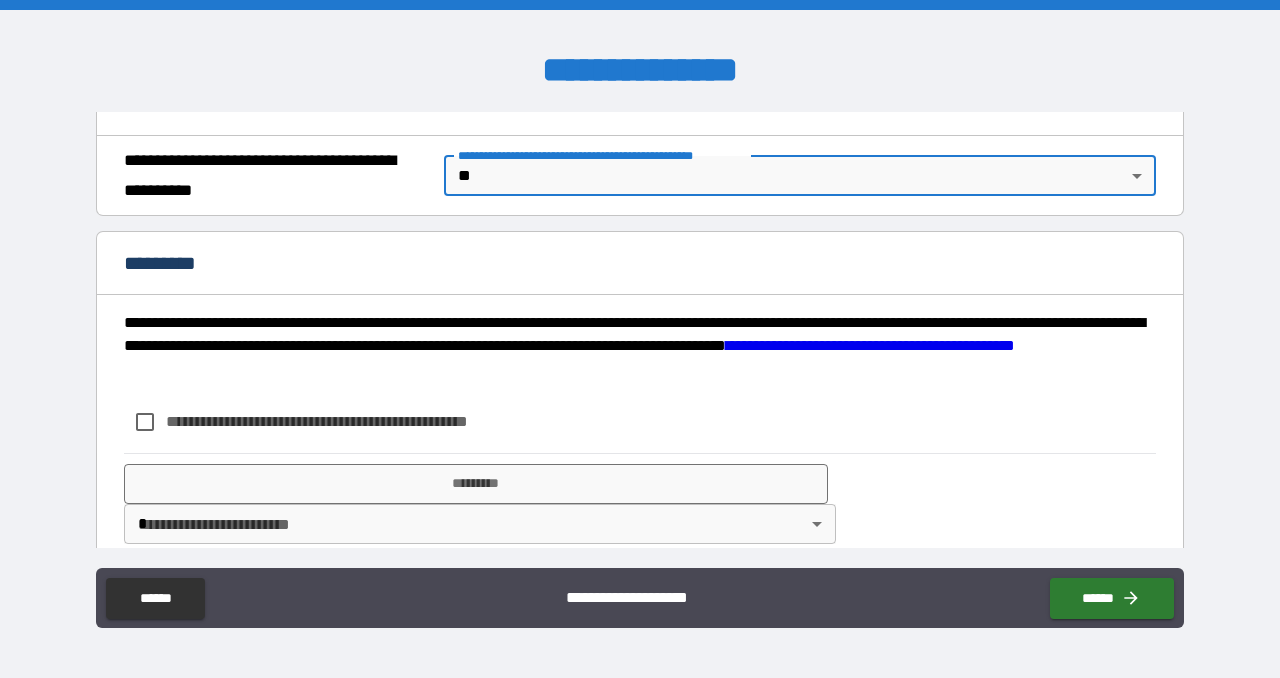 scroll, scrollTop: 1408, scrollLeft: 0, axis: vertical 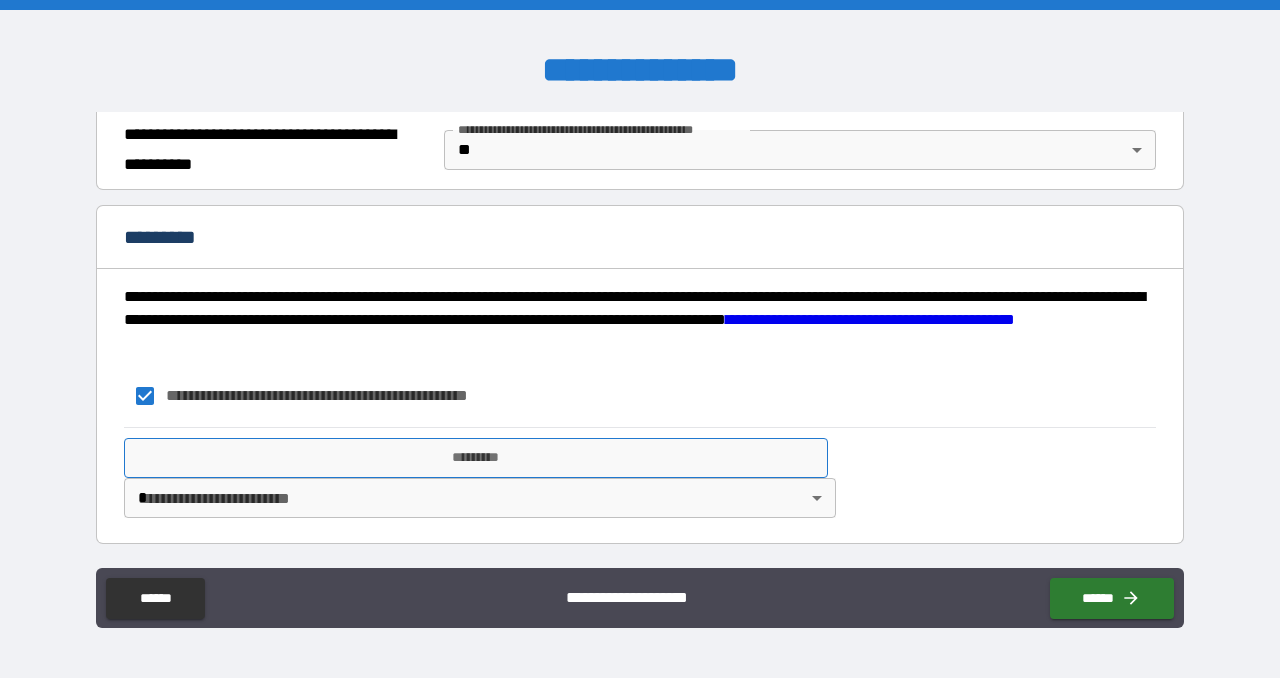click on "*********" at bounding box center [476, 458] 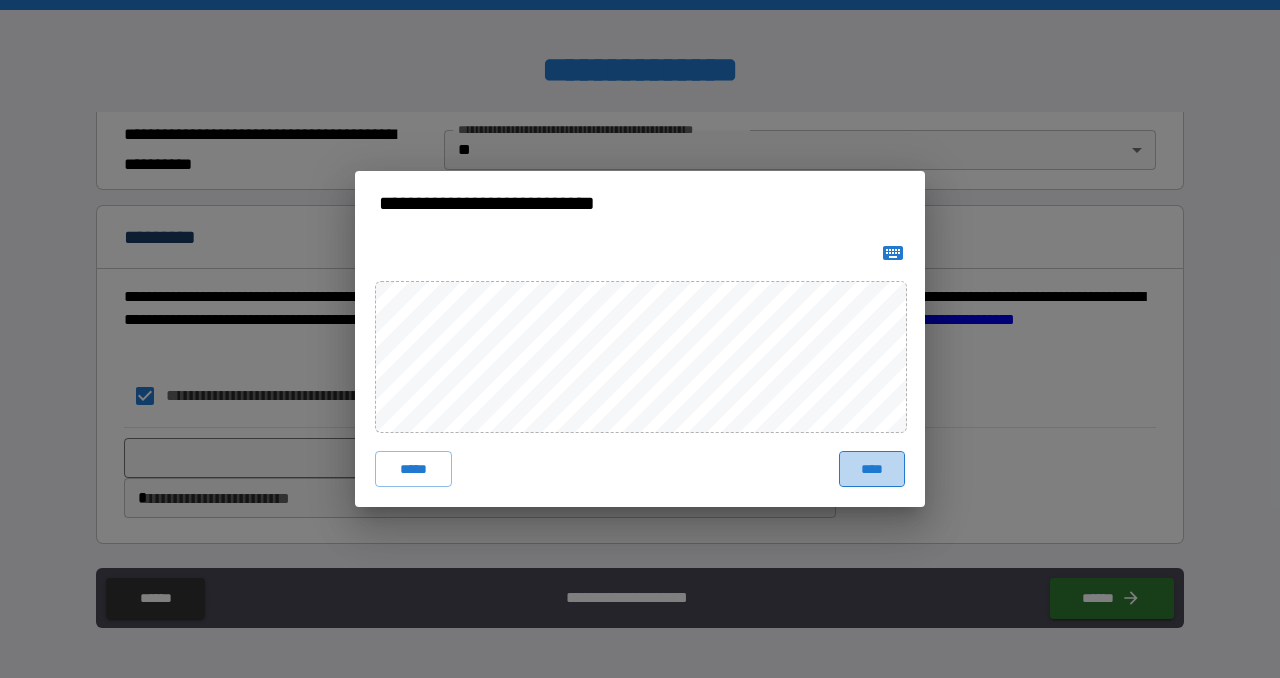 click on "****" at bounding box center (872, 469) 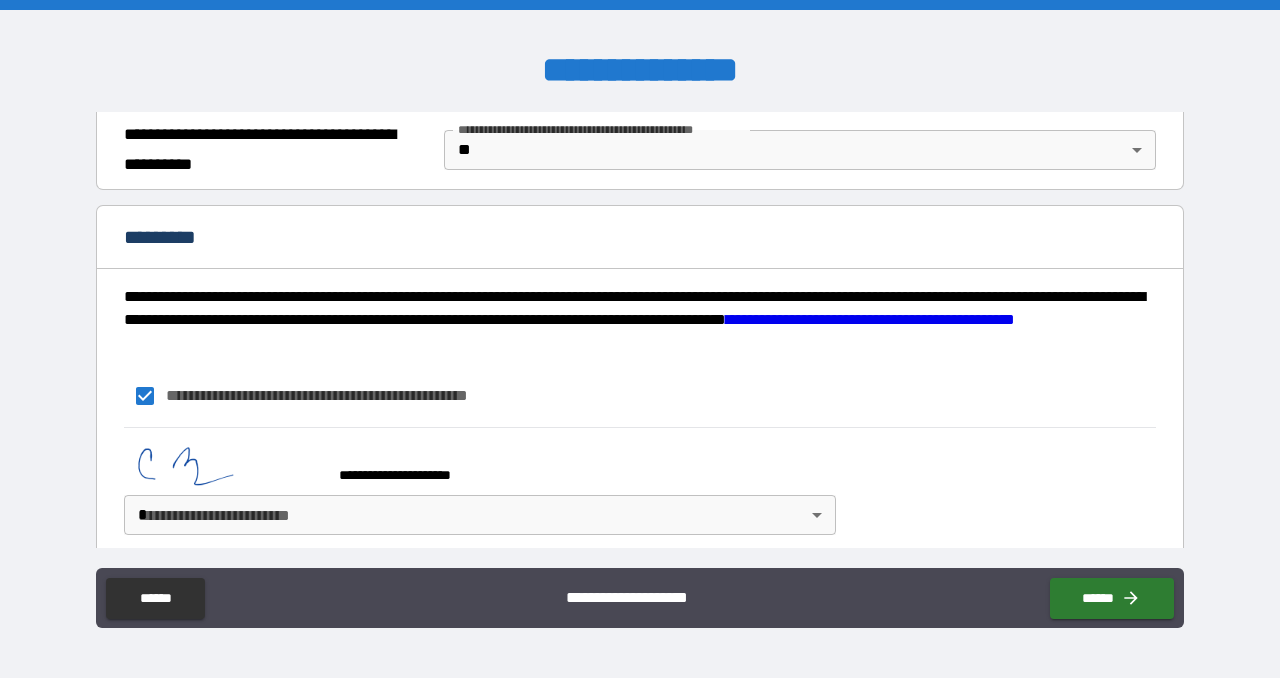 scroll, scrollTop: 1426, scrollLeft: 0, axis: vertical 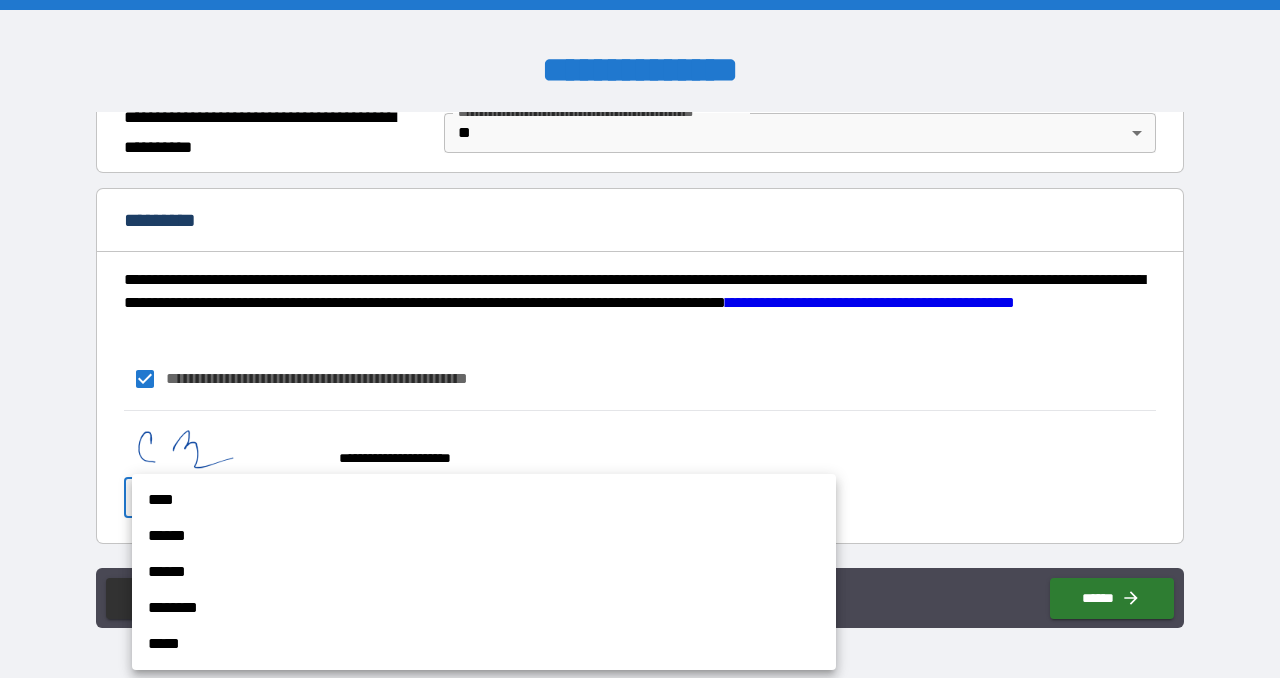 click on "**********" at bounding box center [640, 339] 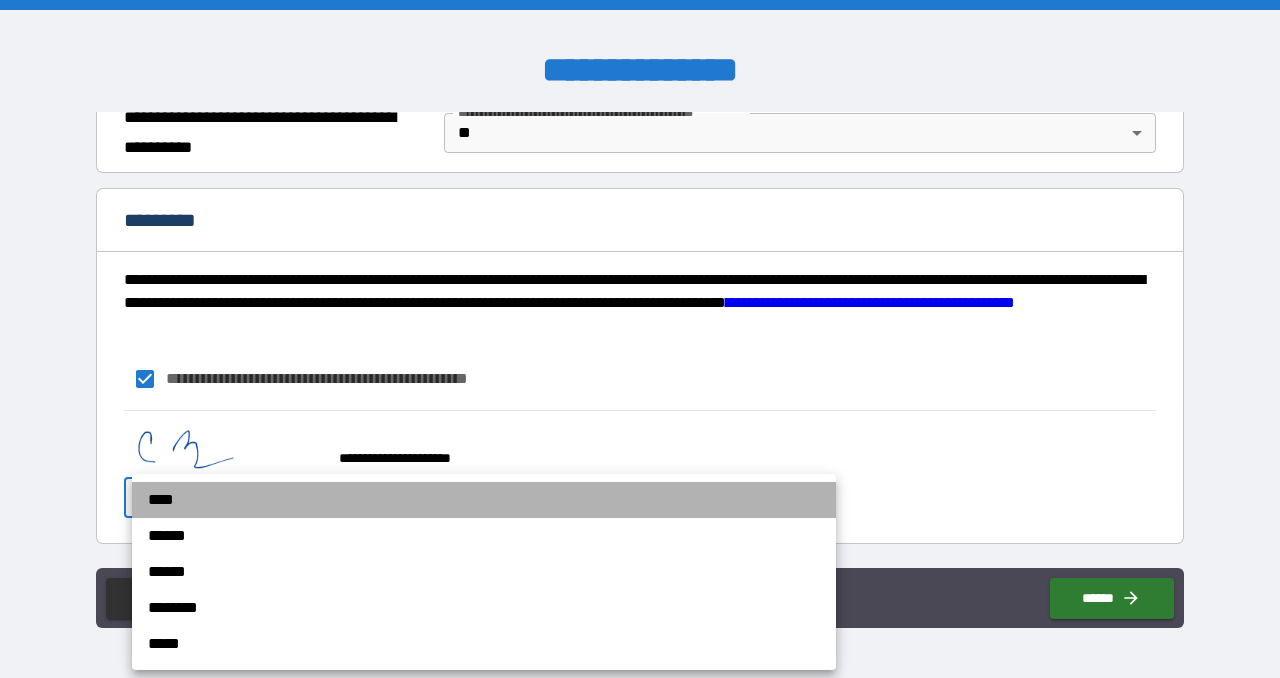 click on "****" at bounding box center (484, 500) 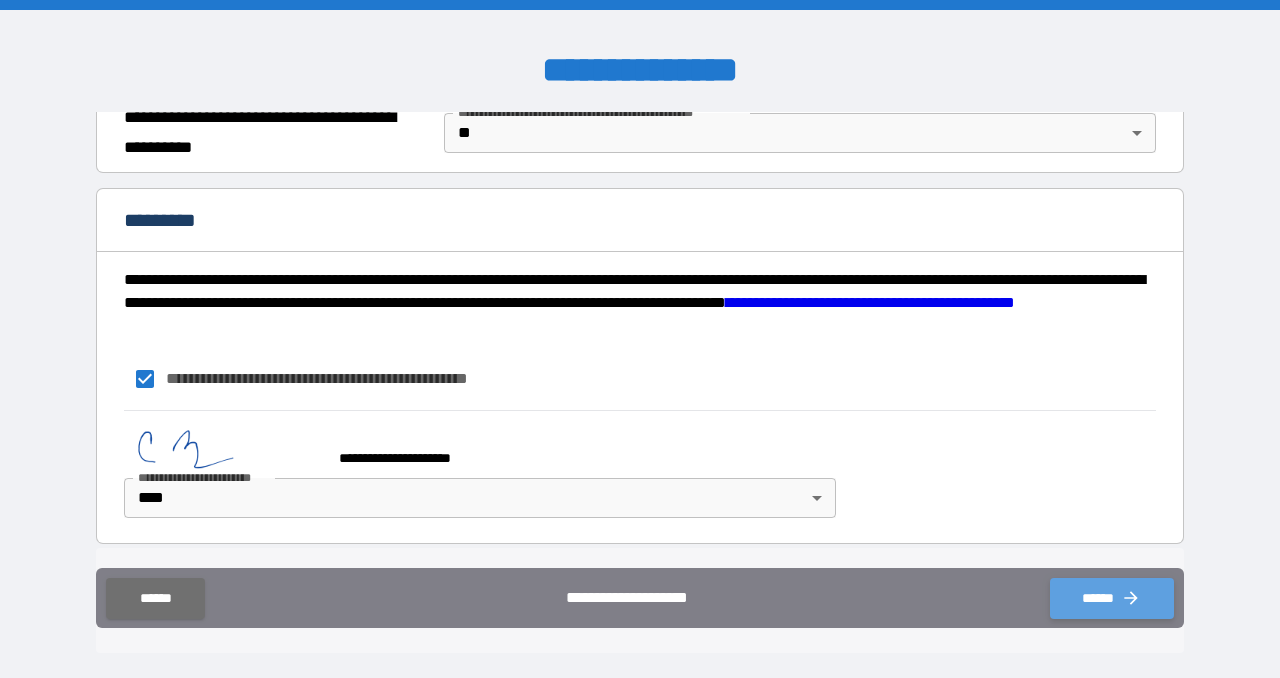 click on "******" at bounding box center [1112, 598] 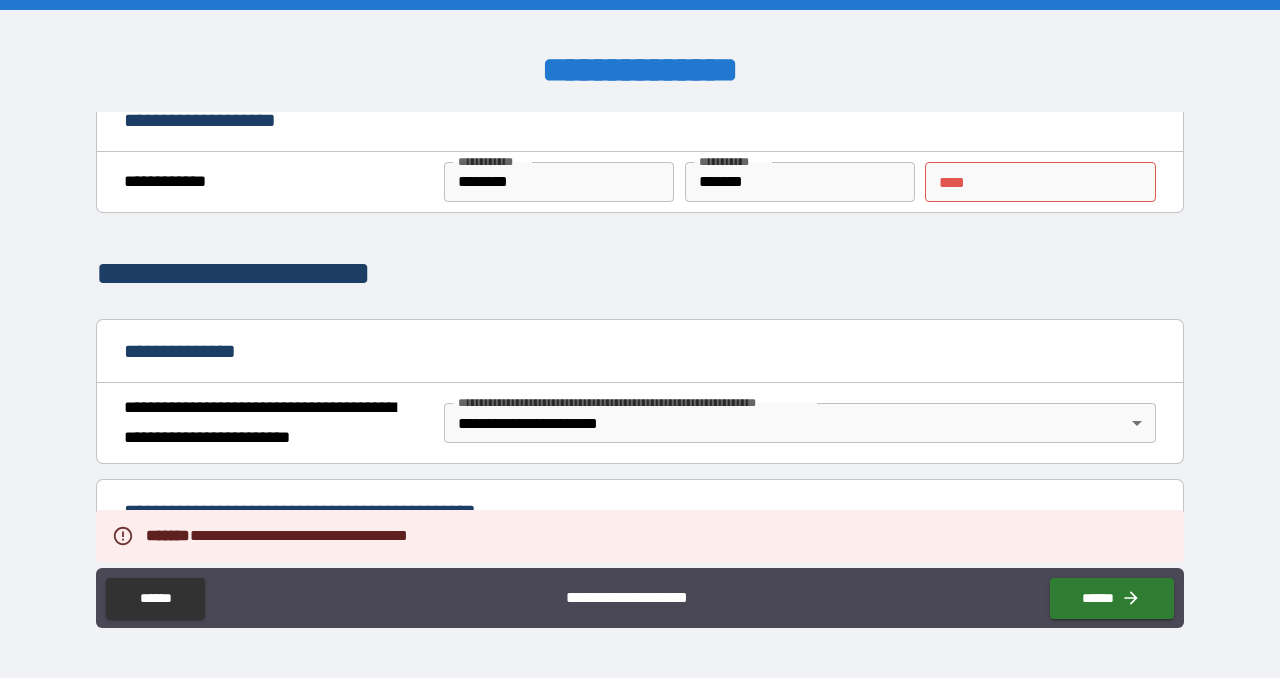scroll, scrollTop: 21, scrollLeft: 0, axis: vertical 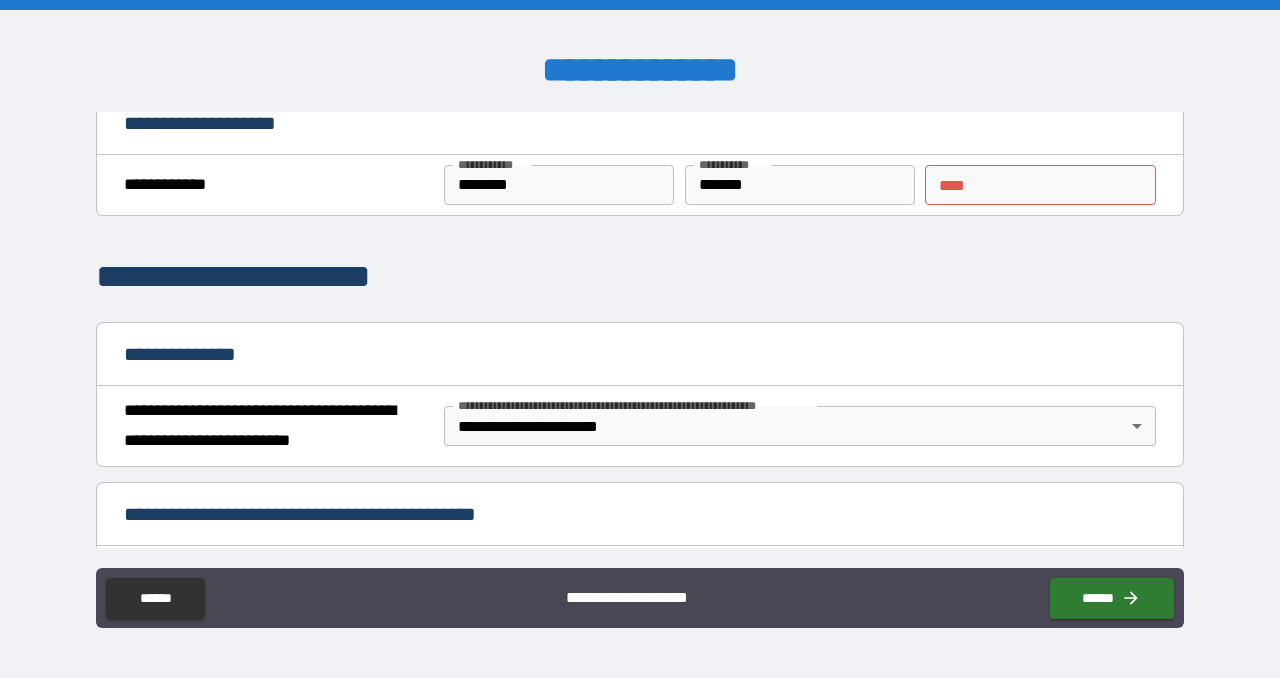 click on "**   *" at bounding box center (1040, 185) 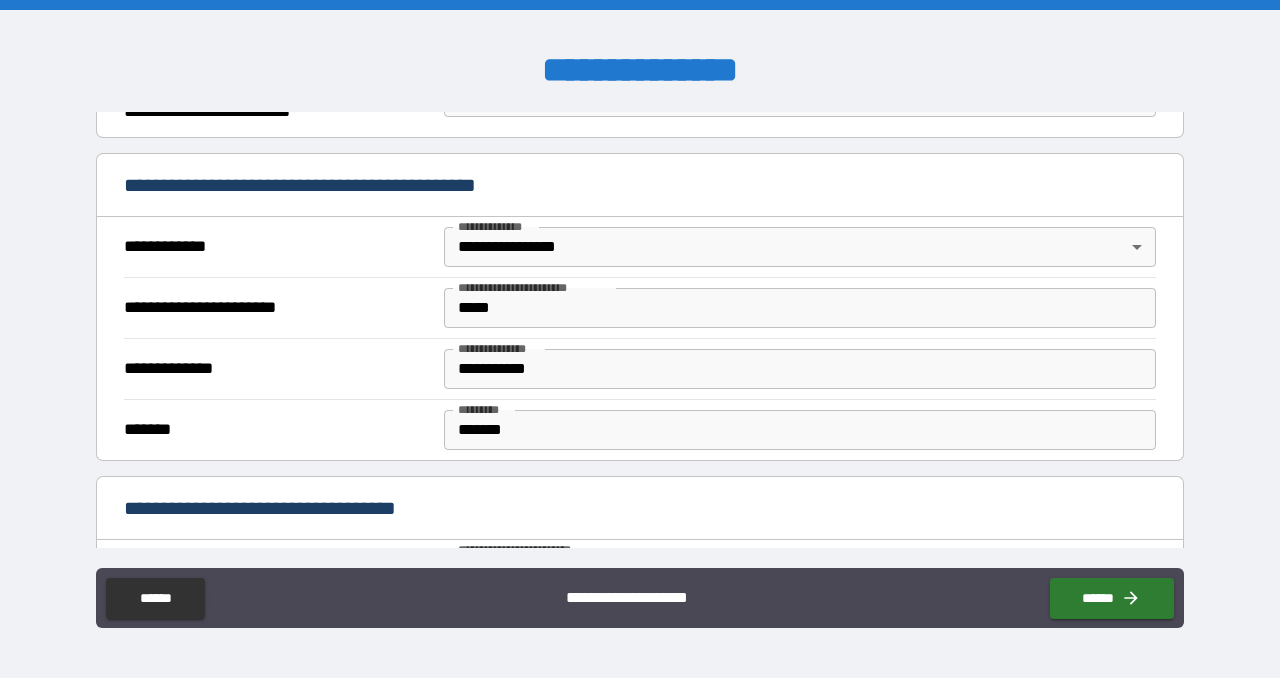 scroll, scrollTop: 475, scrollLeft: 0, axis: vertical 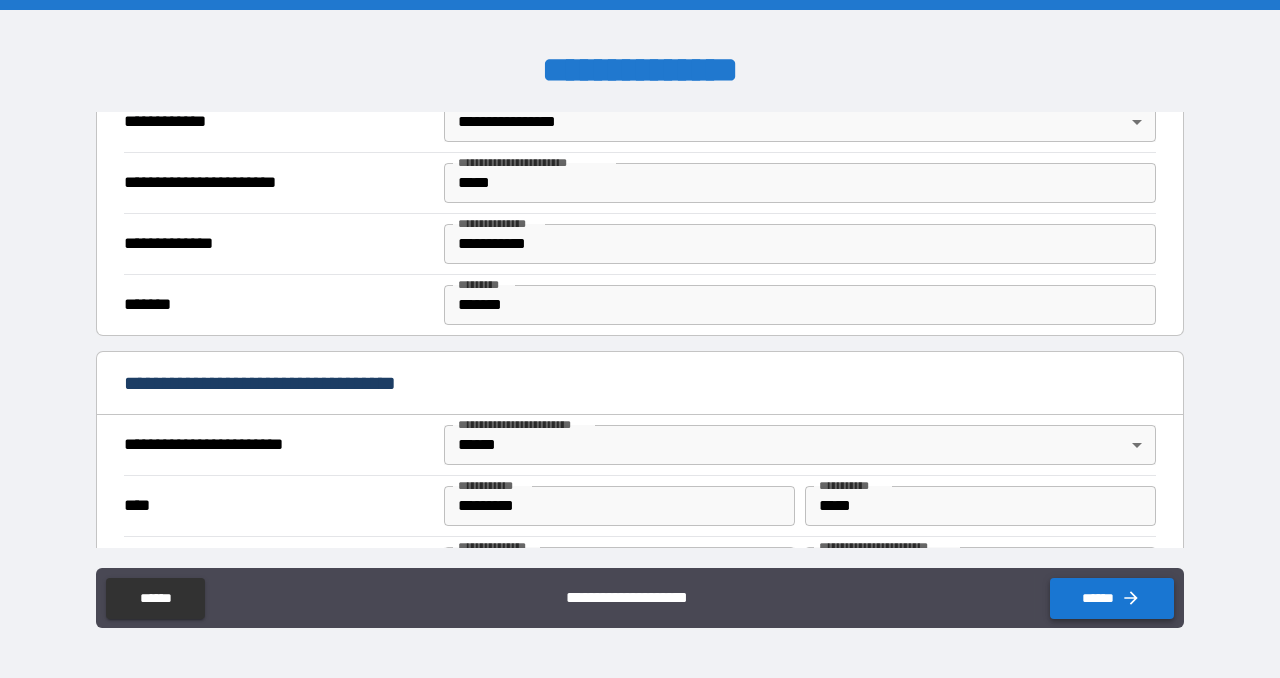 type on "*" 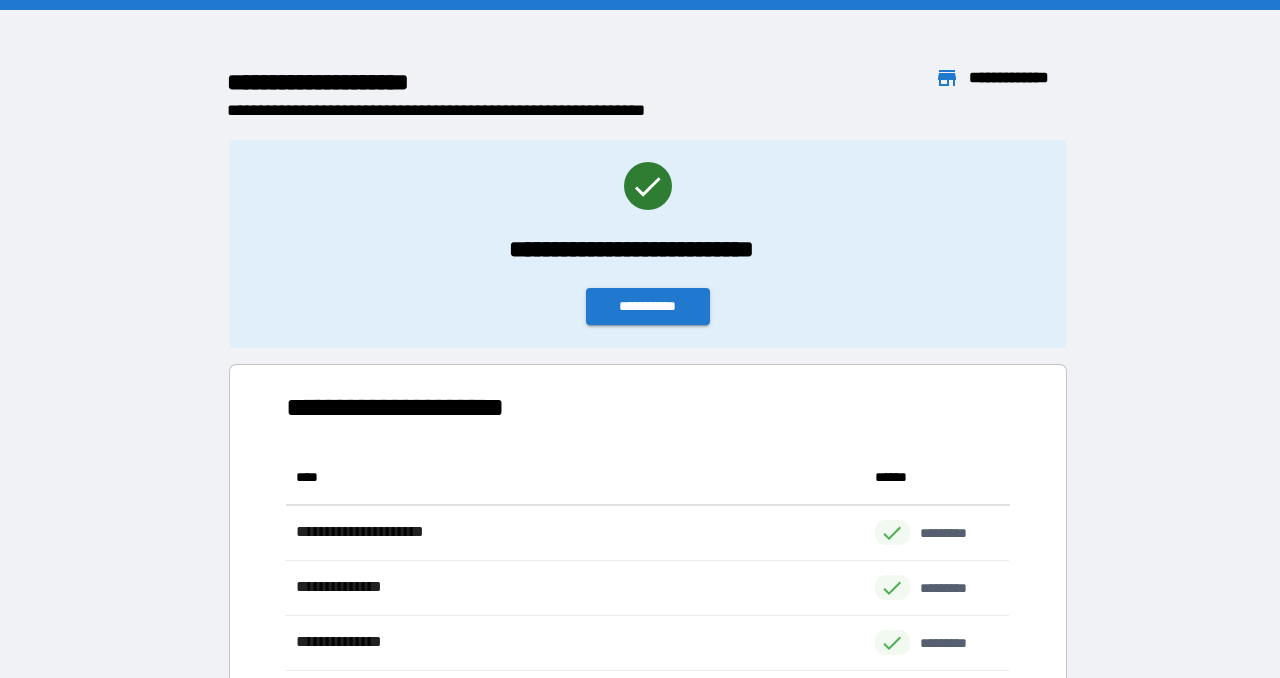 scroll, scrollTop: 1, scrollLeft: 0, axis: vertical 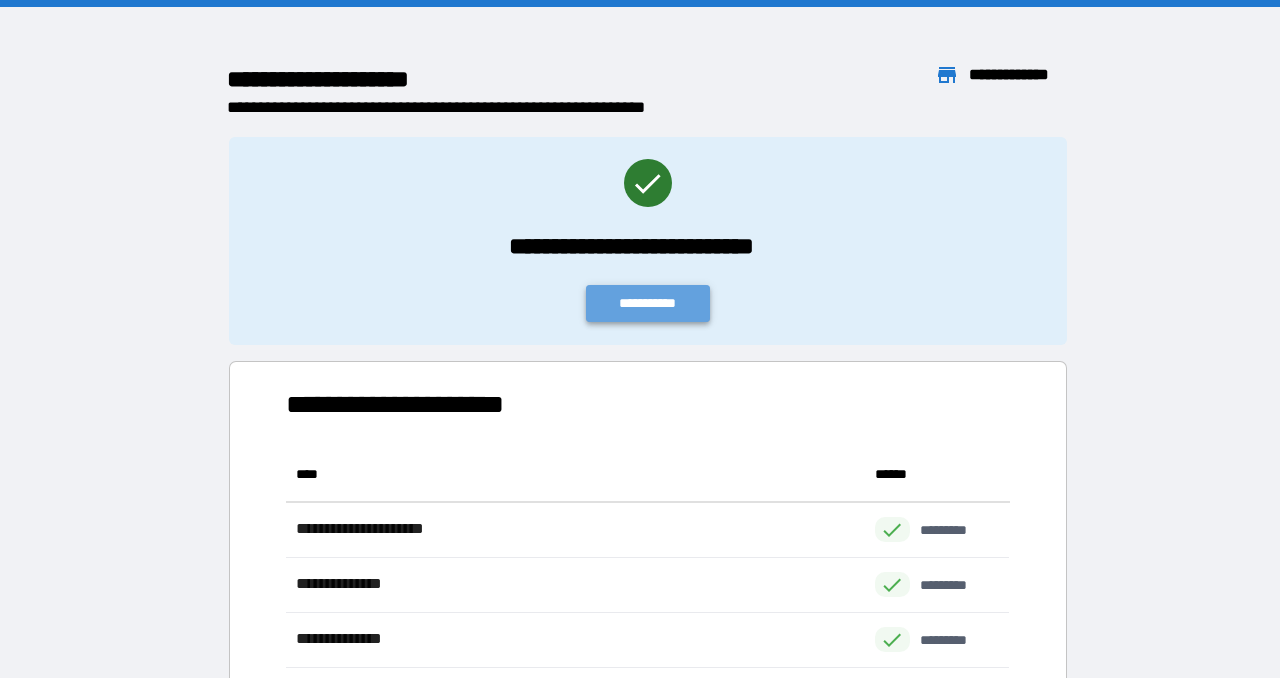 click on "**********" at bounding box center [648, 303] 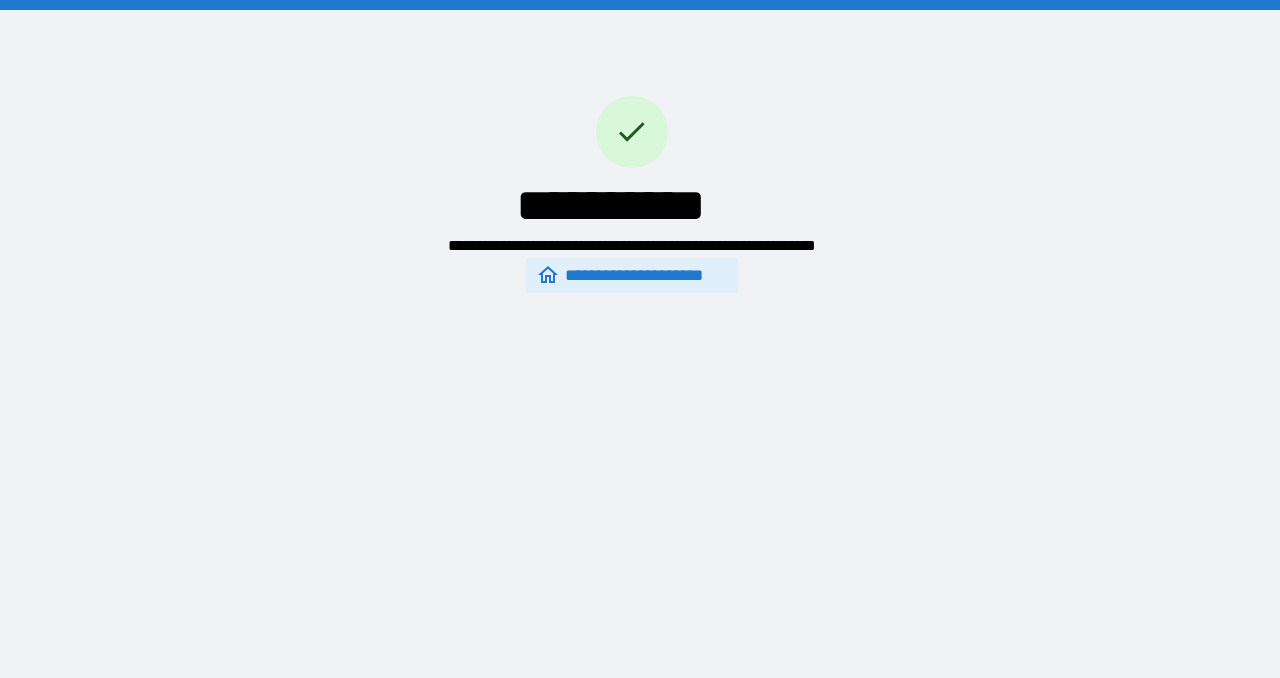 click on "**********" at bounding box center [631, 276] 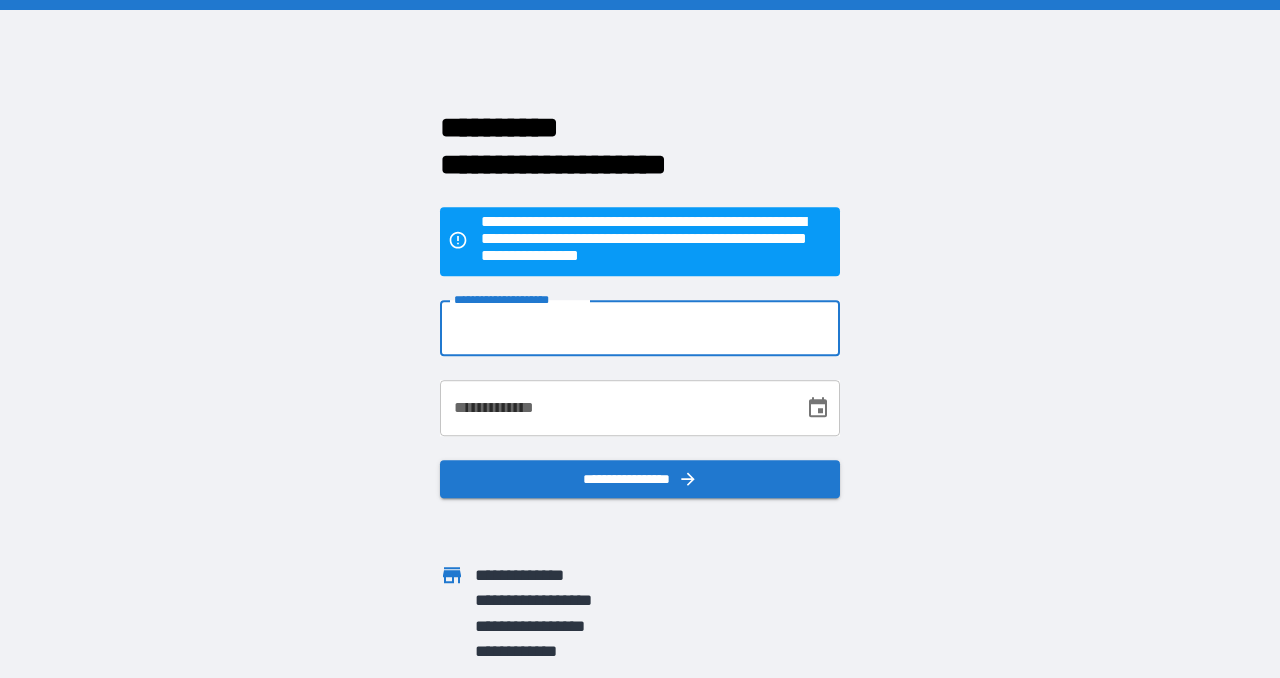 click on "**********" at bounding box center (640, 328) 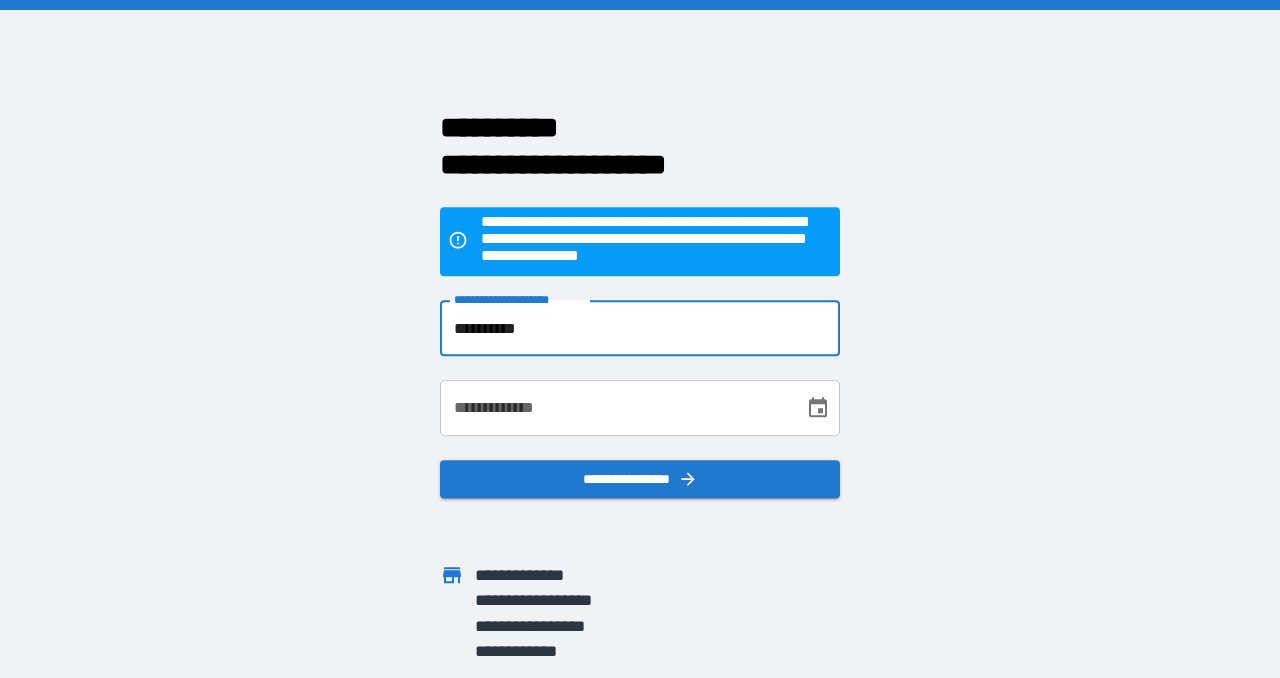 click on "**********" at bounding box center [615, 408] 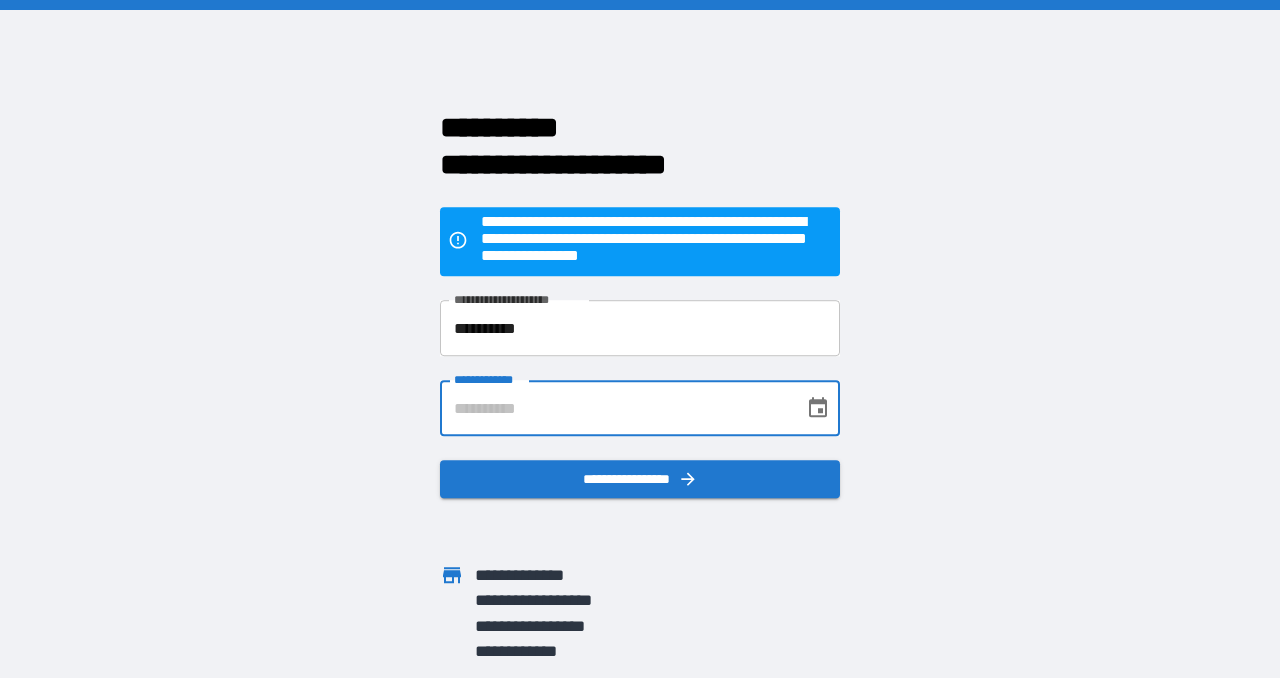 type on "**********" 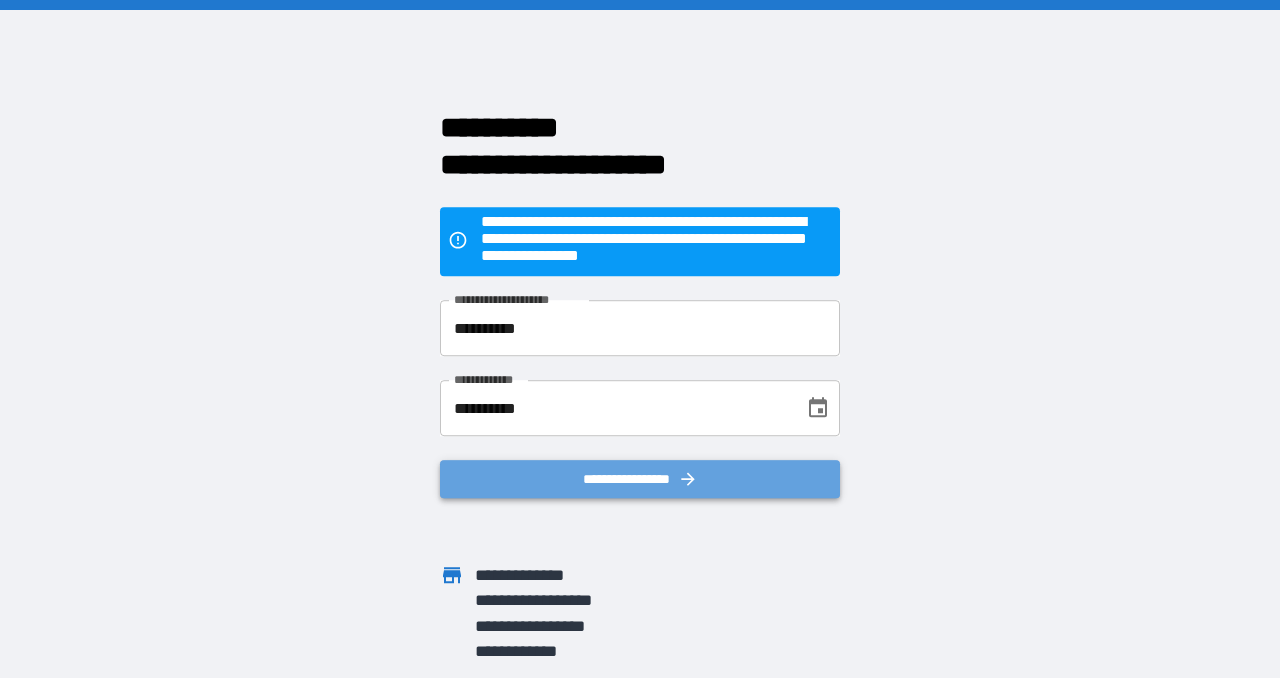 click on "**********" at bounding box center (640, 479) 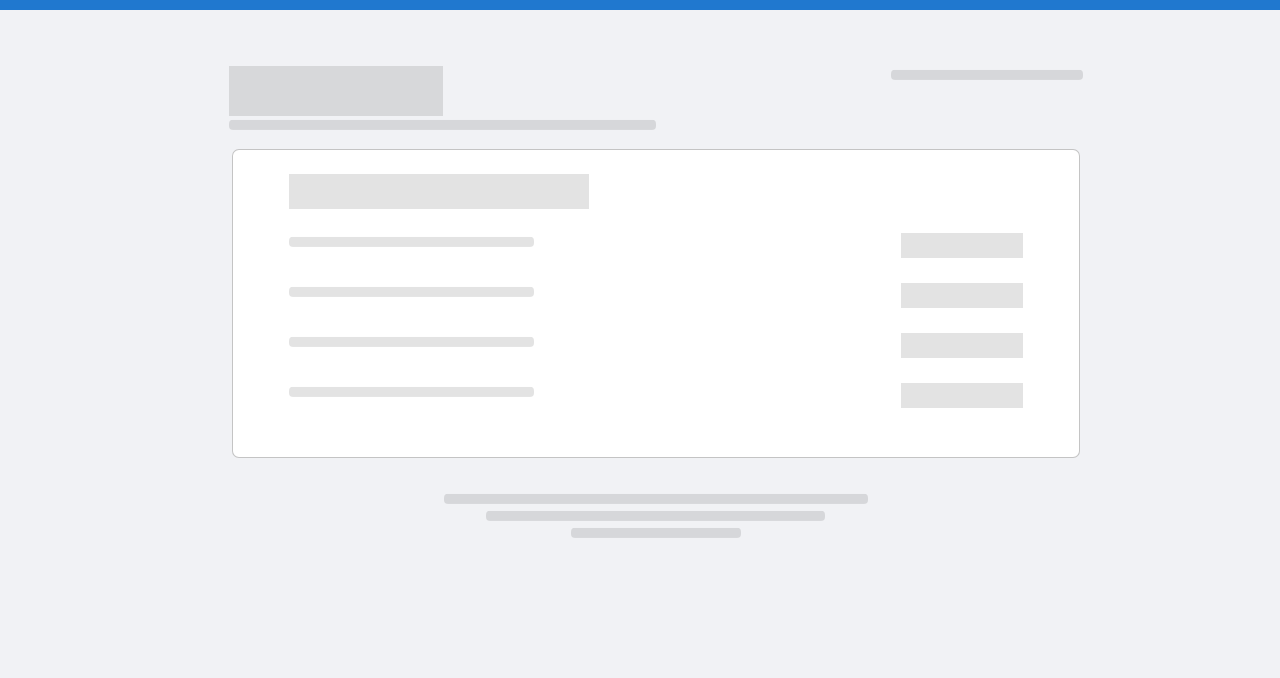 scroll, scrollTop: 0, scrollLeft: 0, axis: both 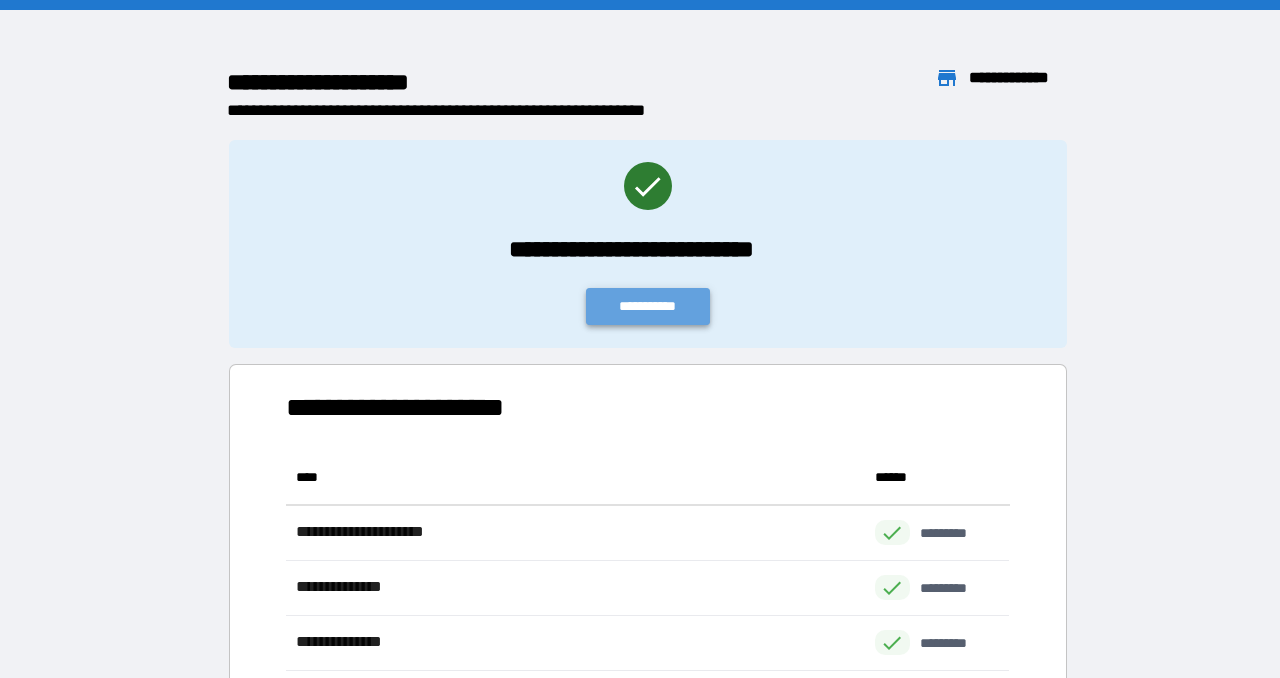 click on "**********" at bounding box center (648, 306) 